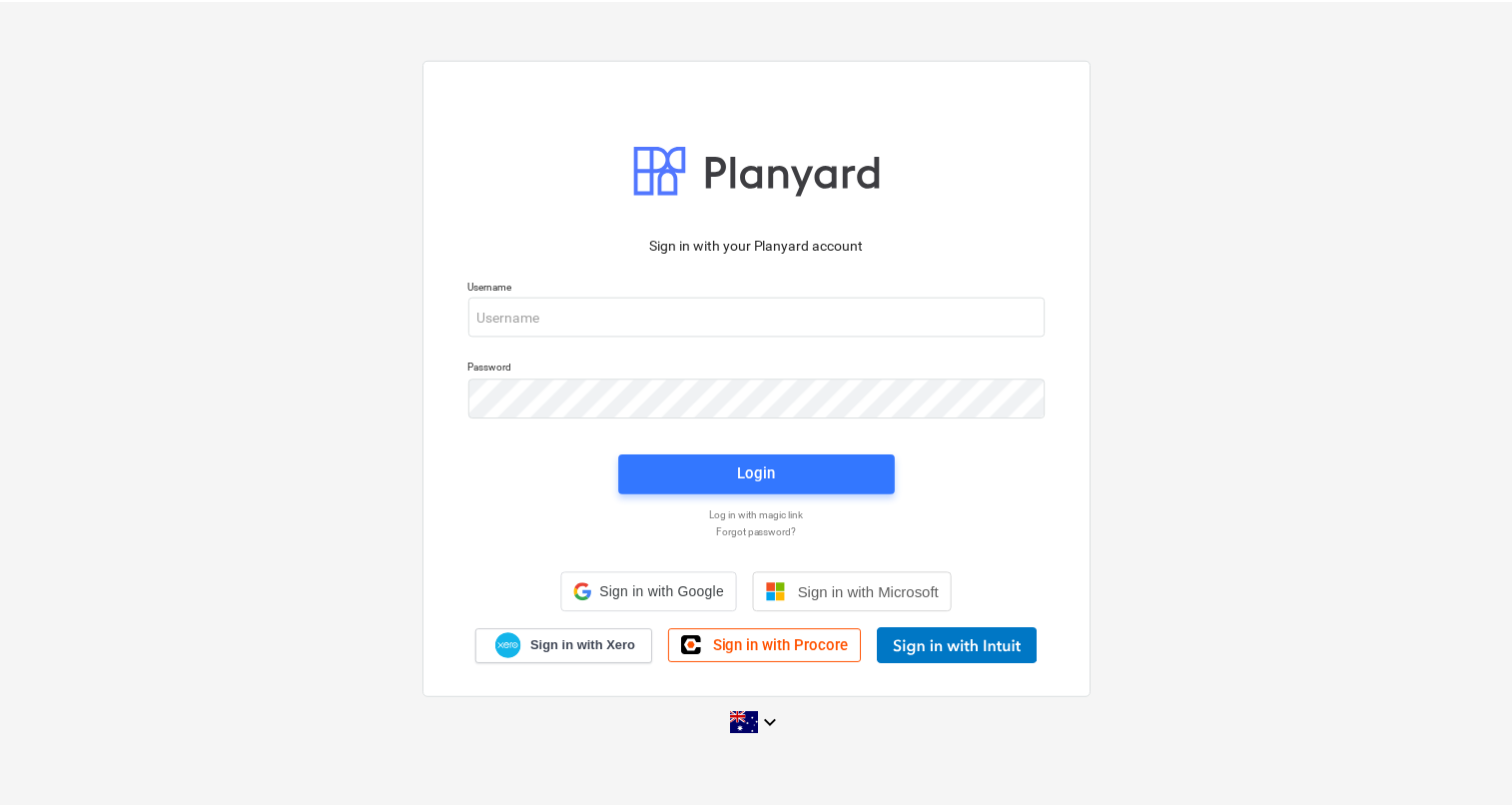 scroll, scrollTop: 0, scrollLeft: 0, axis: both 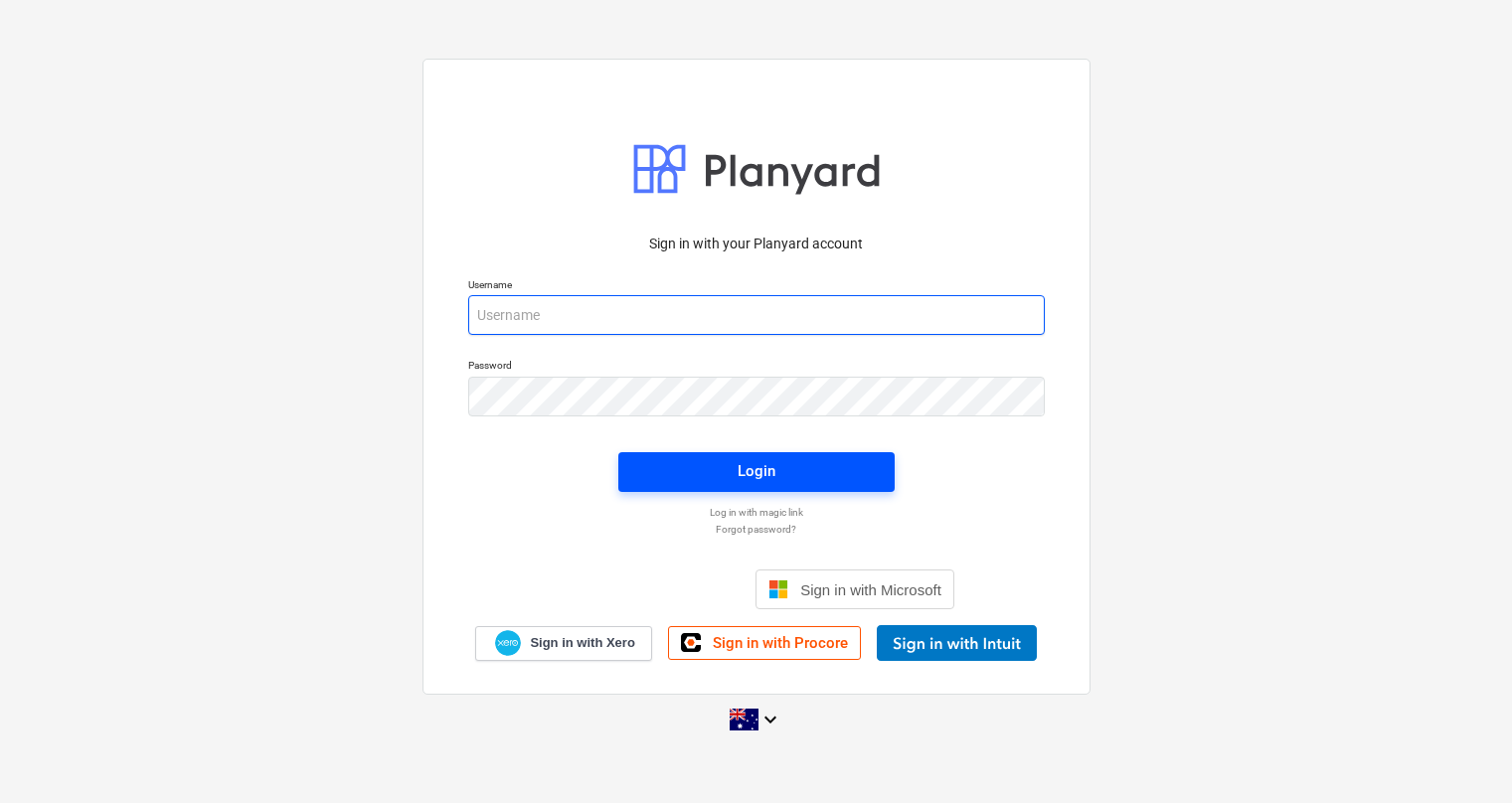 type on "[EMAIL_ADDRESS][DOMAIN_NAME]" 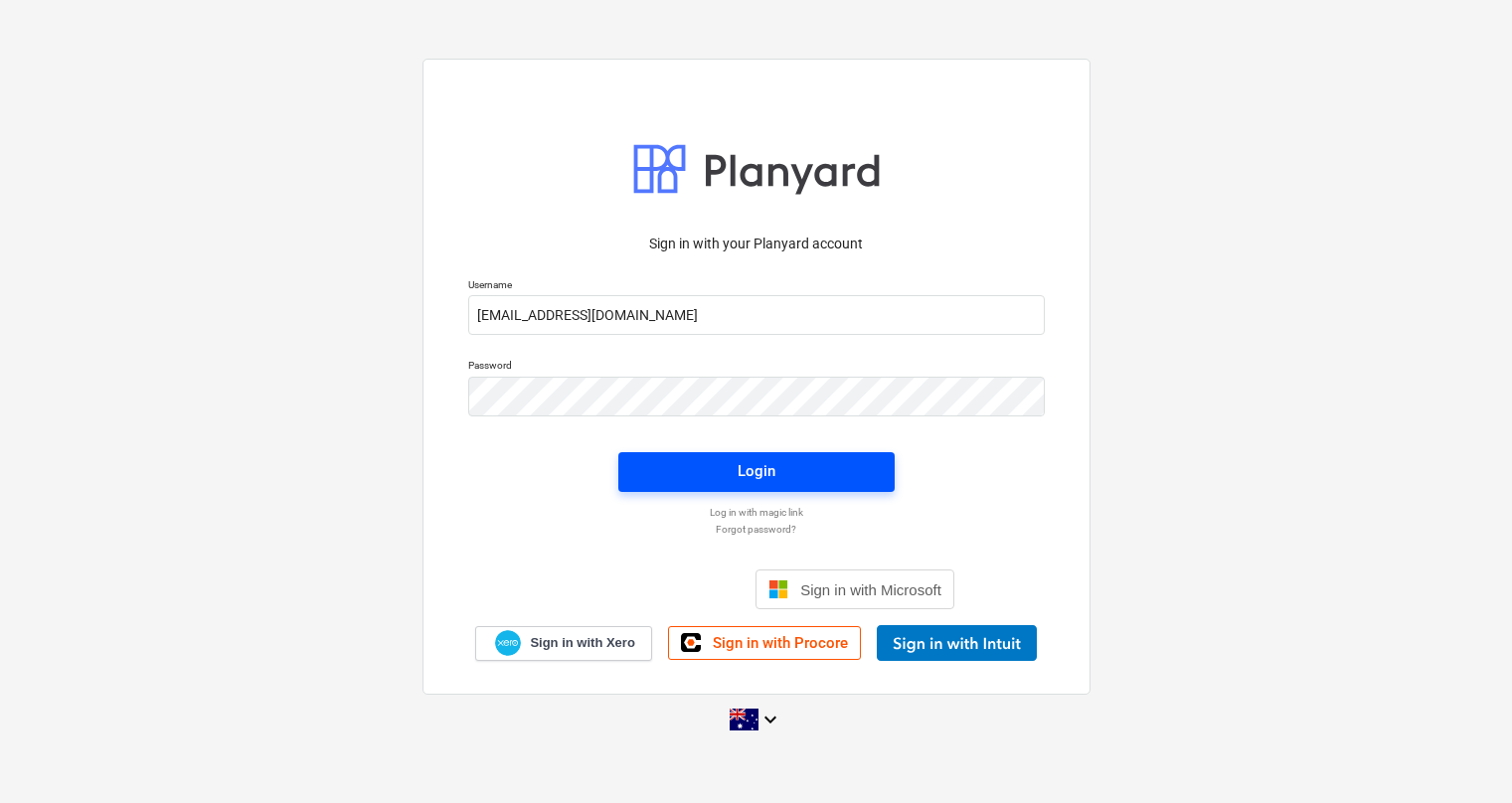 click on "Login" at bounding box center (756, 471) 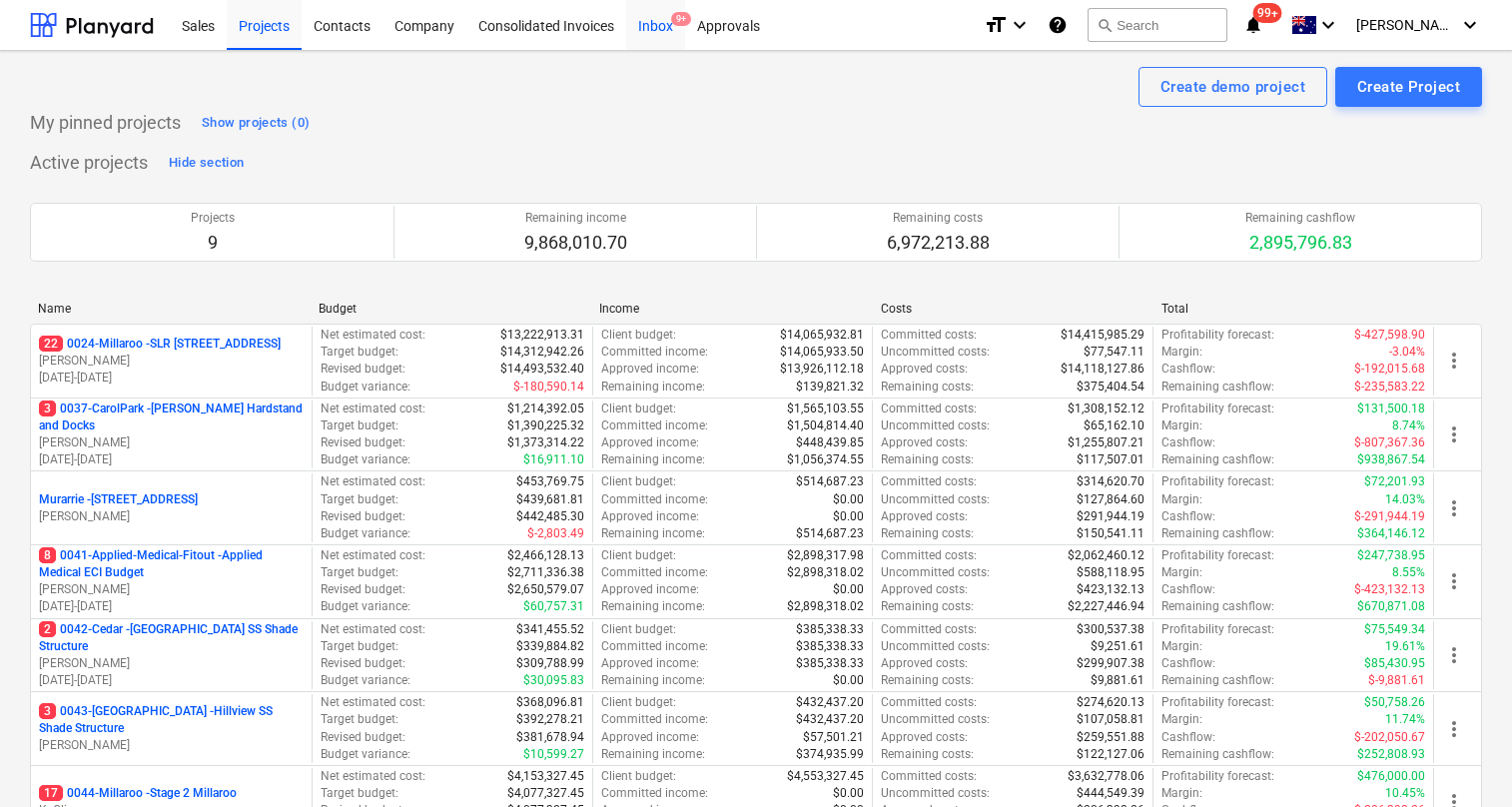 click on "Inbox 9+" at bounding box center (655, 24) 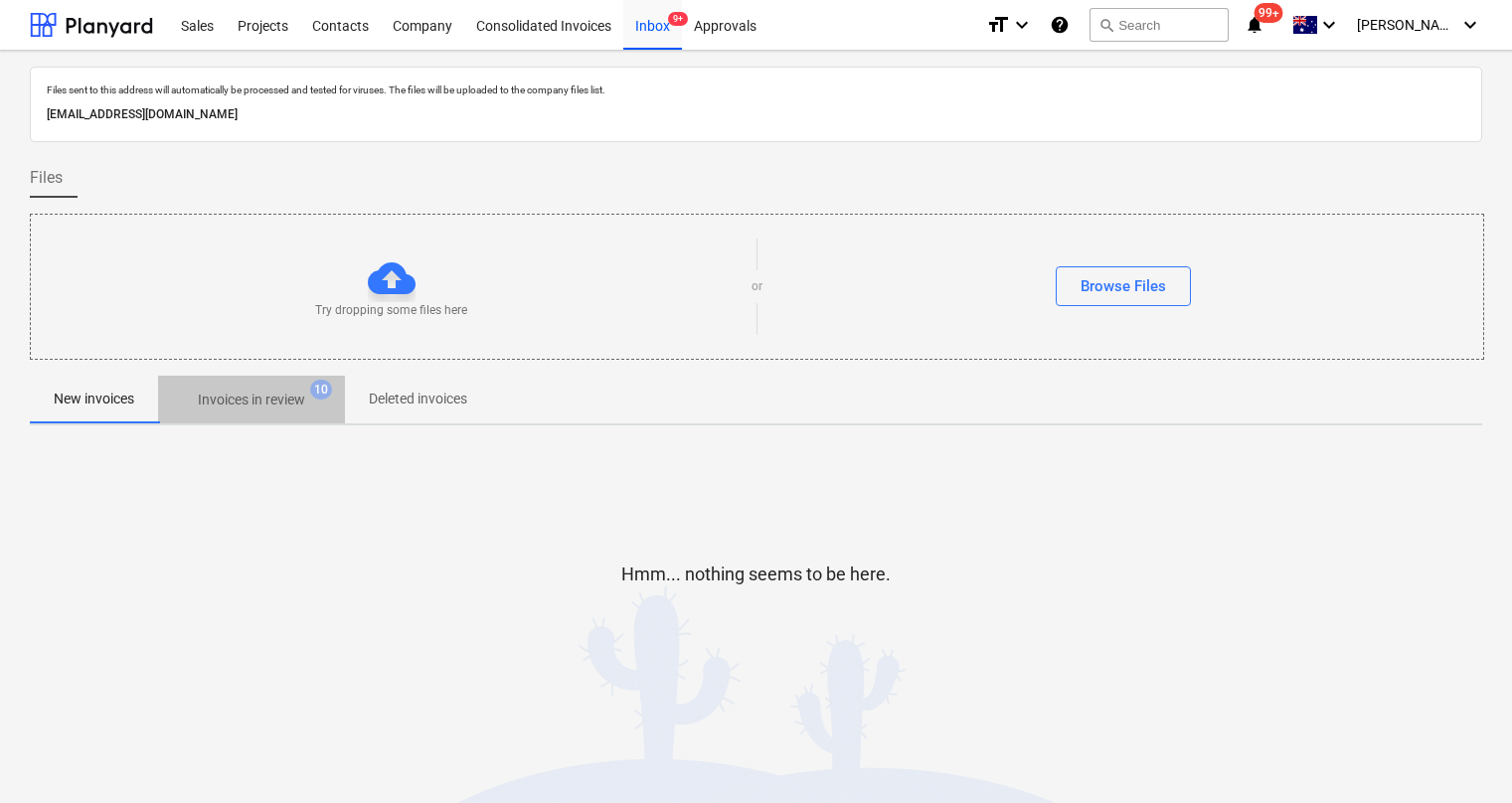 click on "Invoices in review" at bounding box center (252, 400) 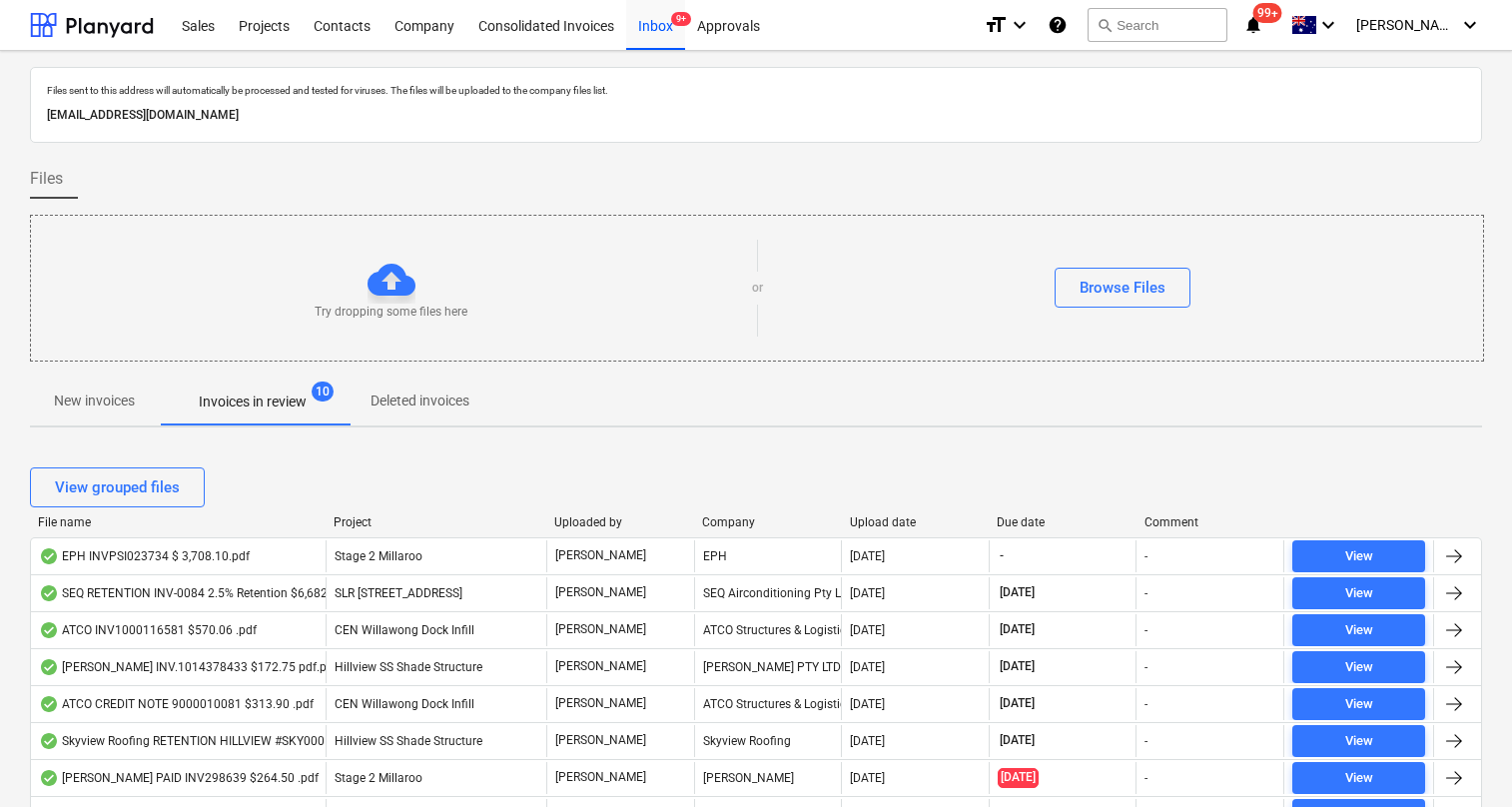 click on "Upload date" at bounding box center (916, 522) 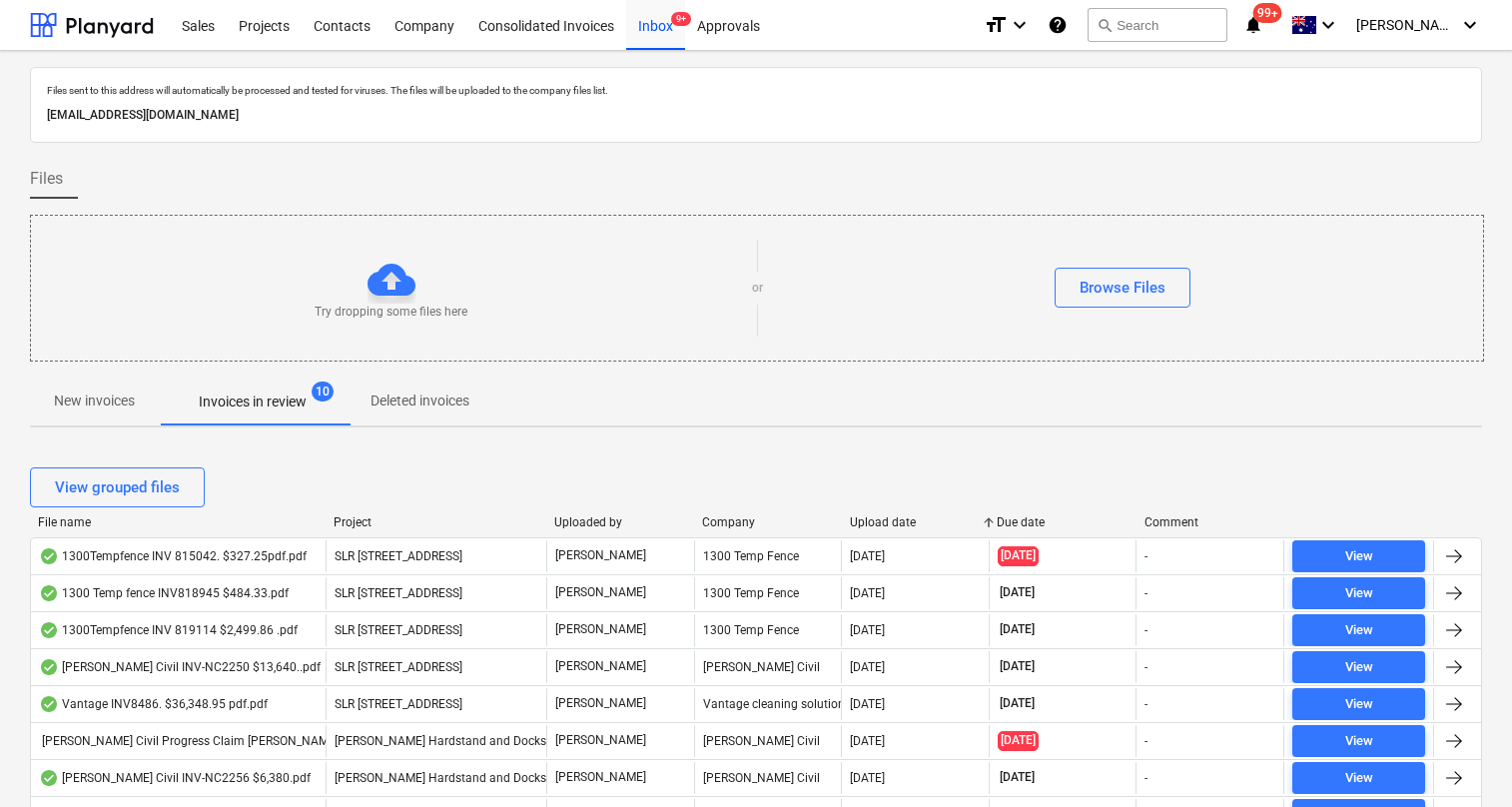 click on "Upload date" at bounding box center (916, 522) 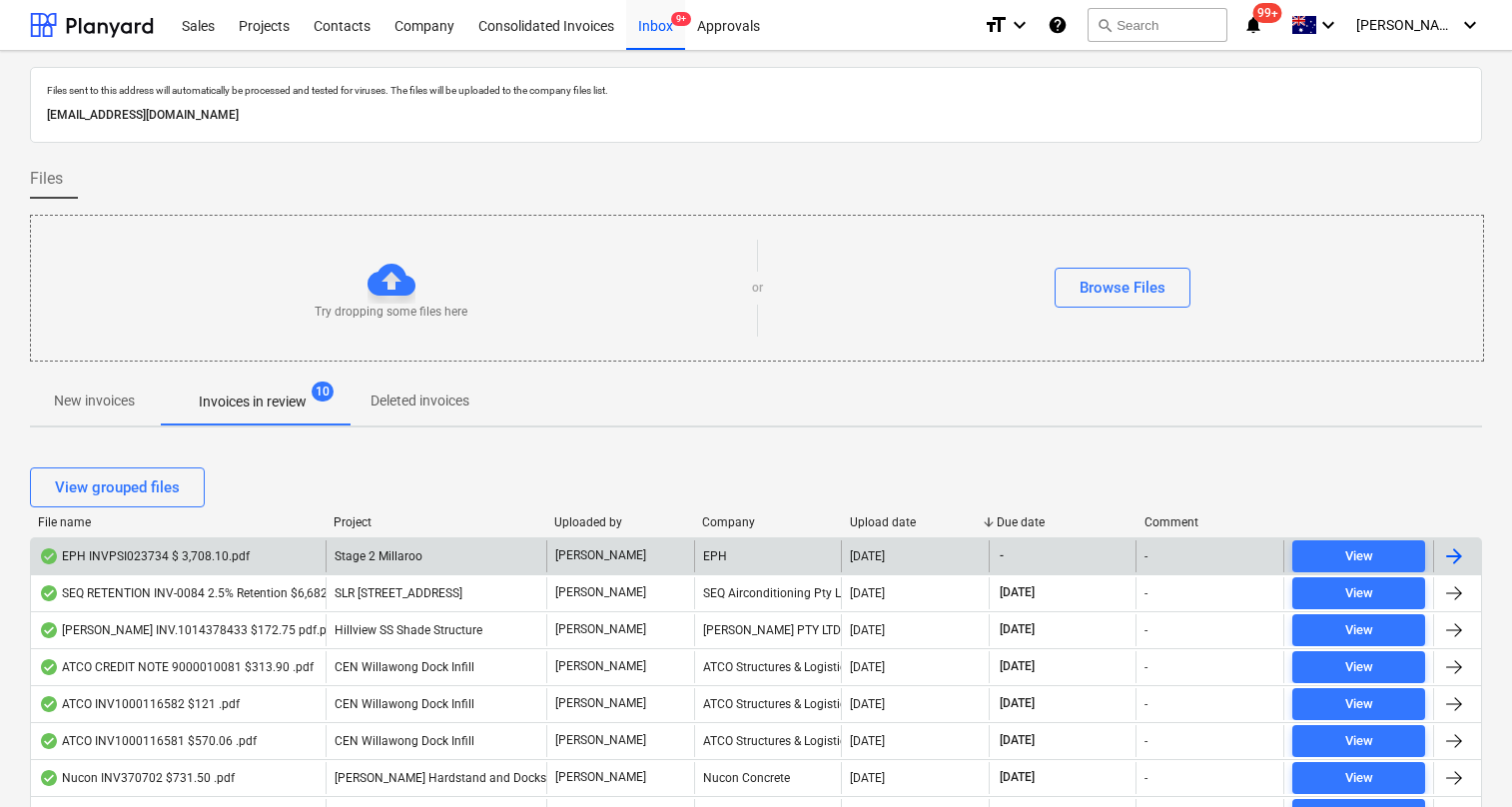 click on "EPH INVPSI023734 $ 3,708.10.pdf" at bounding box center [144, 556] 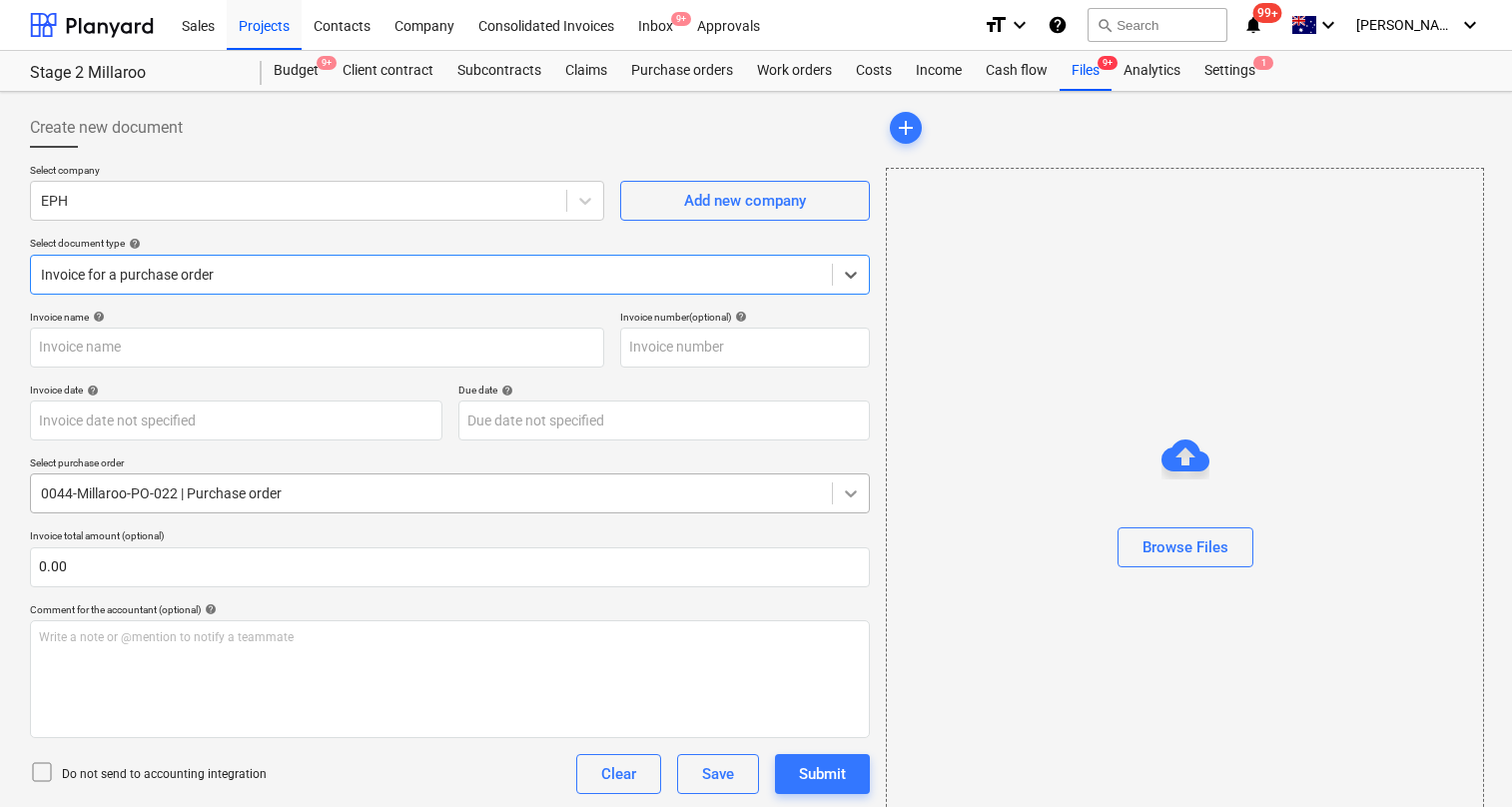 type on "EPH INVPSI023734 $ 3,708.10.pdf" 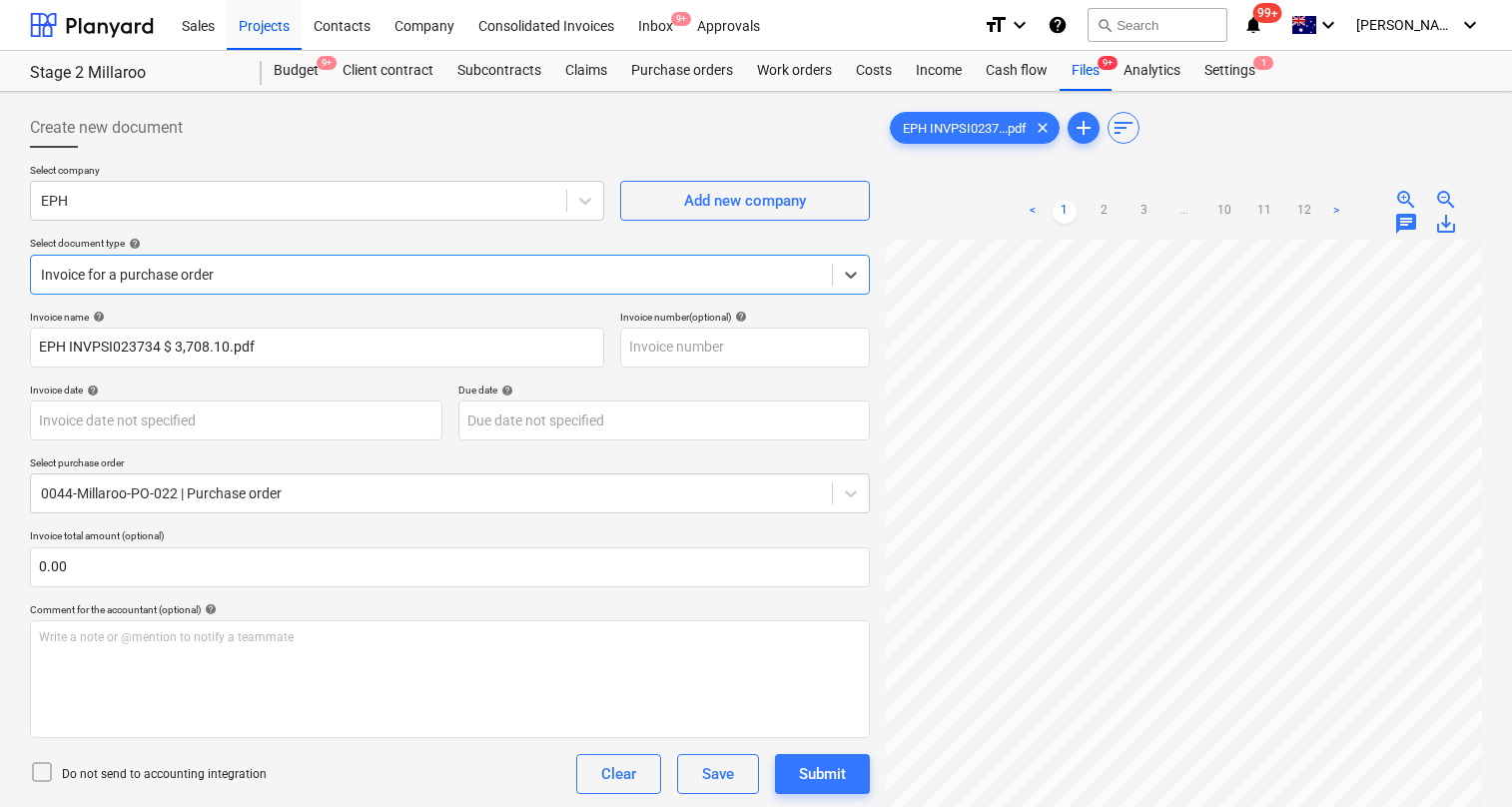 scroll, scrollTop: 0, scrollLeft: 106, axis: horizontal 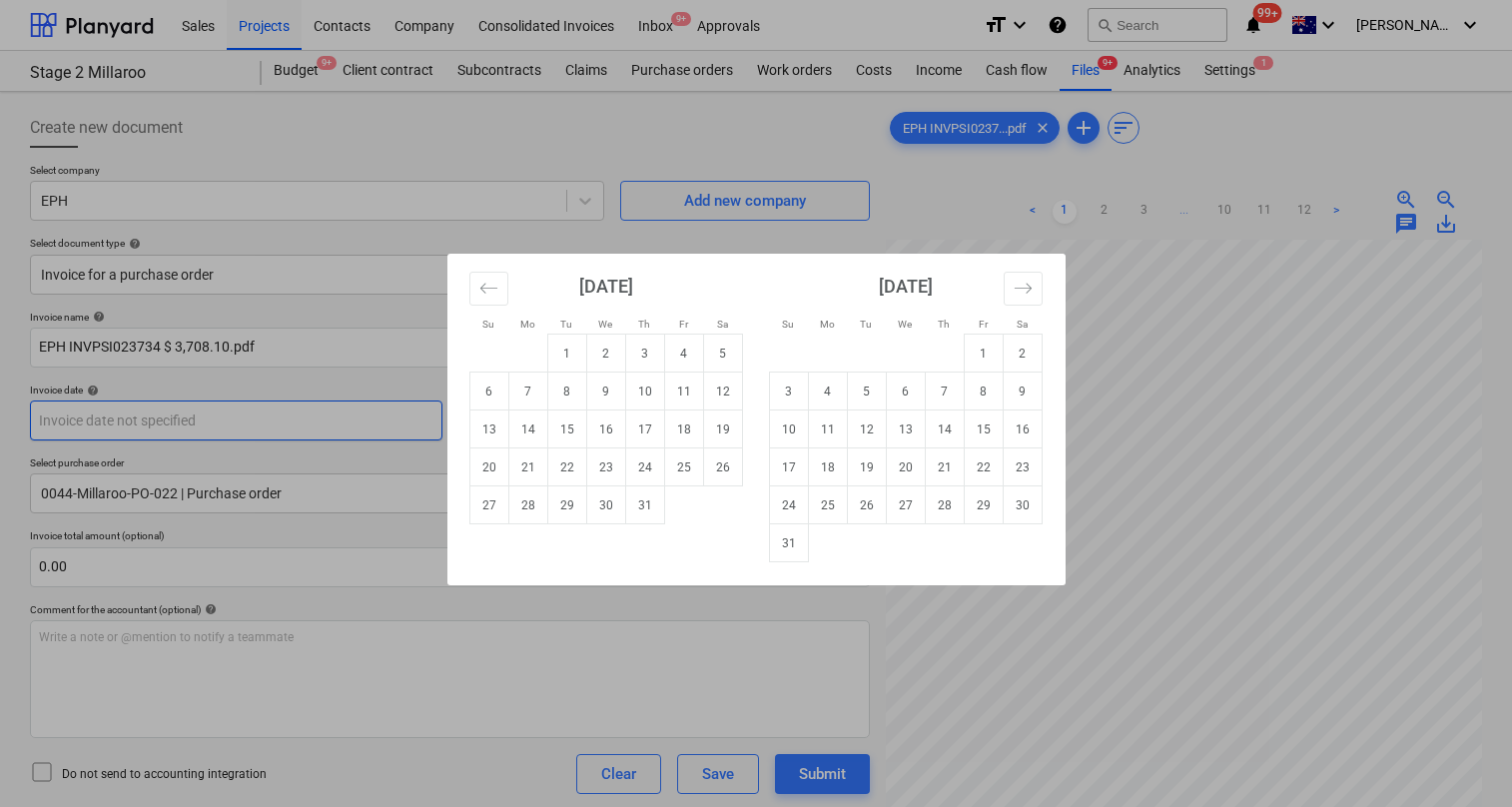 click on "Sales Projects Contacts Company Consolidated Invoices Inbox 9+ Approvals format_size keyboard_arrow_down help search Search notifications 99+ keyboard_arrow_down [PERSON_NAME] keyboard_arrow_down Stage 2 Millaroo Budget 9+ Client contract Subcontracts Claims Purchase orders Work orders Costs Income Cash flow Files 9+ Analytics Settings 1 Create new document Select company EPH   Add new company Select document type help Invoice for a purchase order Invoice name help EPH INVPSI023734 $ 3,708.10.pdf Invoice number  (optional) help Invoice date help Press the down arrow key to interact with the calendar and
select a date. Press the question mark key to get the keyboard shortcuts for changing dates. Due date help Press the down arrow key to interact with the calendar and
select a date. Press the question mark key to get the keyboard shortcuts for changing dates. Select purchase order 0044-Millaroo-PO-022 | Purchase order Invoice total amount (optional) 0.00 Comment for the accountant (optional) help ﻿ Clear" at bounding box center [756, 404] 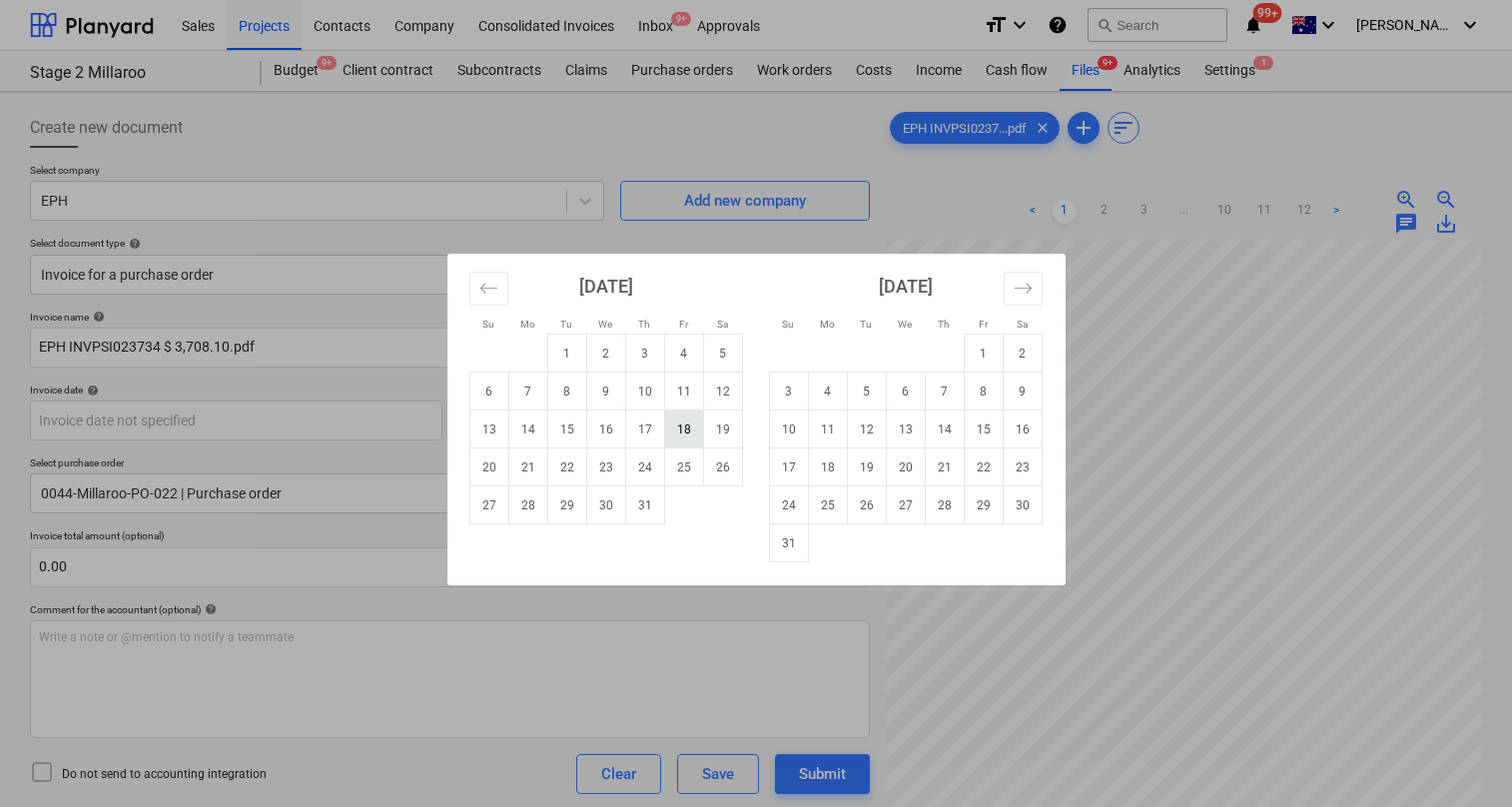 click on "18" at bounding box center (683, 429) 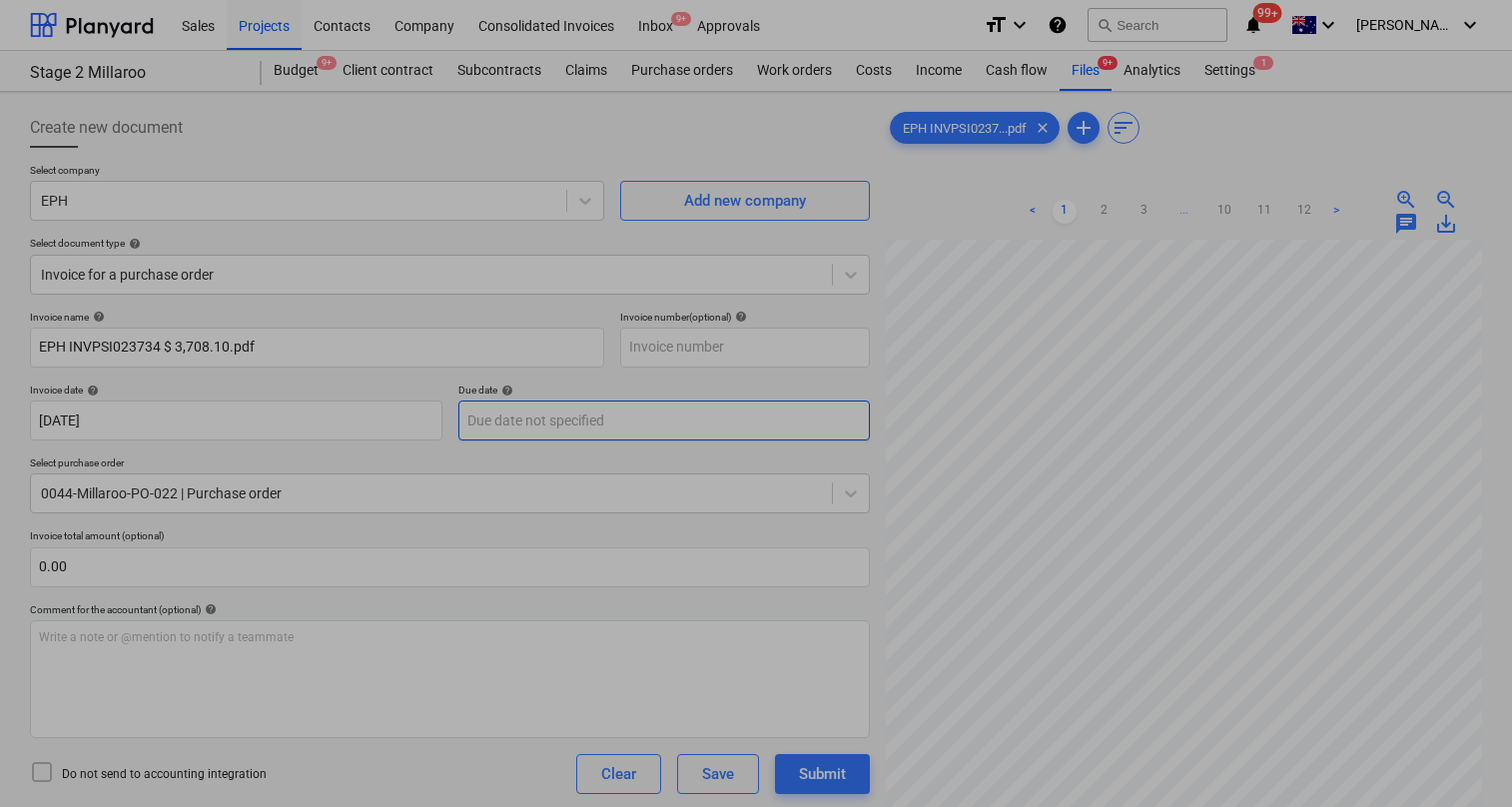 click on "Sales Projects Contacts Company Consolidated Invoices Inbox 9+ Approvals format_size keyboard_arrow_down help search Search notifications 99+ keyboard_arrow_down [PERSON_NAME] keyboard_arrow_down Stage 2 Millaroo Budget 9+ Client contract Subcontracts Claims Purchase orders Work orders Costs Income Cash flow Files 9+ Analytics Settings 1 Create new document Select company EPH   Add new company Select document type help Invoice for a purchase order Invoice name help EPH INVPSI023734 $ 3,708.10.pdf Invoice number  (optional) help Invoice date help [DATE] 18.07.2025 Press the down arrow key to interact with the calendar and
select a date. Press the question mark key to get the keyboard shortcuts for changing dates. Due date help Press the down arrow key to interact with the calendar and
select a date. Press the question mark key to get the keyboard shortcuts for changing dates. Select purchase order 0044-Millaroo-PO-022 | Purchase order Invoice total amount (optional) 0.00 help ﻿ Clear Save Submit <" at bounding box center (756, 404) 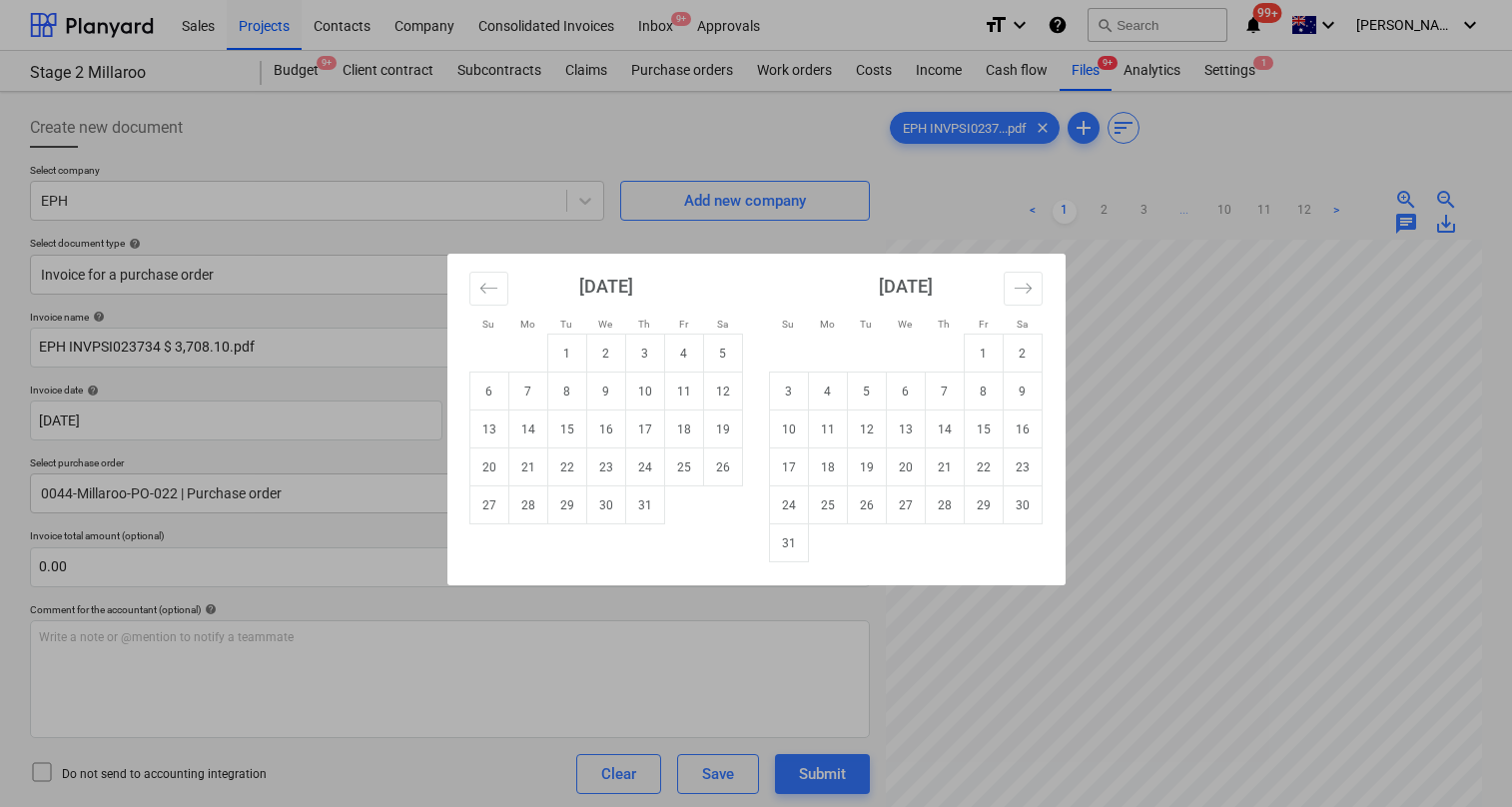 click on "31" at bounding box center (788, 543) 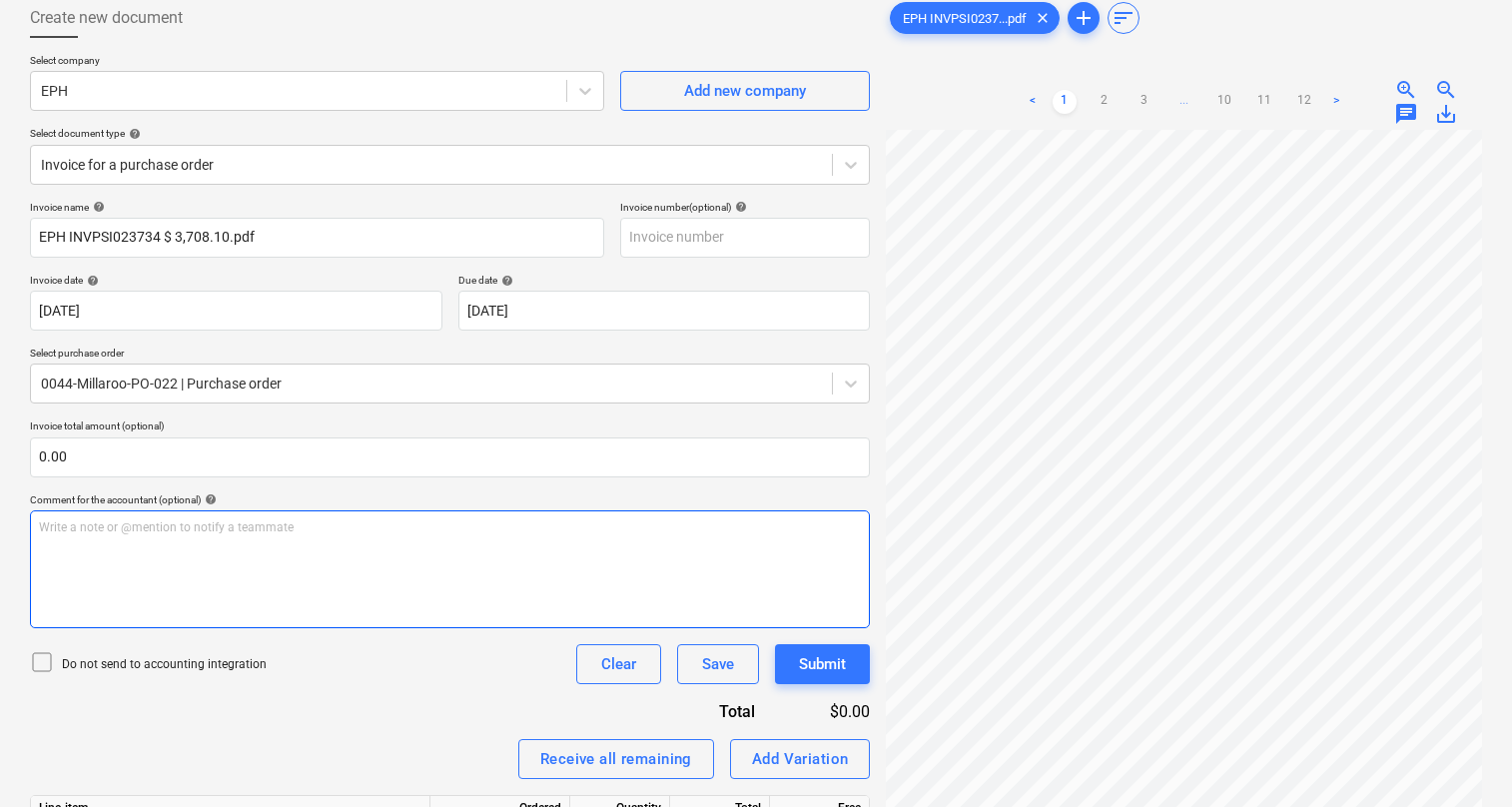 scroll, scrollTop: 111, scrollLeft: 0, axis: vertical 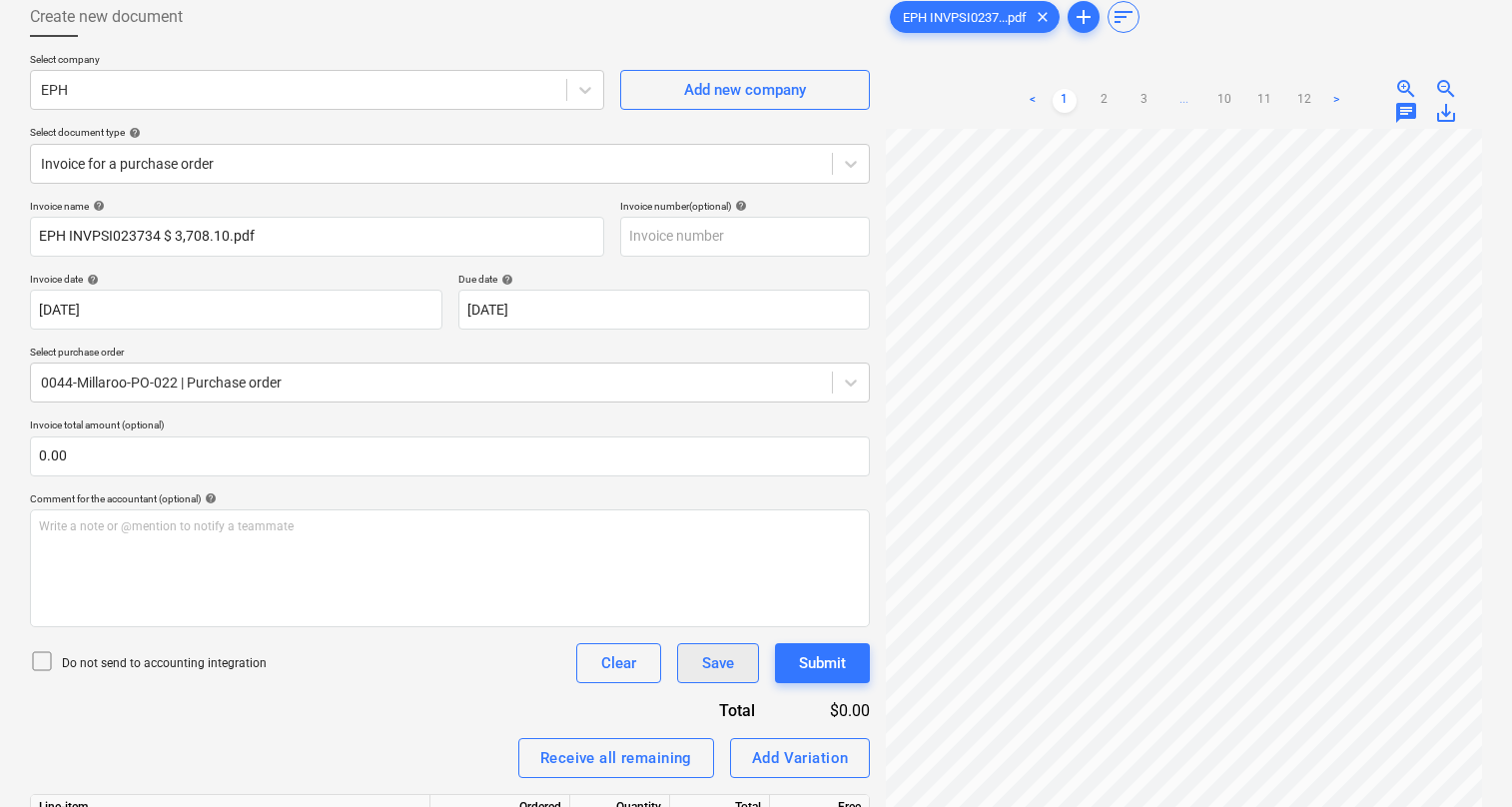click on "Save" at bounding box center [718, 663] 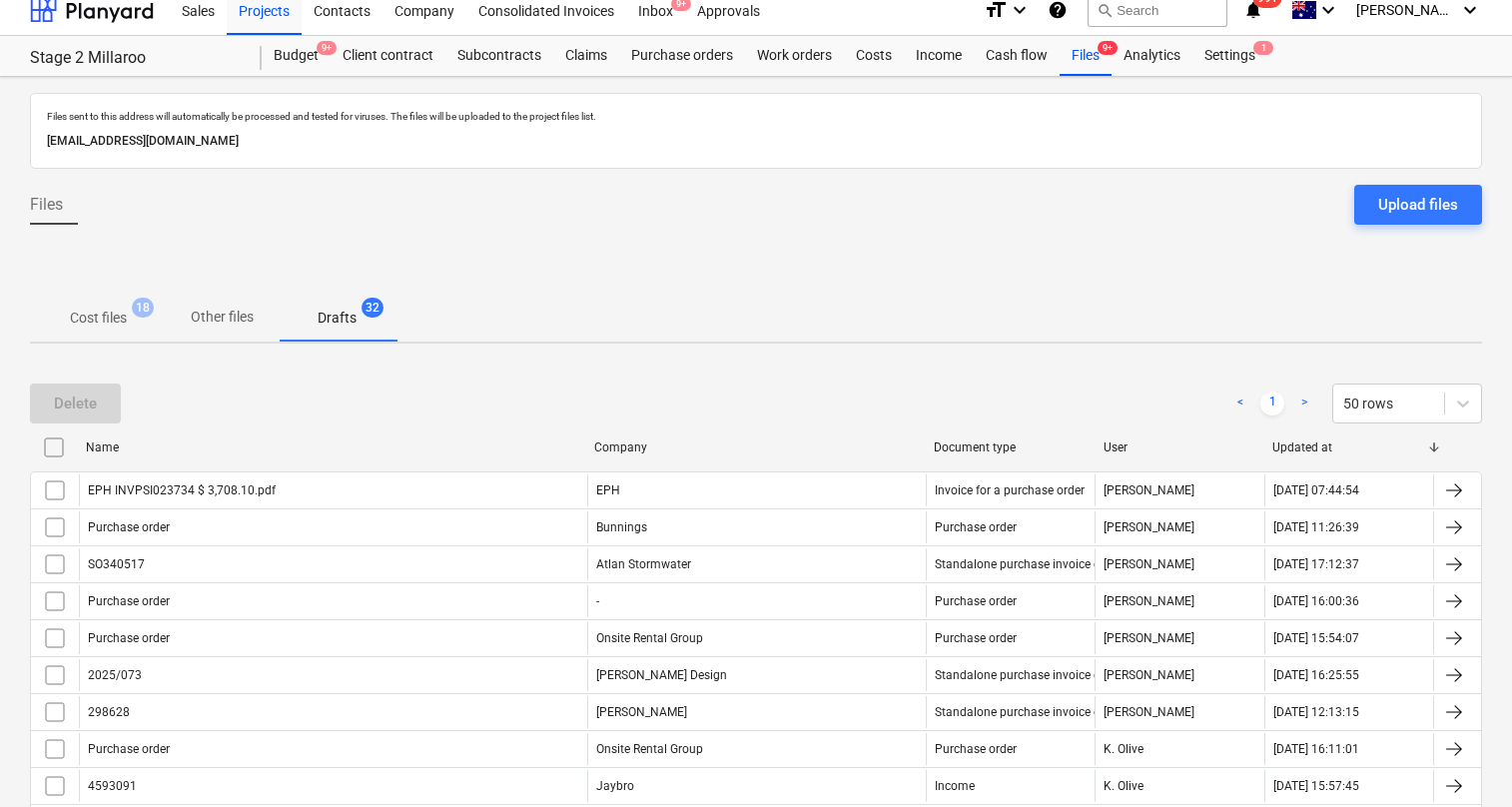 scroll, scrollTop: 0, scrollLeft: 0, axis: both 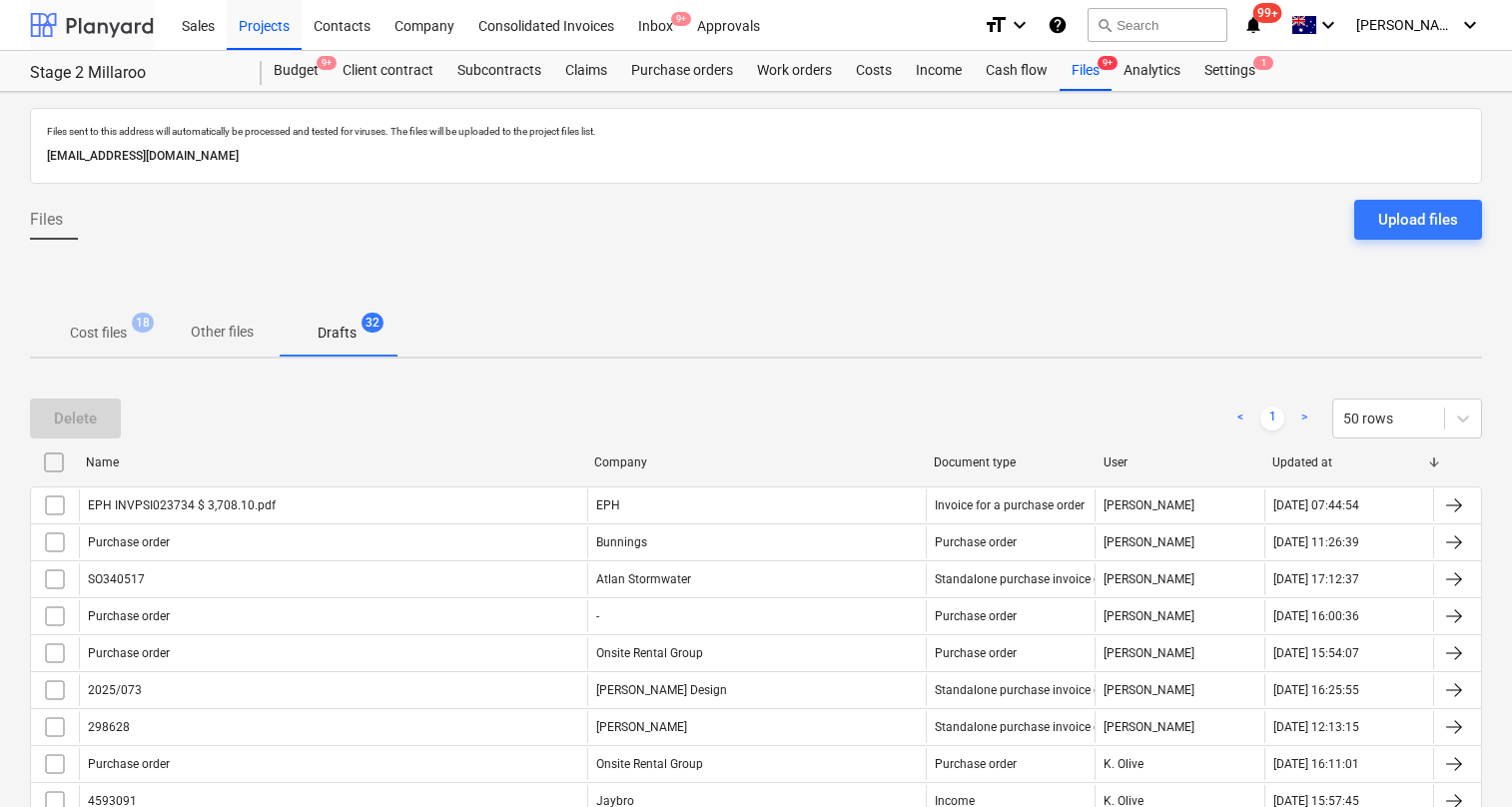 click at bounding box center [92, 25] 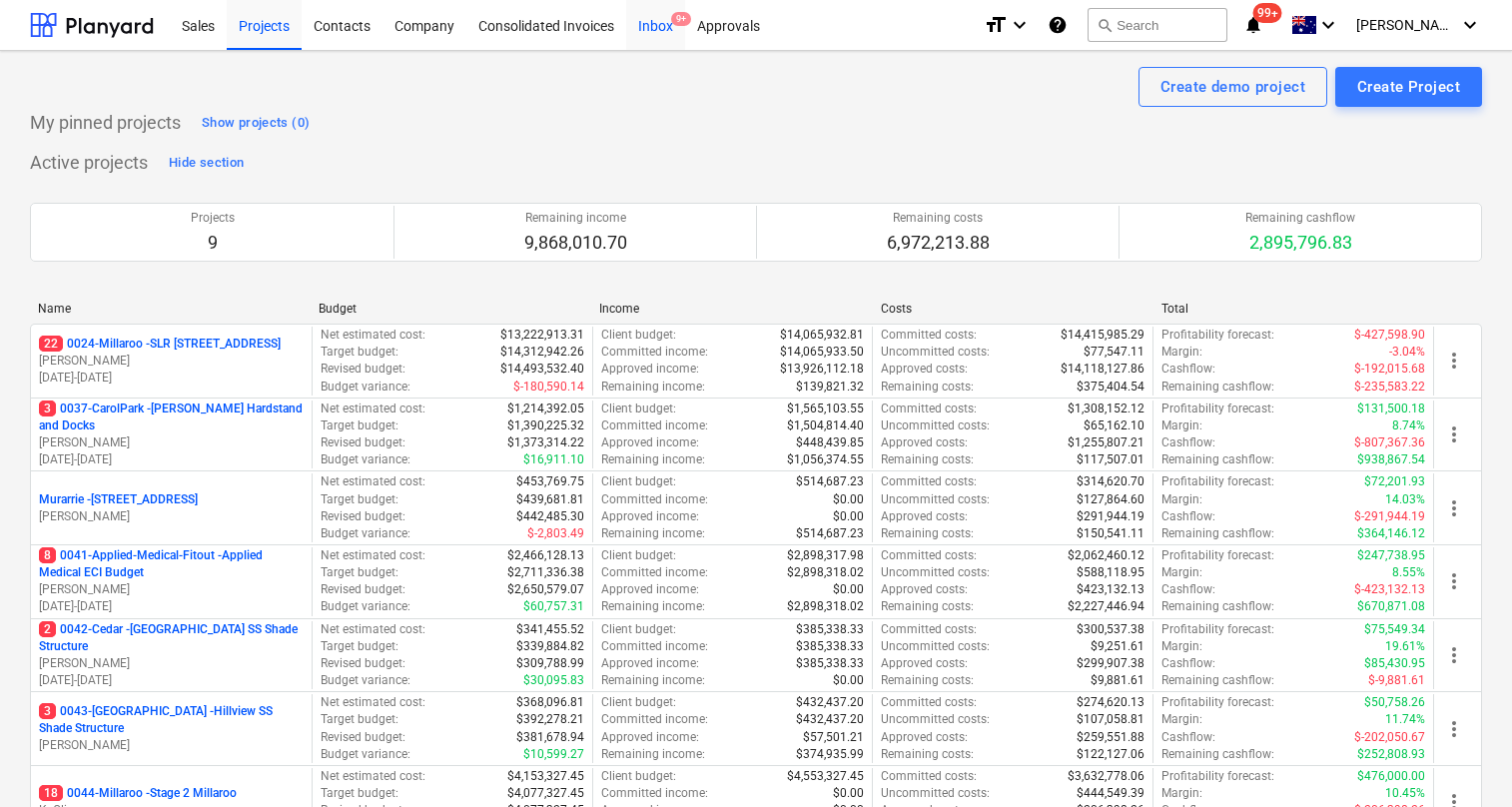 click on "Inbox 9+" at bounding box center (655, 24) 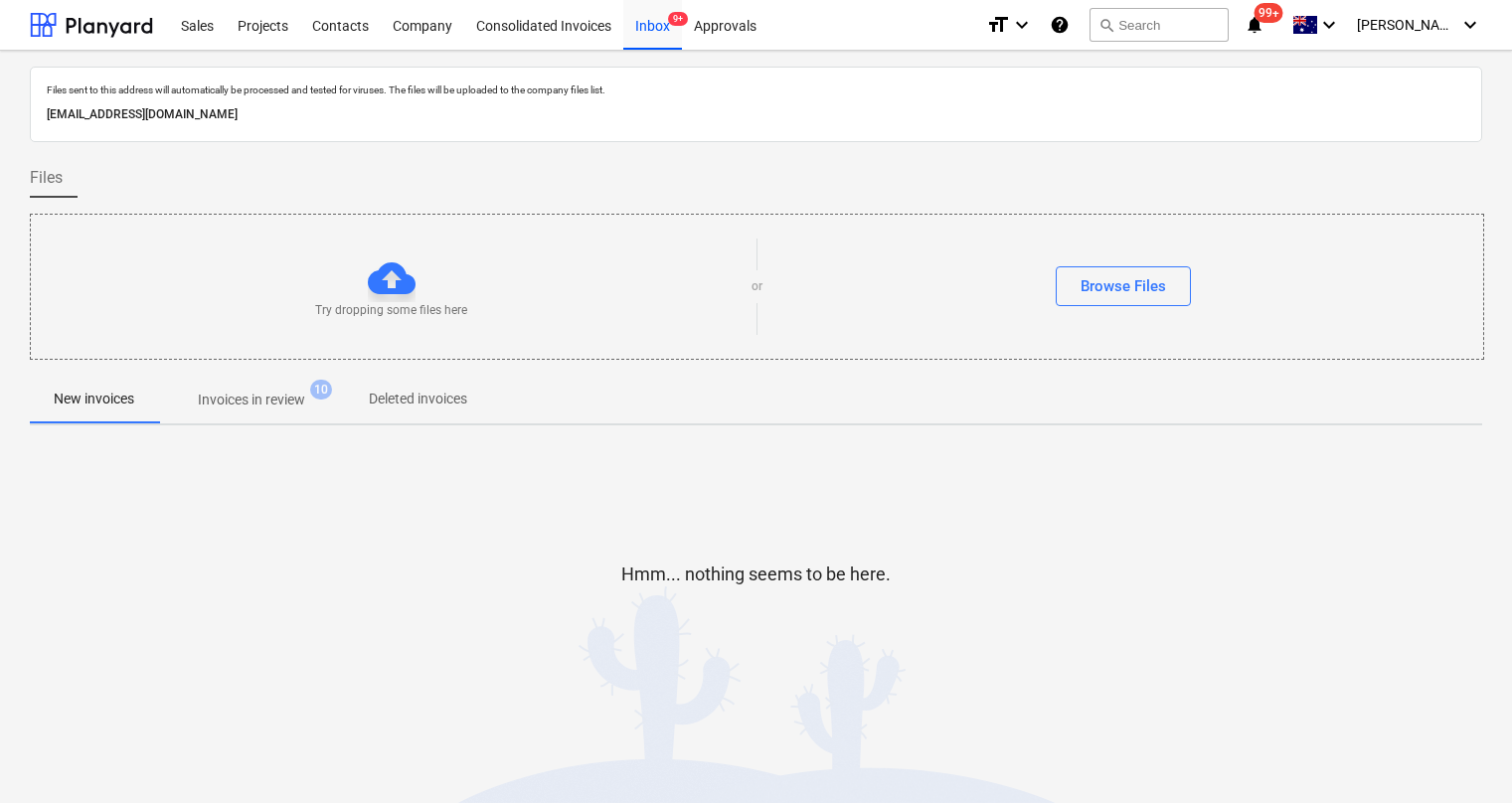 click on "Invoices in review" at bounding box center (252, 400) 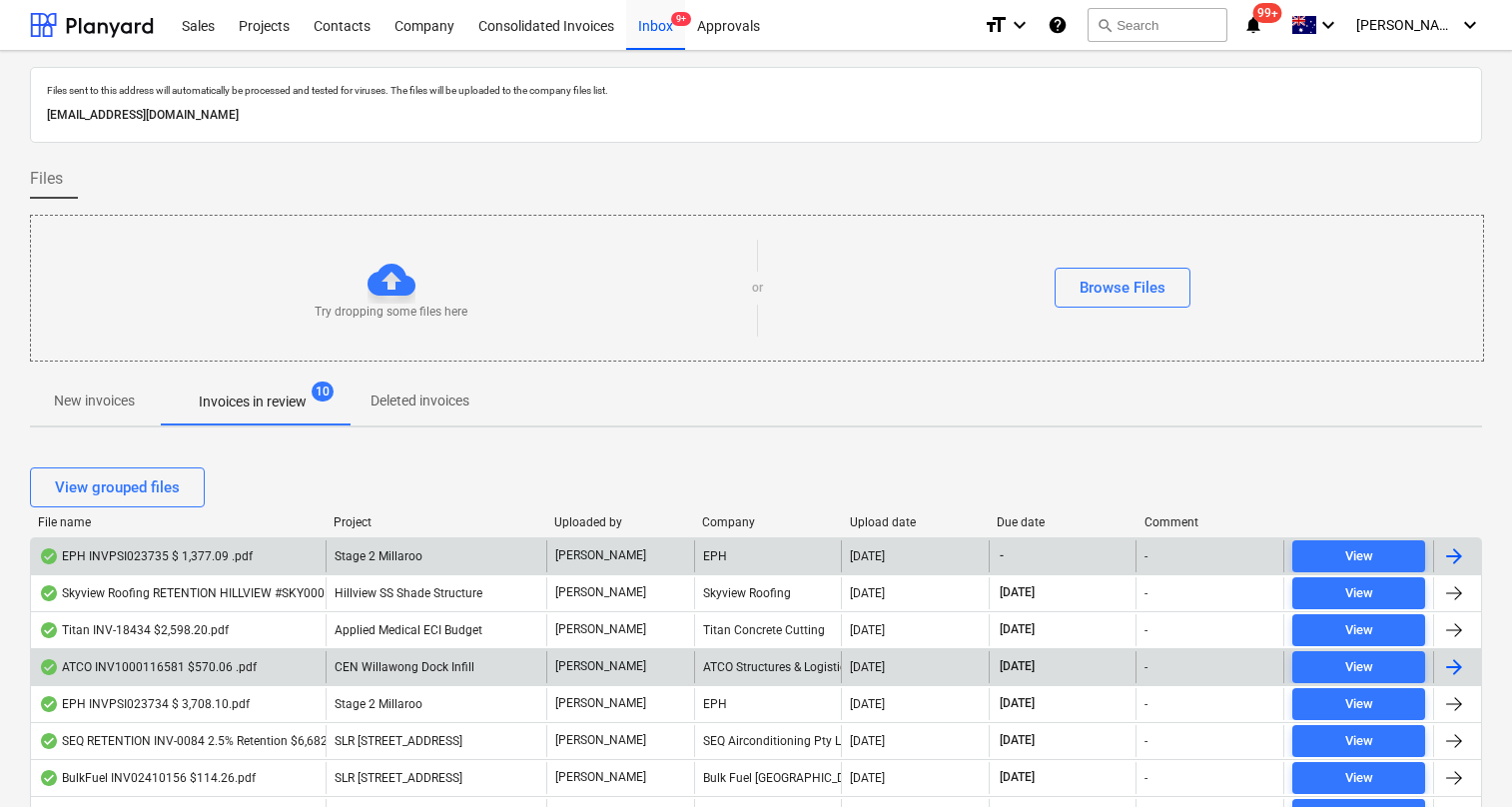 click on "EPH INVPSI023735 $ 1,377.09 .pdf" at bounding box center (146, 556) 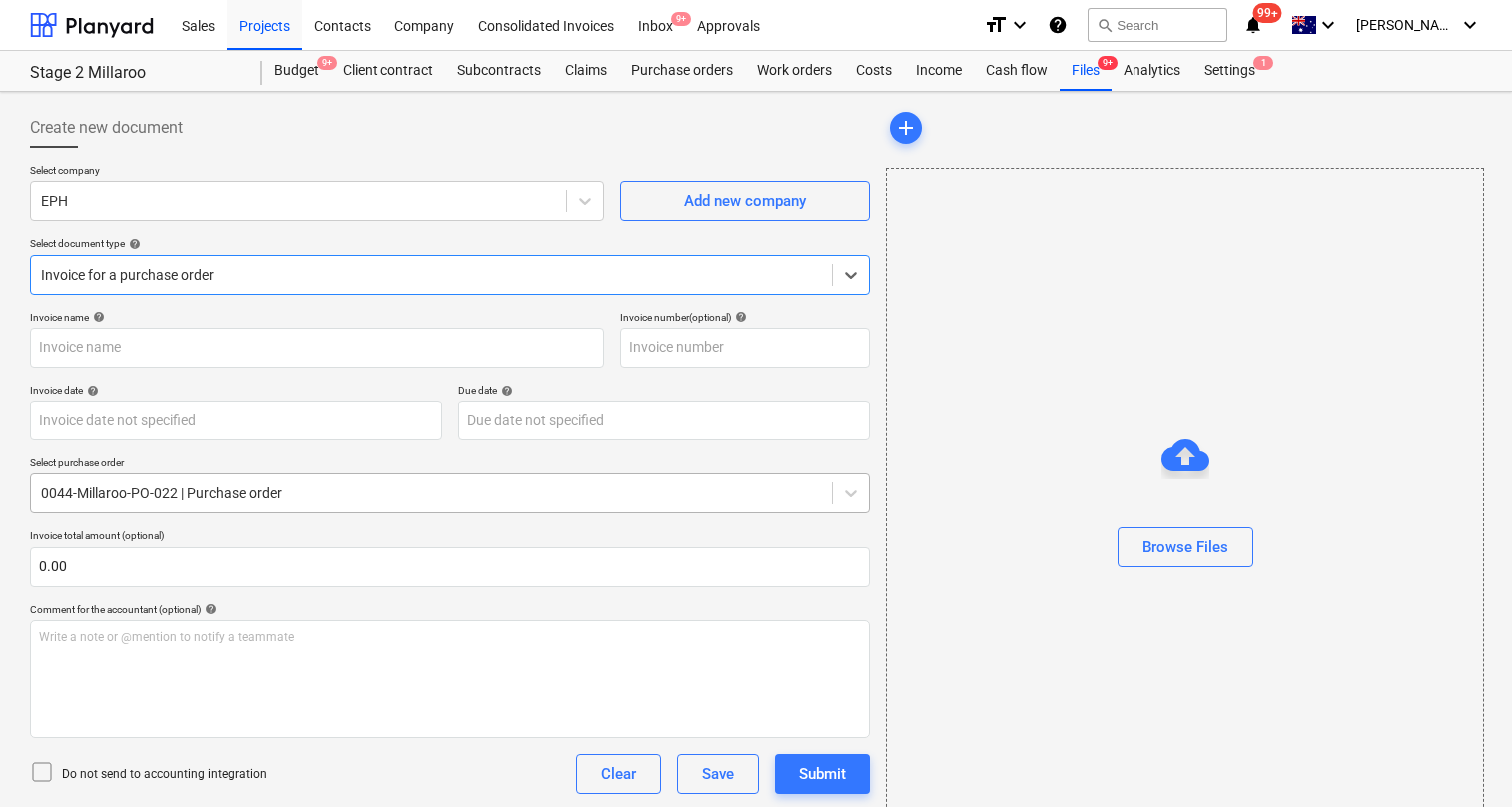 type on "EPH INVPSI023735 $ 1,377.09 .pdf" 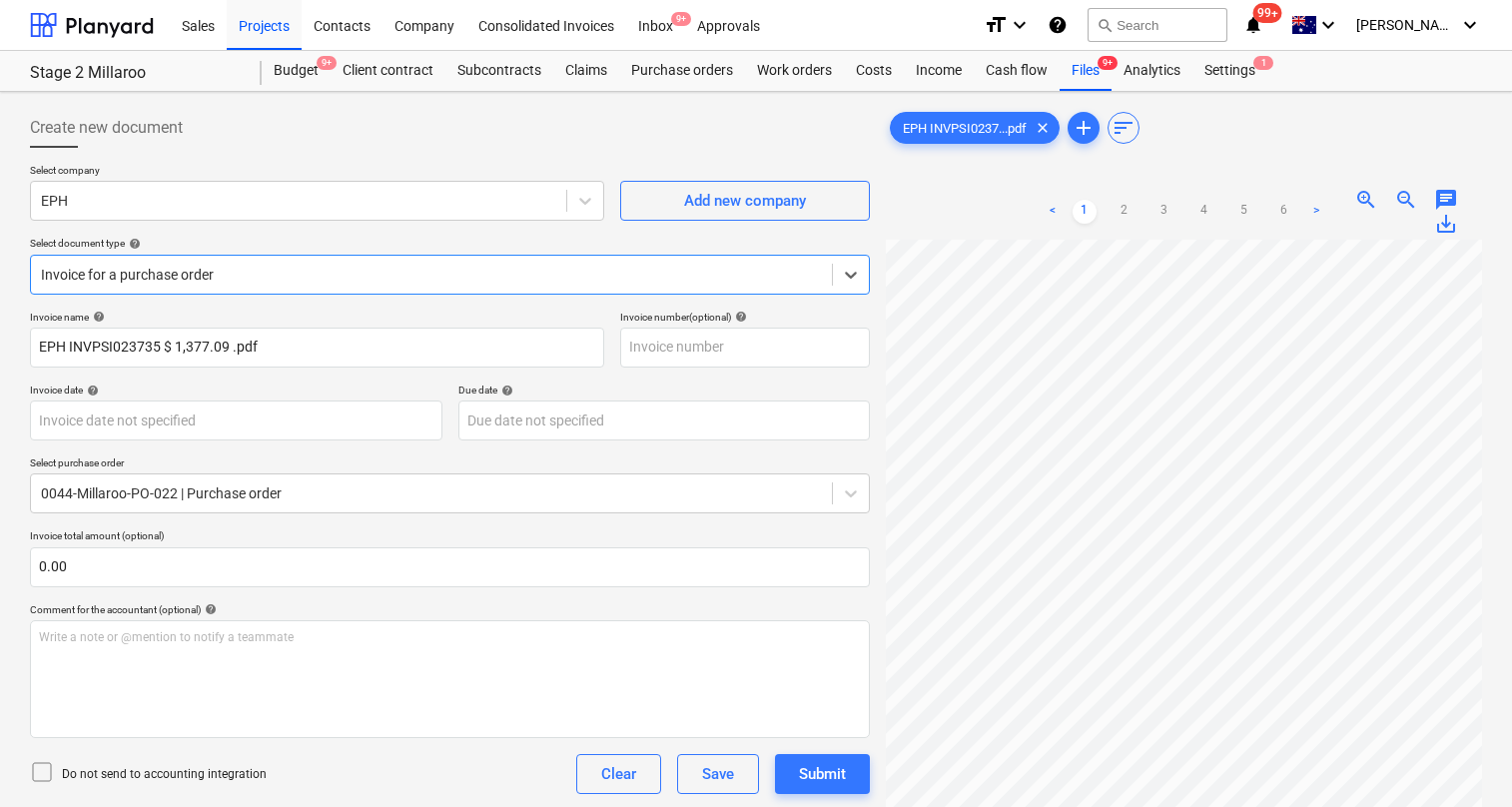 scroll, scrollTop: 0, scrollLeft: 141, axis: horizontal 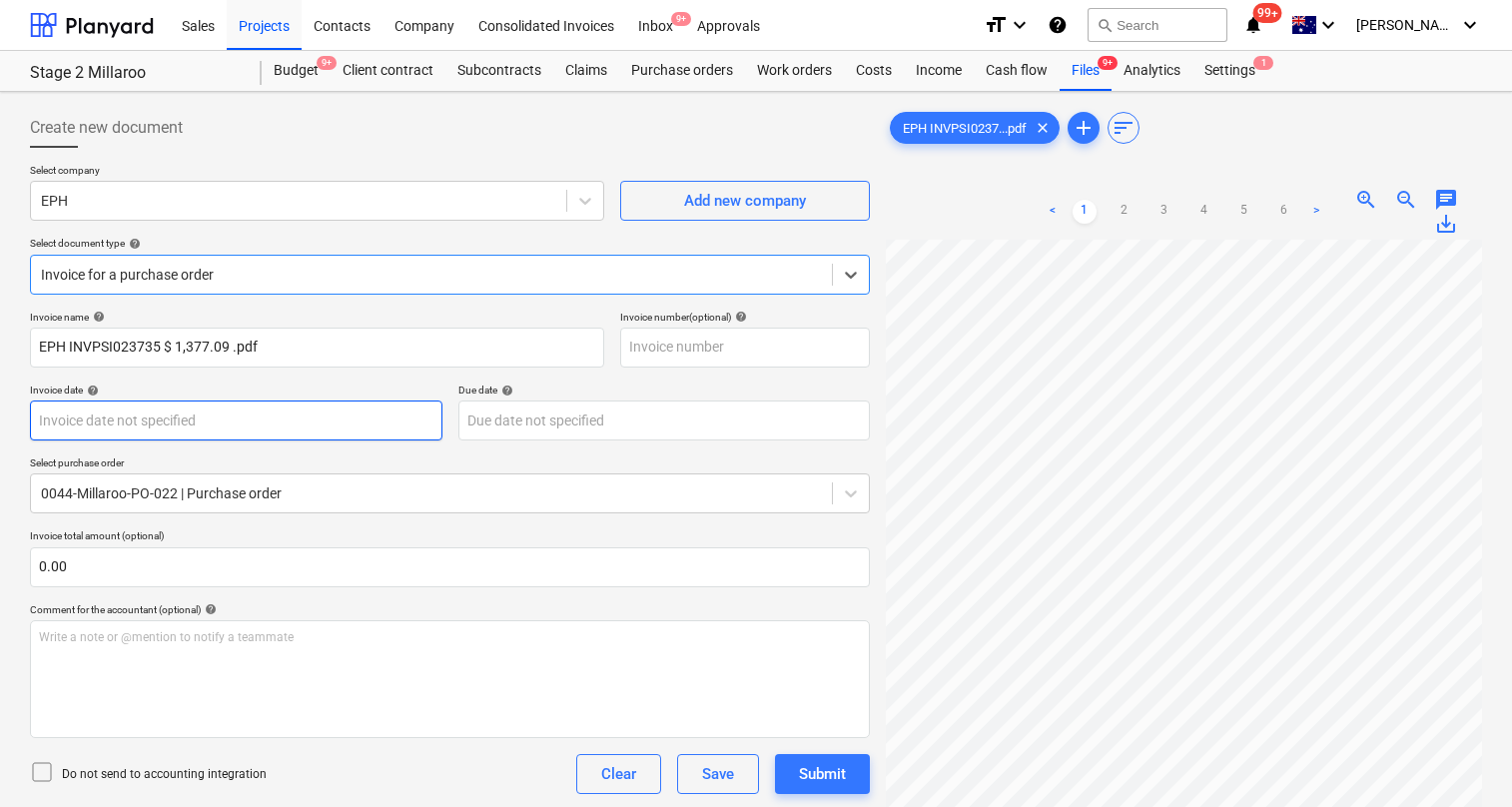 click on "Sales Projects Contacts Company Consolidated Invoices Inbox 9+ Approvals format_size keyboard_arrow_down help search Search notifications 99+ keyboard_arrow_down [PERSON_NAME] keyboard_arrow_down Stage 2 Millaroo Budget 9+ Client contract Subcontracts Claims Purchase orders Work orders Costs Income Cash flow Files 9+ Analytics Settings 1 Create new document Select company EPH   Add new company Select document type help   Select is focused ,type to refine list, press Down to open the menu,  Invoice for a purchase order Invoice name help EPH INVPSI023735 $ 1,377.09 .pdf Invoice number  (optional) help Invoice date help Press the down arrow key to interact with the calendar and
select a date. Press the question mark key to get the keyboard shortcuts for changing dates. Due date help Press the down arrow key to interact with the calendar and
select a date. Press the question mark key to get the keyboard shortcuts for changing dates. Select purchase order 0044-Millaroo-PO-022 | Purchase order 0.00 help ﻿ <" at bounding box center [756, 404] 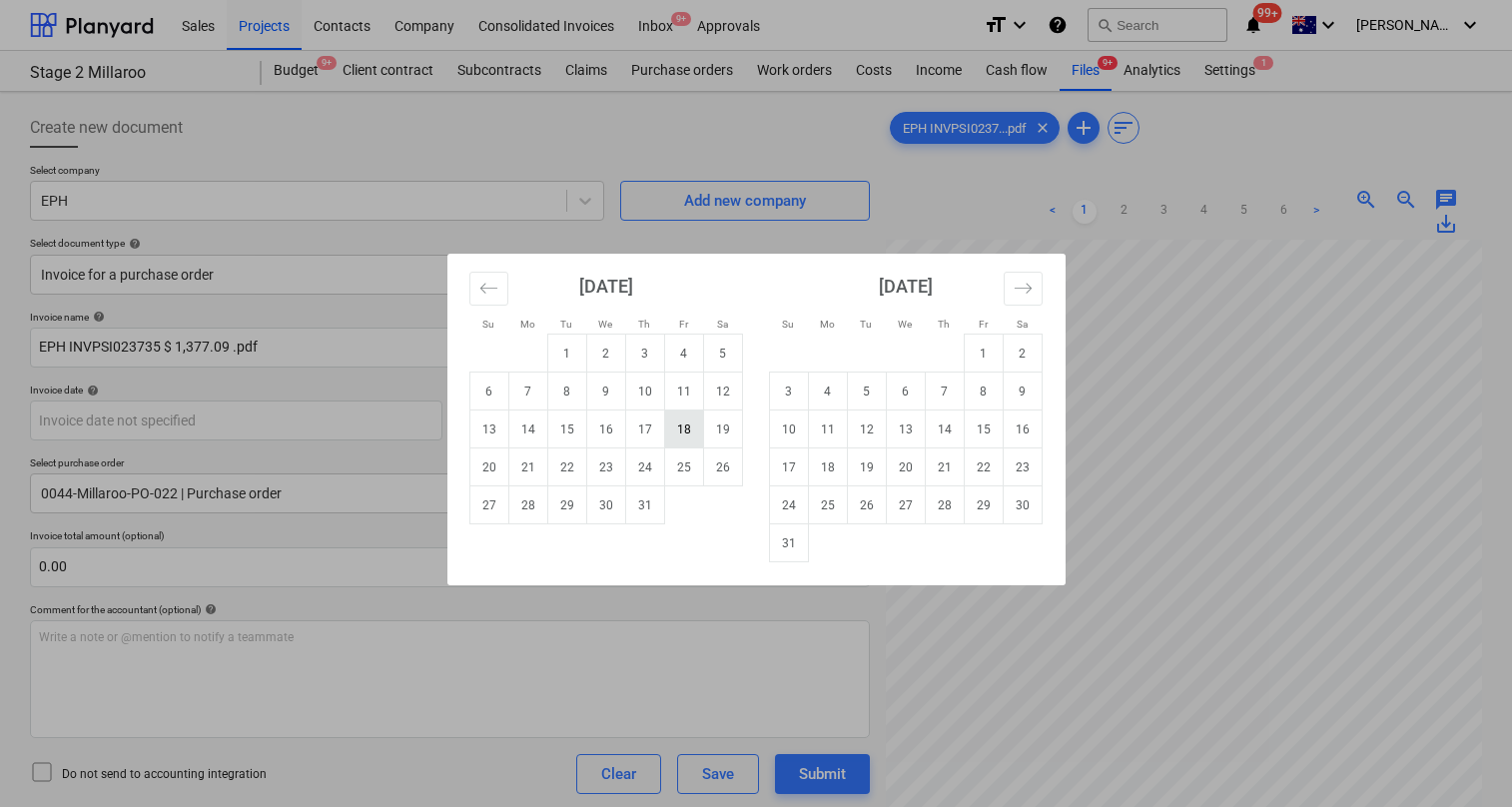click on "18" at bounding box center (683, 429) 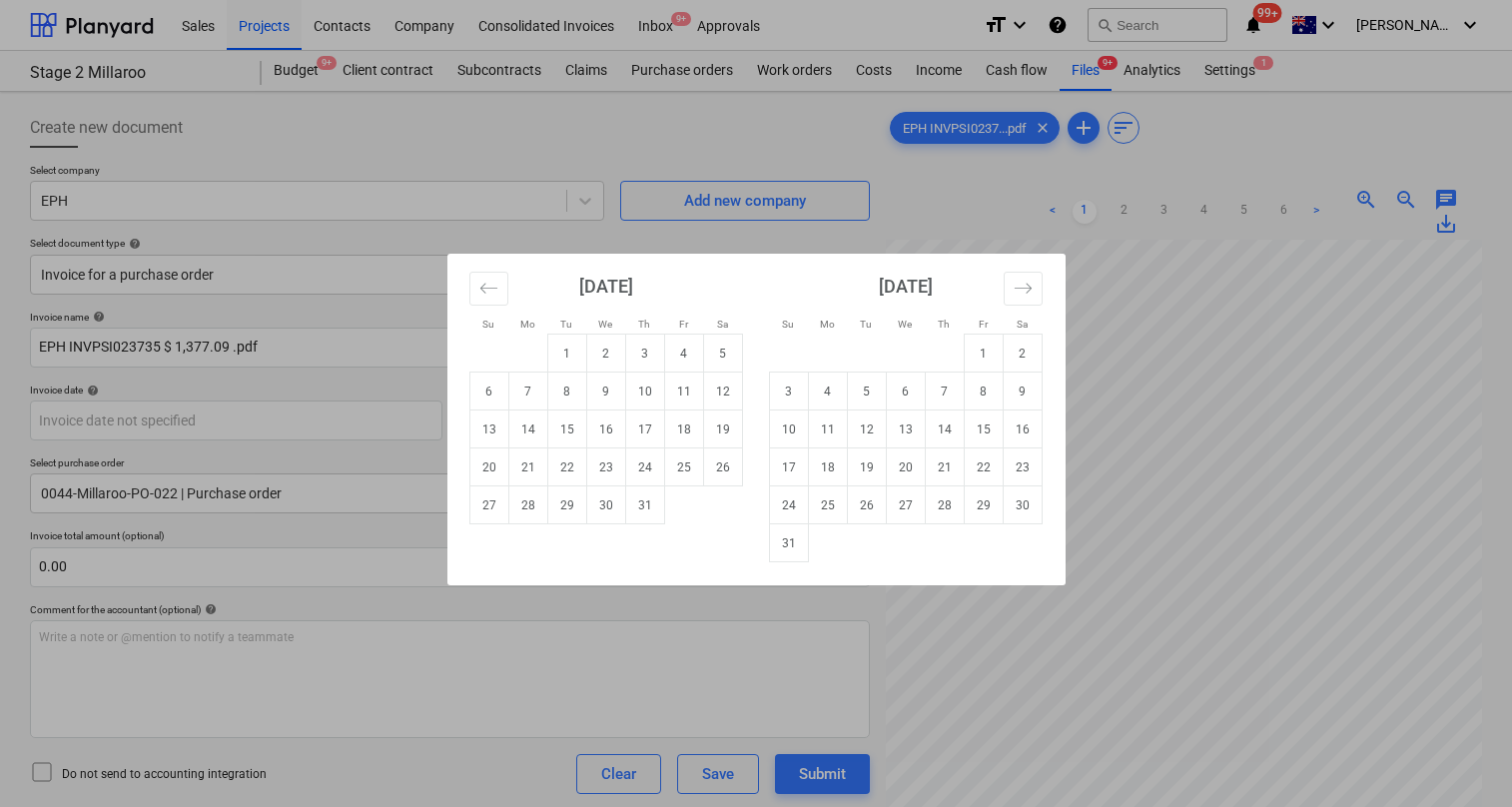 type on "[DATE]" 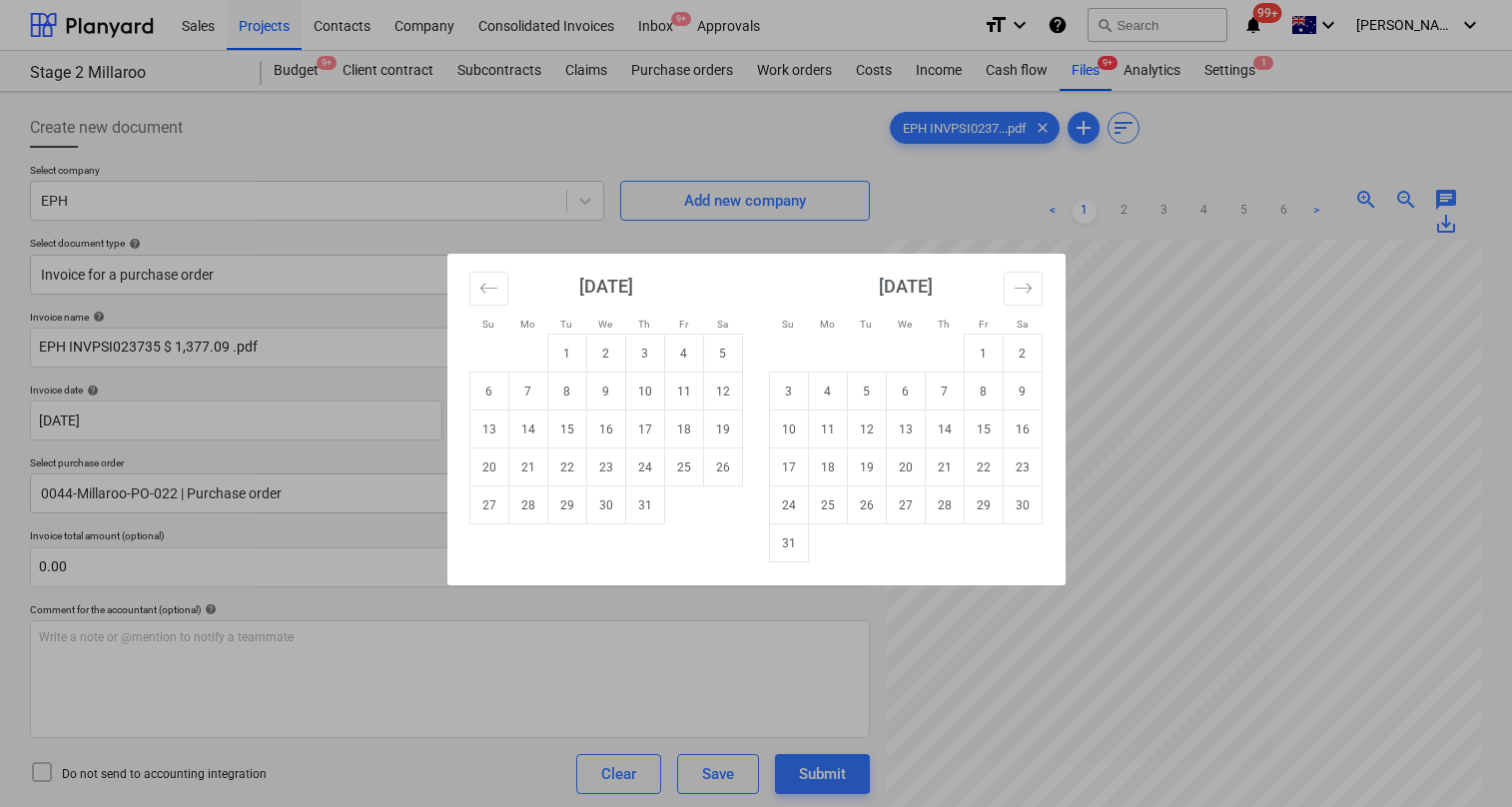 click on "Sales Projects Contacts Company Consolidated Invoices Inbox 9+ Approvals format_size keyboard_arrow_down help search Search notifications 99+ keyboard_arrow_down [PERSON_NAME] keyboard_arrow_down Stage 2 Millaroo Budget 9+ Client contract Subcontracts Claims Purchase orders Work orders Costs Income Cash flow Files 9+ Analytics Settings 1 Create new document Select company EPH   Add new company Select document type help Invoice for a purchase order Invoice name help EPH INVPSI023735 $ 1,377.09 .pdf Invoice number  (optional) help Invoice date help [DATE] 18.07.2025 Press the down arrow key to interact with the calendar and
select a date. Press the question mark key to get the keyboard shortcuts for changing dates. Due date help Press the down arrow key to interact with the calendar and
select a date. Press the question mark key to get the keyboard shortcuts for changing dates. Select purchase order 0044-Millaroo-PO-022 | Purchase order Invoice total amount (optional) 0.00 help ﻿ Clear Save Submit <" at bounding box center [756, 404] 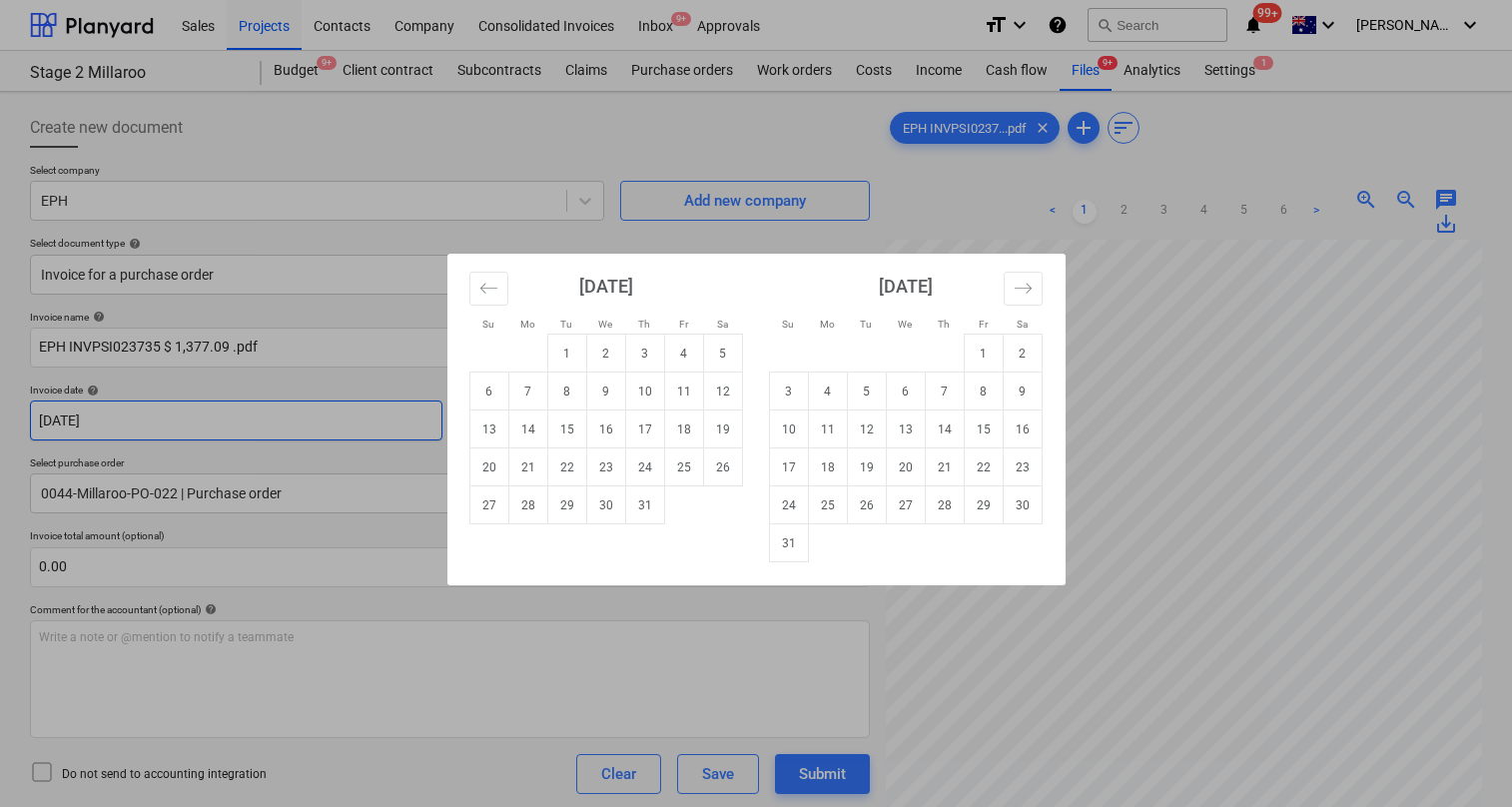 click on "Su Mo Tu We Th Fr Sa Su Mo Tu We Th Fr Sa [DATE] 1 2 3 4 5 6 7 8 9 10 11 12 13 14 15 16 17 18 19 20 21 22 23 24 25 26 27 28 29 [DATE] 1 2 3 4 5 6 7 8 9 10 11 12 13 14 15 16 17 18 19 20 21 22 23 24 25 26 27 28 29 30 [DATE] 1 2 3 4 5 6 7 8 9 10 11 12 13 14 15 16 17 18 19 20 21 22 23 24 25 26 27 28 29 30 31 [DATE] 1 2 3 4 5 6 7 8 9 10 11 12 13 14 15 16 17 18 19 20 21 22 23 24 25 26 27 28 29 30" at bounding box center [756, 404] 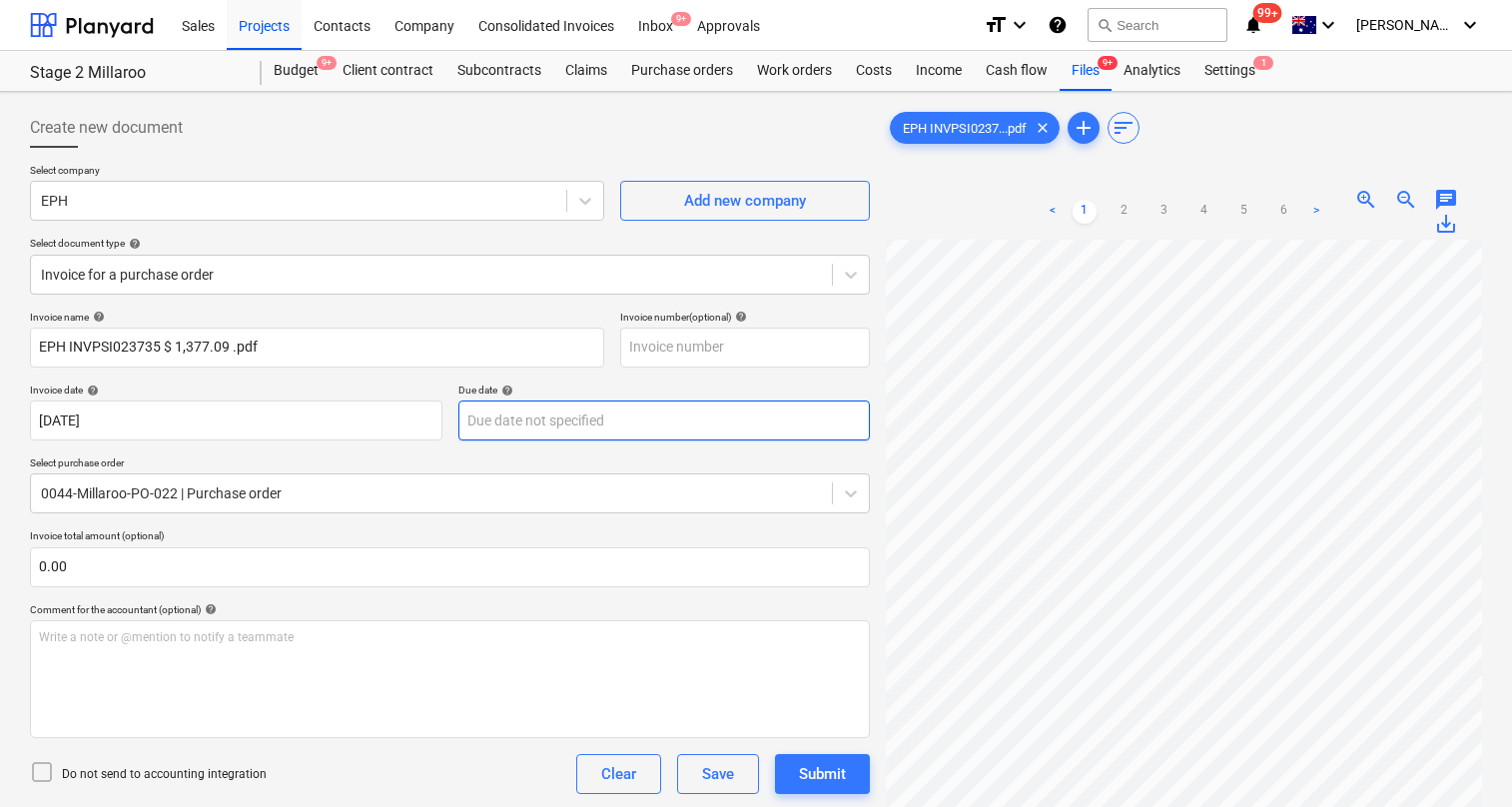 click on "Sales Projects Contacts Company Consolidated Invoices Inbox 9+ Approvals format_size keyboard_arrow_down help search Search notifications 99+ keyboard_arrow_down [PERSON_NAME] keyboard_arrow_down Stage 2 Millaroo Budget 9+ Client contract Subcontracts Claims Purchase orders Work orders Costs Income Cash flow Files 9+ Analytics Settings 1 Create new document Select company EPH   Add new company Select document type help Invoice for a purchase order Invoice name help EPH INVPSI023735 $ 1,377.09 .pdf Invoice number  (optional) help Invoice date help [DATE] 18.07.2025 Press the down arrow key to interact with the calendar and
select a date. Press the question mark key to get the keyboard shortcuts for changing dates. Due date help Press the down arrow key to interact with the calendar and
select a date. Press the question mark key to get the keyboard shortcuts for changing dates. Select purchase order 0044-Millaroo-PO-022 | Purchase order Invoice total amount (optional) 0.00 help ﻿ Clear Save Submit <" at bounding box center [756, 404] 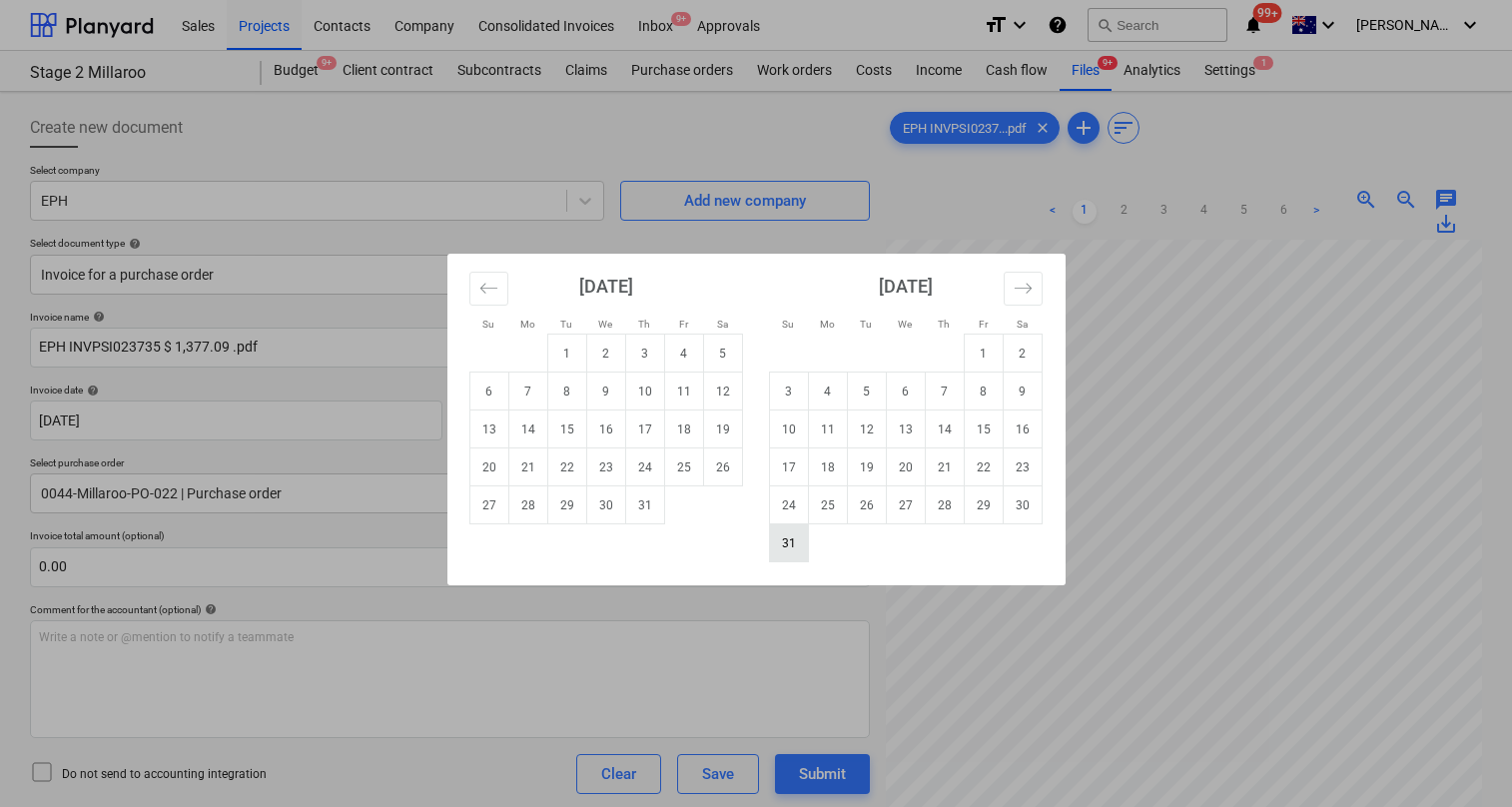 click on "31" at bounding box center (788, 543) 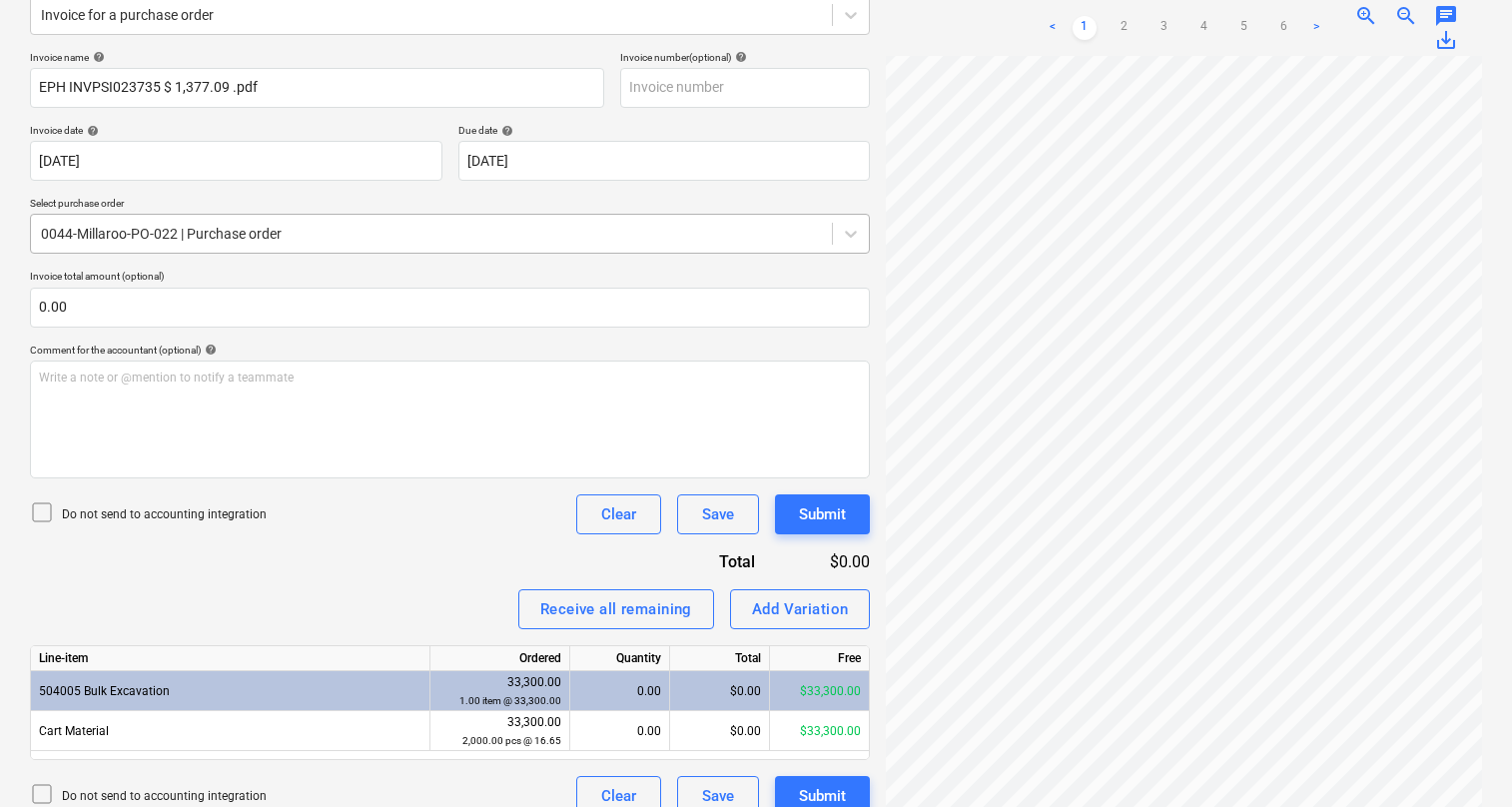 scroll, scrollTop: 285, scrollLeft: 0, axis: vertical 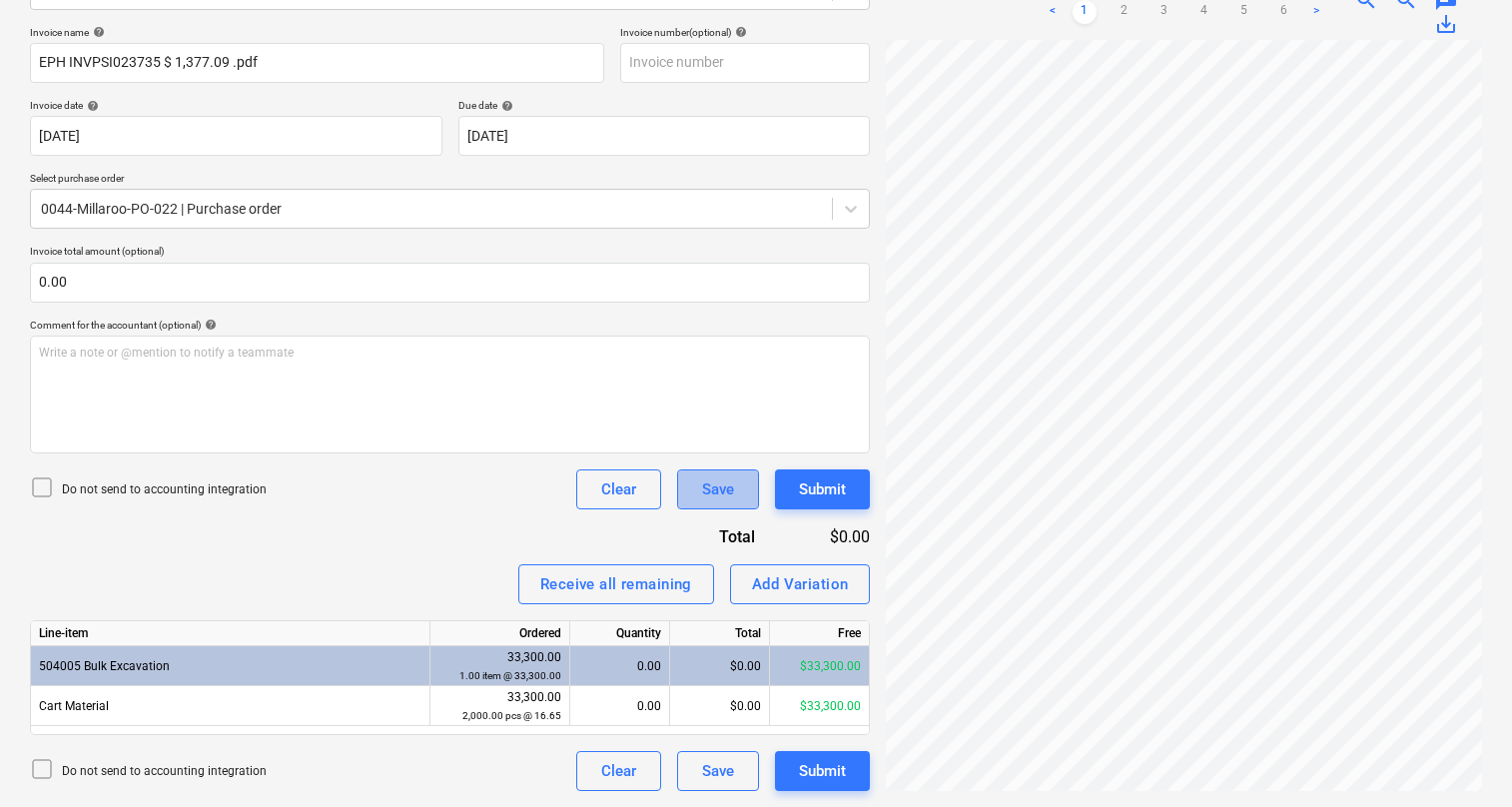 click on "Save" at bounding box center (718, 489) 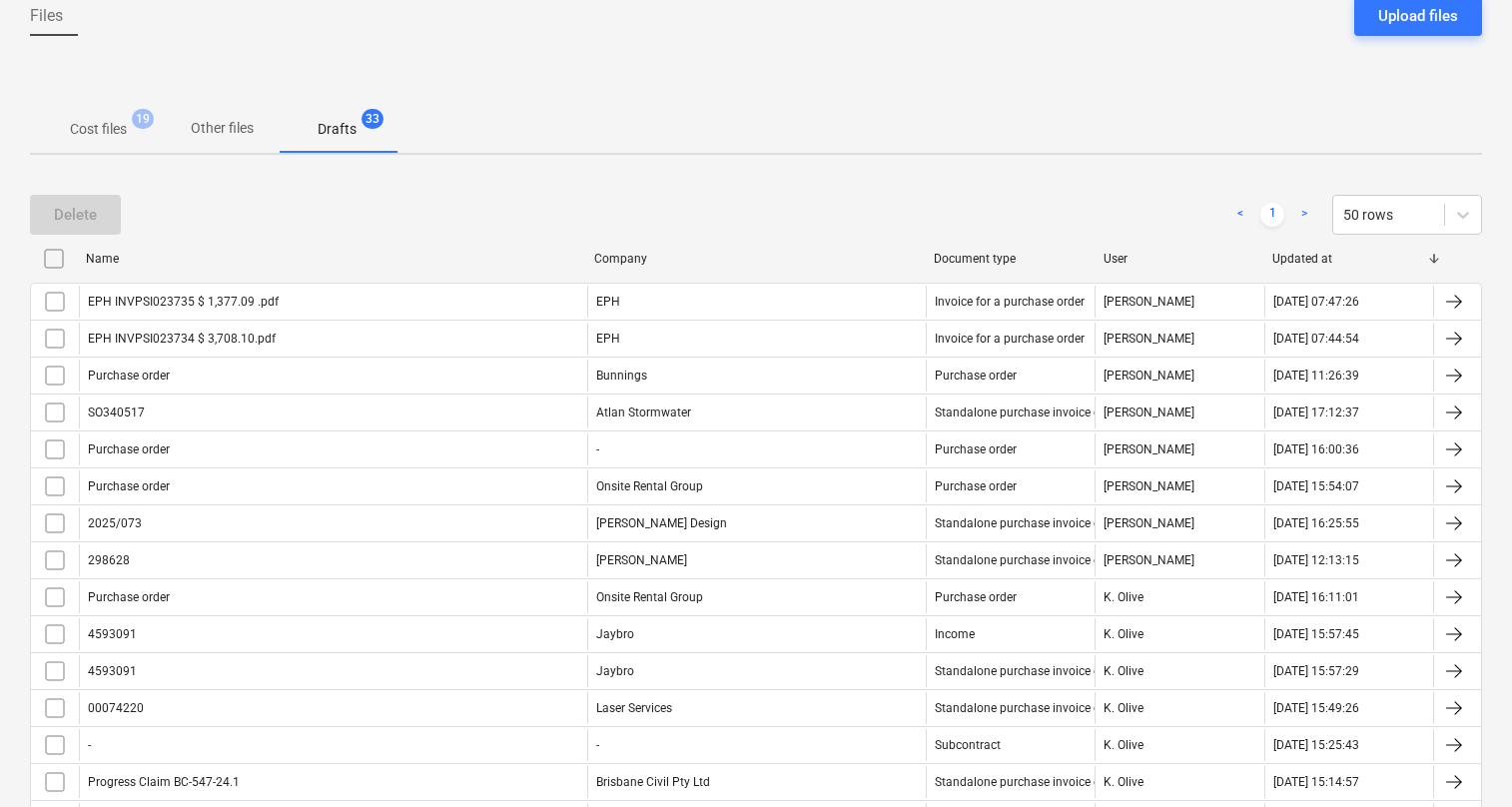 scroll, scrollTop: 90, scrollLeft: 0, axis: vertical 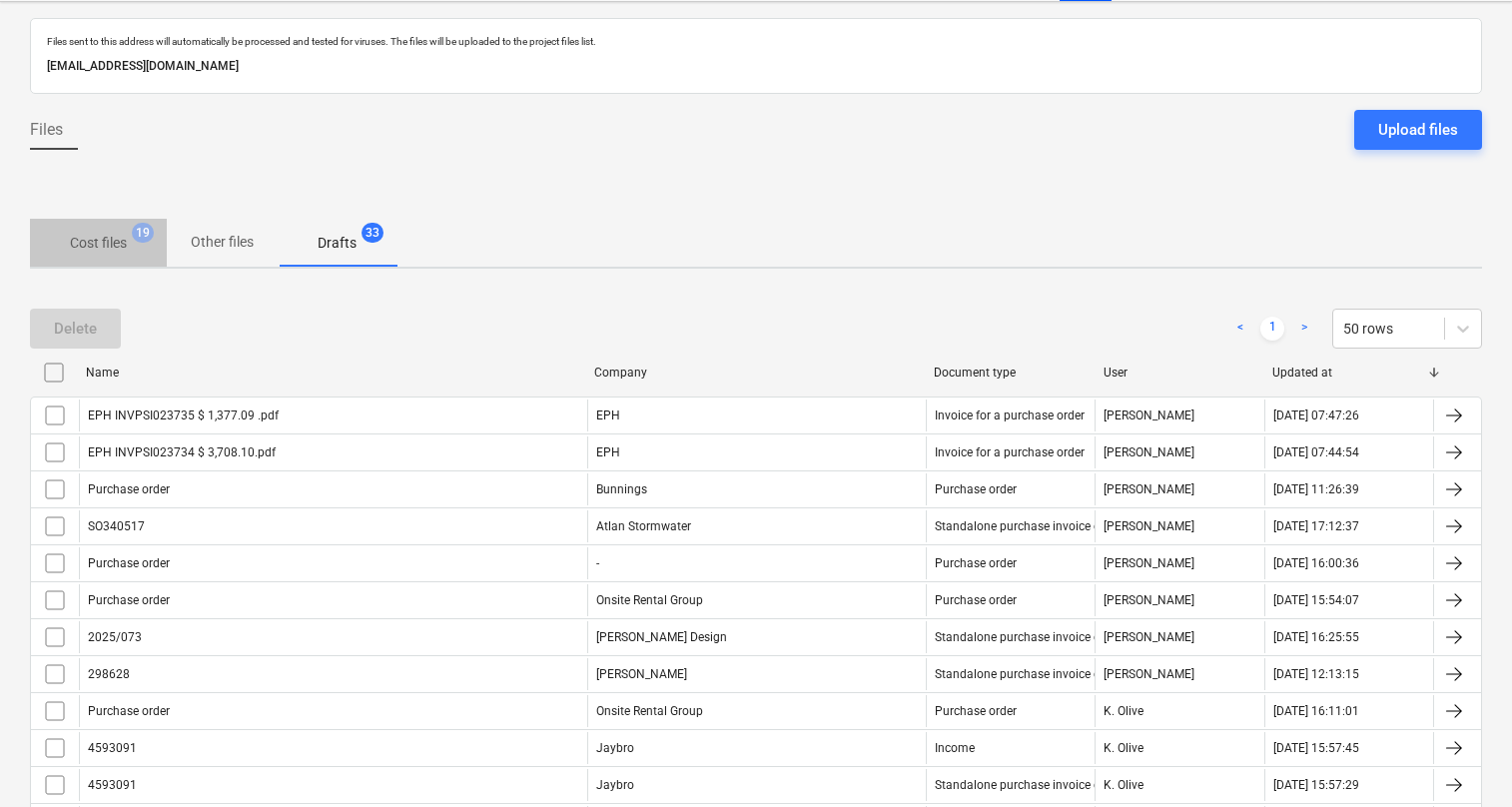 click on "Cost files" at bounding box center [98, 243] 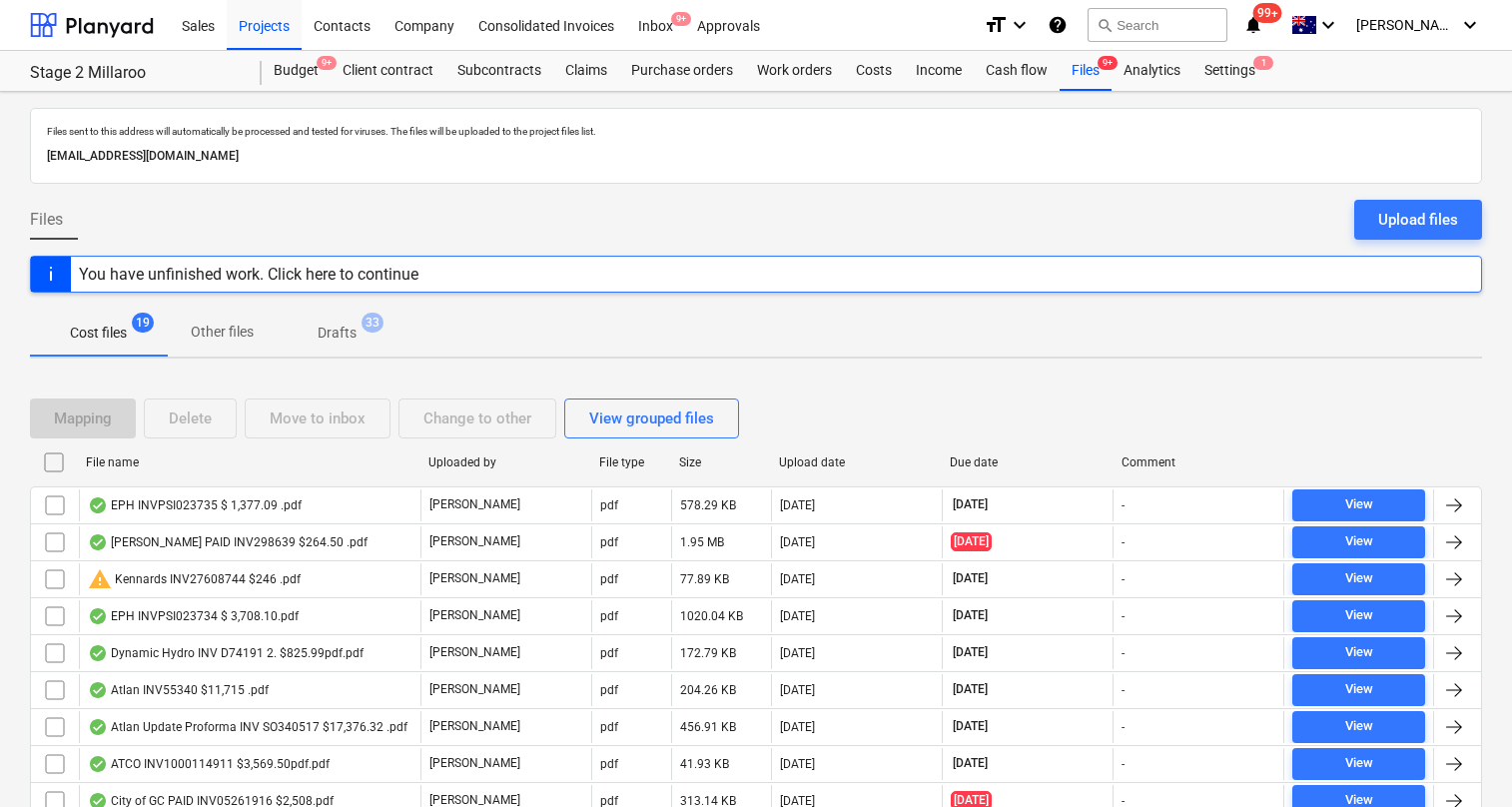 click on "Upload date" at bounding box center (856, 462) 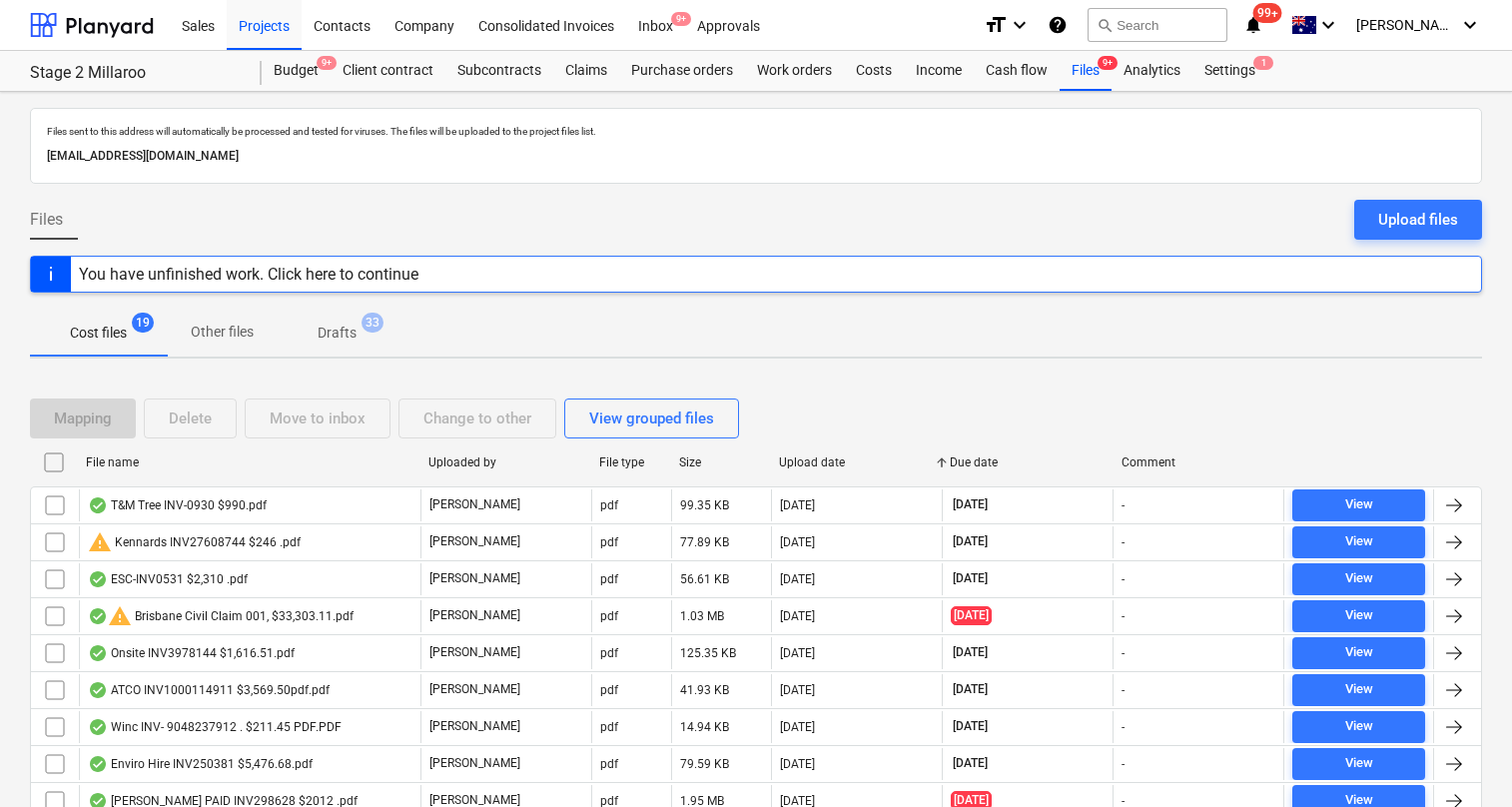 click on "Upload date" at bounding box center (856, 462) 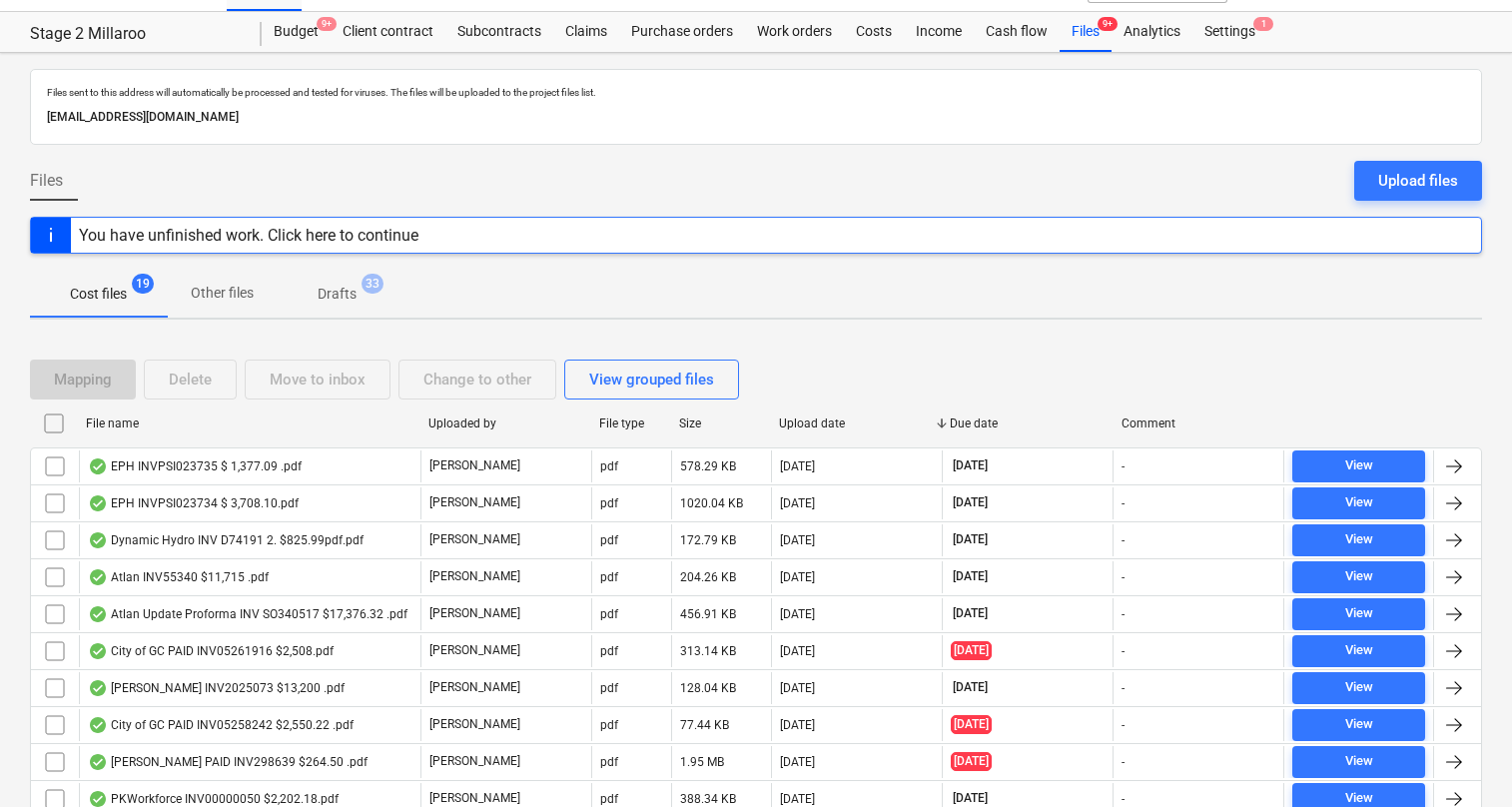 scroll, scrollTop: 0, scrollLeft: 0, axis: both 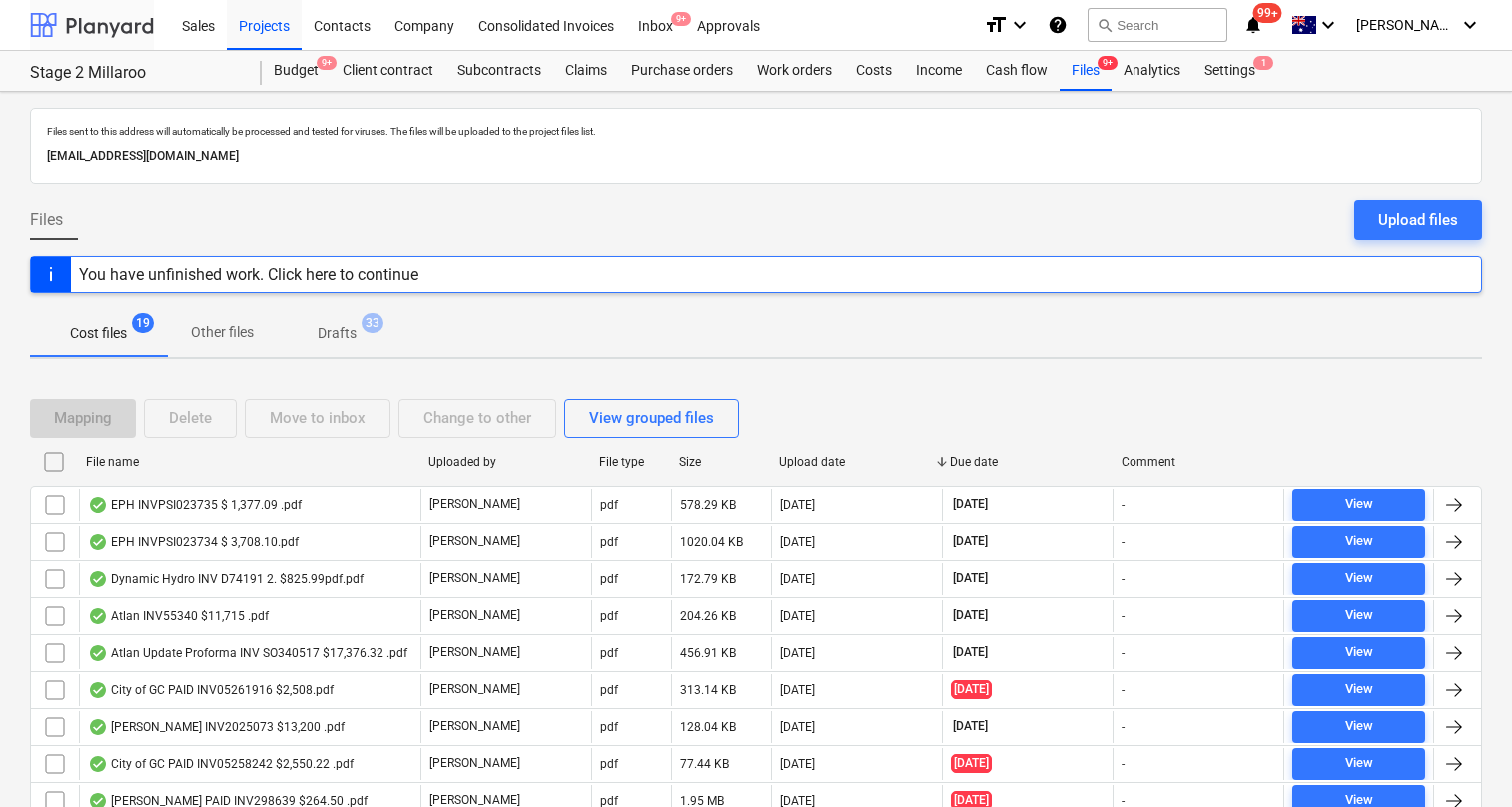 click at bounding box center [92, 25] 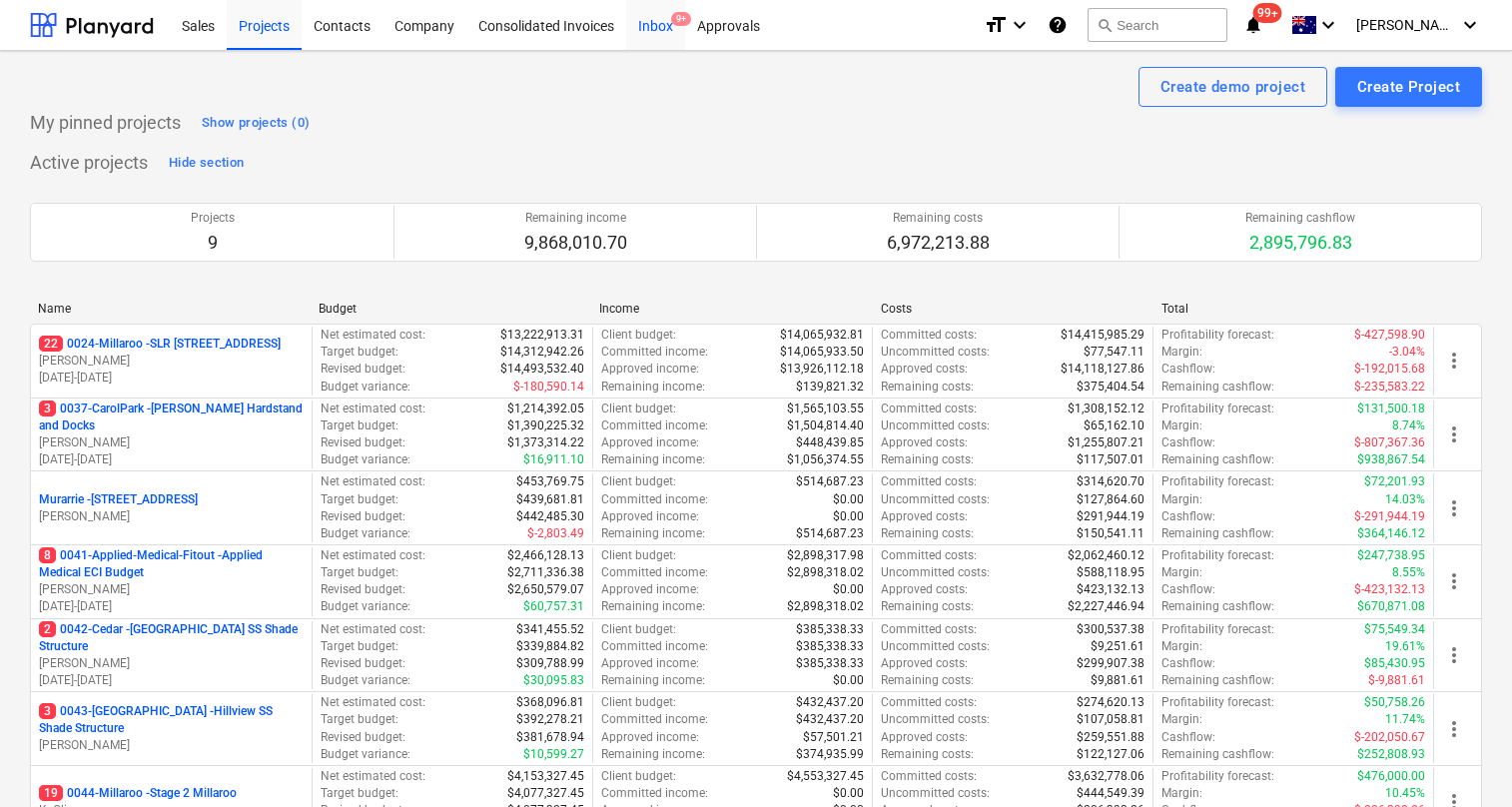 click on "9+" at bounding box center (681, 19) 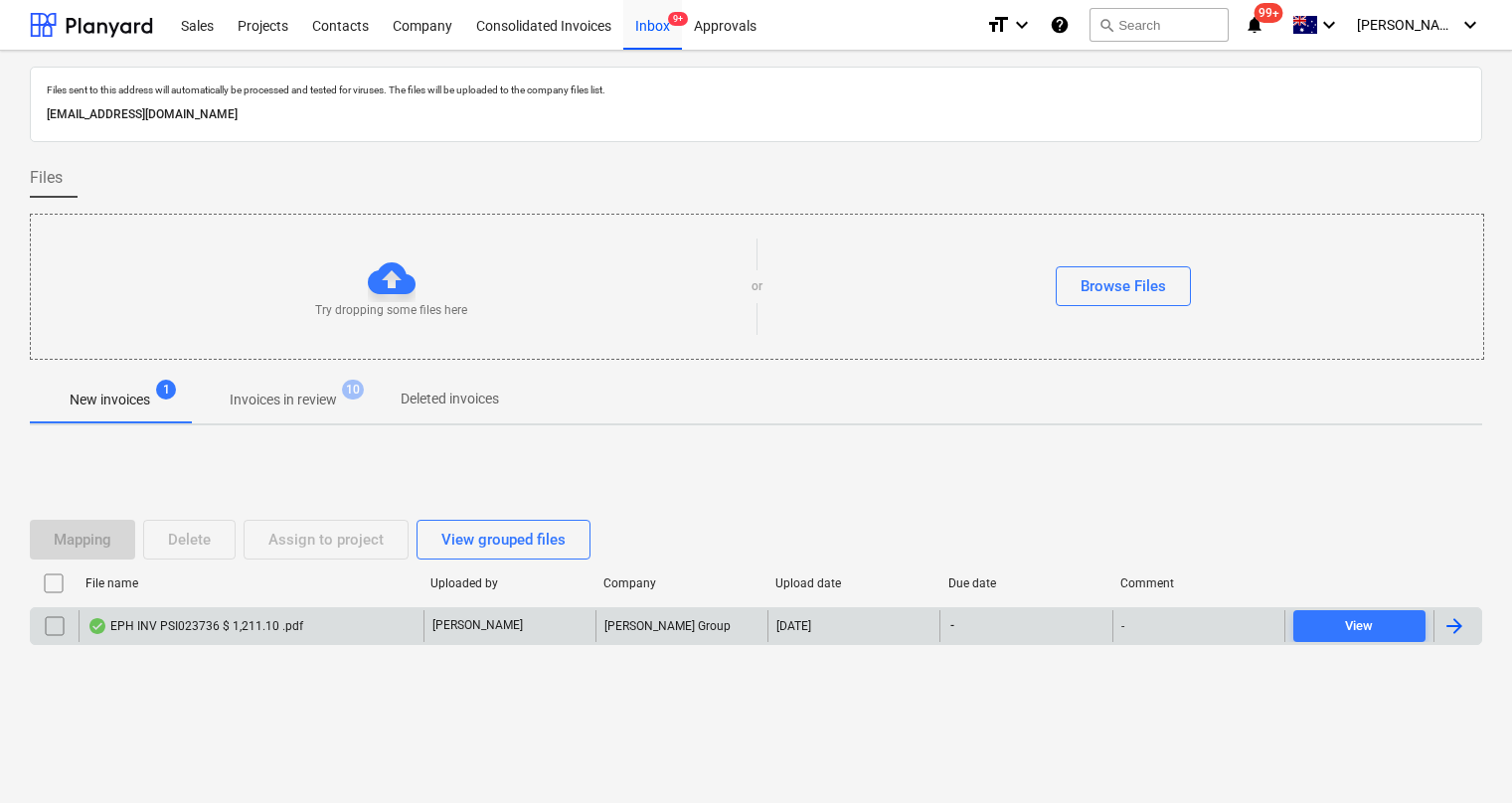 click on "EPH INV PSI023736 $ 1,211.10 .pdf" at bounding box center (195, 626) 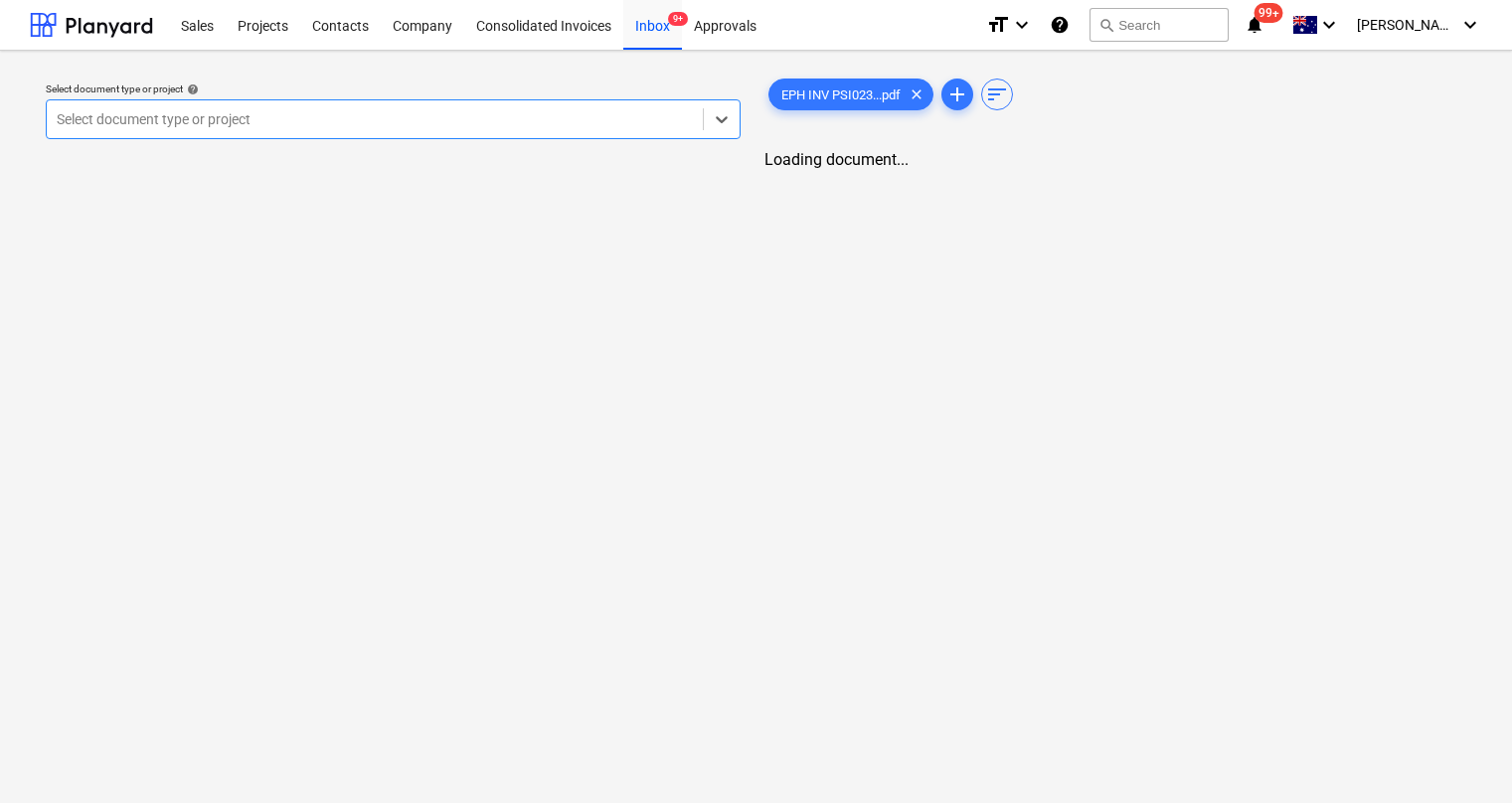 click at bounding box center [375, 119] 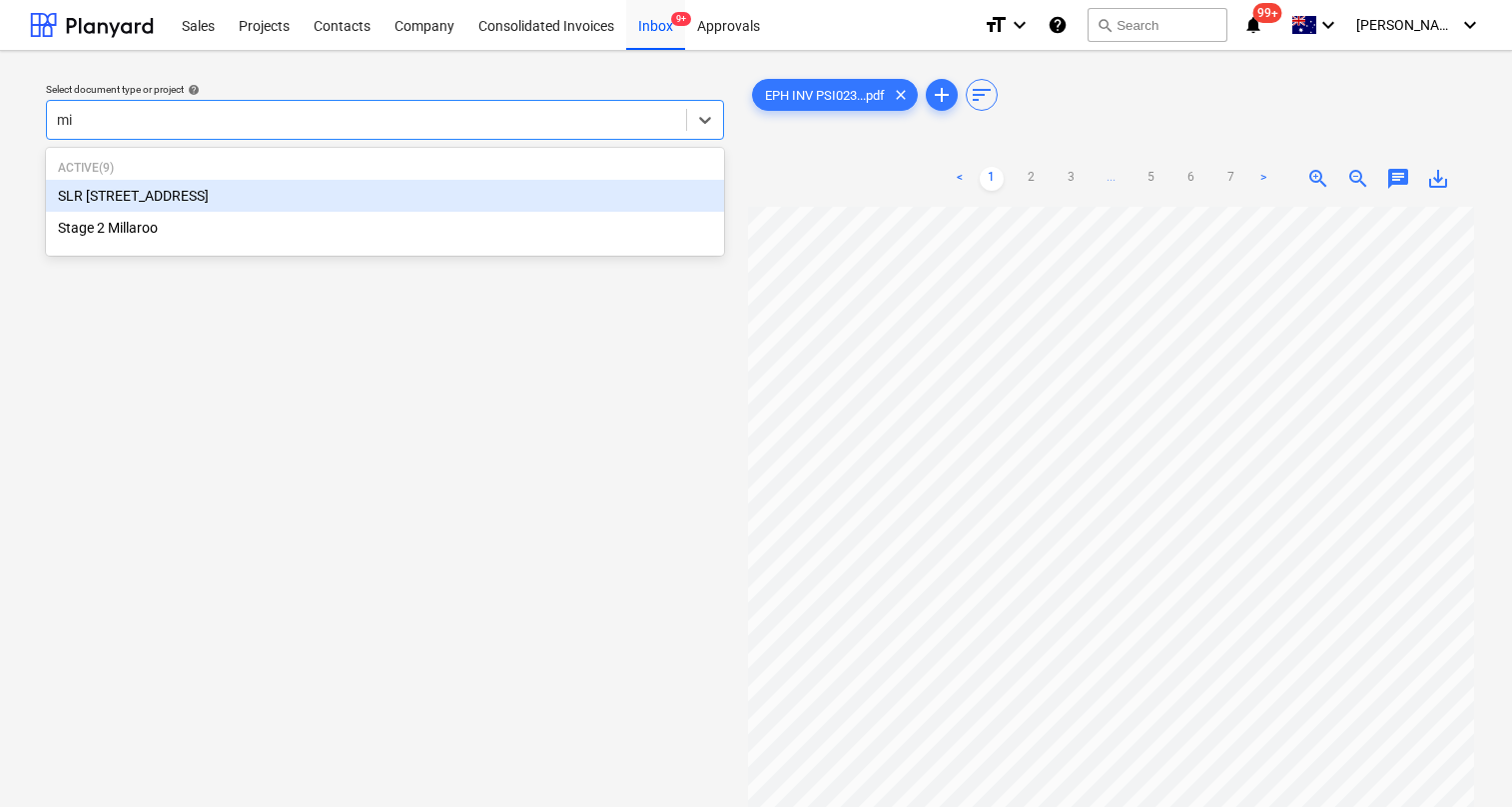 type on "mil" 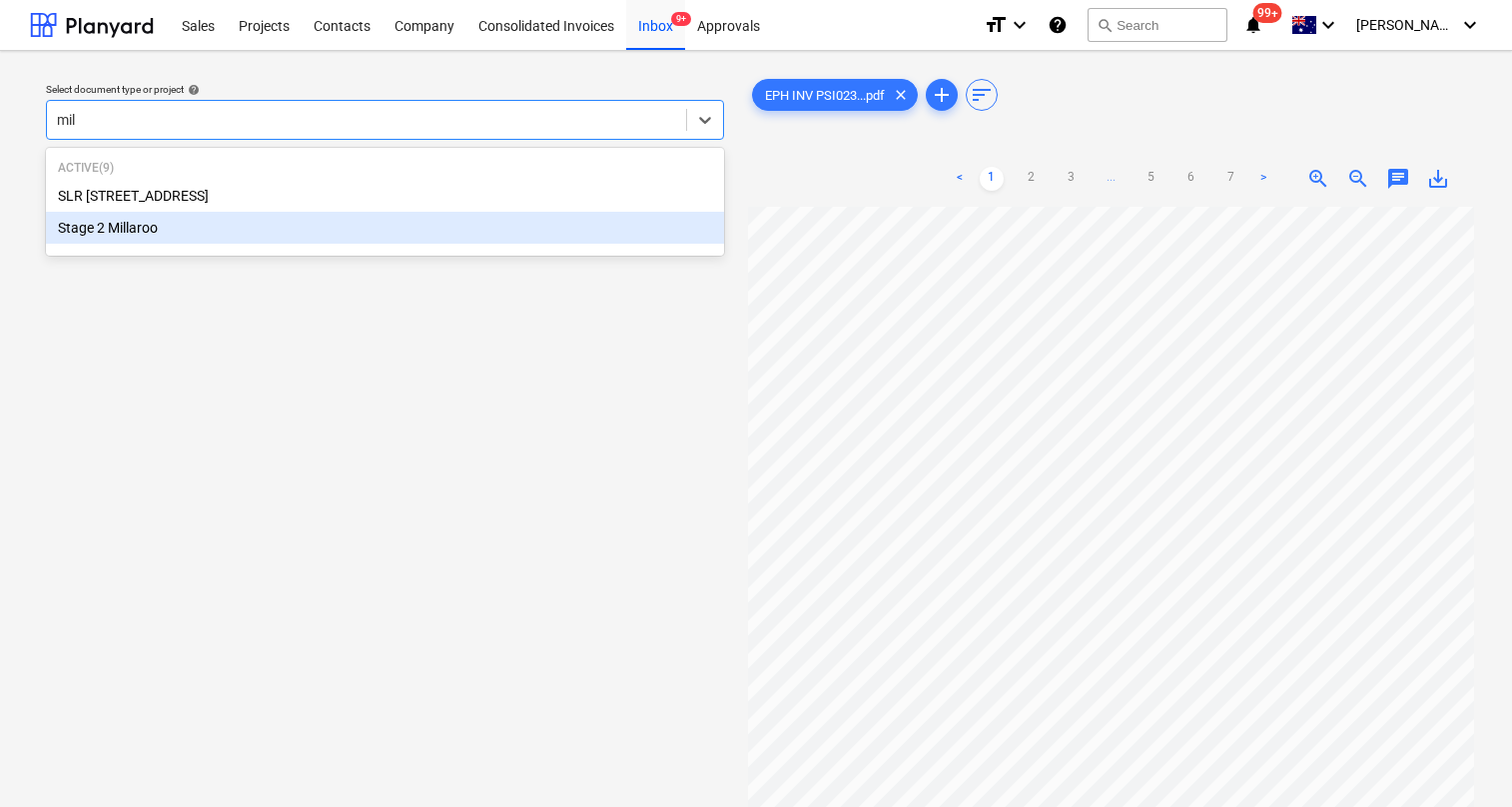 click on "Stage 2 Millaroo" at bounding box center (384, 228) 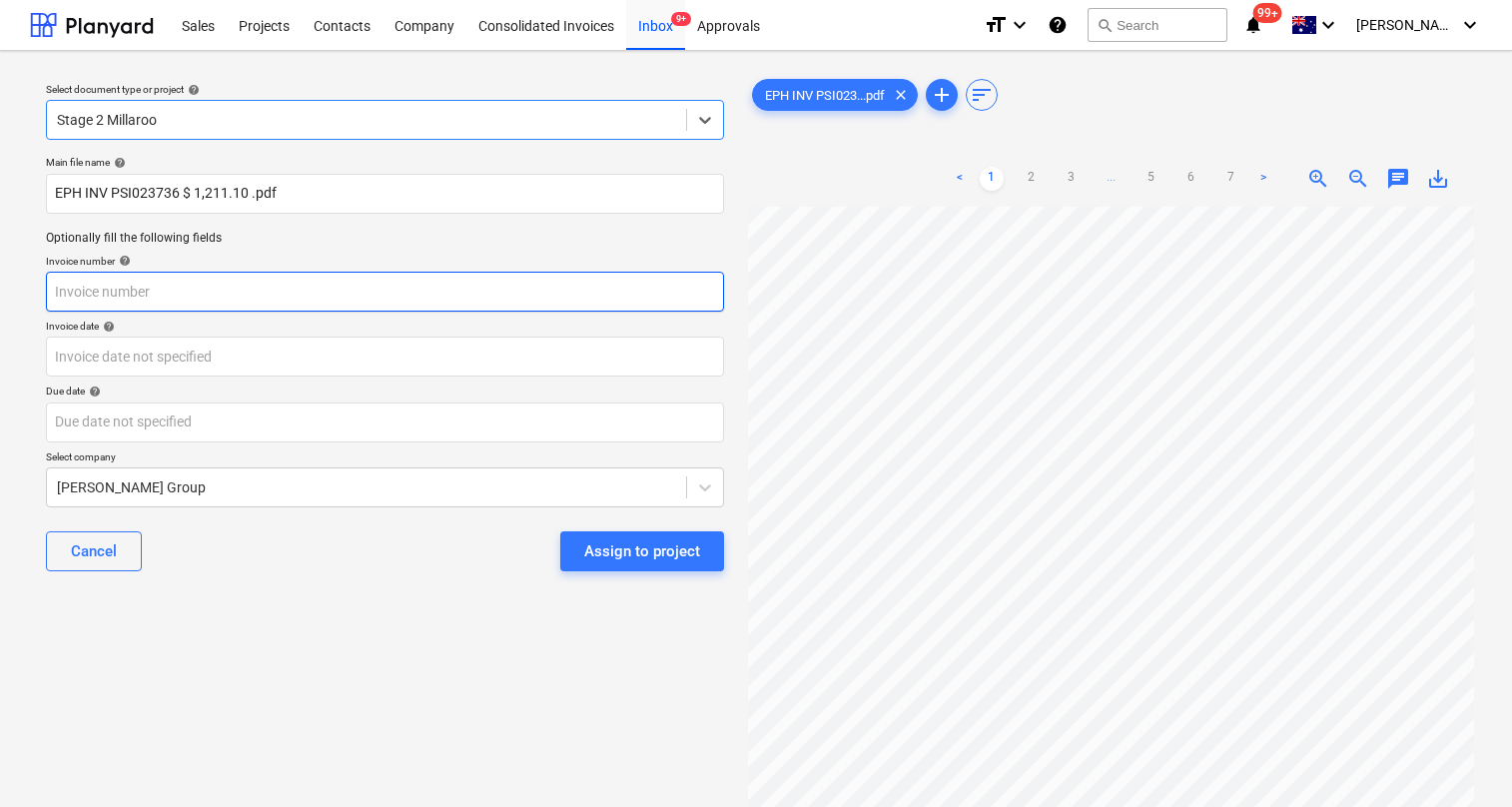 click at bounding box center [384, 292] 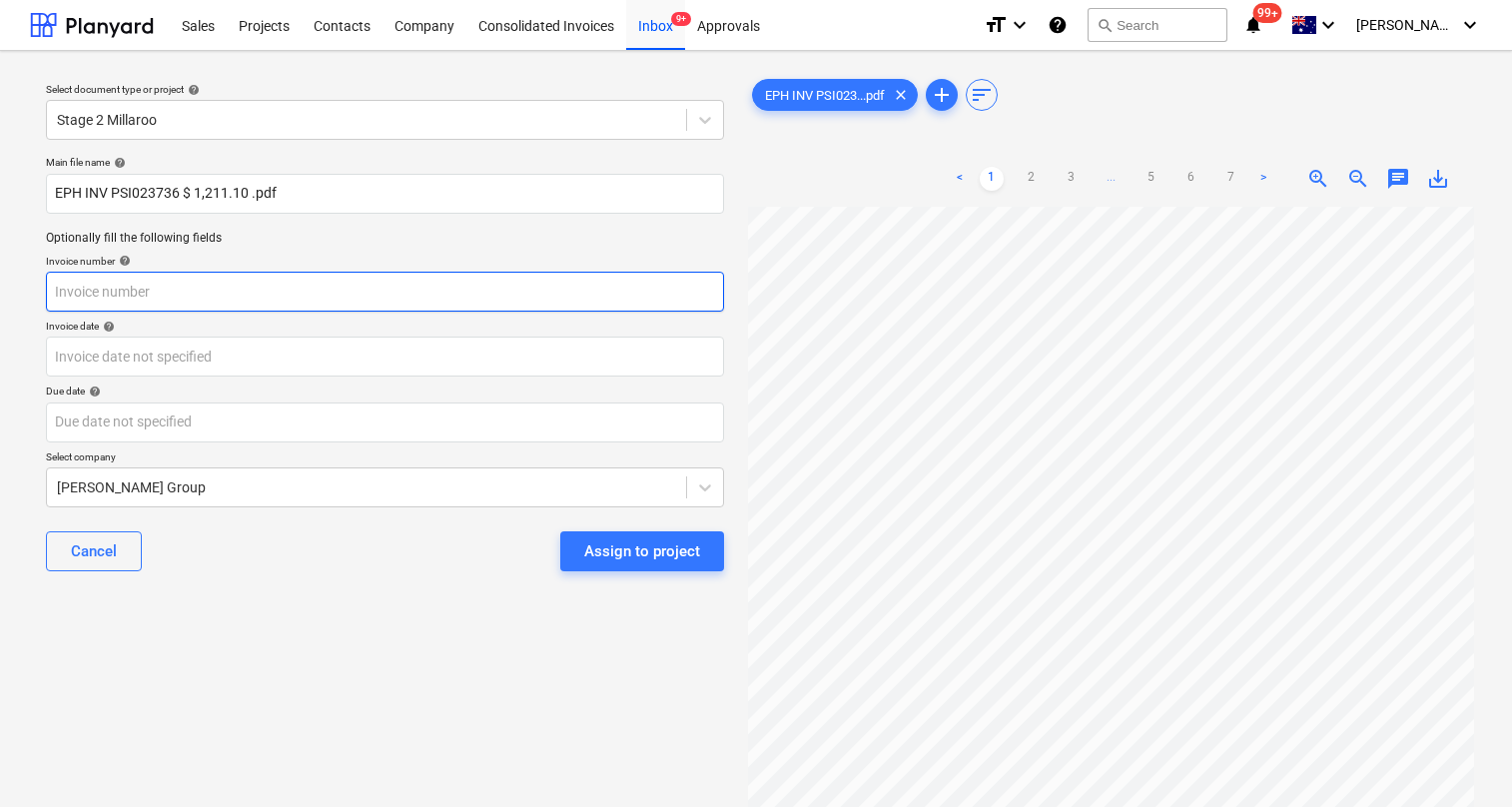 paste on "PSI023736" 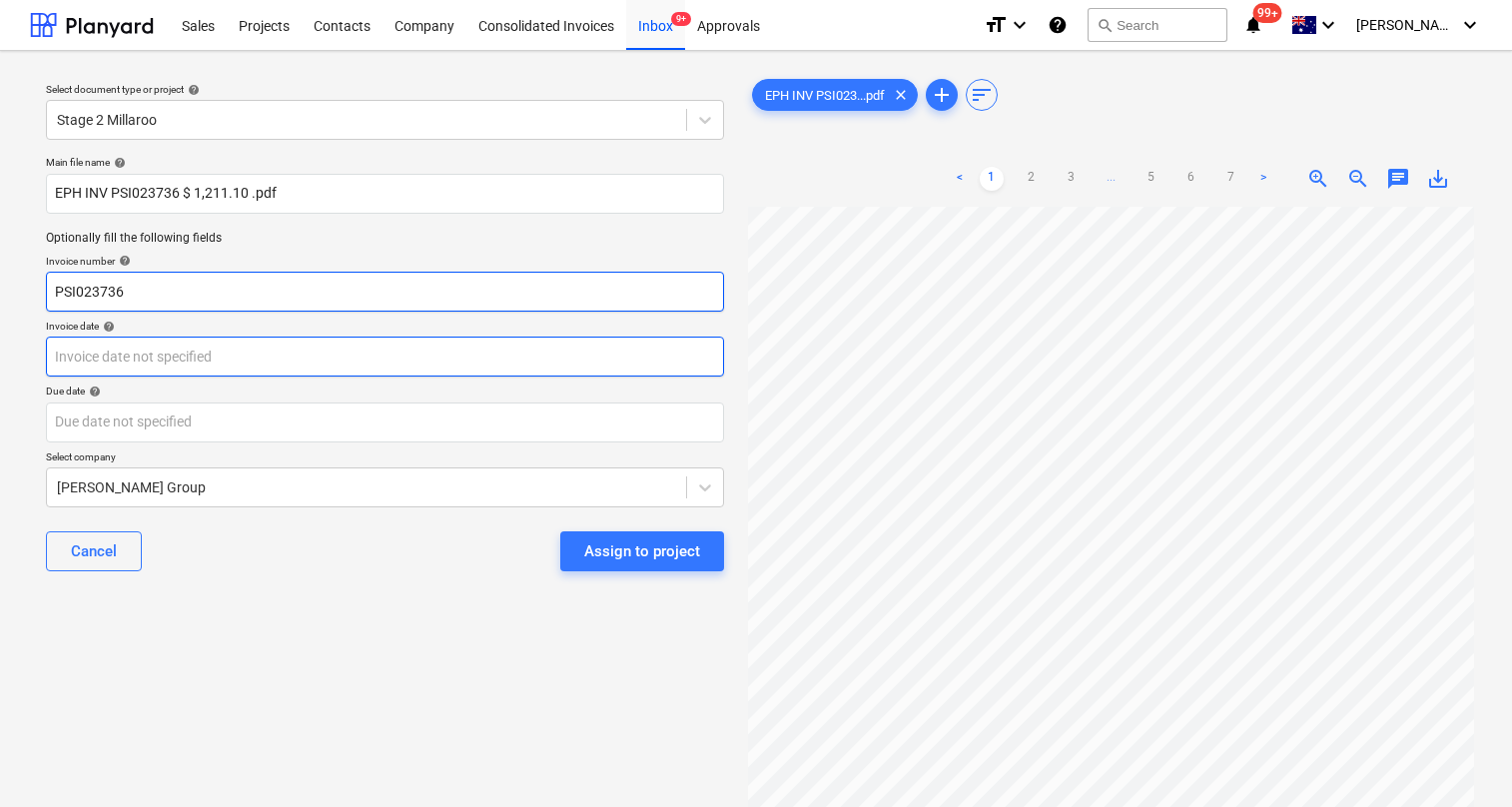 type on "PSI023736" 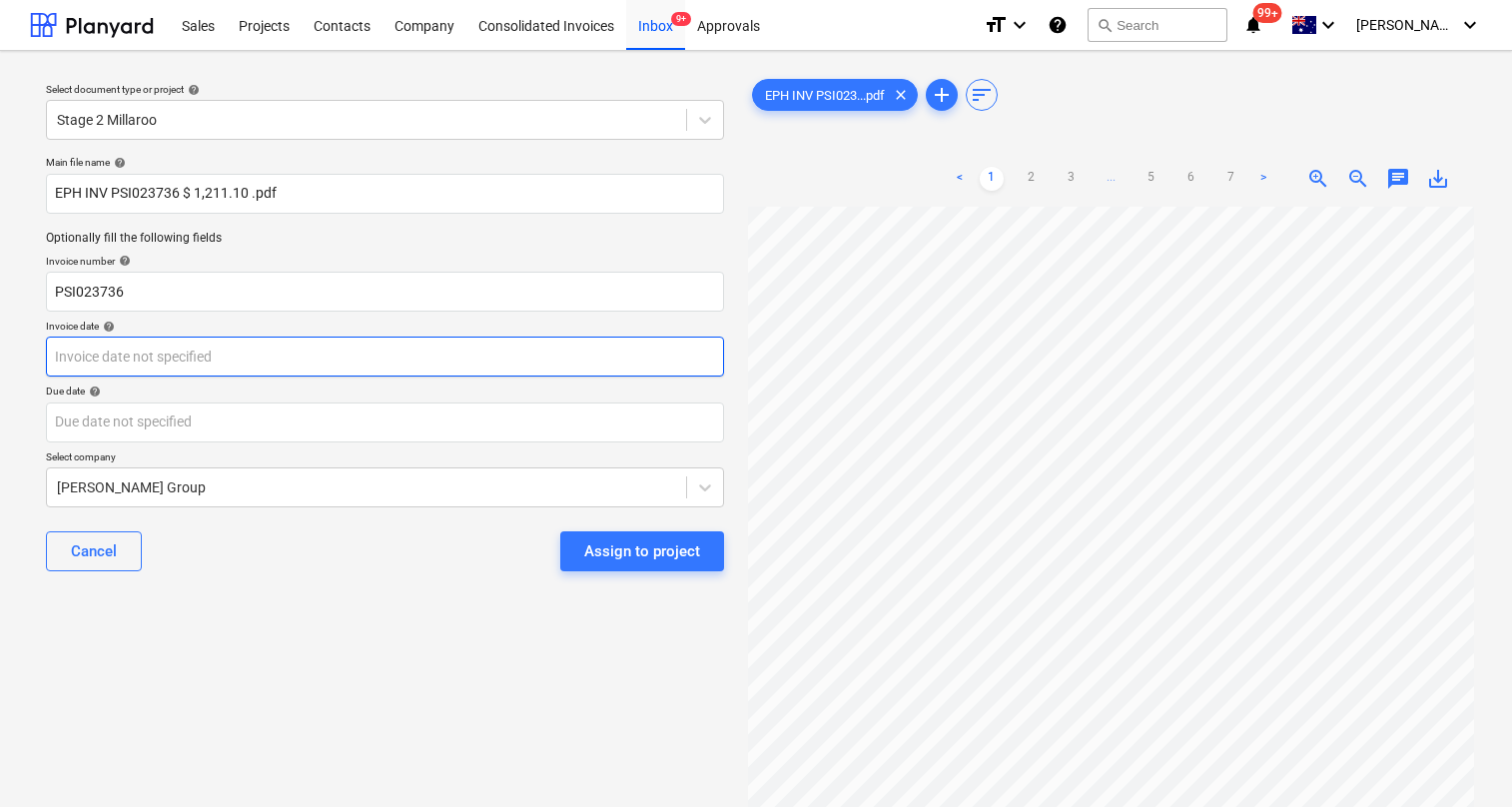 click on "Sales Projects Contacts Company Consolidated Invoices Inbox 9+ Approvals format_size keyboard_arrow_down help search Search notifications 99+ keyboard_arrow_down [PERSON_NAME] keyboard_arrow_down Select document type or project help Stage 2 Millaroo Main file name help EPH INV PSI023736 $ 1,211.10 .pdf Optionally fill the following fields Invoice number help PSI023736 Invoice date help Press the down arrow key to interact with the calendar and
select a date. Press the question mark key to get the keyboard shortcuts for changing dates. Due date help Press the down arrow key to interact with the calendar and
select a date. Press the question mark key to get the keyboard shortcuts for changing dates. Select company [PERSON_NAME] Group   Cancel Assign to project EPH INV PSI023...pdf clear add sort < 1 2 3 ... 5 6 7 > zoom_in zoom_out chat 0 save_alt" at bounding box center (756, 404) 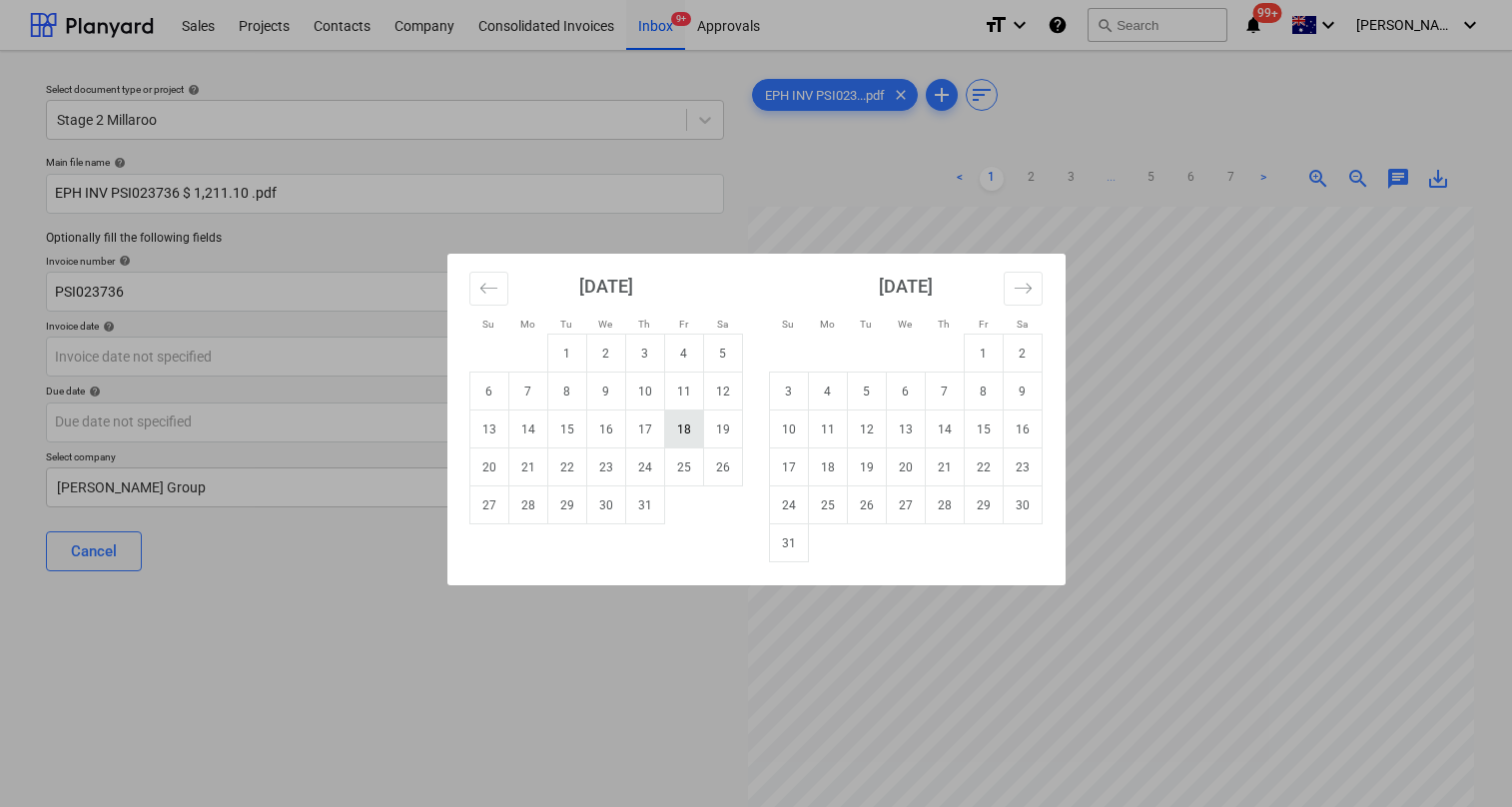 click on "18" at bounding box center (683, 429) 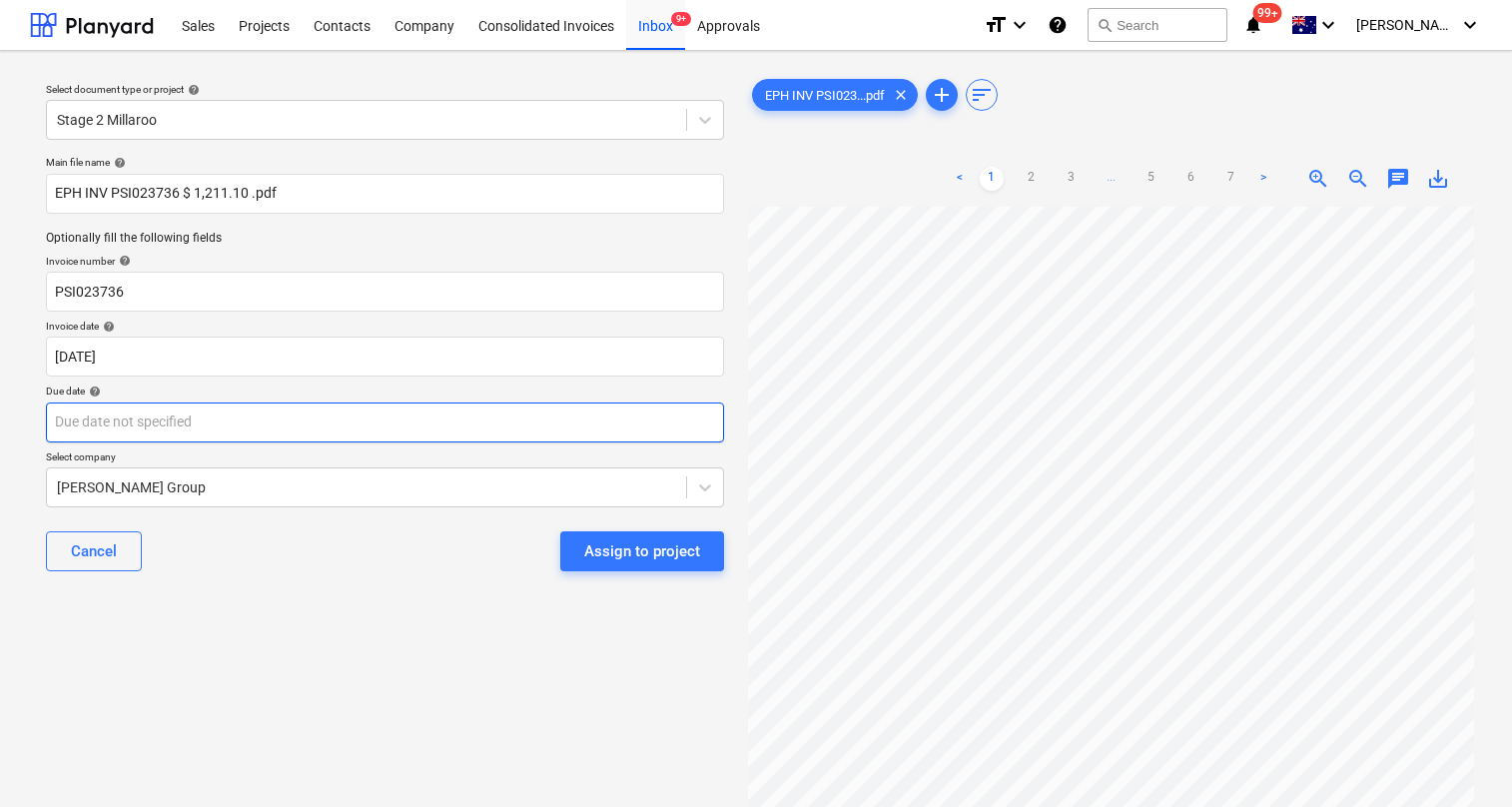 click on "Sales Projects Contacts Company Consolidated Invoices Inbox 9+ Approvals format_size keyboard_arrow_down help search Search notifications 99+ keyboard_arrow_down [PERSON_NAME] keyboard_arrow_down Select document type or project help Stage 2 Millaroo Main file name help EPH INV PSI023736 $ 1,211.10 .pdf Optionally fill the following fields Invoice number help PSI023736 Invoice date help [DATE] 18.07.2025 Press the down arrow key to interact with the calendar and
select a date. Press the question mark key to get the keyboard shortcuts for changing dates. Due date help Press the down arrow key to interact with the calendar and
select a date. Press the question mark key to get the keyboard shortcuts for changing dates. Select company [PERSON_NAME] Group   Cancel Assign to project EPH INV PSI023...pdf clear add sort < 1 2 3 ... 5 6 7 > zoom_in zoom_out chat 0 save_alt" at bounding box center [756, 404] 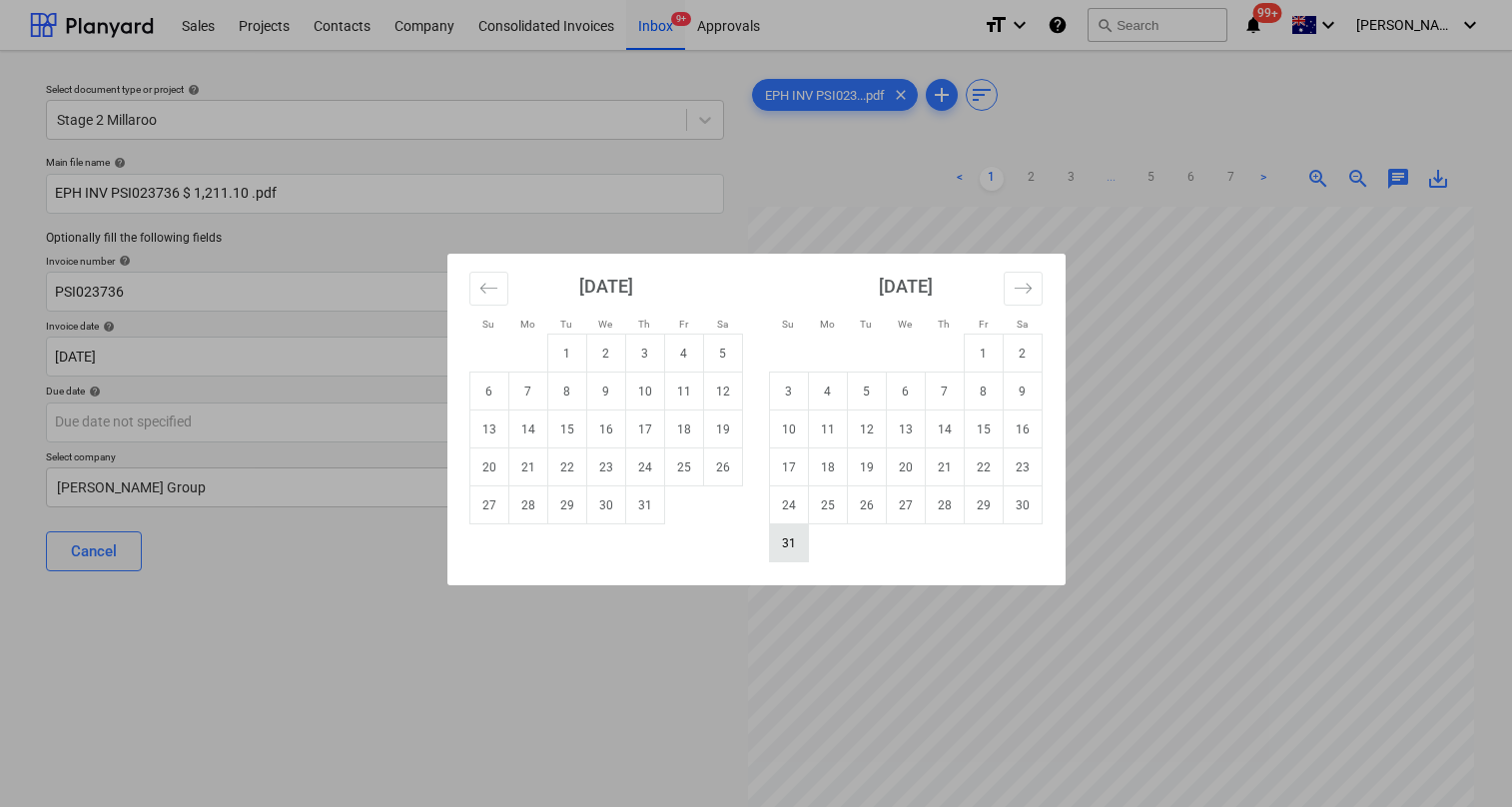 click on "31" at bounding box center (788, 543) 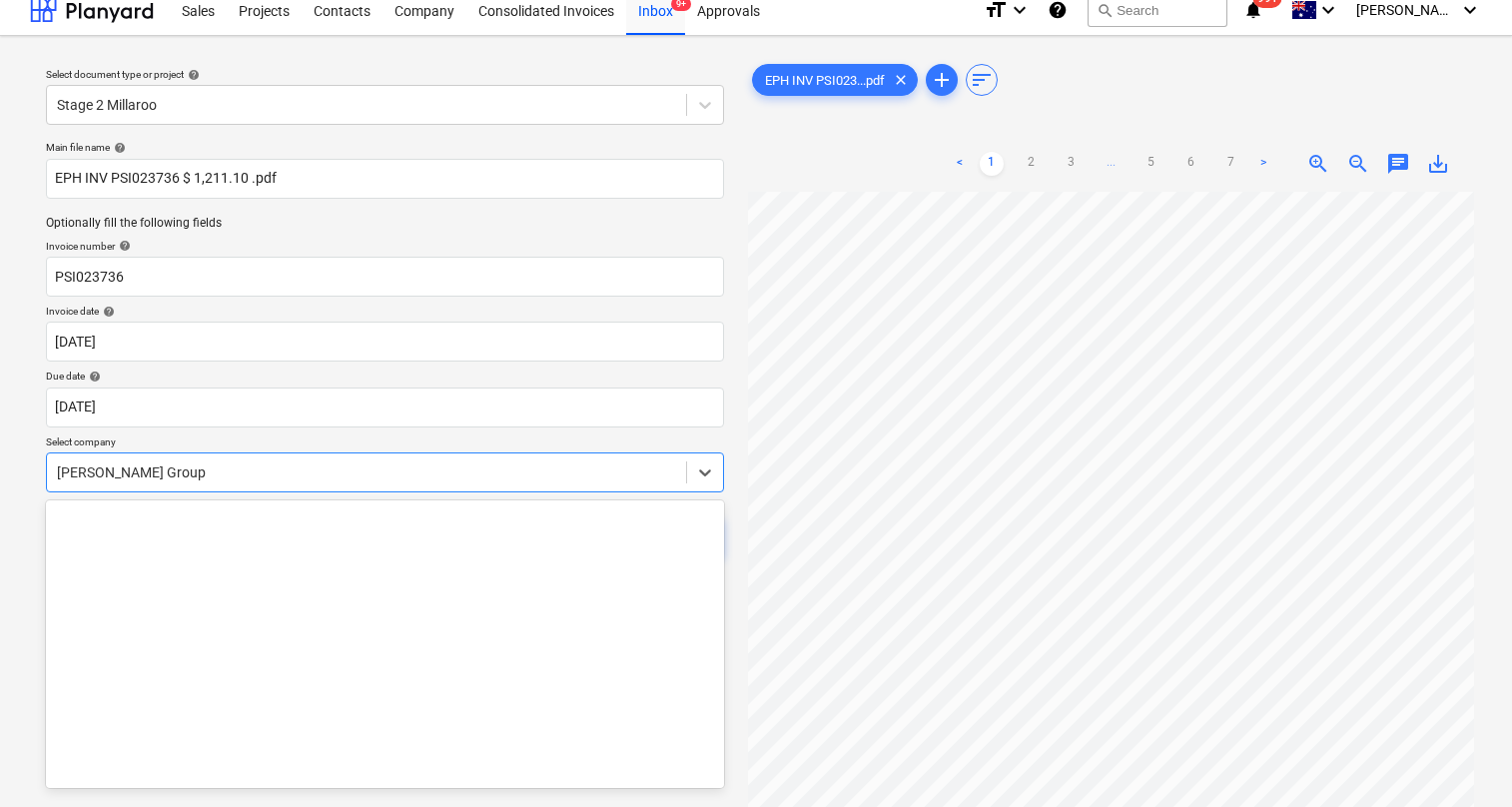 click on "Main file name help EPH INV PSI023736 $ 1,211.10 .pdf Optionally fill the following fields Invoice number help PSI023736 Invoice date help [DATE] 18.07.2025 Press the down arrow key to interact with the calendar and
select a date. Press the question mark key to get the keyboard shortcuts for changing dates. Due date help [DATE] [DATE] Press the down arrow key to interact with the calendar and
select a date. Press the question mark key to get the keyboard shortcuts for changing dates. Select company option [PERSON_NAME] Group   selected, 437 of 869. 869 results available. Use Up and Down to choose options, press Enter to select the currently focused option, press Escape to exit the menu, press Tab to select the option and exit the menu. [PERSON_NAME] Group   Cancel Assign to project" at bounding box center [384, 357] 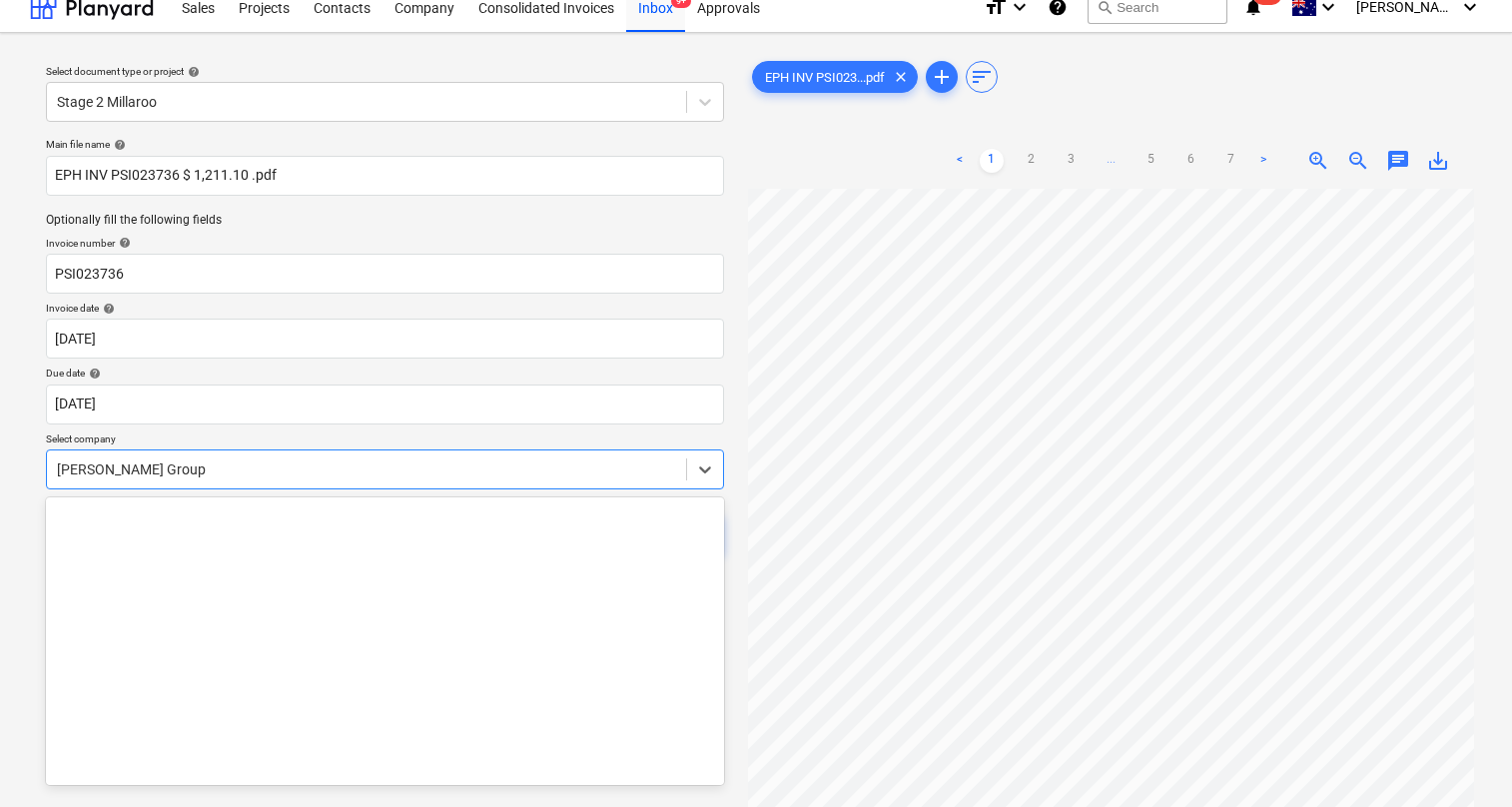 scroll, scrollTop: 15241, scrollLeft: 0, axis: vertical 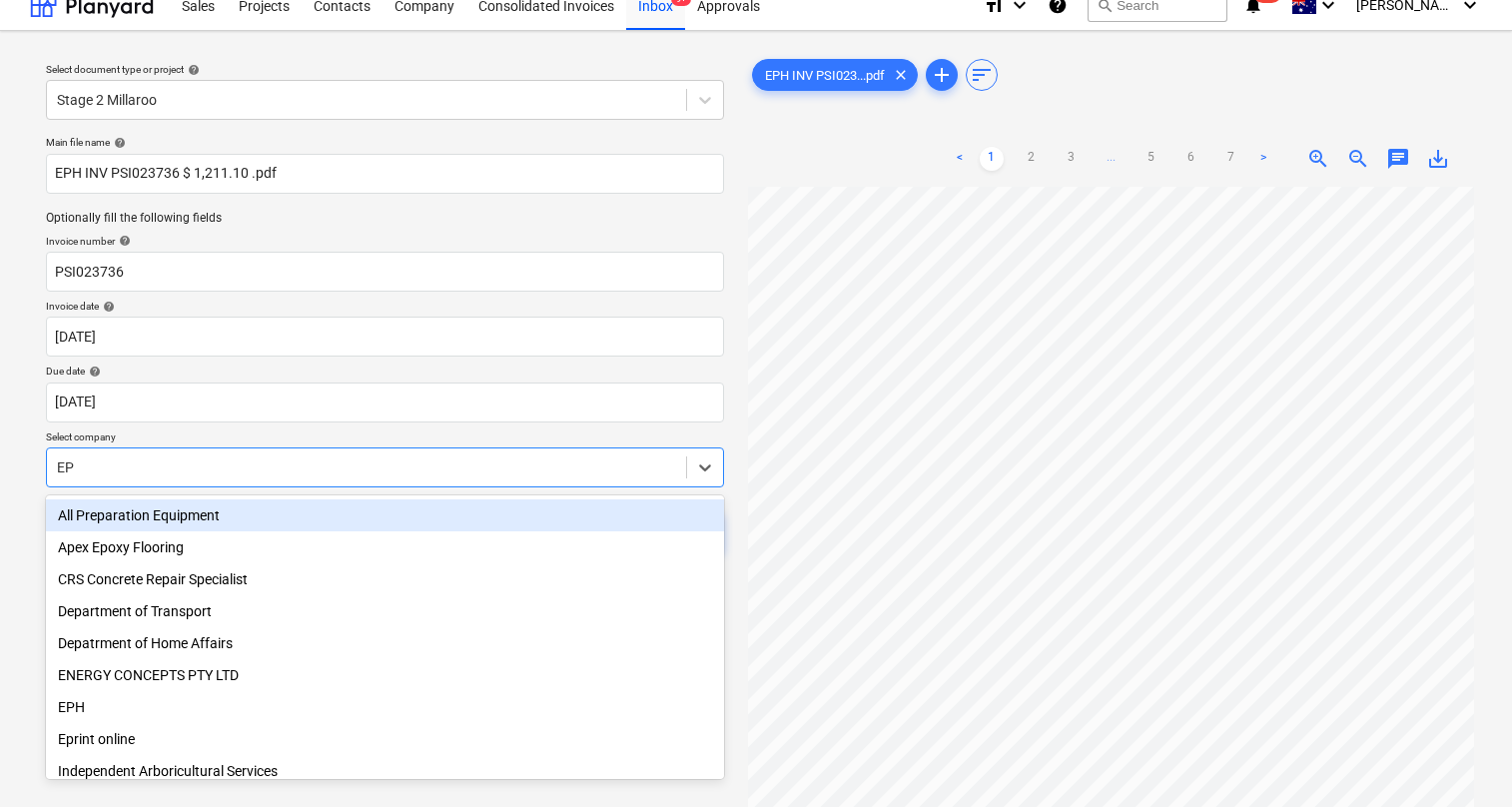 type on "EPH" 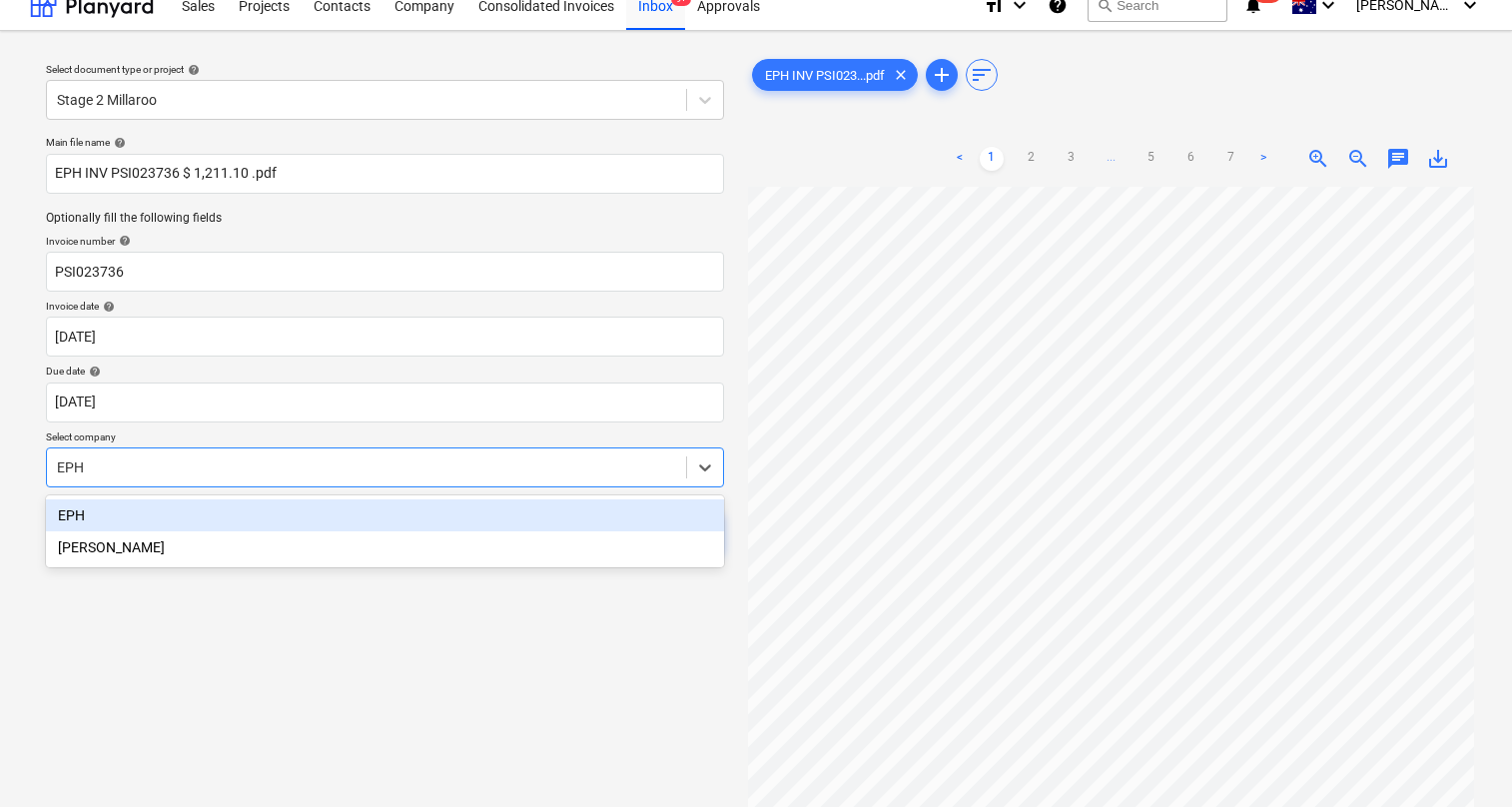 click on "EPH" at bounding box center [384, 515] 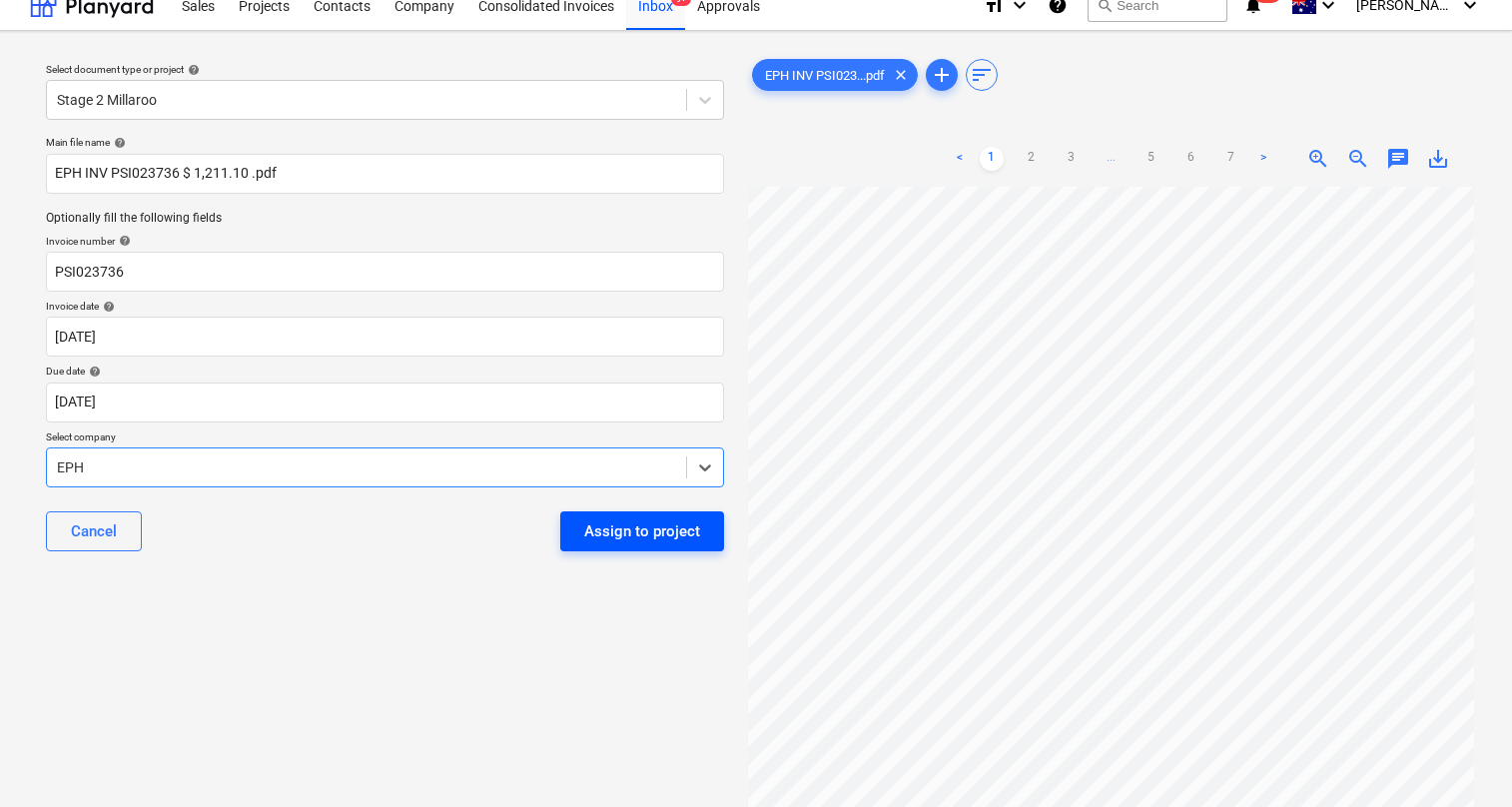 click on "Assign to project" at bounding box center [642, 531] 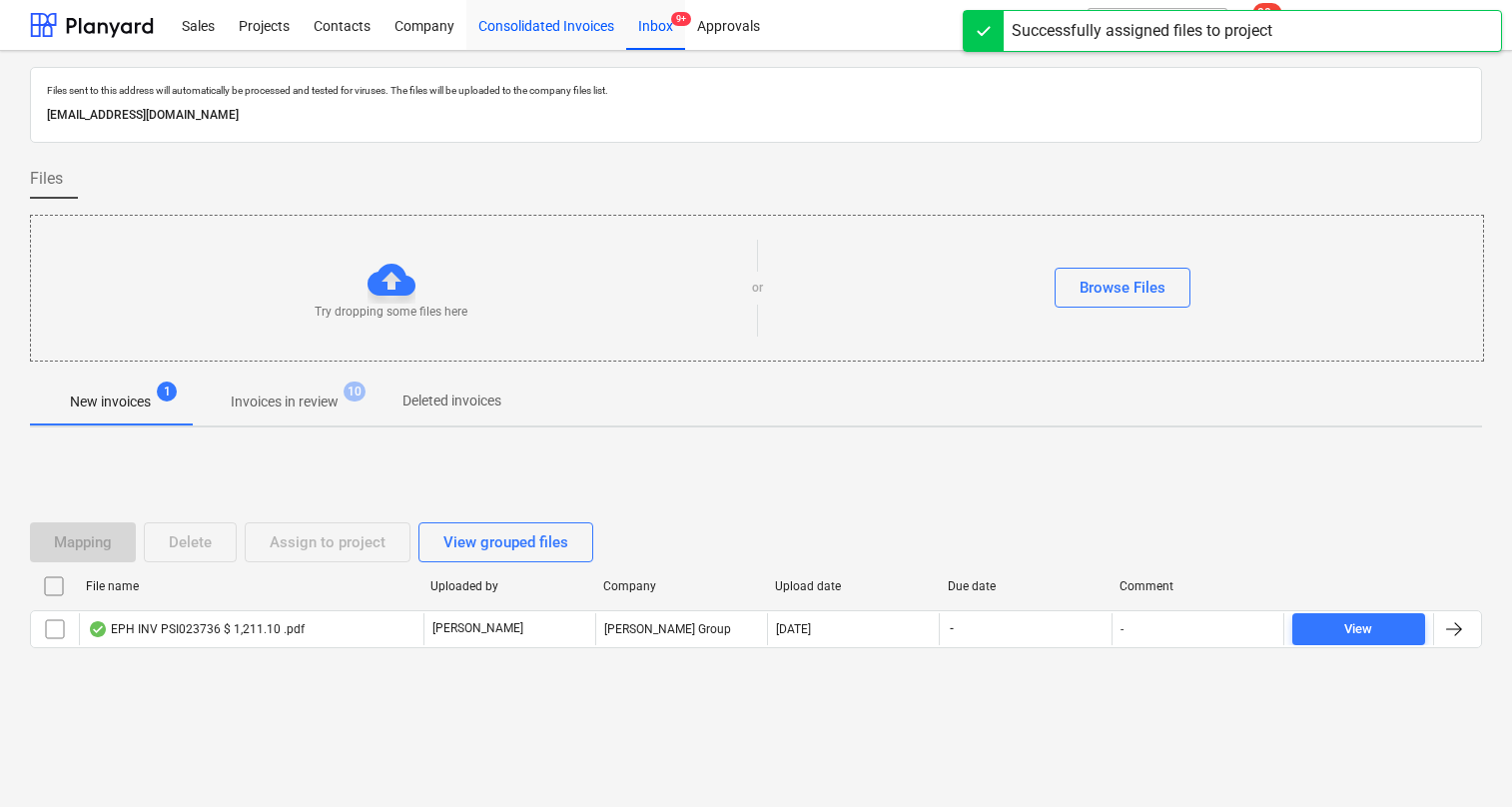 scroll, scrollTop: 0, scrollLeft: 0, axis: both 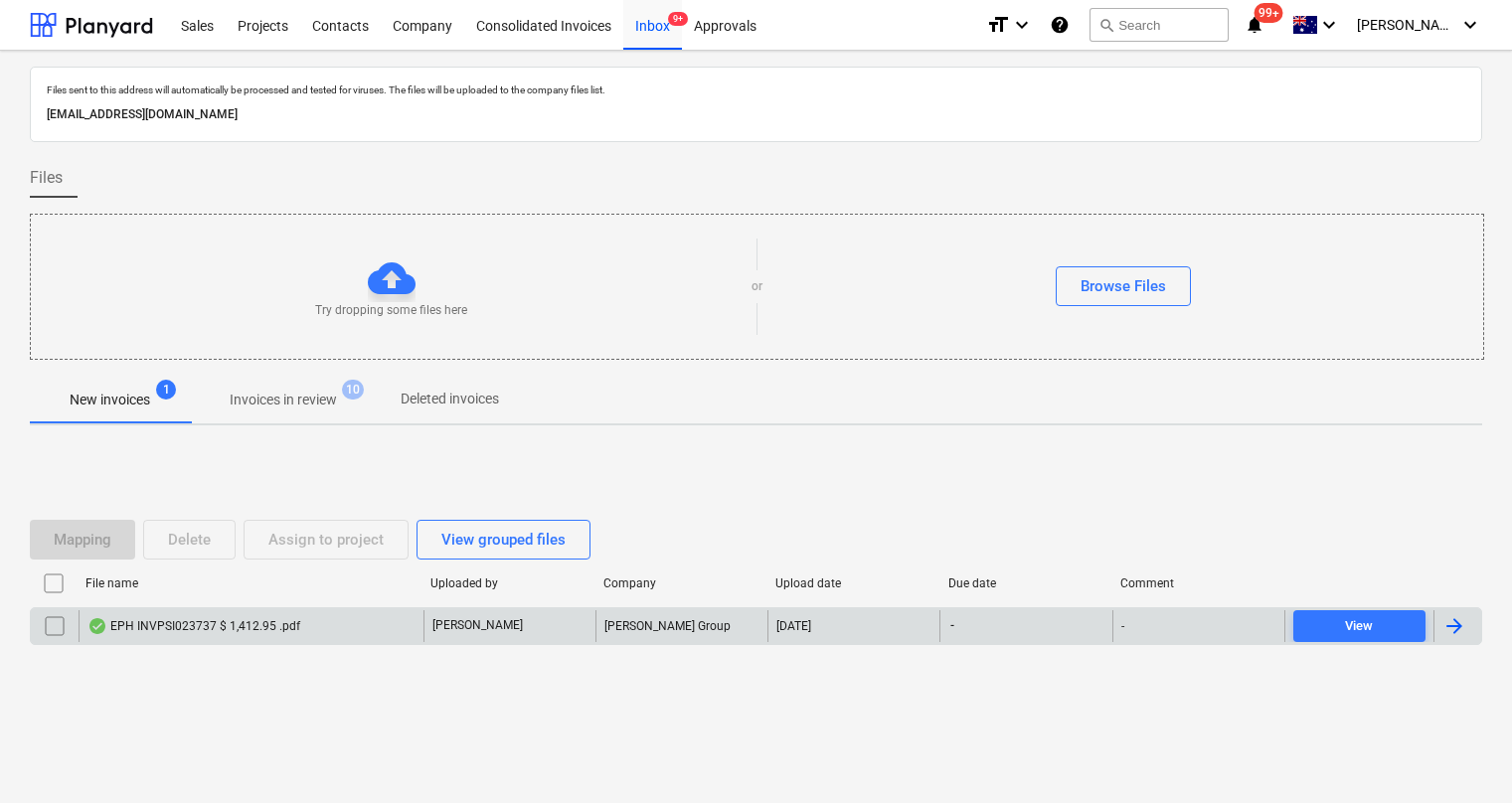 click on "EPH INVPSI023737 $ 1,412.95 .pdf" at bounding box center [194, 626] 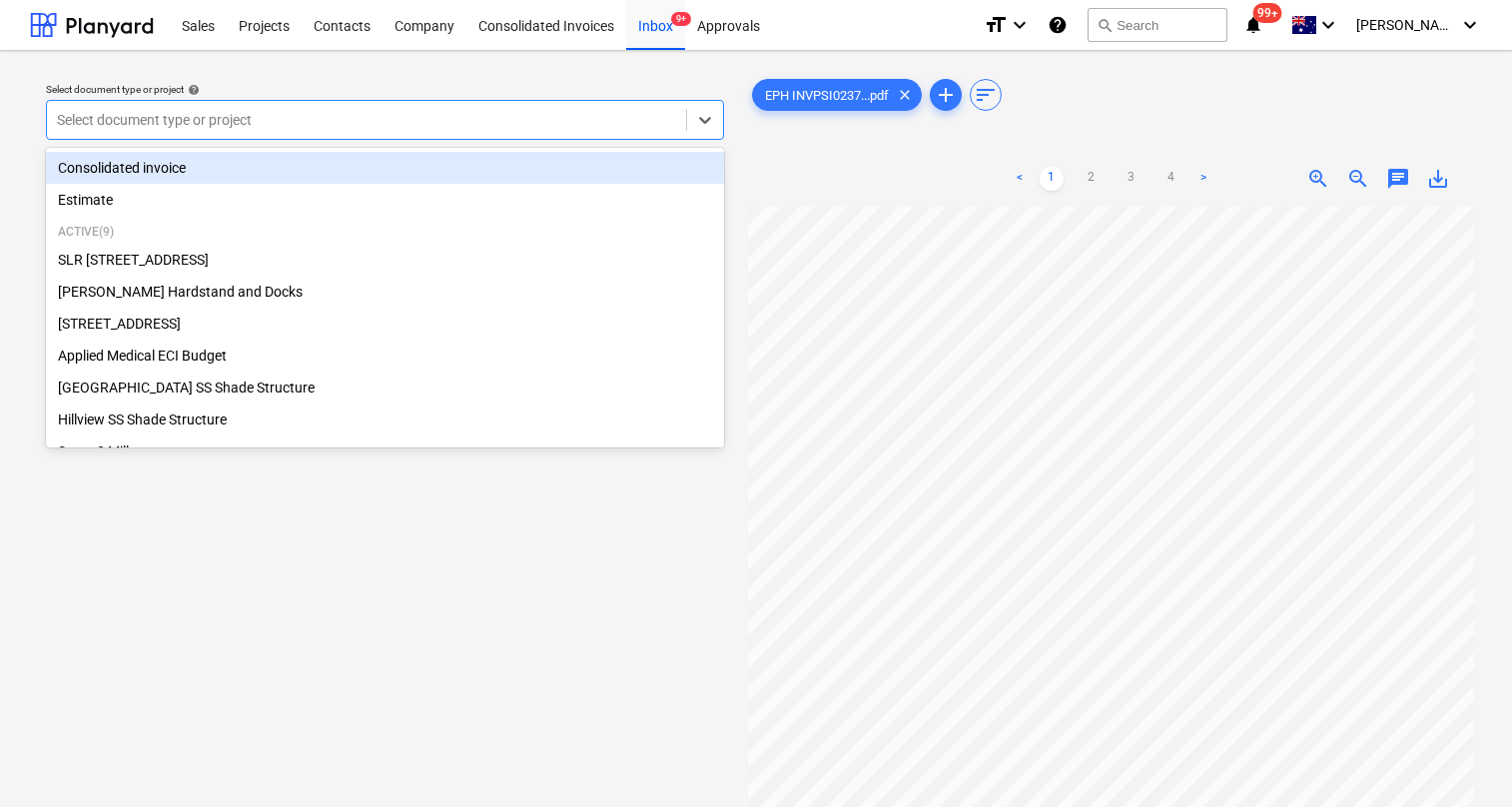 click at bounding box center [367, 120] 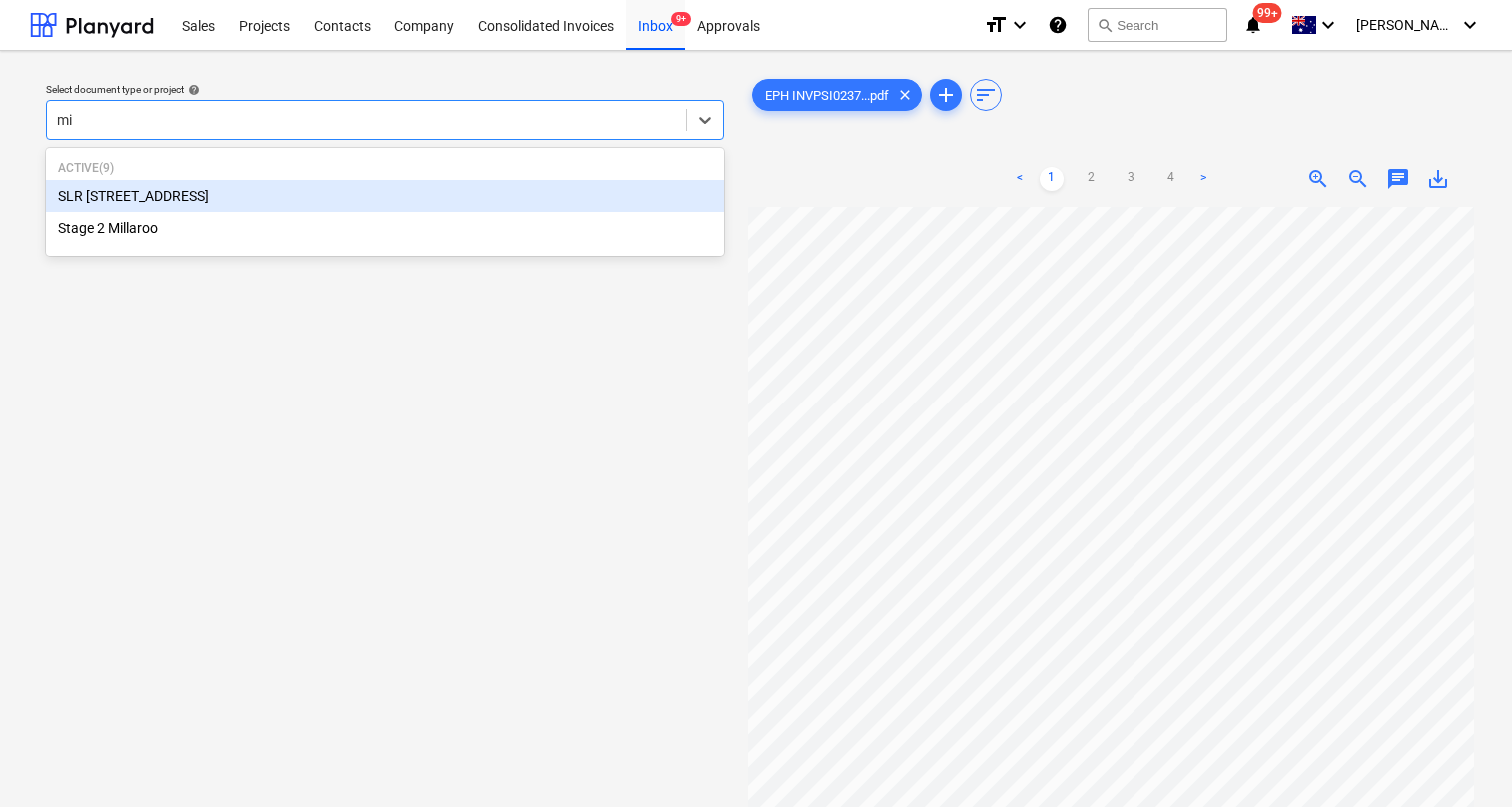 type on "mil" 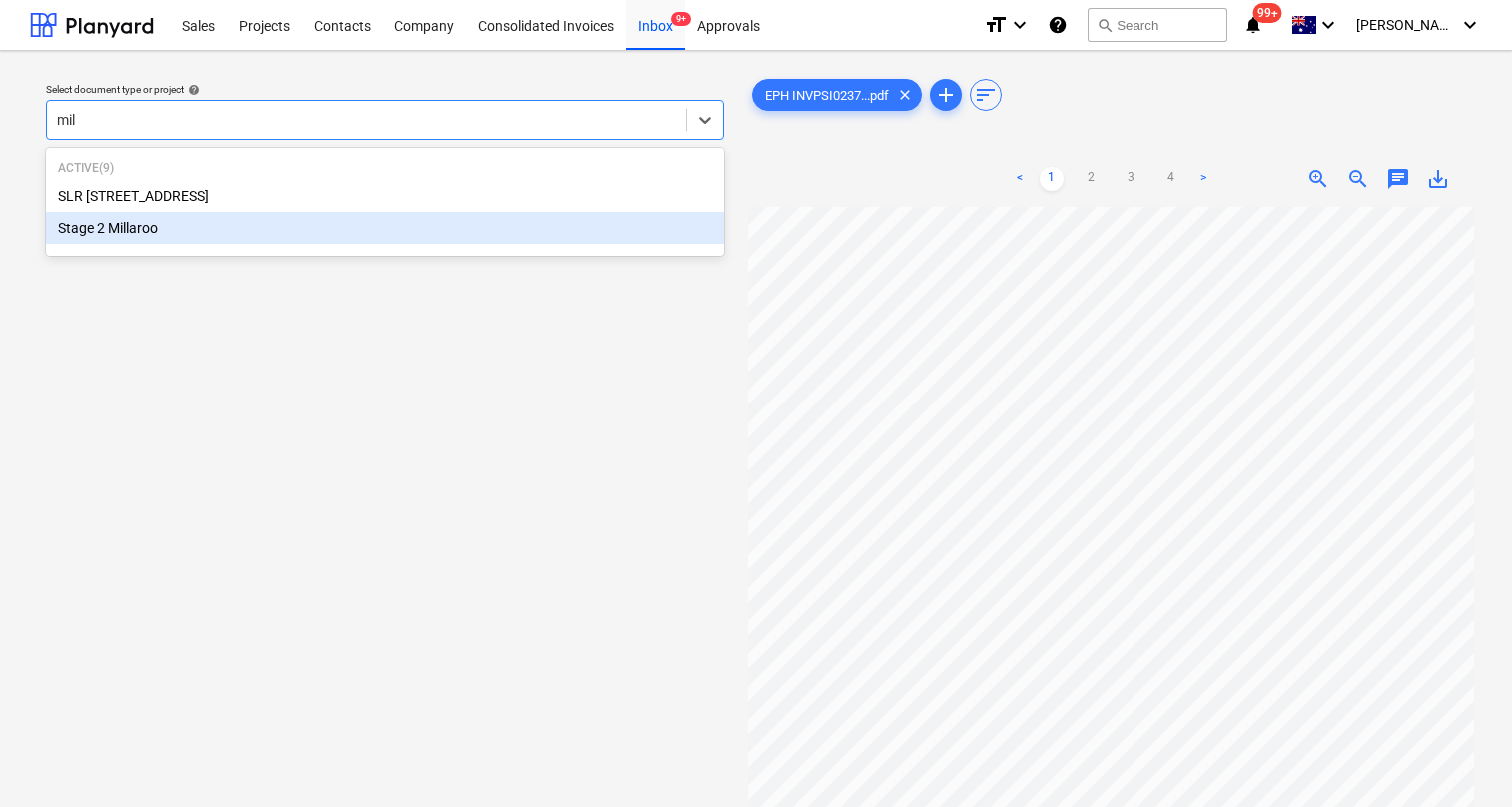 click on "Stage 2 Millaroo" at bounding box center (384, 228) 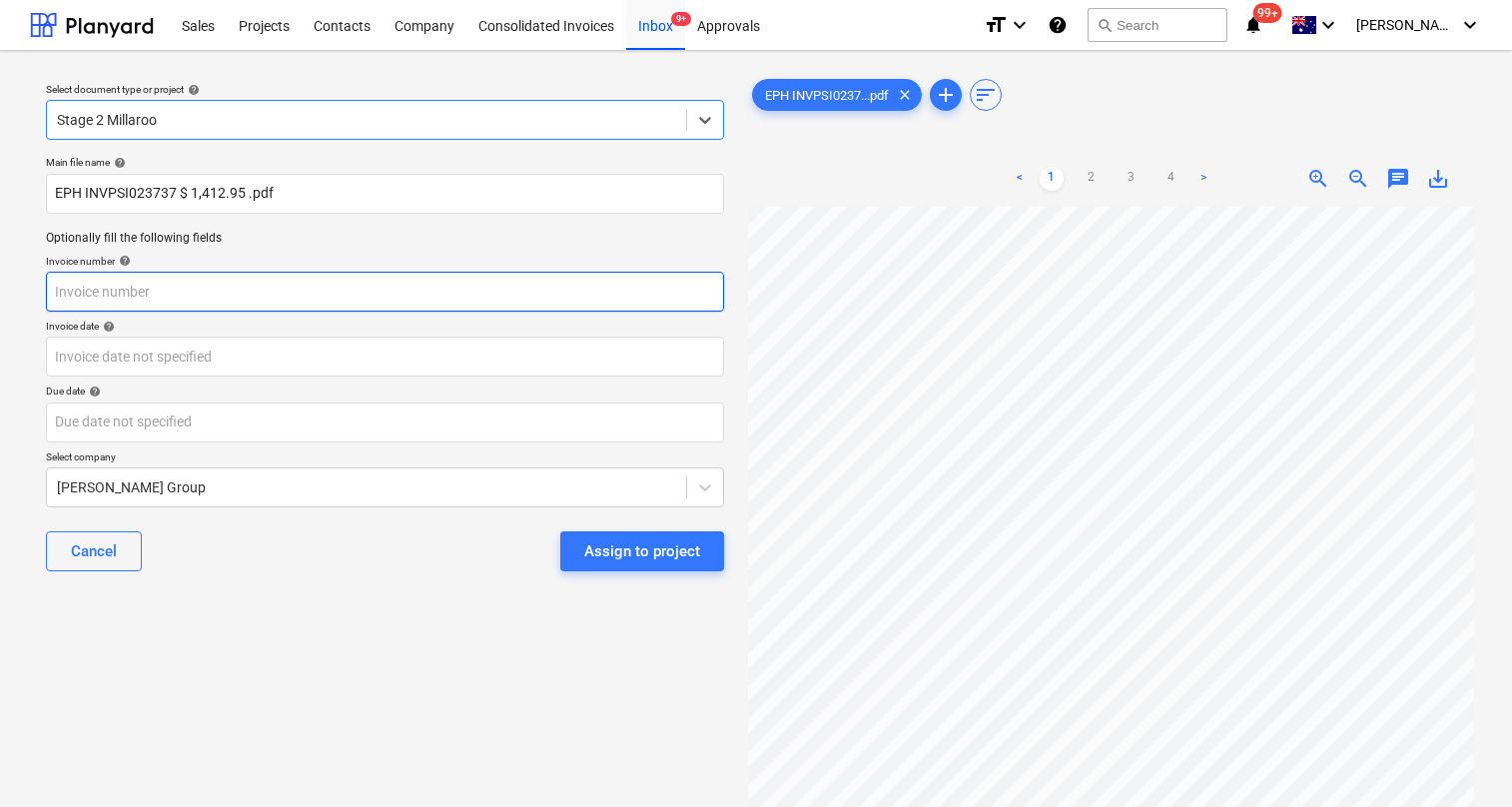 paste on "PSI023737" 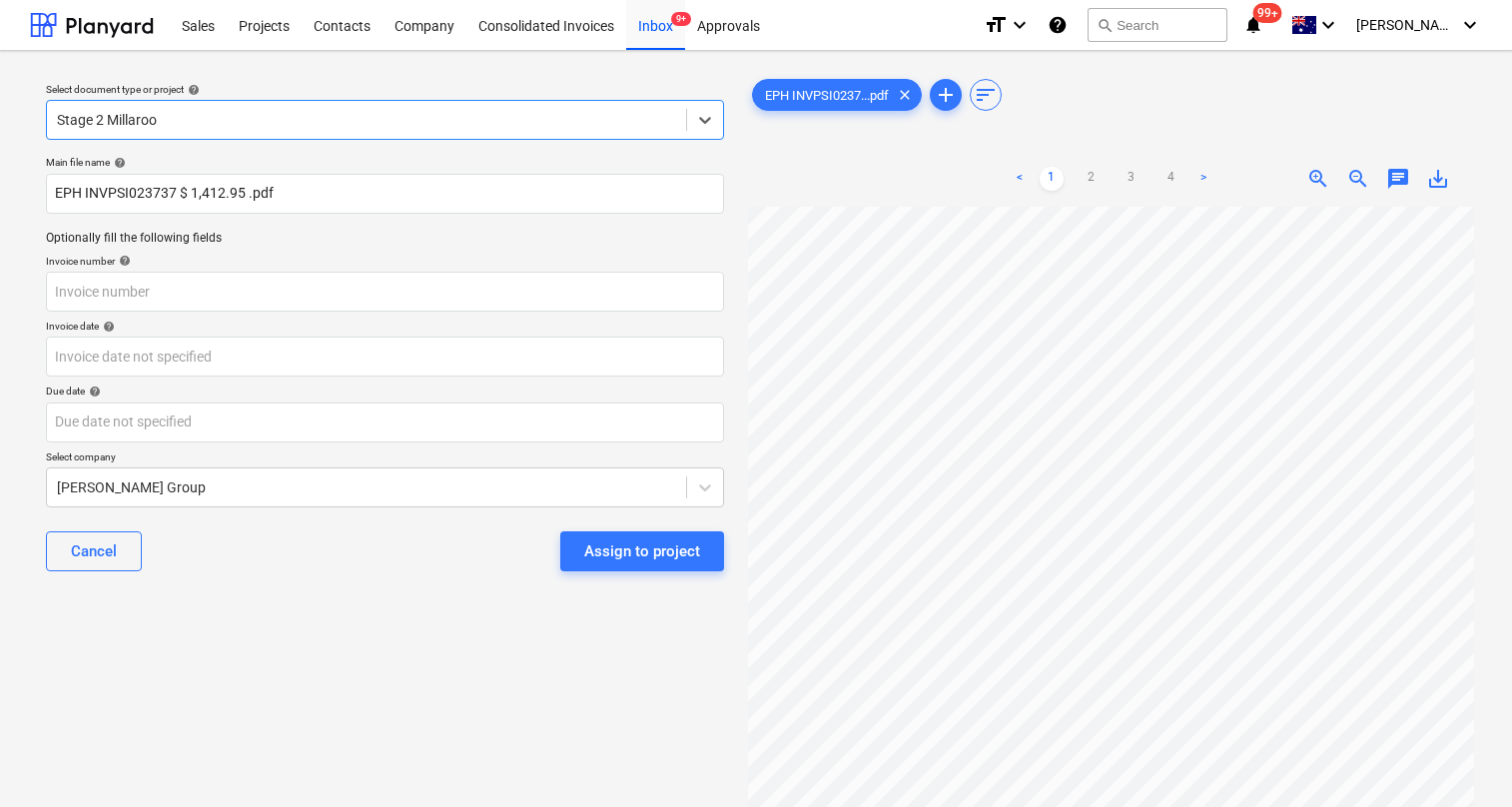 type on "PSI023737" 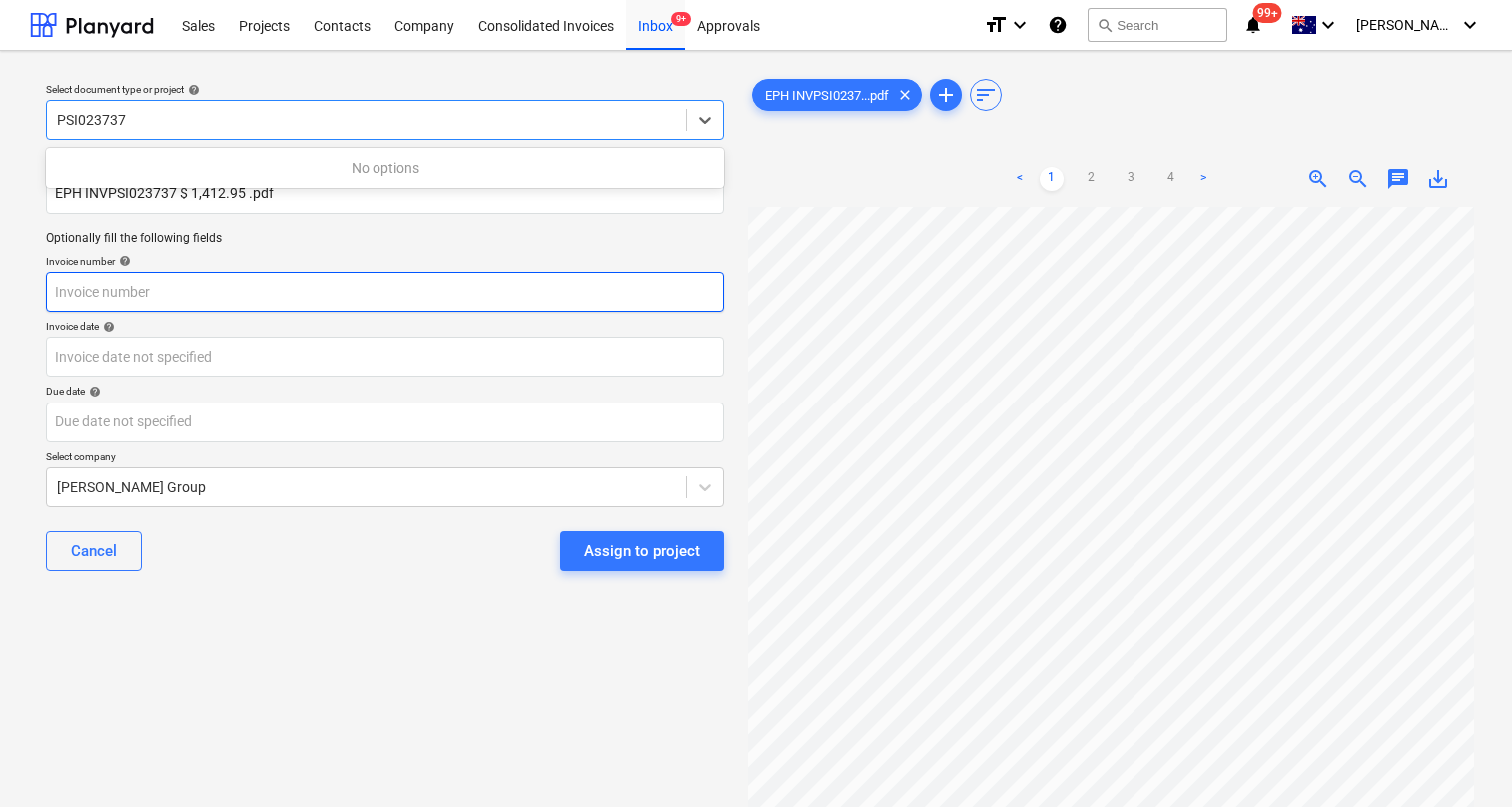 type 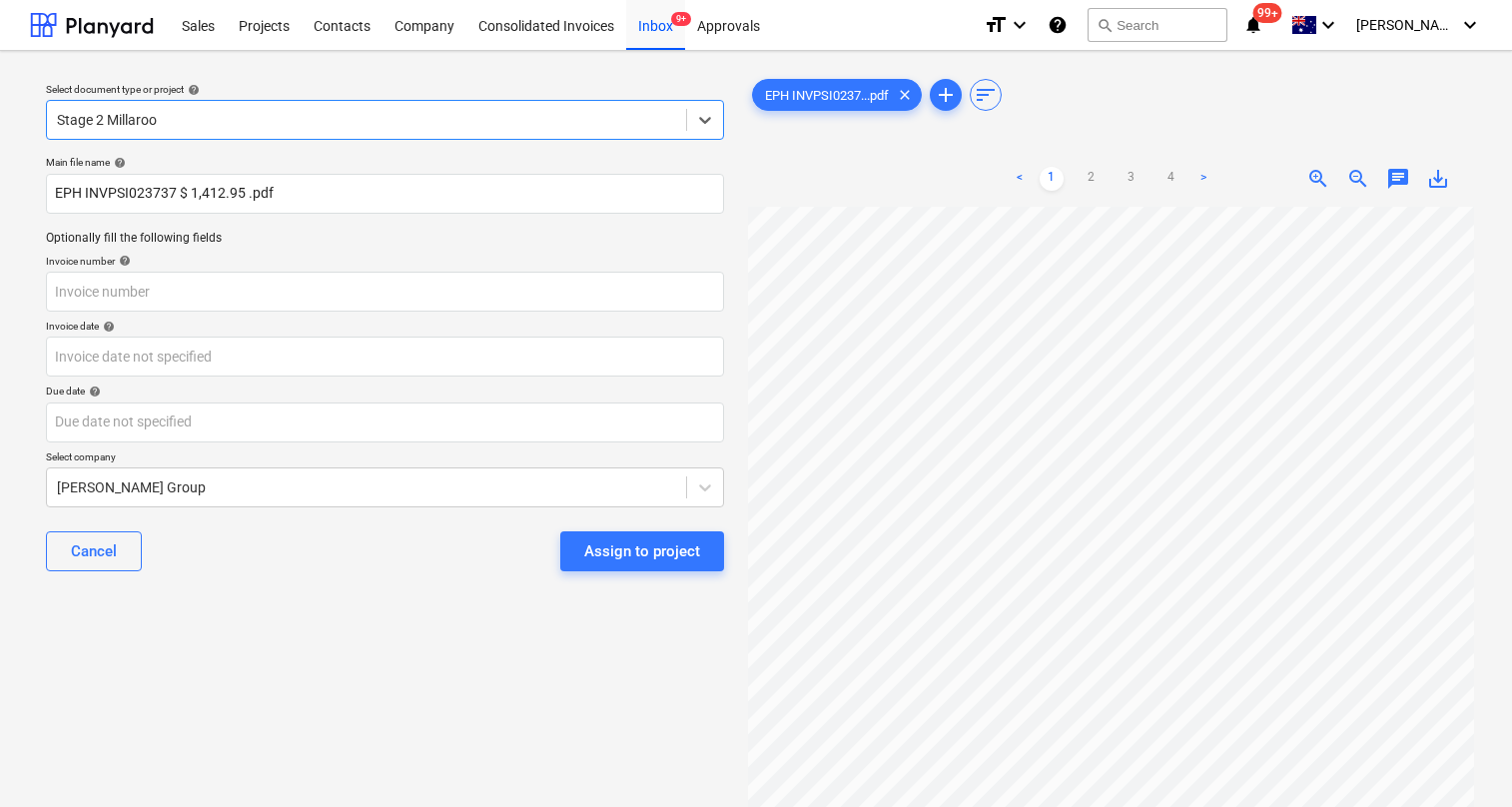 click at bounding box center (367, 120) 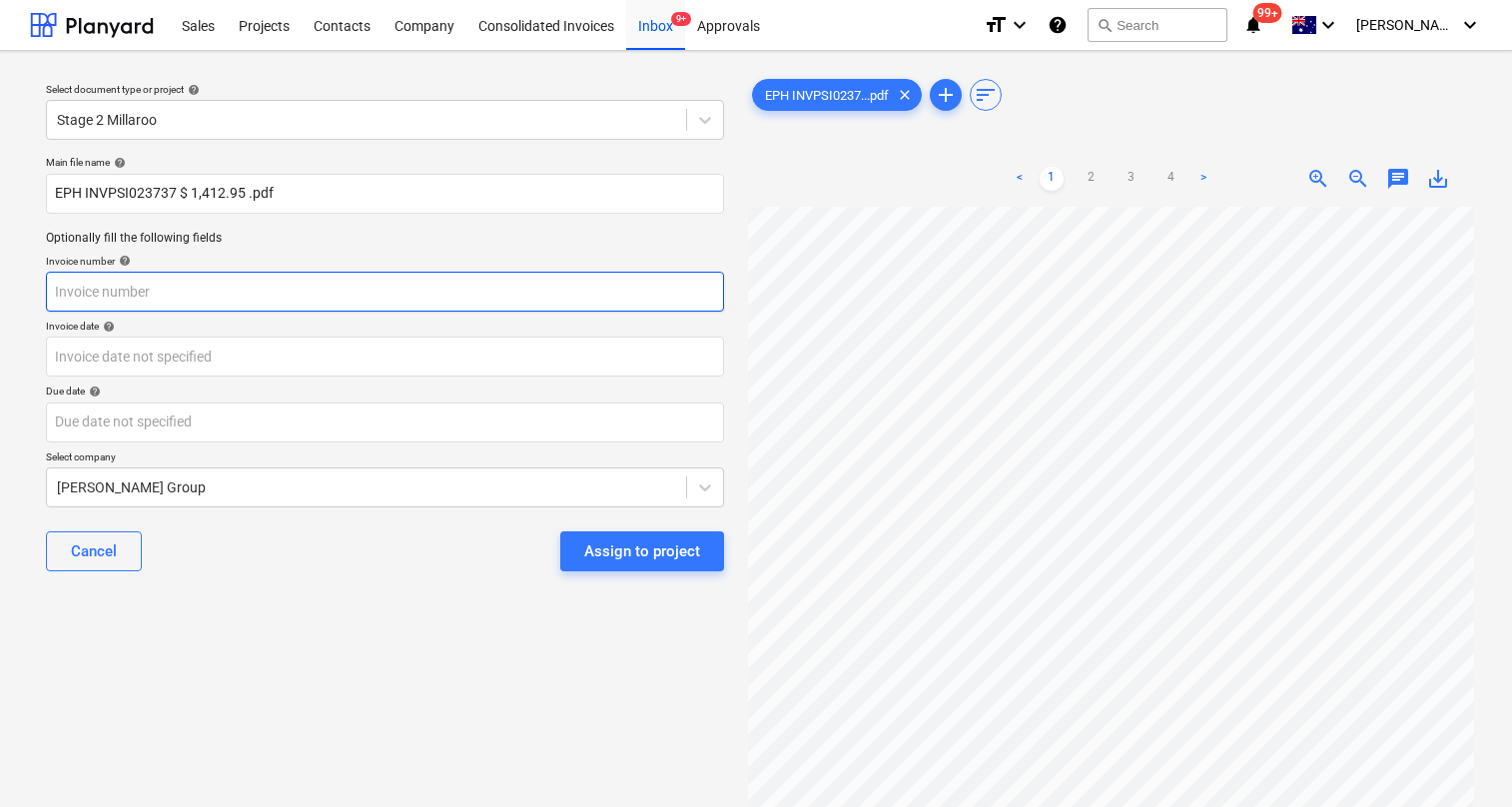 click at bounding box center [384, 292] 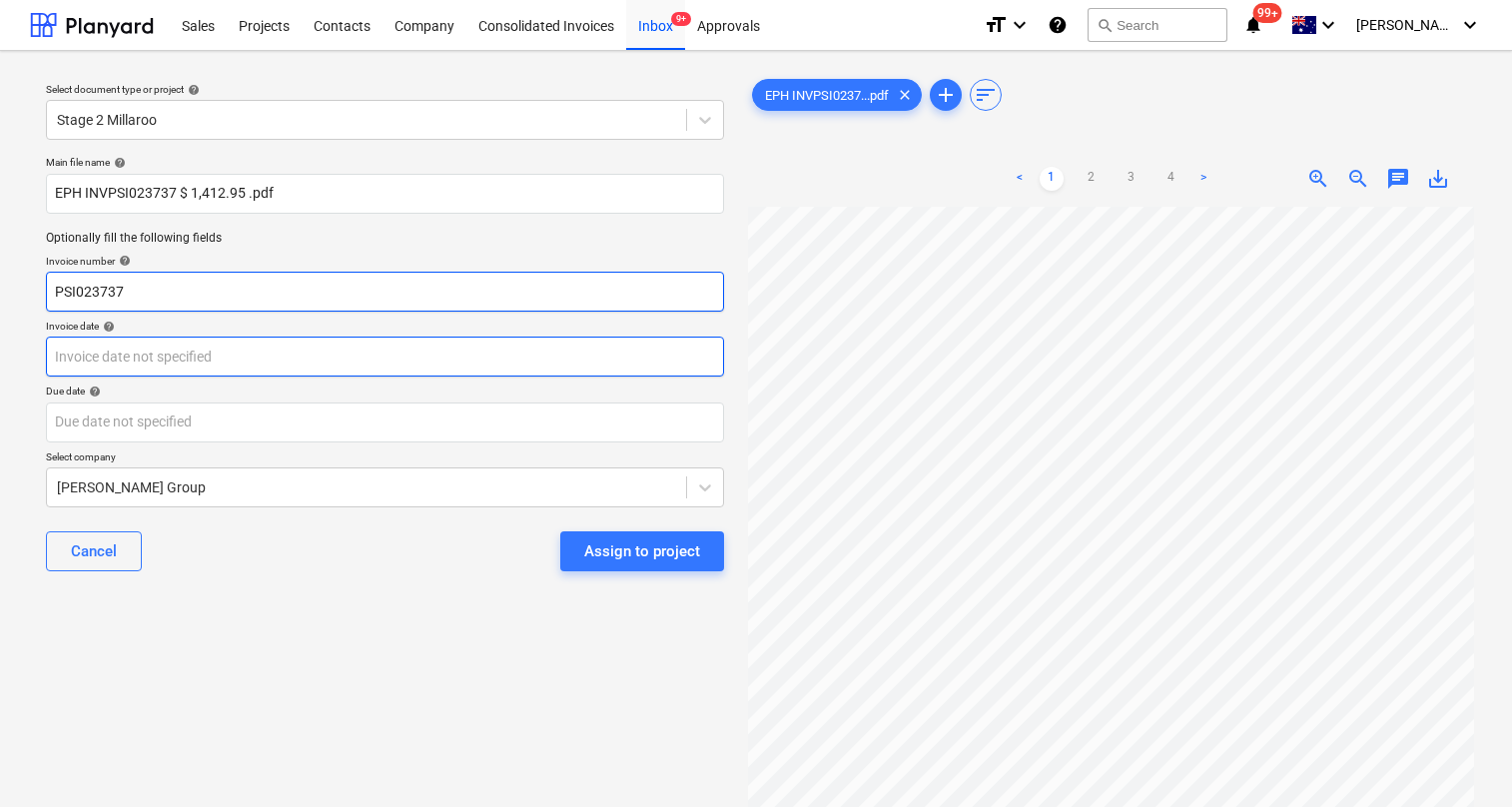 type on "PSI023737" 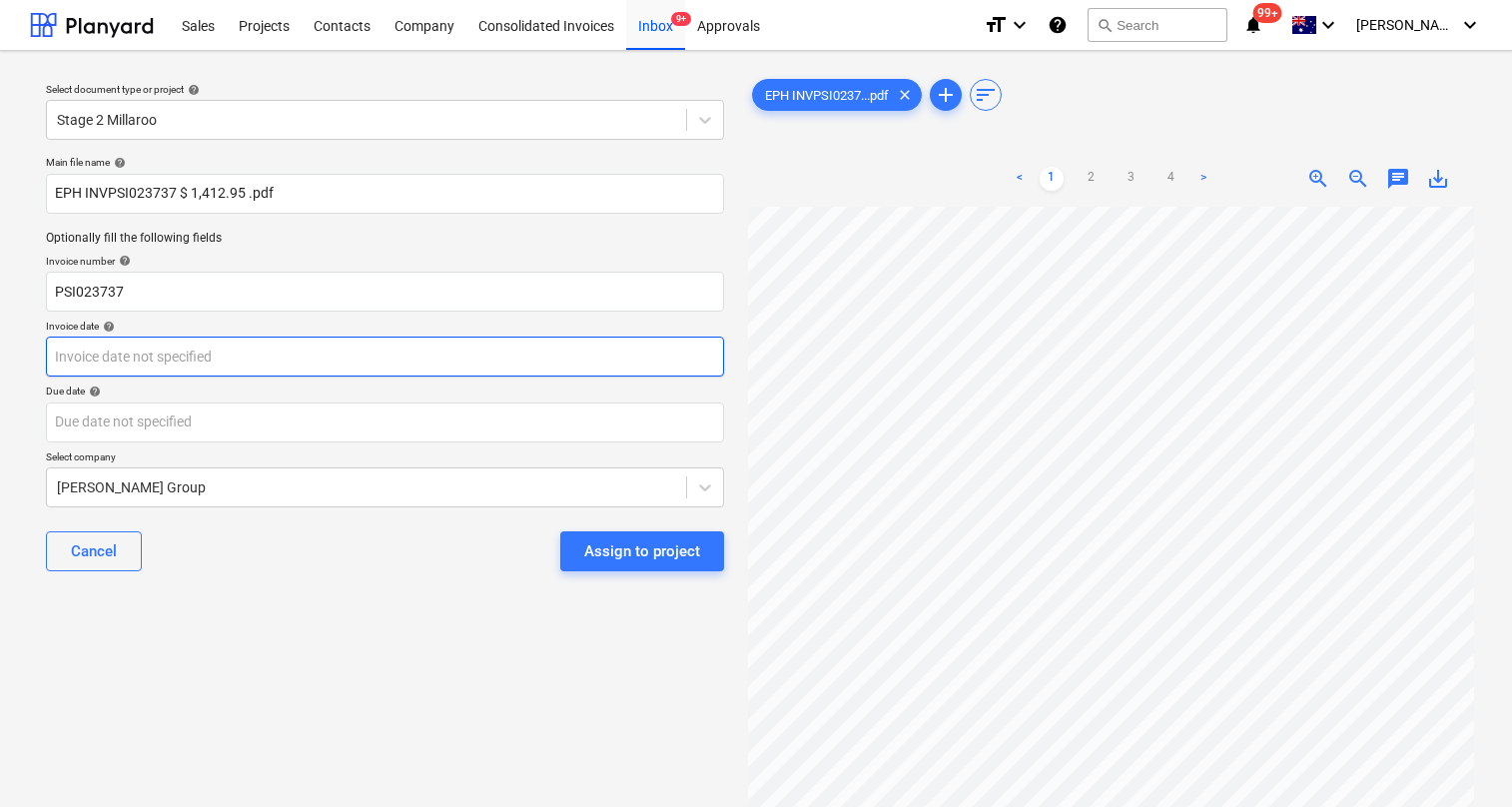 click on "Sales Projects Contacts Company Consolidated Invoices Inbox 9+ Approvals format_size keyboard_arrow_down help search Search notifications 99+ keyboard_arrow_down [PERSON_NAME] keyboard_arrow_down Select document type or project help Stage 2 Millaroo Main file name help EPH INVPSI023737 $ 1,412.95 .pdf Optionally fill the following fields Invoice number help PSI023737 Invoice date help Press the down arrow key to interact with the calendar and
select a date. Press the question mark key to get the keyboard shortcuts for changing dates. Due date help Press the down arrow key to interact with the calendar and
select a date. Press the question mark key to get the keyboard shortcuts for changing dates. Select company [PERSON_NAME] Group   Cancel Assign to project EPH INVPSI0237...pdf clear add sort < 1 2 3 4 > zoom_in zoom_out chat 0 save_alt
Invoice date : Invoice date of the cost when it was sent from the supplier. It will also be sent to accounting." at bounding box center [756, 404] 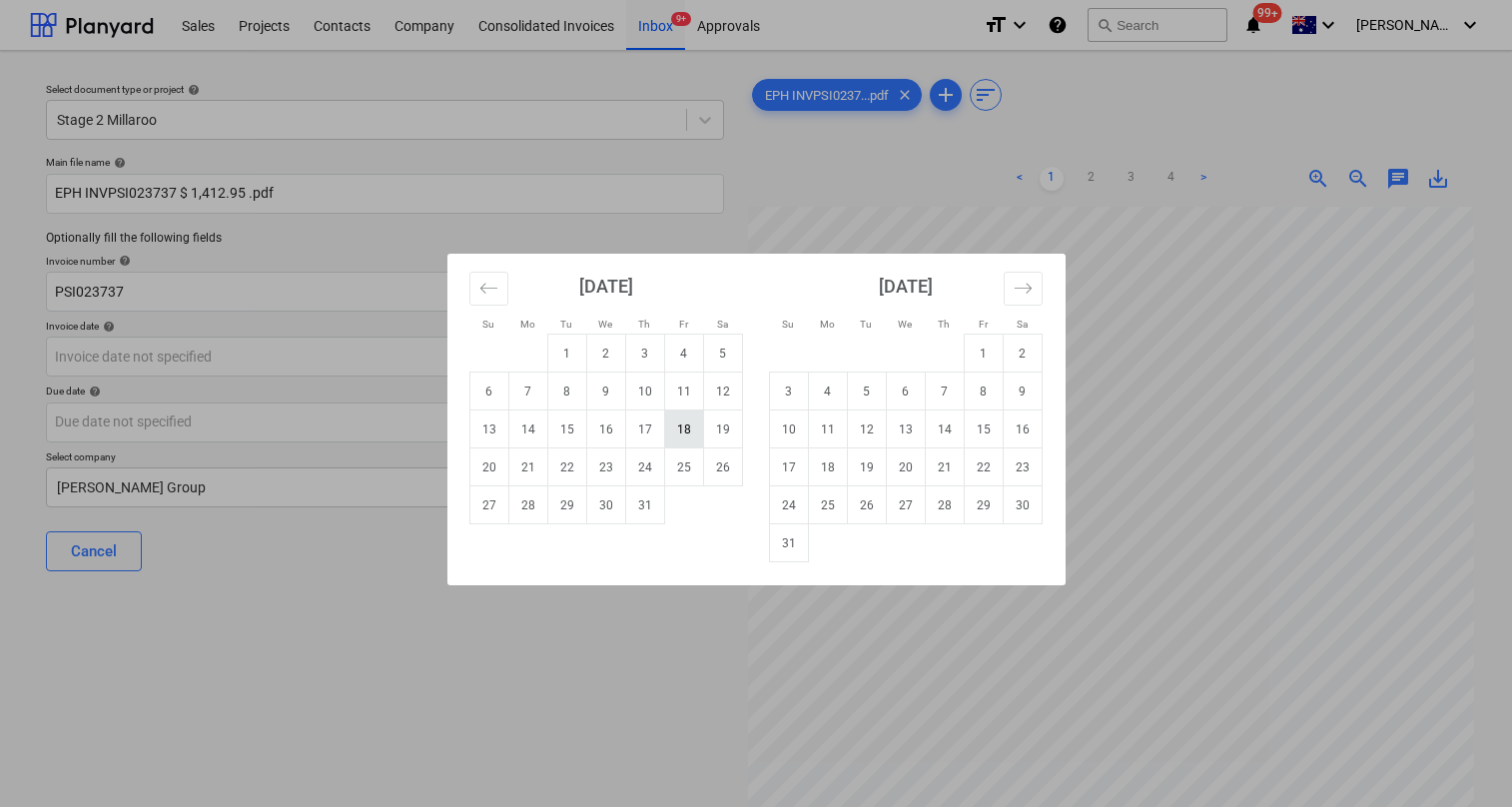 click on "18" at bounding box center [683, 429] 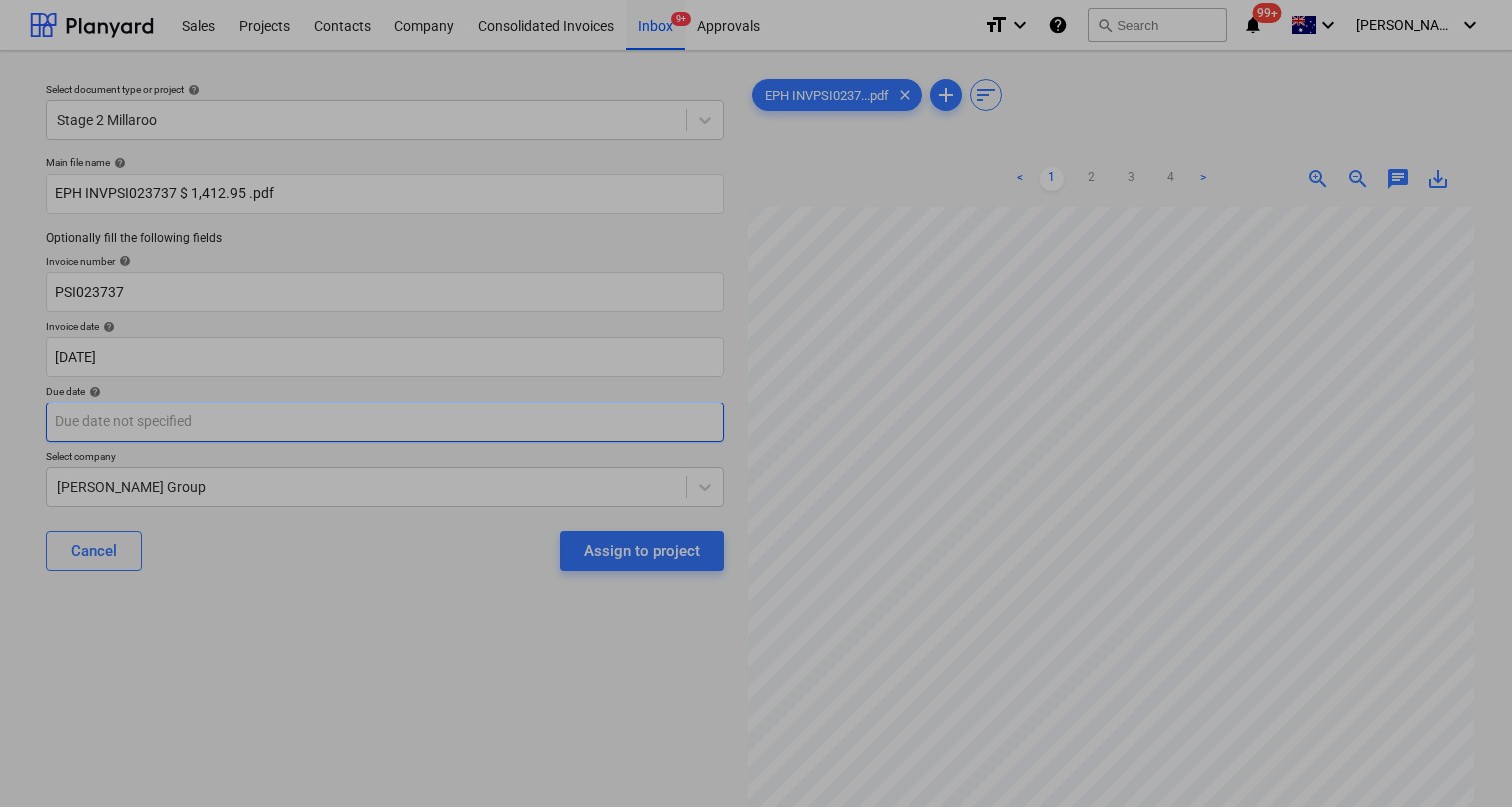 click on "Sales Projects Contacts Company Consolidated Invoices Inbox 9+ Approvals format_size keyboard_arrow_down help search Search notifications 99+ keyboard_arrow_down [PERSON_NAME] keyboard_arrow_down Select document type or project help Stage 2 Millaroo Main file name help EPH INVPSI023737 $ 1,412.95 .pdf Optionally fill the following fields Invoice number help PSI023737 Invoice date help [DATE] 18.07.2025 Press the down arrow key to interact with the calendar and
select a date. Press the question mark key to get the keyboard shortcuts for changing dates. Due date help Press the down arrow key to interact with the calendar and
select a date. Press the question mark key to get the keyboard shortcuts for changing dates. Select company [PERSON_NAME] Group   Cancel Assign to project EPH INVPSI0237...pdf clear add sort < 1 2 3 4 > zoom_in zoom_out chat 0 save_alt
Su Mo Tu We Th Fr Sa Su Mo Tu We Th Fr Sa [DATE] 1 2 3 4 5 6 7 8 9 10 11 12 13 14 15 16 17 18 19 20 21 22 23 24 25 26 27 28 29 [DATE]" at bounding box center [756, 404] 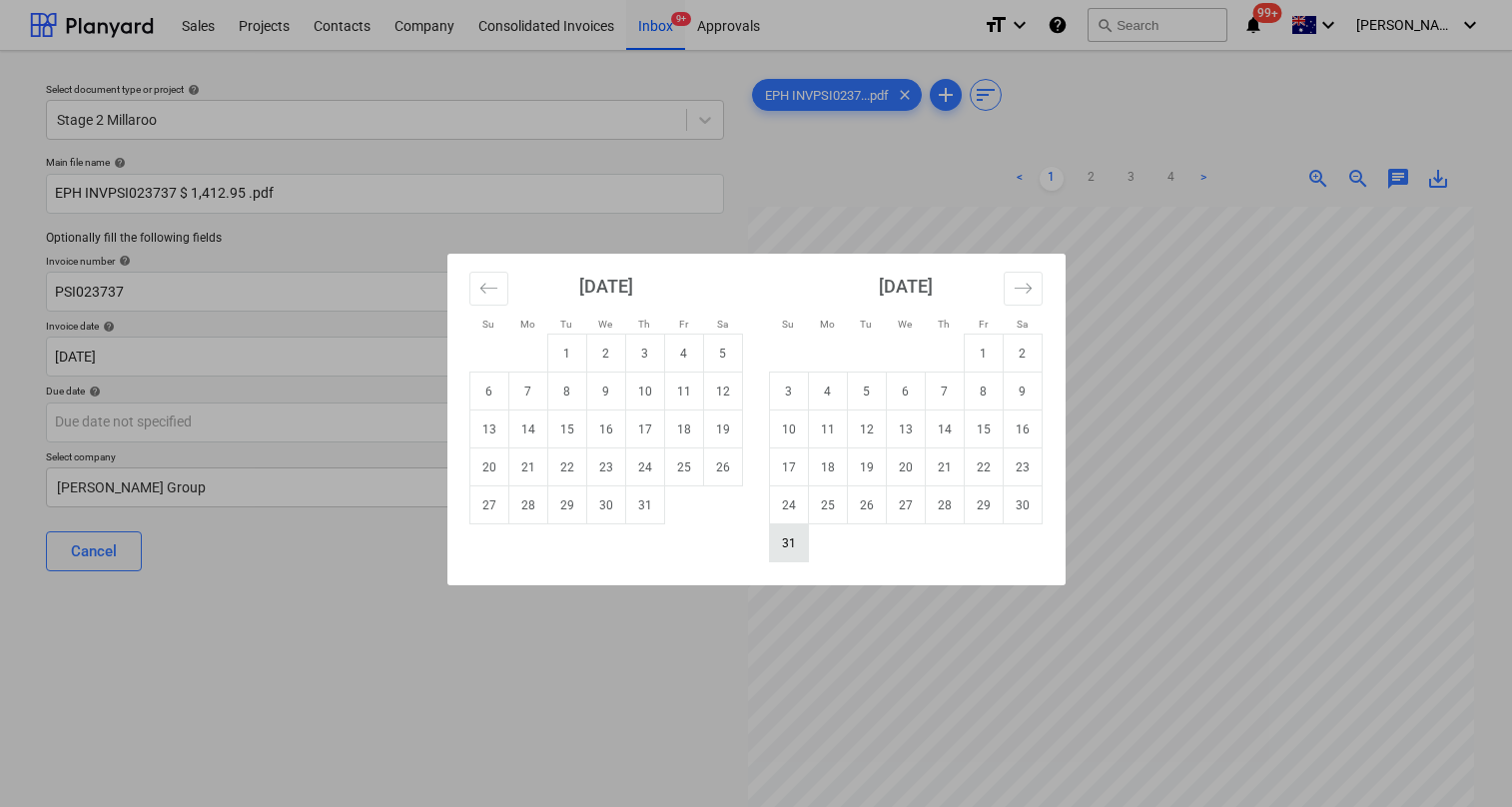 click on "31" at bounding box center (788, 543) 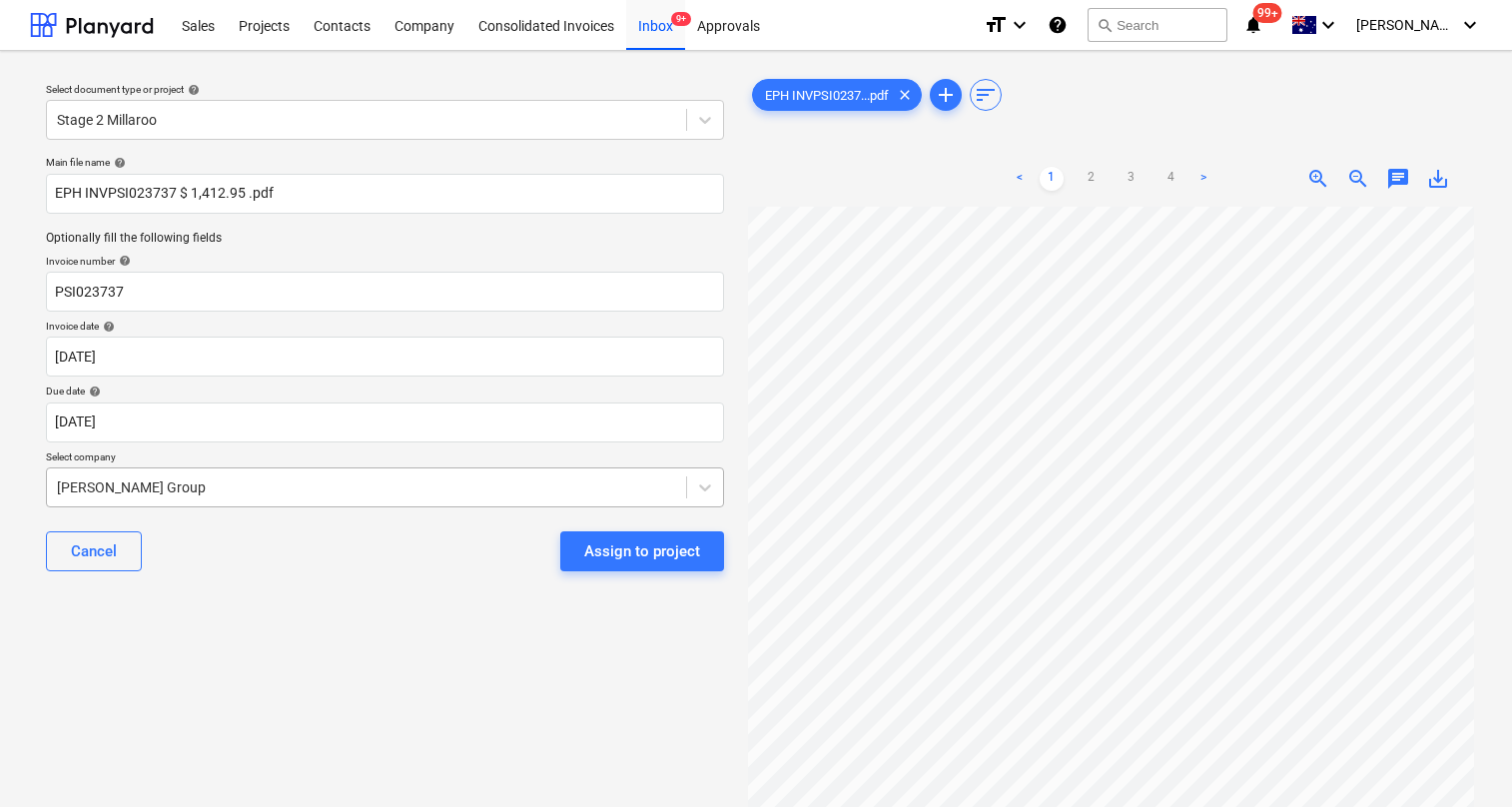 click on "Sales Projects Contacts Company Consolidated Invoices Inbox 9+ Approvals format_size keyboard_arrow_down help search Search notifications 99+ keyboard_arrow_down [PERSON_NAME] keyboard_arrow_down Select document type or project help Stage 2 Millaroo Main file name help EPH INVPSI023737 $ 1,412.95 .pdf Optionally fill the following fields Invoice number help PSI023737 Invoice date help [DATE] 18.07.2025 Press the down arrow key to interact with the calendar and
select a date. Press the question mark key to get the keyboard shortcuts for changing dates. Due date help [DATE] [DATE] Press the down arrow key to interact with the calendar and
select a date. Press the question mark key to get the keyboard shortcuts for changing dates. Select company [PERSON_NAME] Group   Cancel Assign to project EPH INVPSI0237...pdf clear add sort < 1 2 3 4 > zoom_in zoom_out chat 0 save_alt" at bounding box center [756, 404] 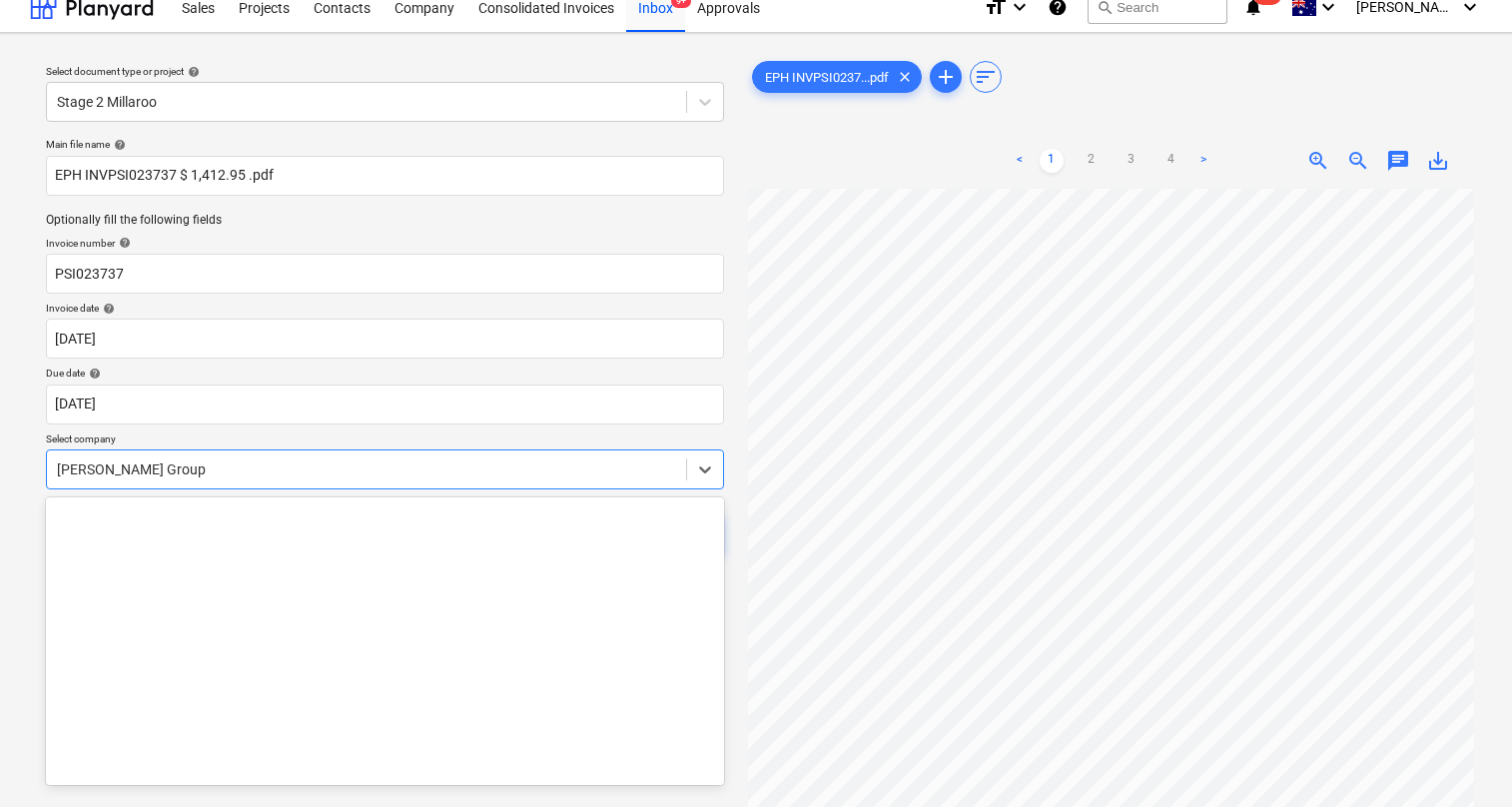 scroll, scrollTop: 20, scrollLeft: 0, axis: vertical 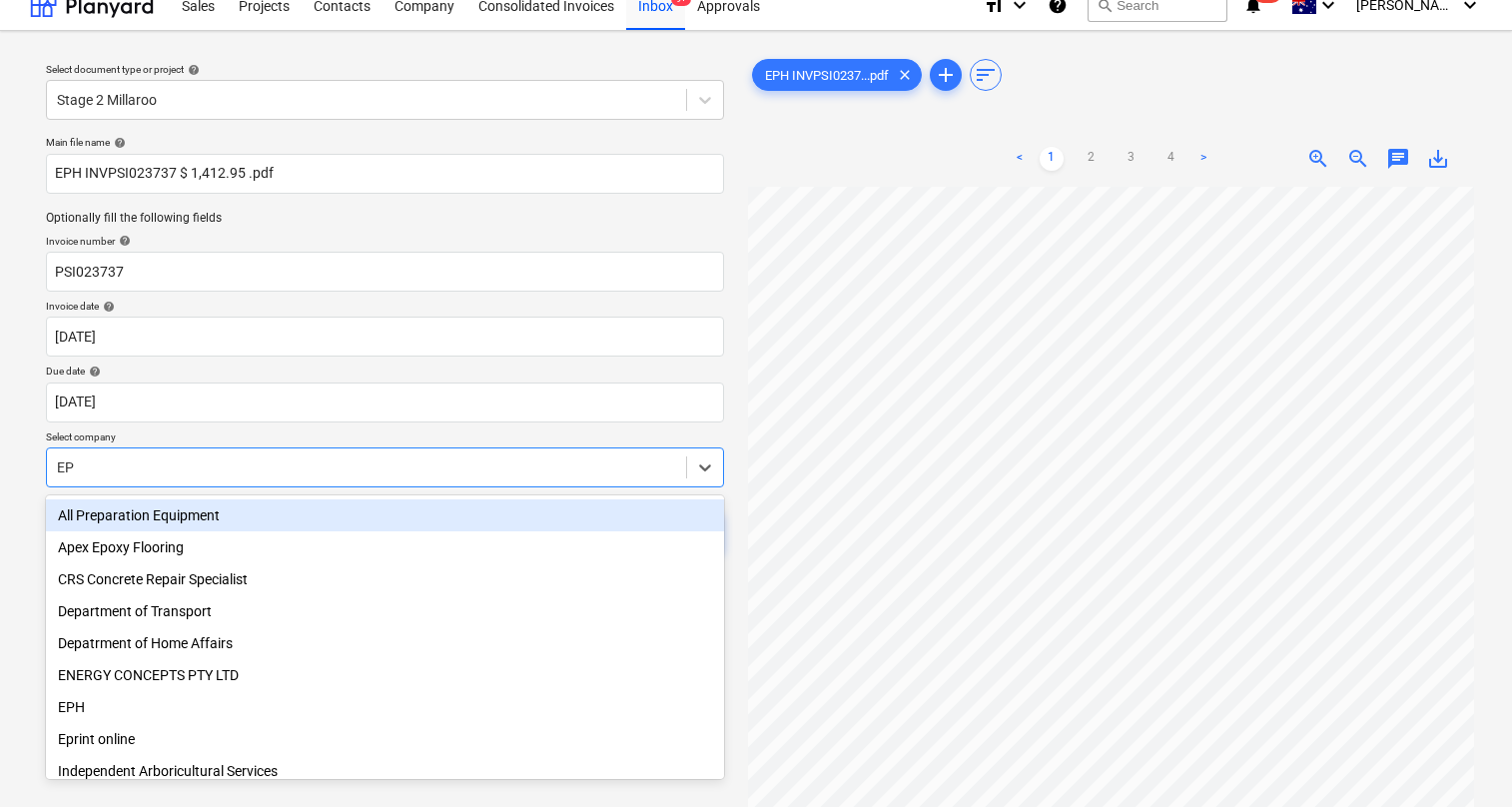 type on "EPH" 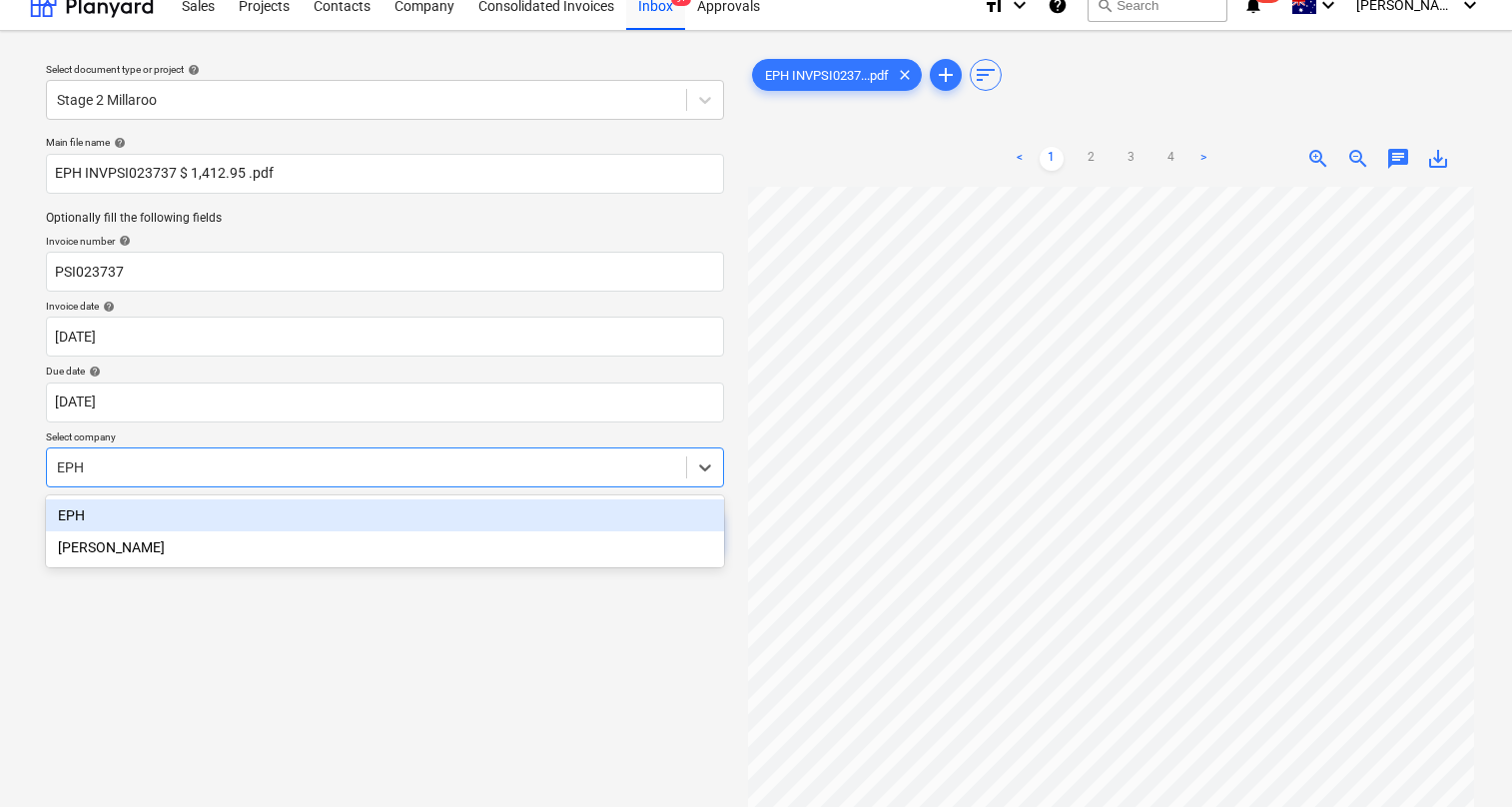 click on "EPH" at bounding box center (384, 515) 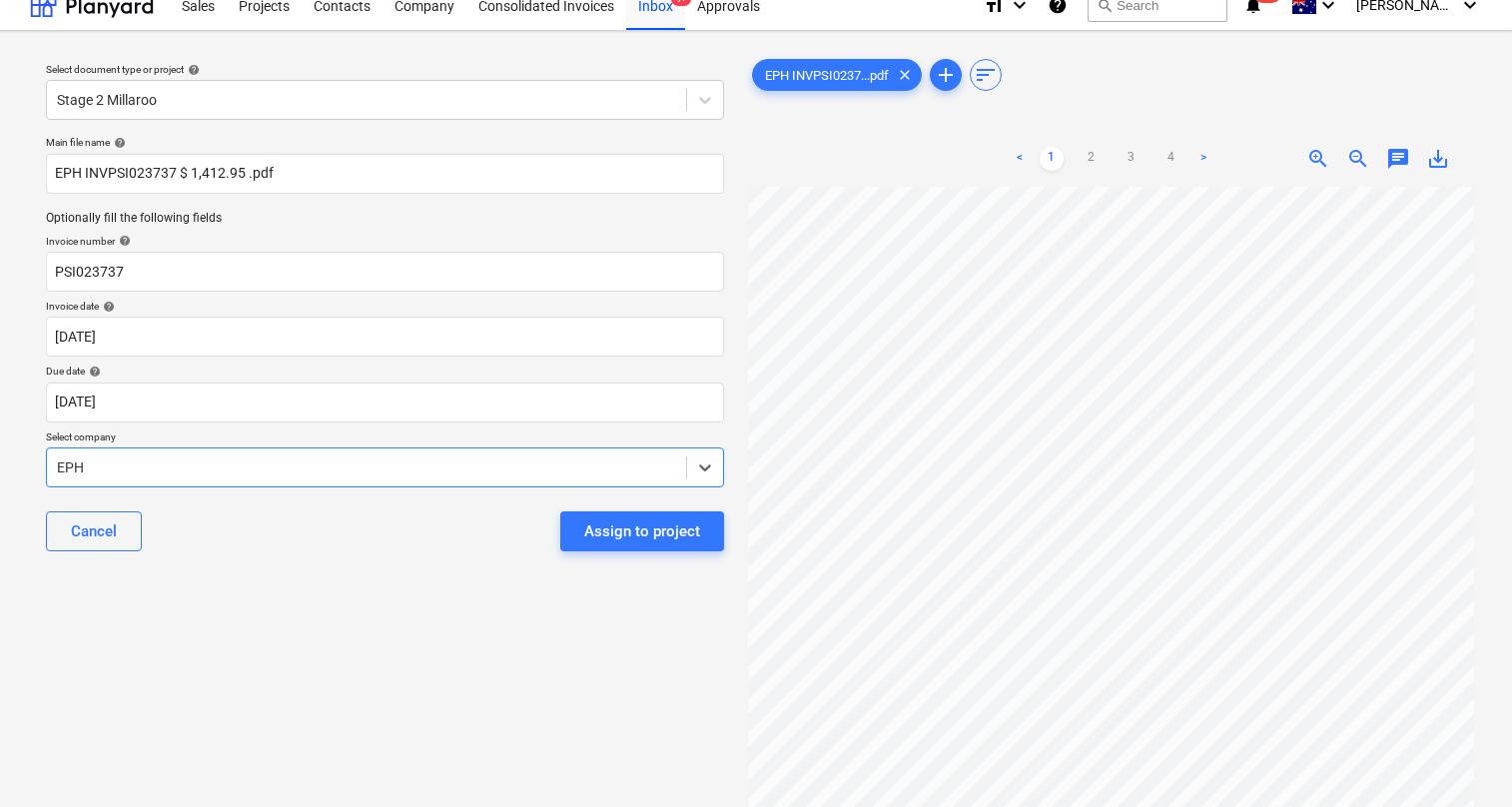 click on "Select document type or project help Stage 2 Millaroo Main file name help EPH INVPSI023737 $ 1,412.95 .pdf Optionally fill the following fields Invoice number help PSI023737 Invoice date help [DATE] 18.07.2025 Press the down arrow key to interact with the calendar and
select a date. Press the question mark key to get the keyboard shortcuts for changing dates. Due date help [DATE] [DATE] Press the down arrow key to interact with the calendar and
select a date. Press the question mark key to get the keyboard shortcuts for changing dates. Select company option EPH  , selected.   Select is focused ,type to refine list, press Down to open the menu,  EPH   Cancel Assign to project" at bounding box center [384, 496] 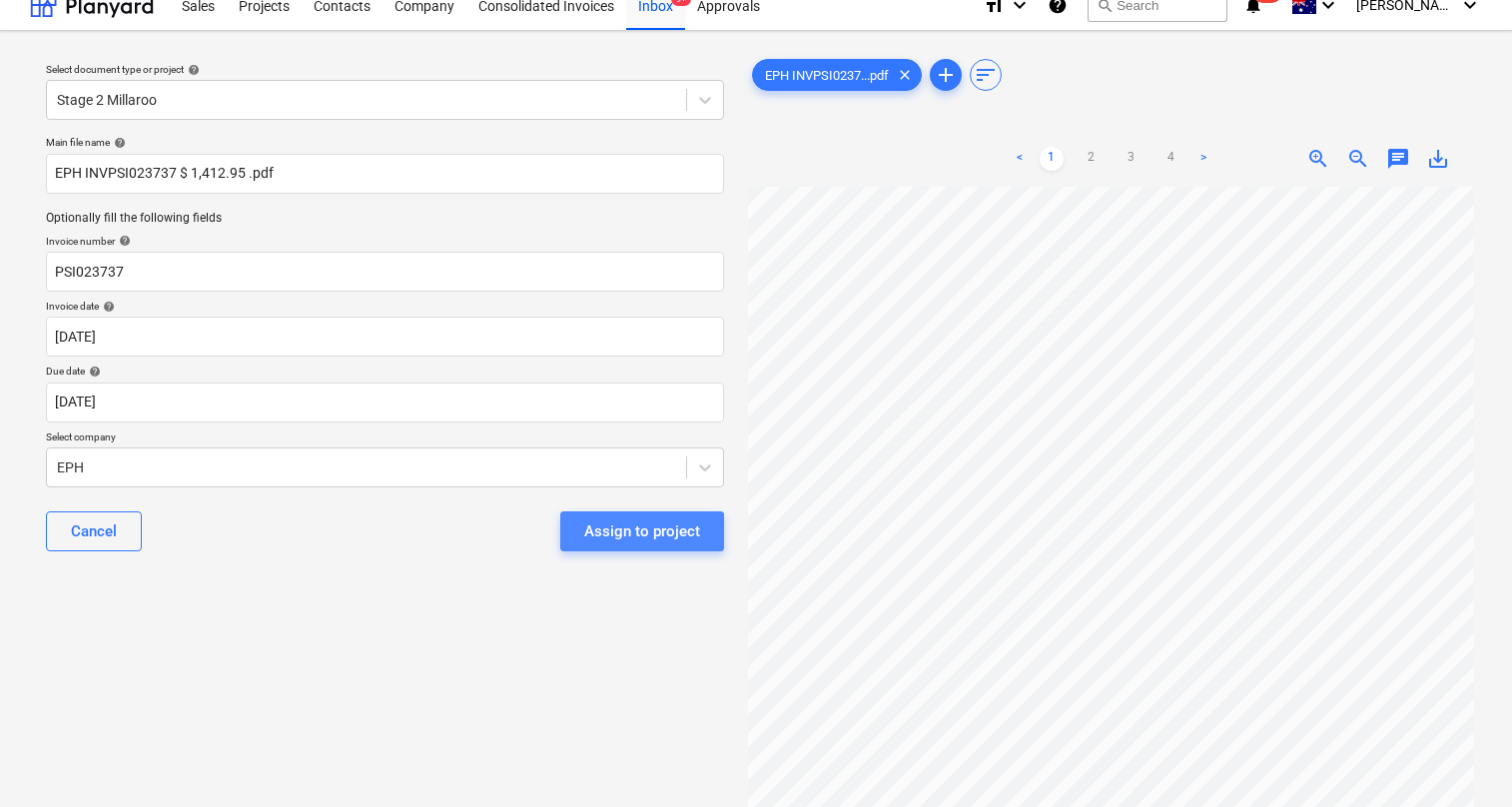 click on "Assign to project" at bounding box center [642, 531] 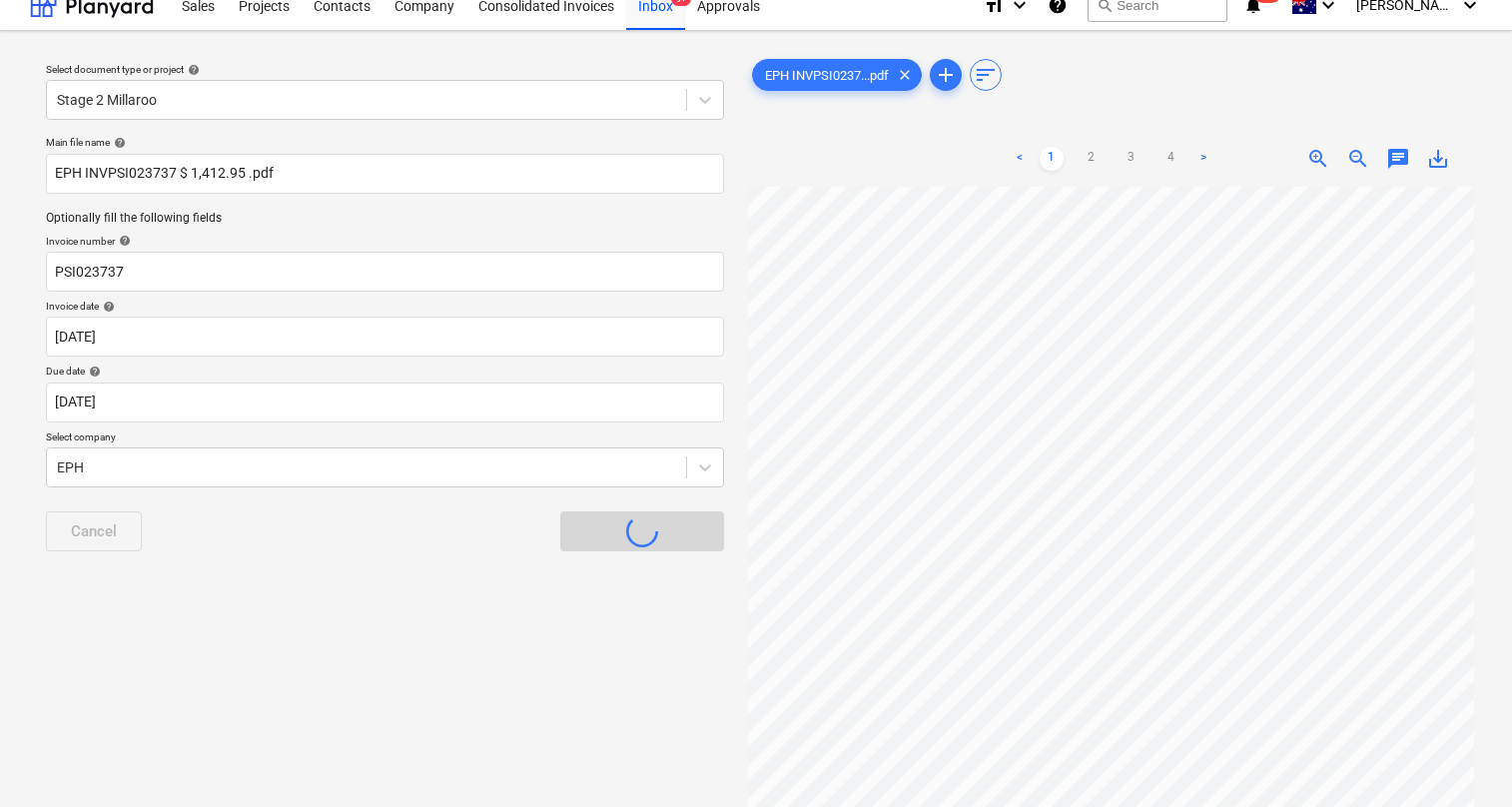 scroll, scrollTop: 0, scrollLeft: 0, axis: both 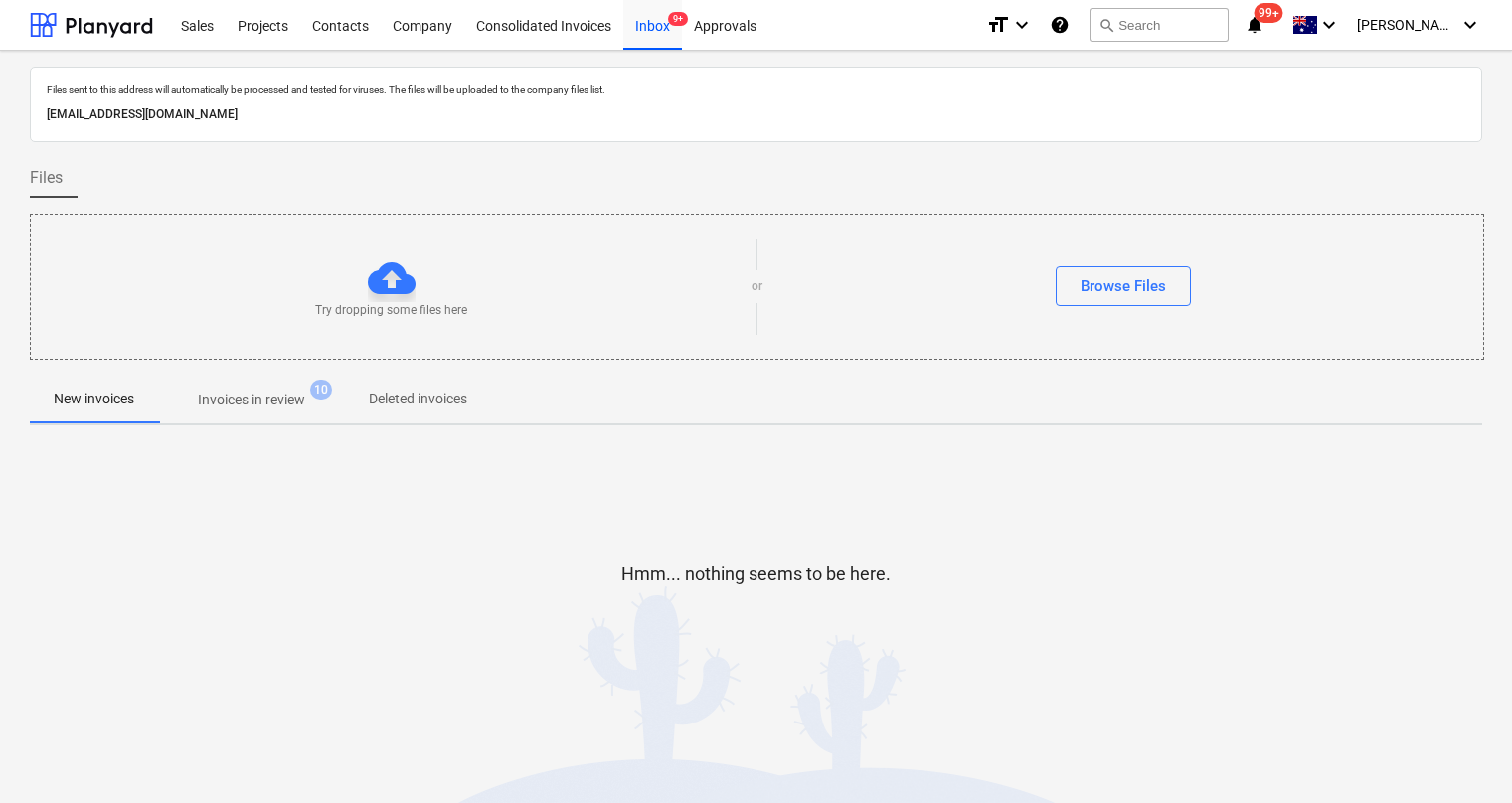 click on "Invoices in review 10" at bounding box center [252, 400] 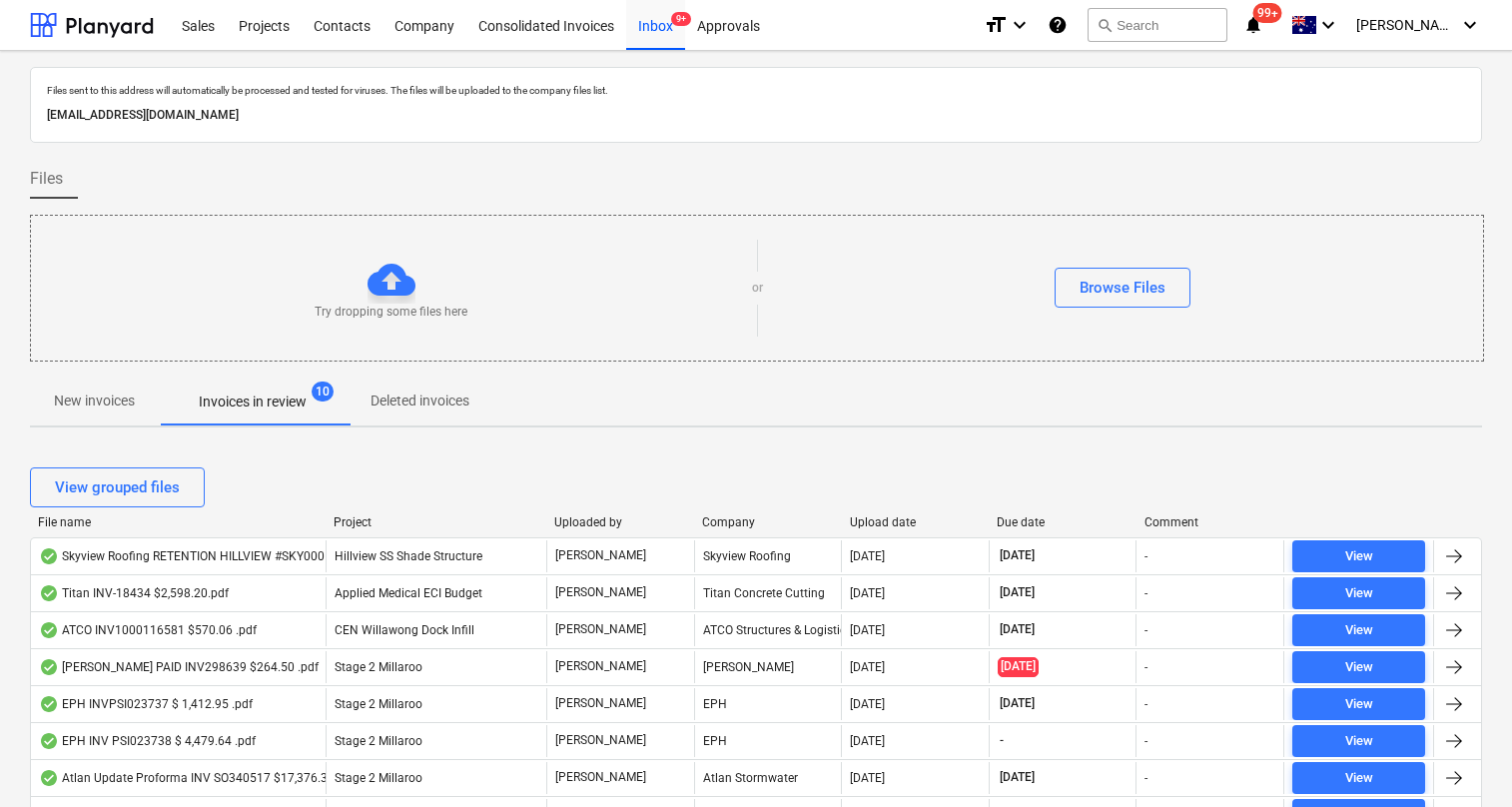 click on "Upload date" at bounding box center (916, 522) 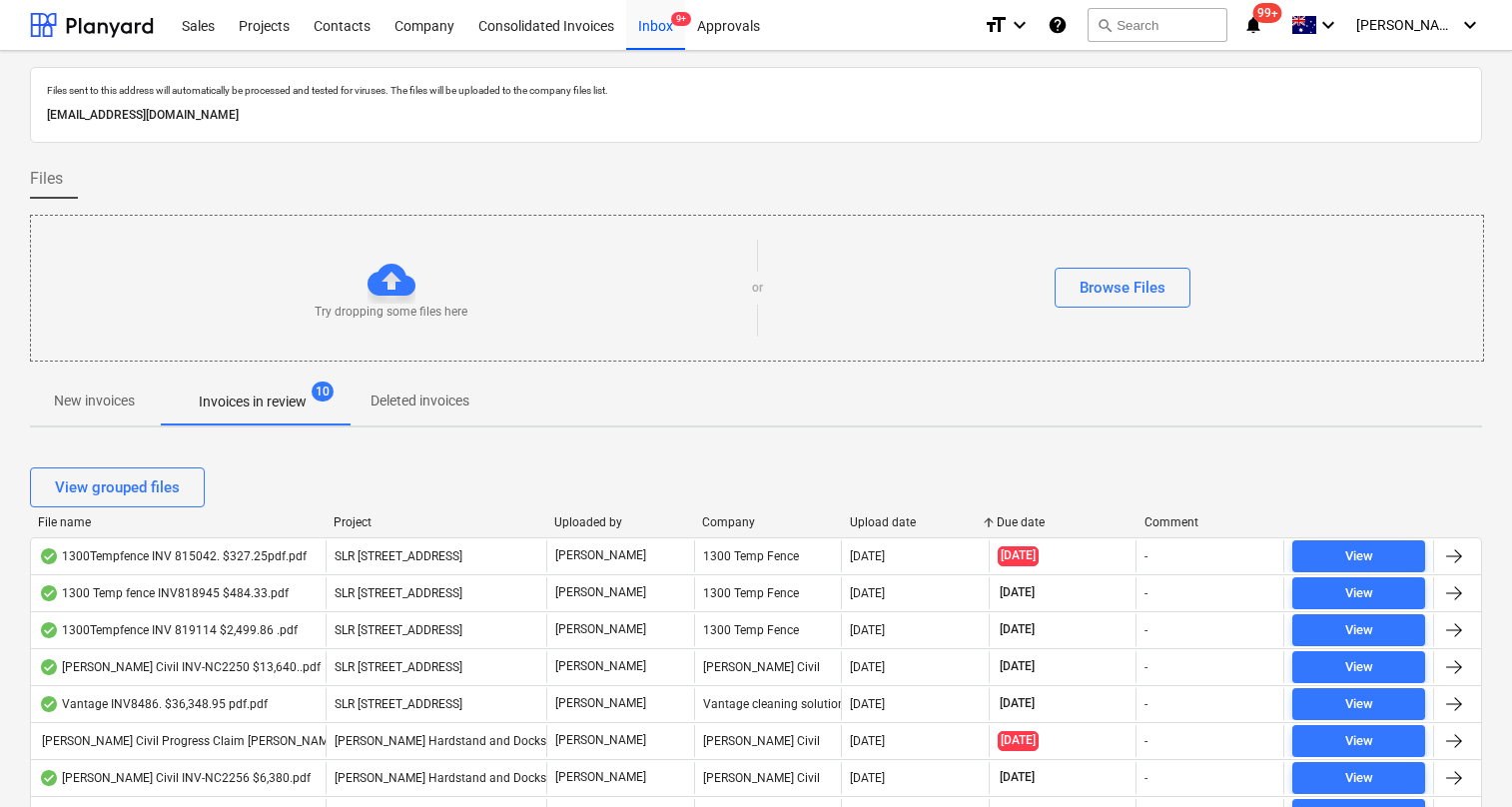 click on "Upload date" at bounding box center (916, 522) 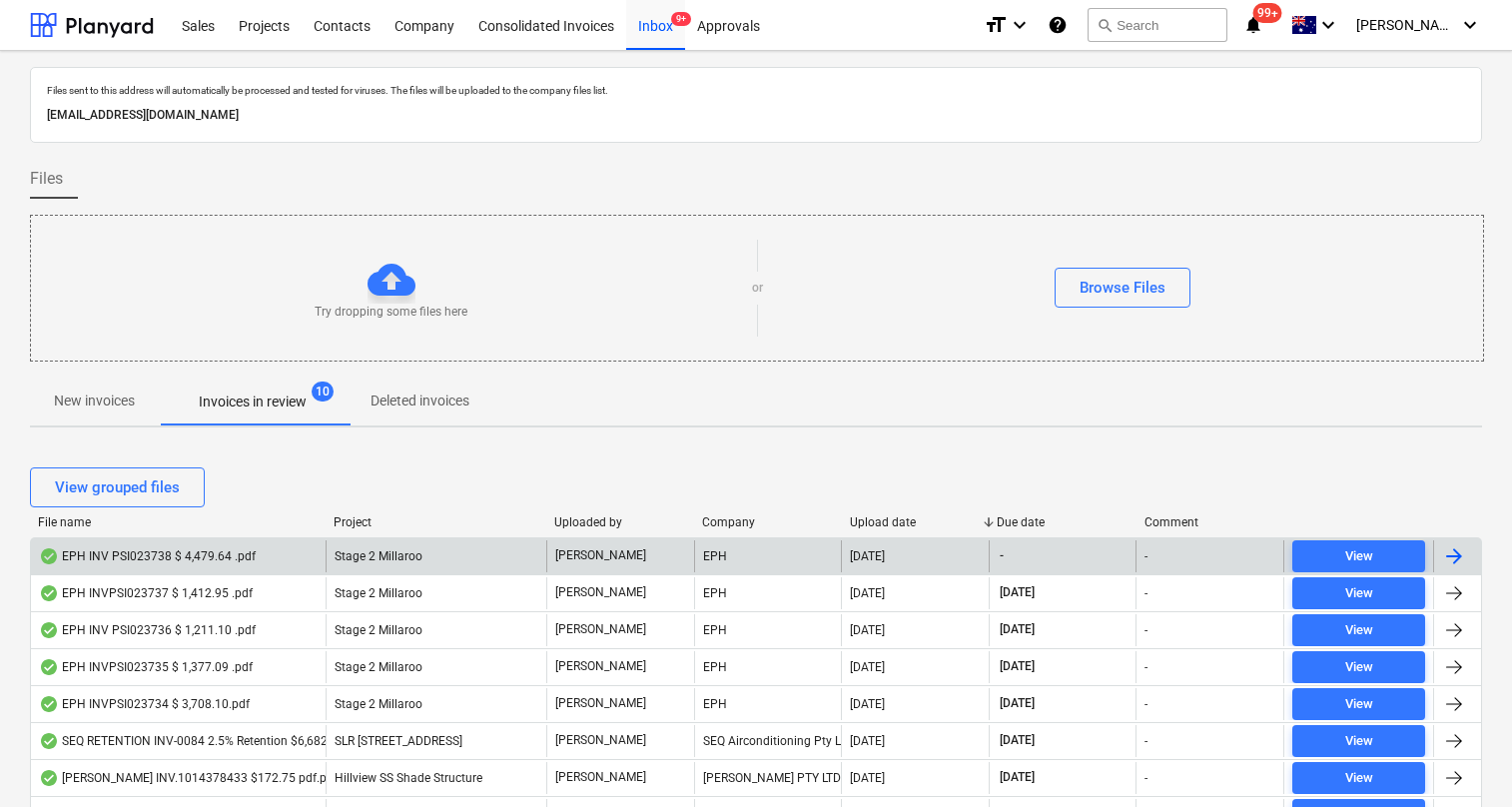 click on "EPH INV PSI023738 $ 4,479.64 .pdf" at bounding box center [147, 556] 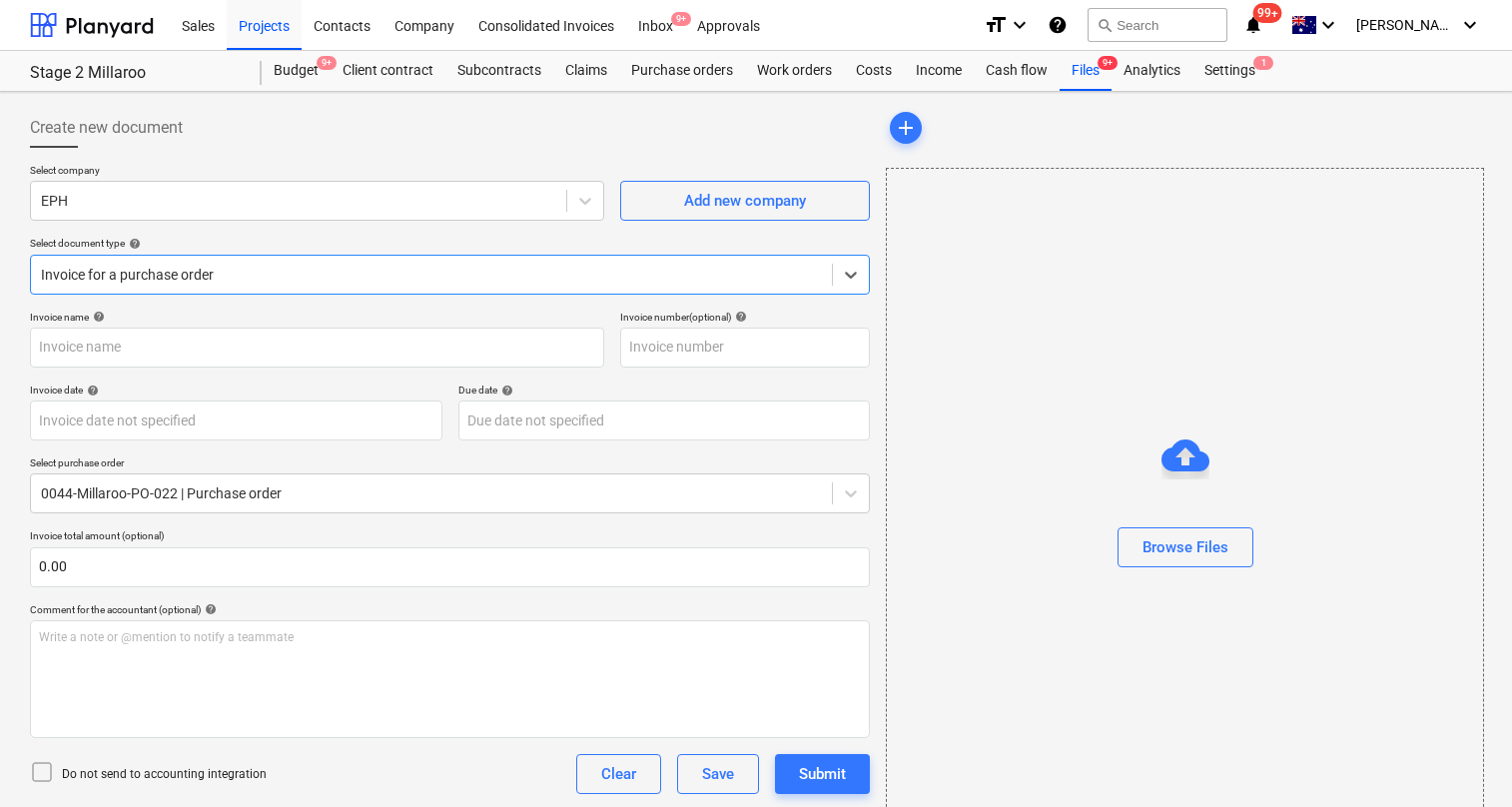 type on "EPH INV PSI023738 $ 4,479.64 .pdf" 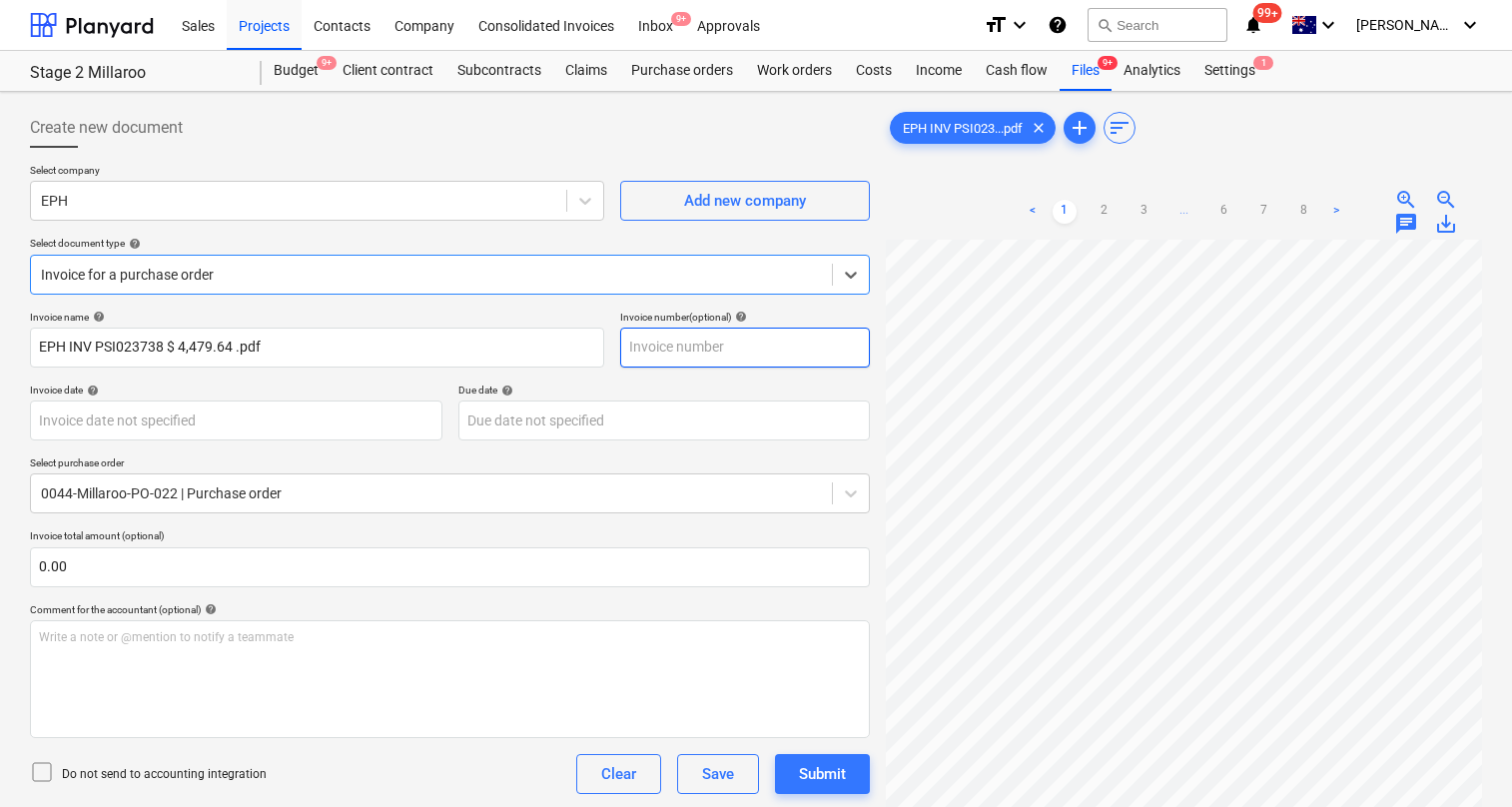 click at bounding box center [745, 348] 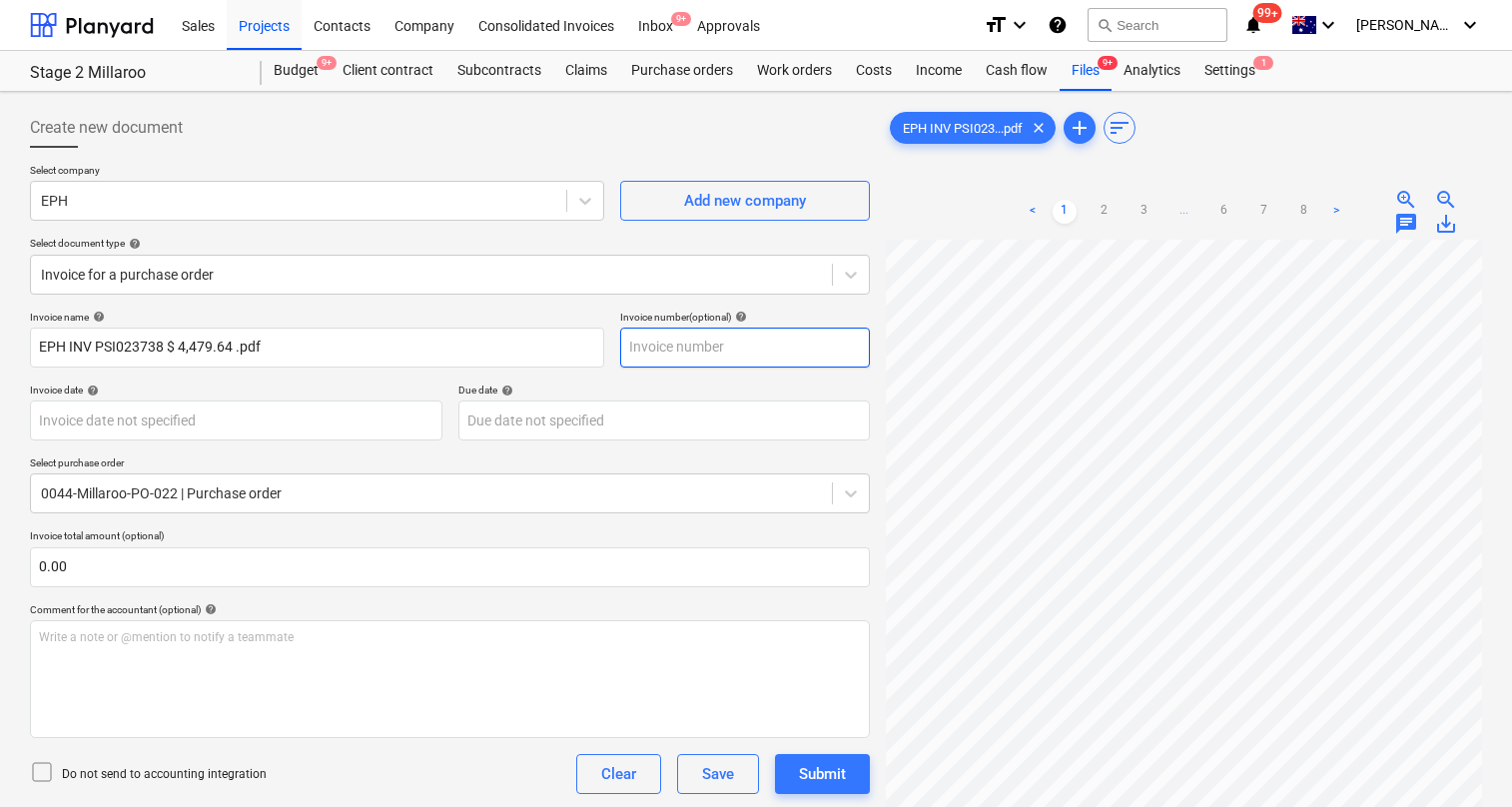 paste on "PSI023738" 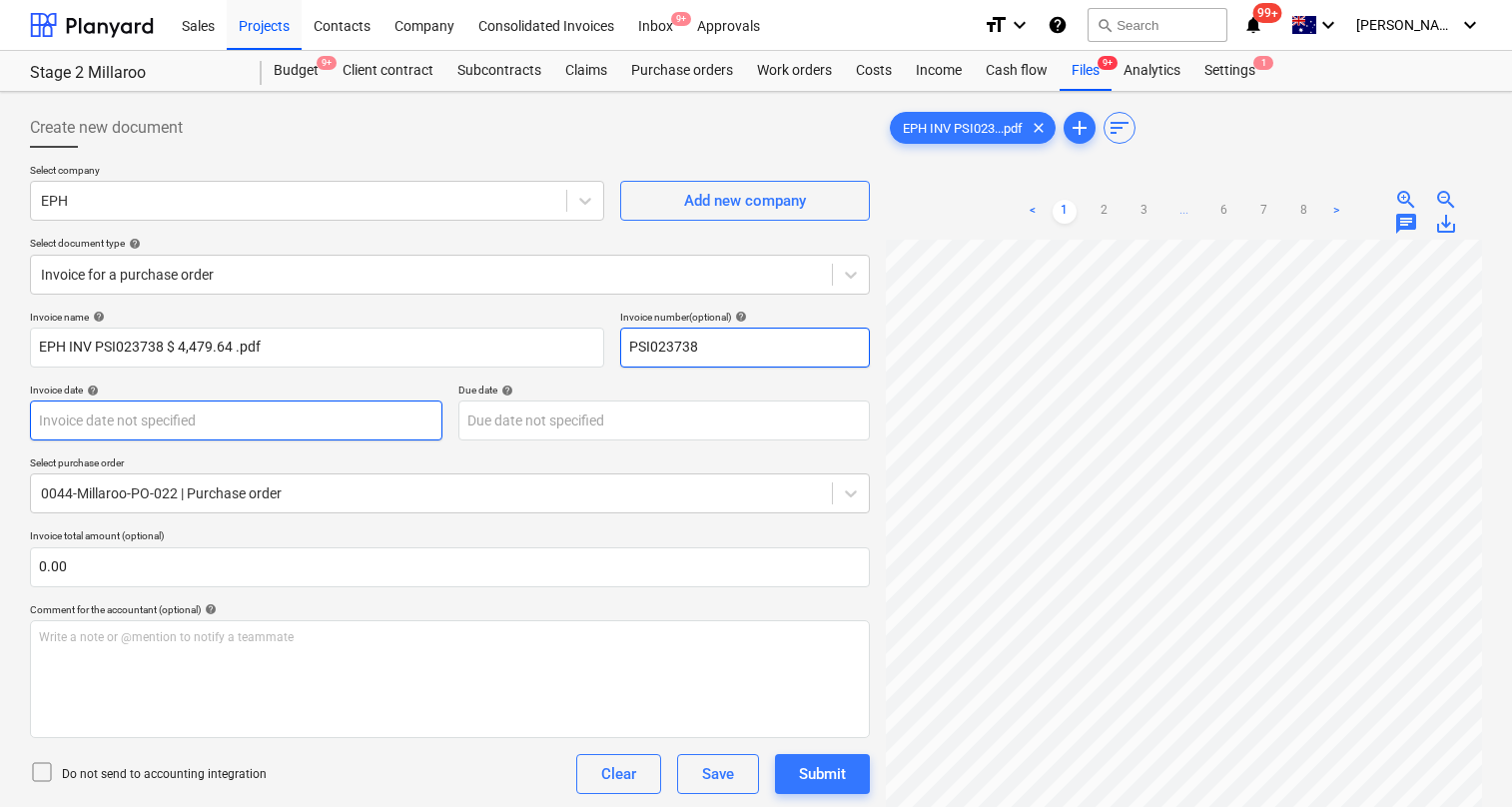 type on "PSI023738" 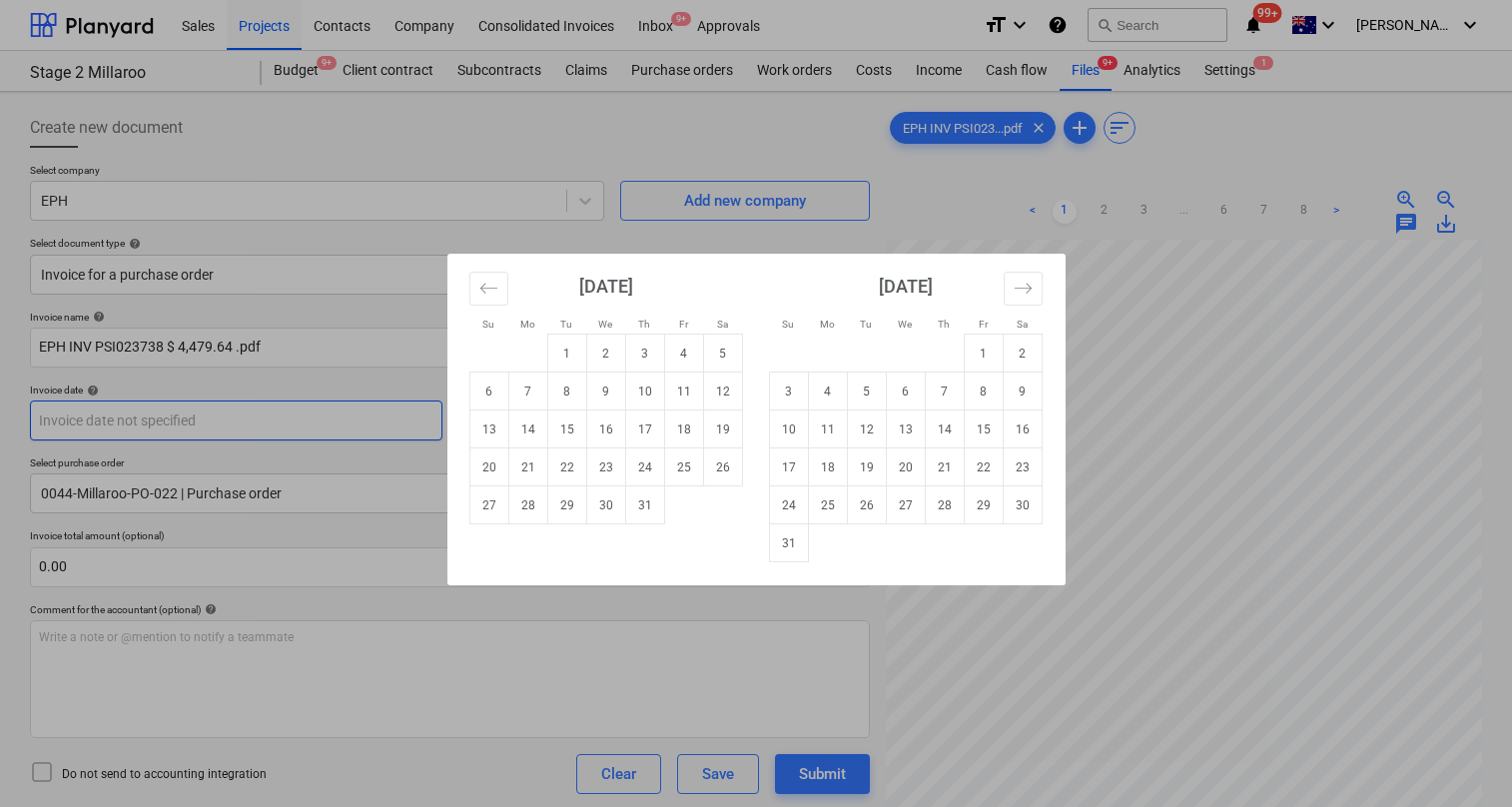 click on "Sales Projects Contacts Company Consolidated Invoices Inbox 9+ Approvals format_size keyboard_arrow_down help search Search notifications 99+ keyboard_arrow_down [PERSON_NAME] keyboard_arrow_down Stage 2 Millaroo Budget 9+ Client contract Subcontracts Claims Purchase orders Work orders Costs Income Cash flow Files 9+ Analytics Settings 1 Create new document Select company EPH   Add new company Select document type help Invoice for a purchase order Invoice name help EPH INV PSI023738 $ 4,479.64 .pdf Invoice number  (optional) help PSI023738 Invoice date help Press the down arrow key to interact with the calendar and
select a date. Press the question mark key to get the keyboard shortcuts for changing dates. Due date help Press the down arrow key to interact with the calendar and
select a date. Press the question mark key to get the keyboard shortcuts for changing dates. Select purchase order 0044-Millaroo-PO-022 | Purchase order Invoice total amount (optional) 0.00 Comment for the accountant (optional) <" at bounding box center (756, 404) 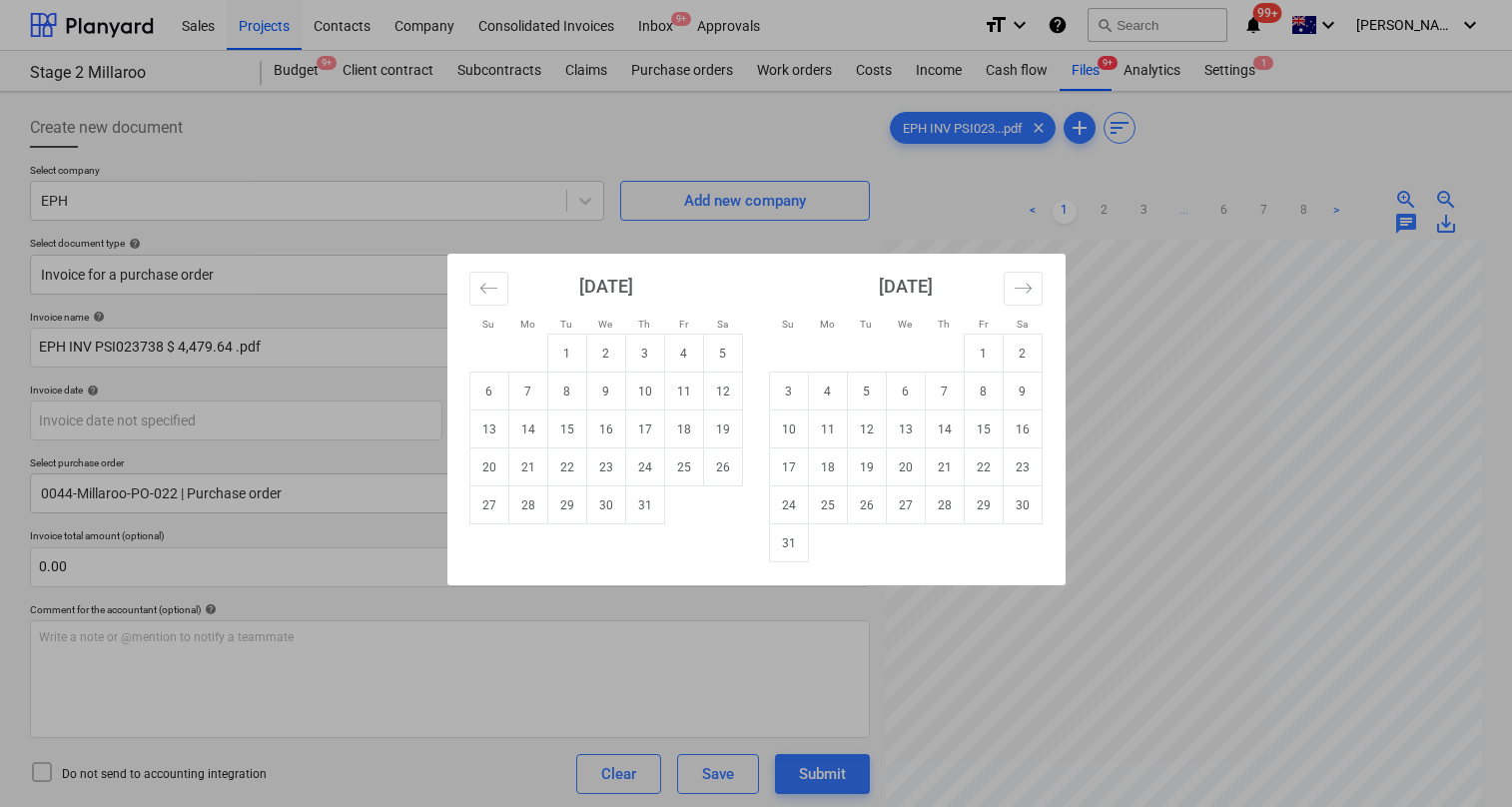 click on "18" at bounding box center (683, 429) 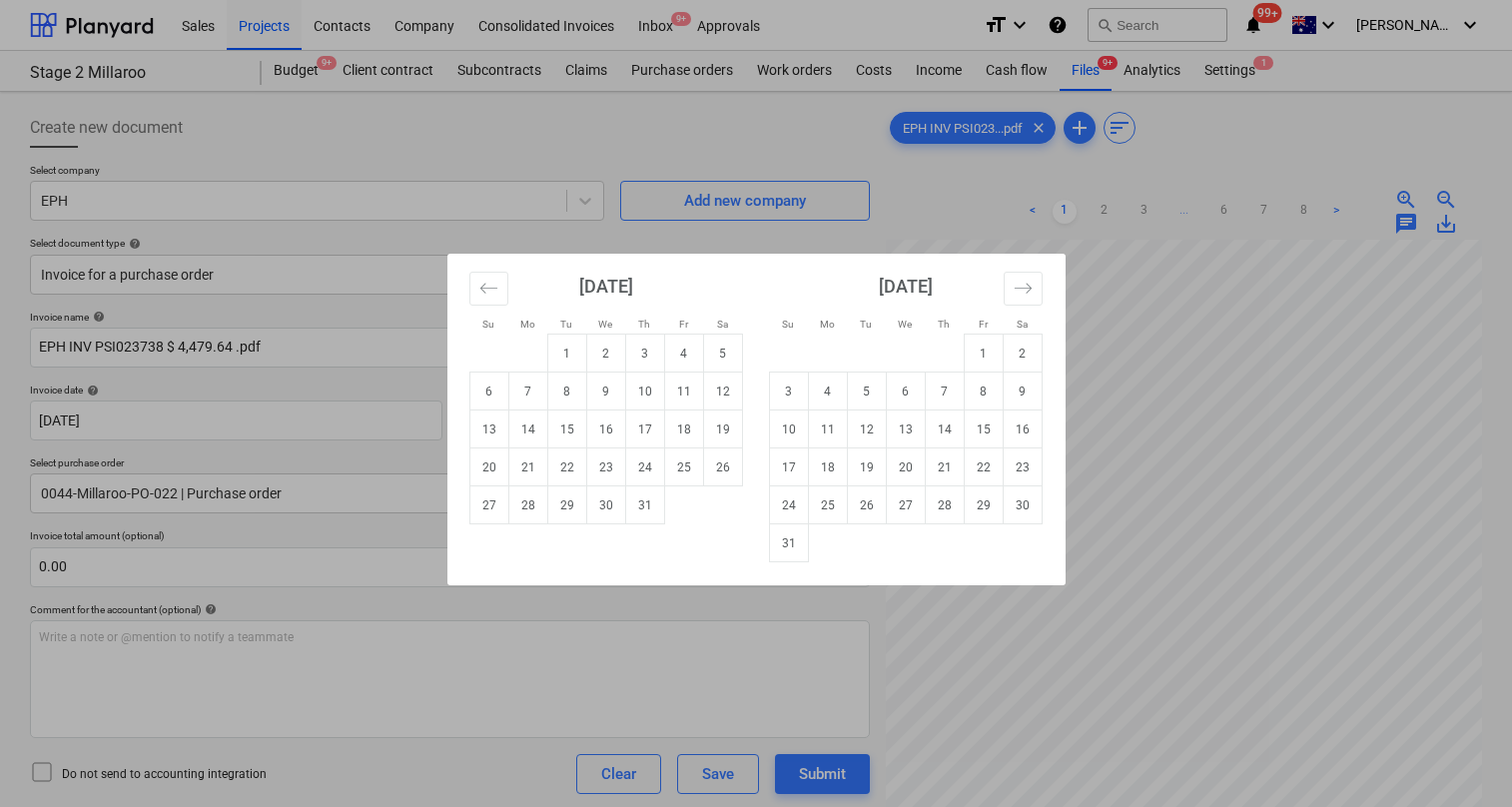 click on "Sales Projects Contacts Company Consolidated Invoices Inbox 9+ Approvals format_size keyboard_arrow_down help search Search notifications 99+ keyboard_arrow_down [PERSON_NAME] keyboard_arrow_down Stage 2 Millaroo Budget 9+ Client contract Subcontracts Claims Purchase orders Work orders Costs Income Cash flow Files 9+ Analytics Settings 1 Create new document Select company EPH   Add new company Select document type help Invoice for a purchase order Invoice name help EPH INV PSI023738 $ 4,479.64 .pdf Invoice number  (optional) help PSI023738 Invoice date help [DATE] 18.07.2025 Press the down arrow key to interact with the calendar and
select a date. Press the question mark key to get the keyboard shortcuts for changing dates. Due date help Press the down arrow key to interact with the calendar and
select a date. Press the question mark key to get the keyboard shortcuts for changing dates. Select purchase order 0044-Millaroo-PO-022 | Purchase order Invoice total amount (optional) 0.00 help ﻿ Clear <" at bounding box center [756, 404] 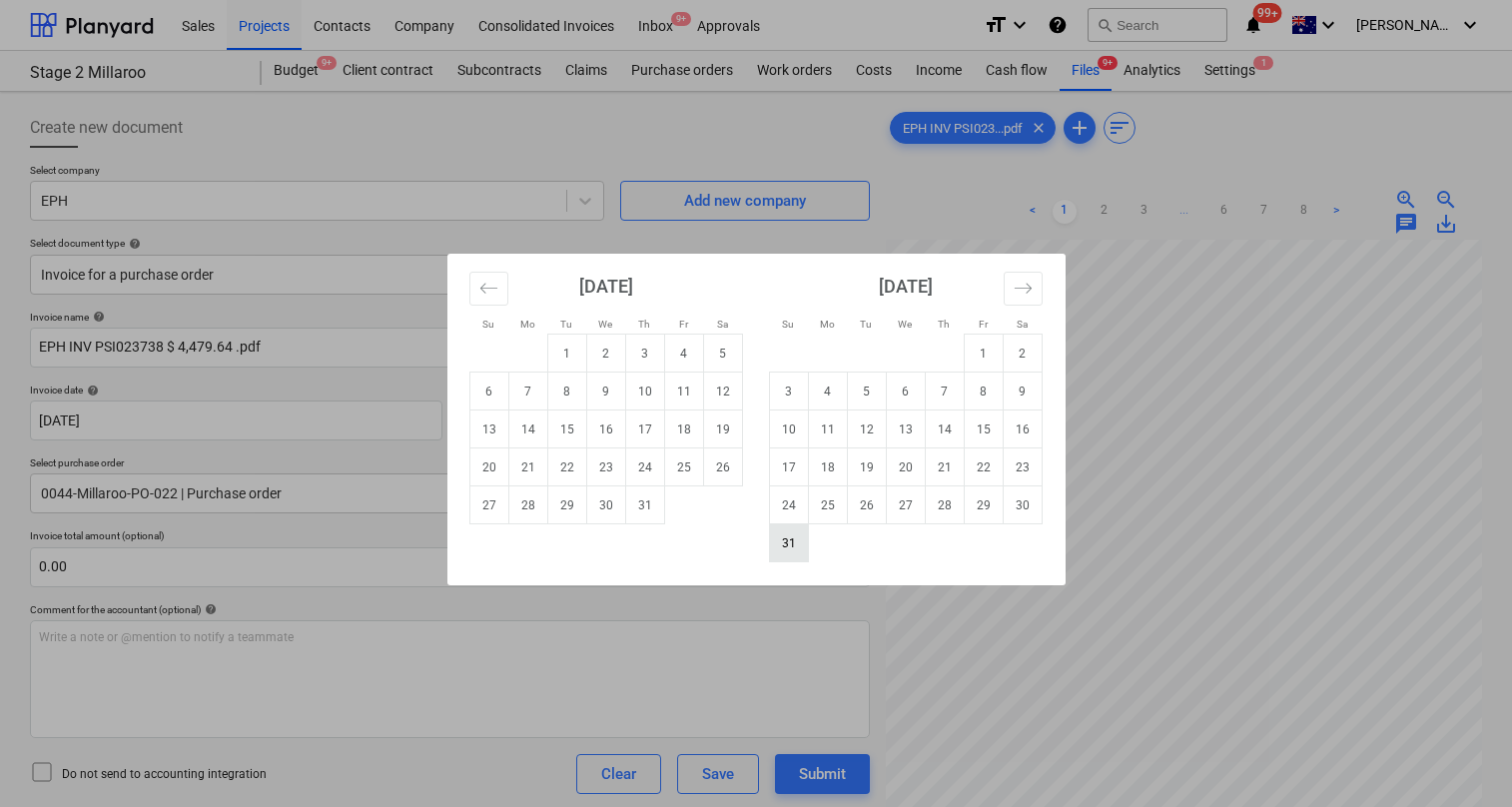 click on "31" at bounding box center [788, 543] 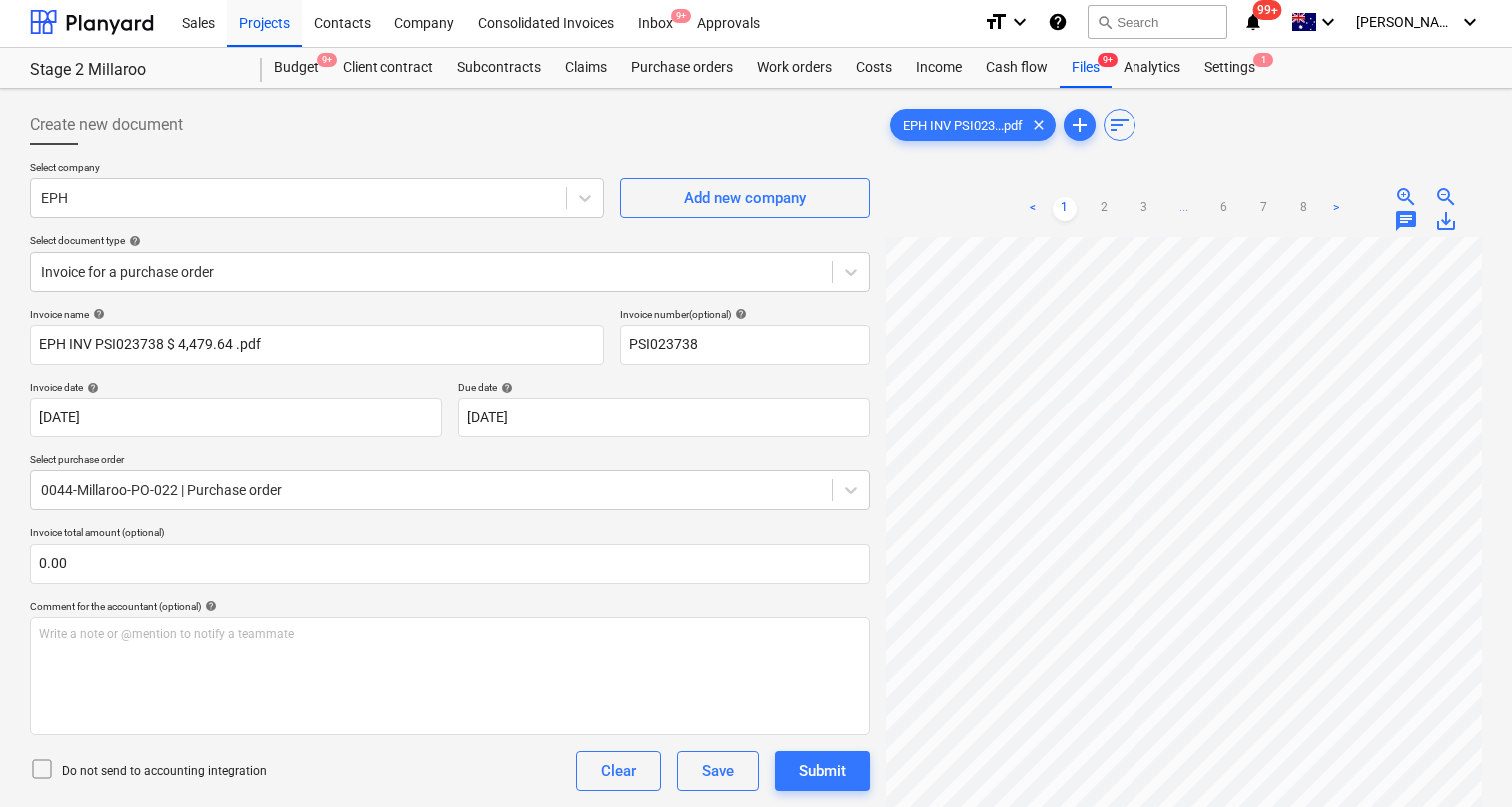 scroll, scrollTop: 0, scrollLeft: 0, axis: both 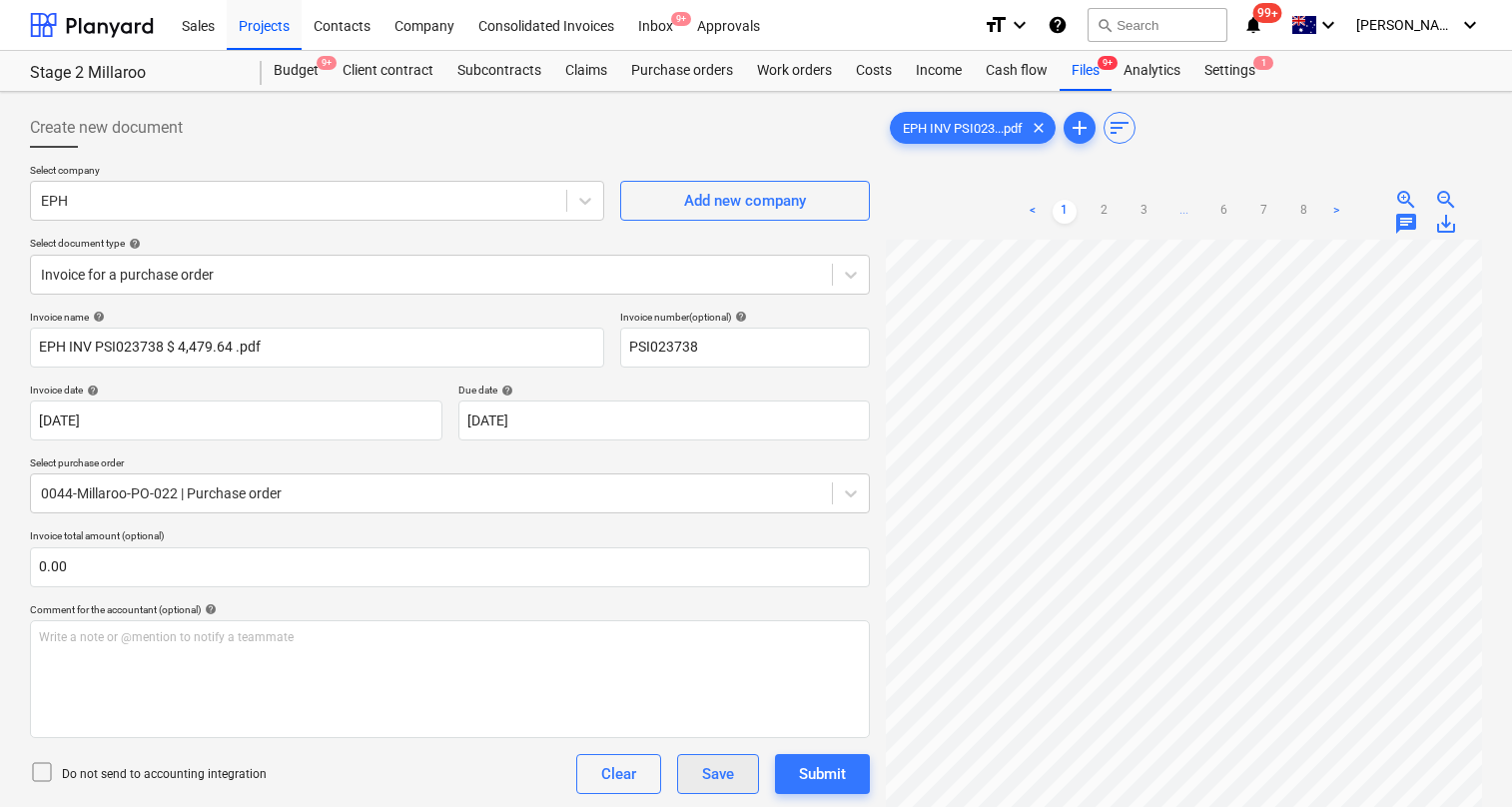 click on "Save" at bounding box center [718, 774] 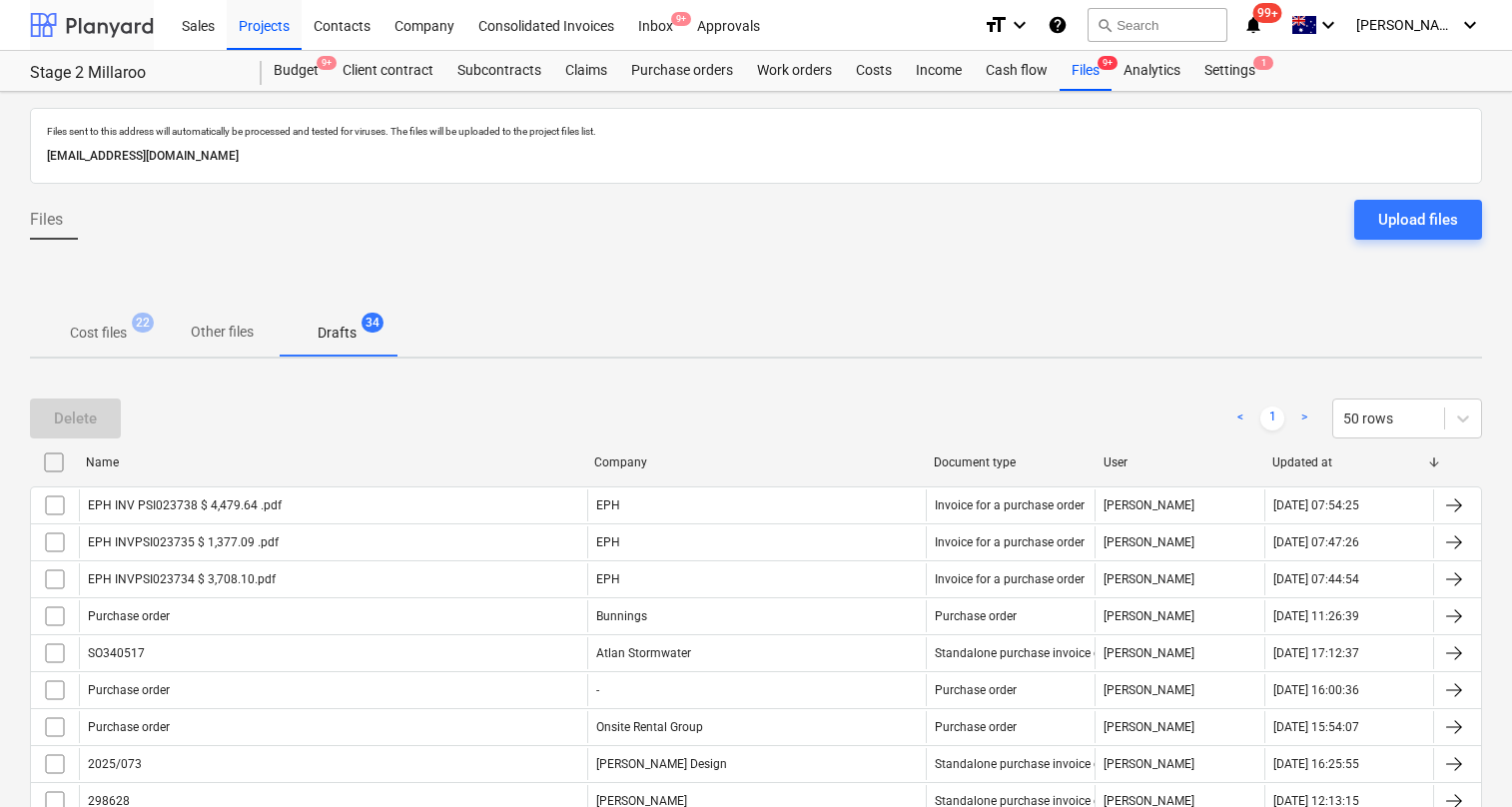 click at bounding box center [92, 25] 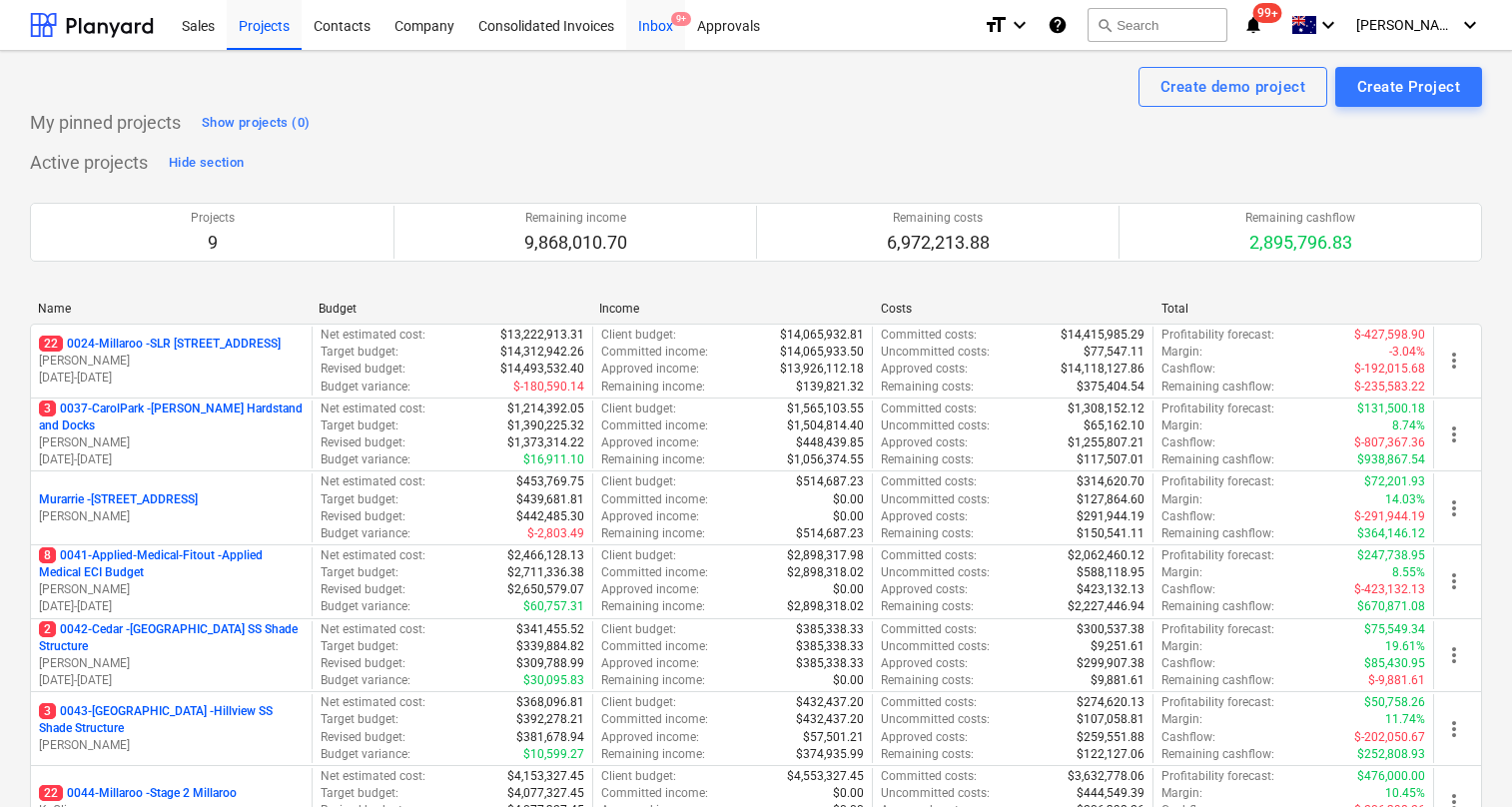 click on "Inbox 9+" at bounding box center [655, 24] 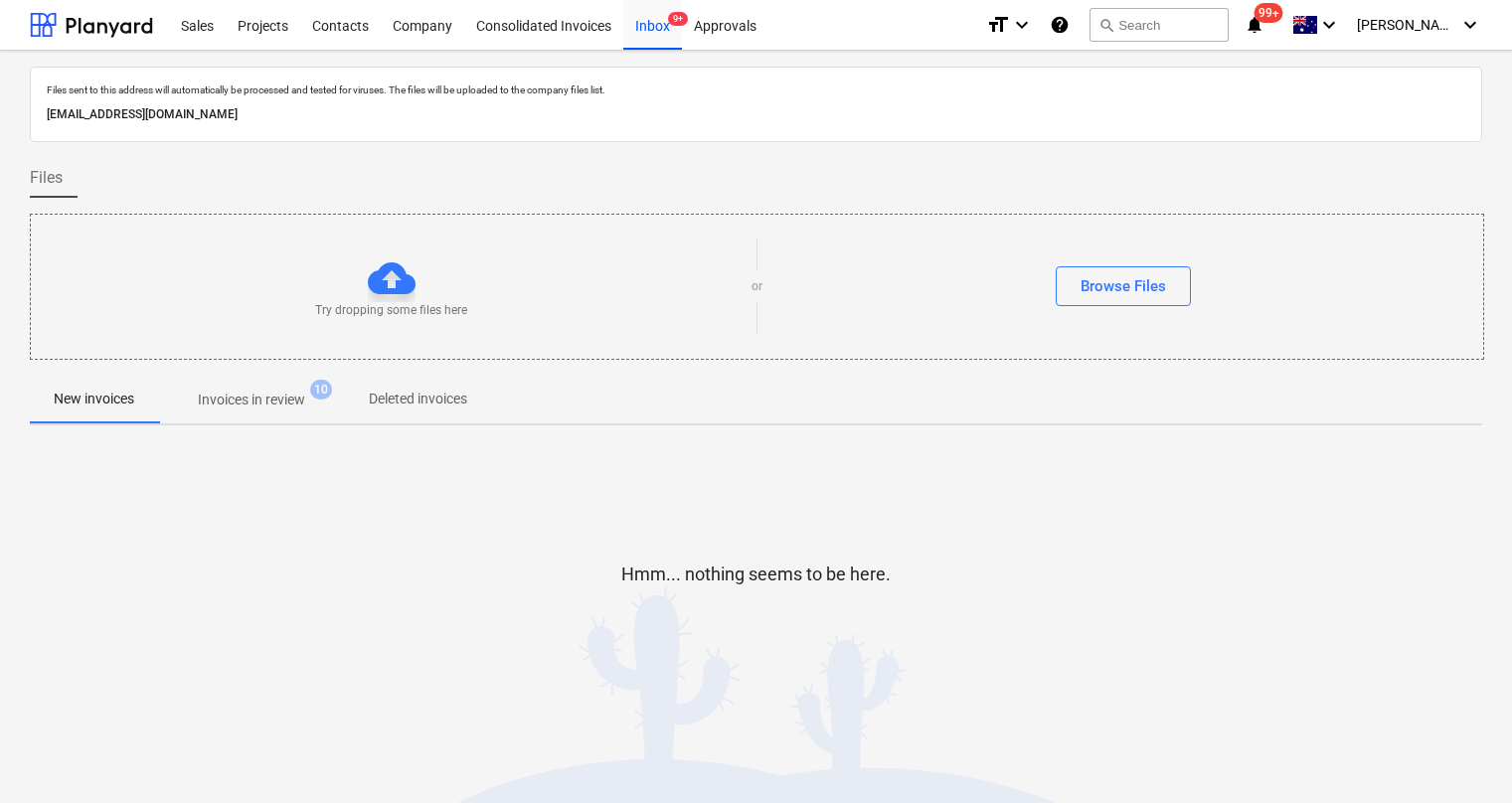 click on "Invoices in review" at bounding box center [252, 400] 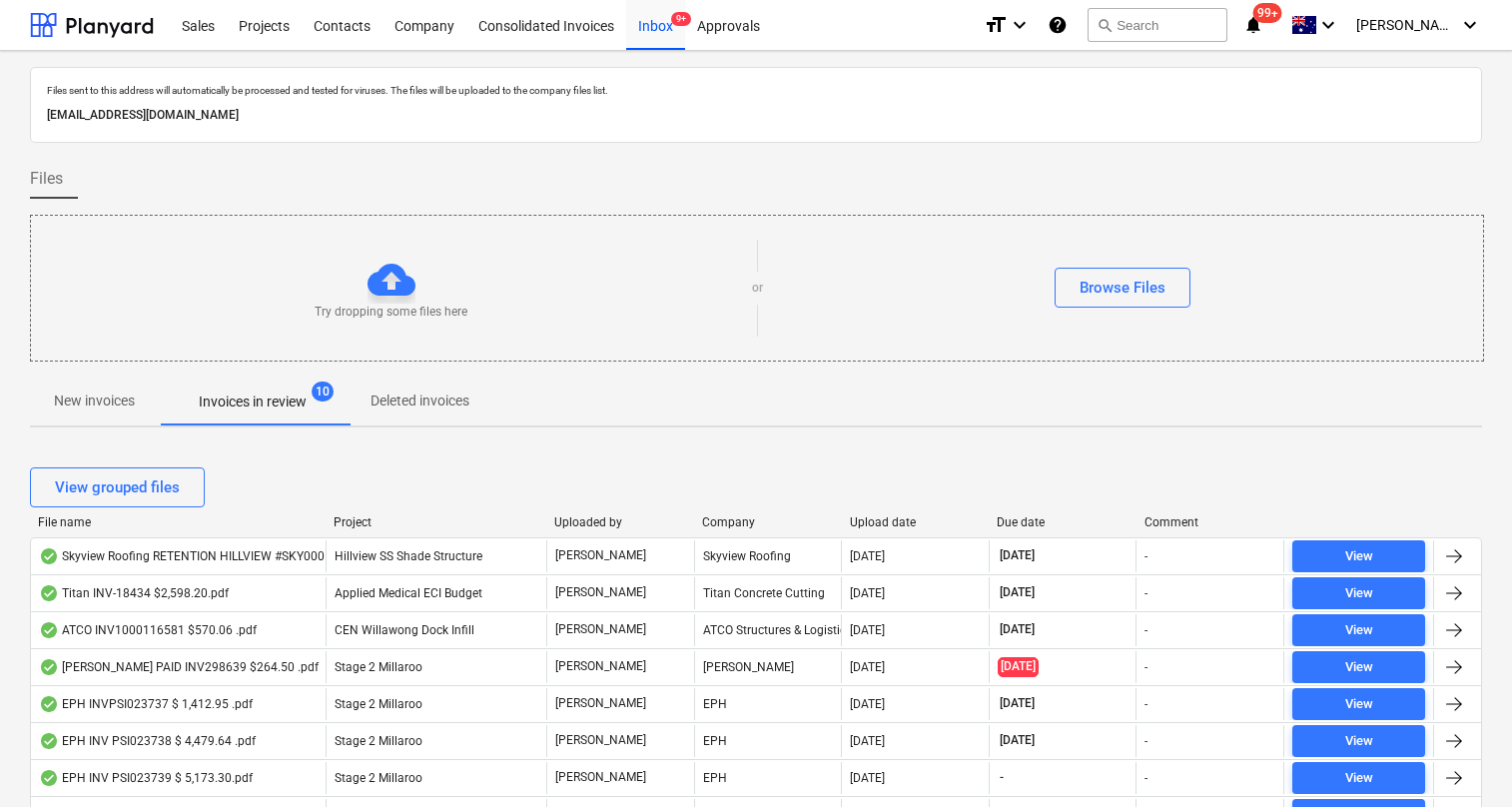 click on "Upload date" at bounding box center (916, 522) 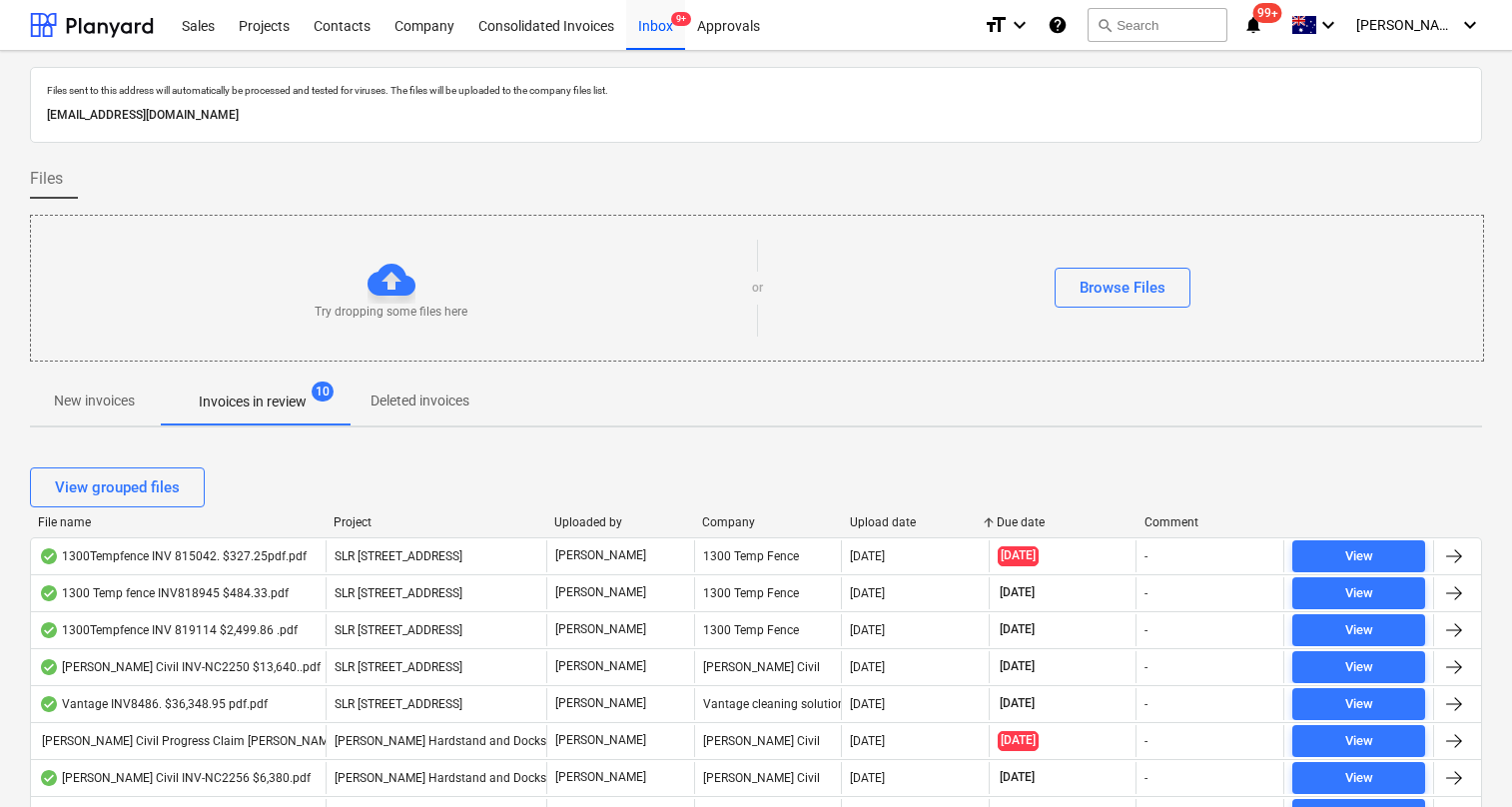 click on "Upload date" at bounding box center [916, 522] 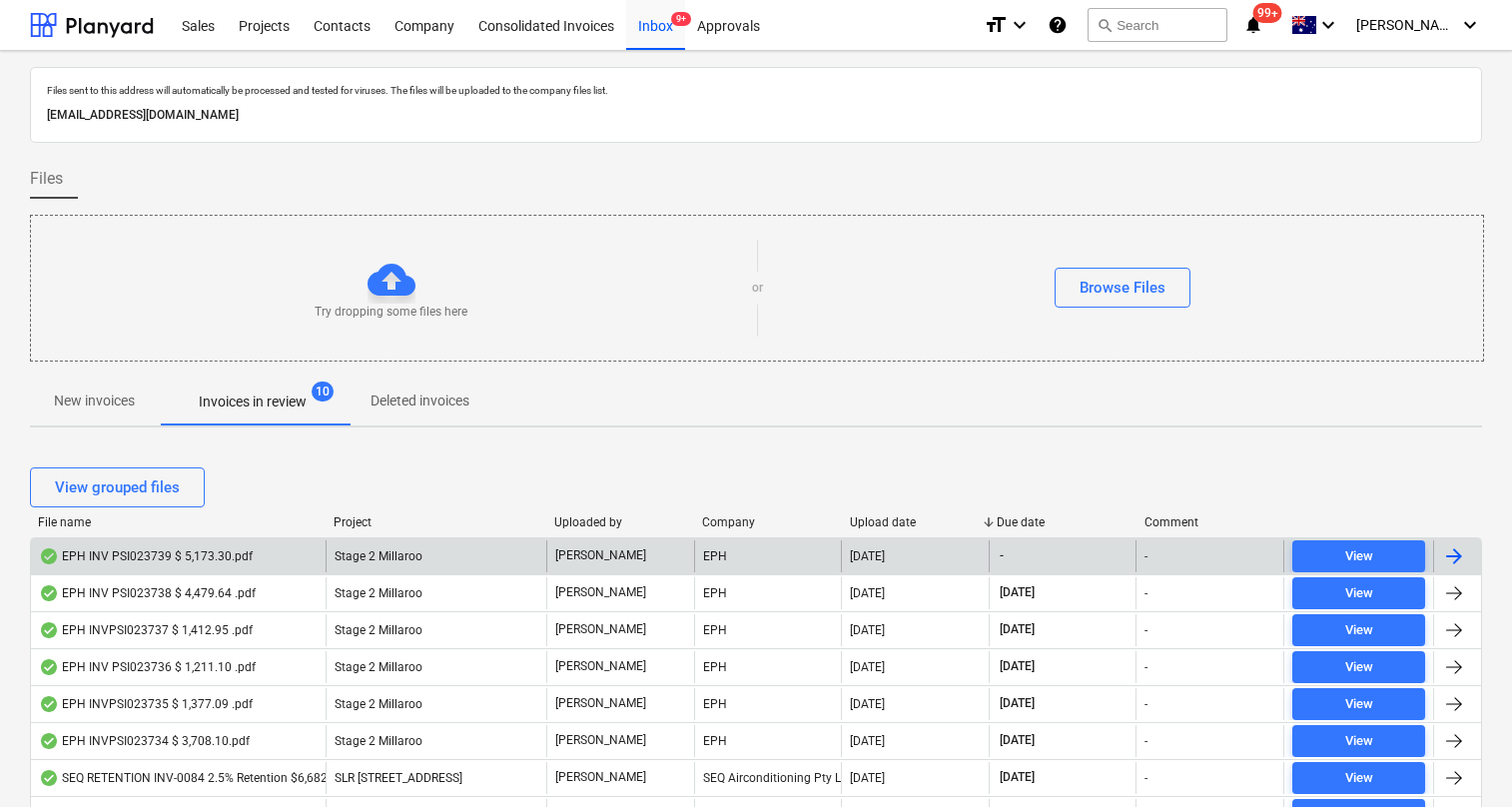 click on "EPH INV PSI023739 $ 5,173.30.pdf" at bounding box center (146, 556) 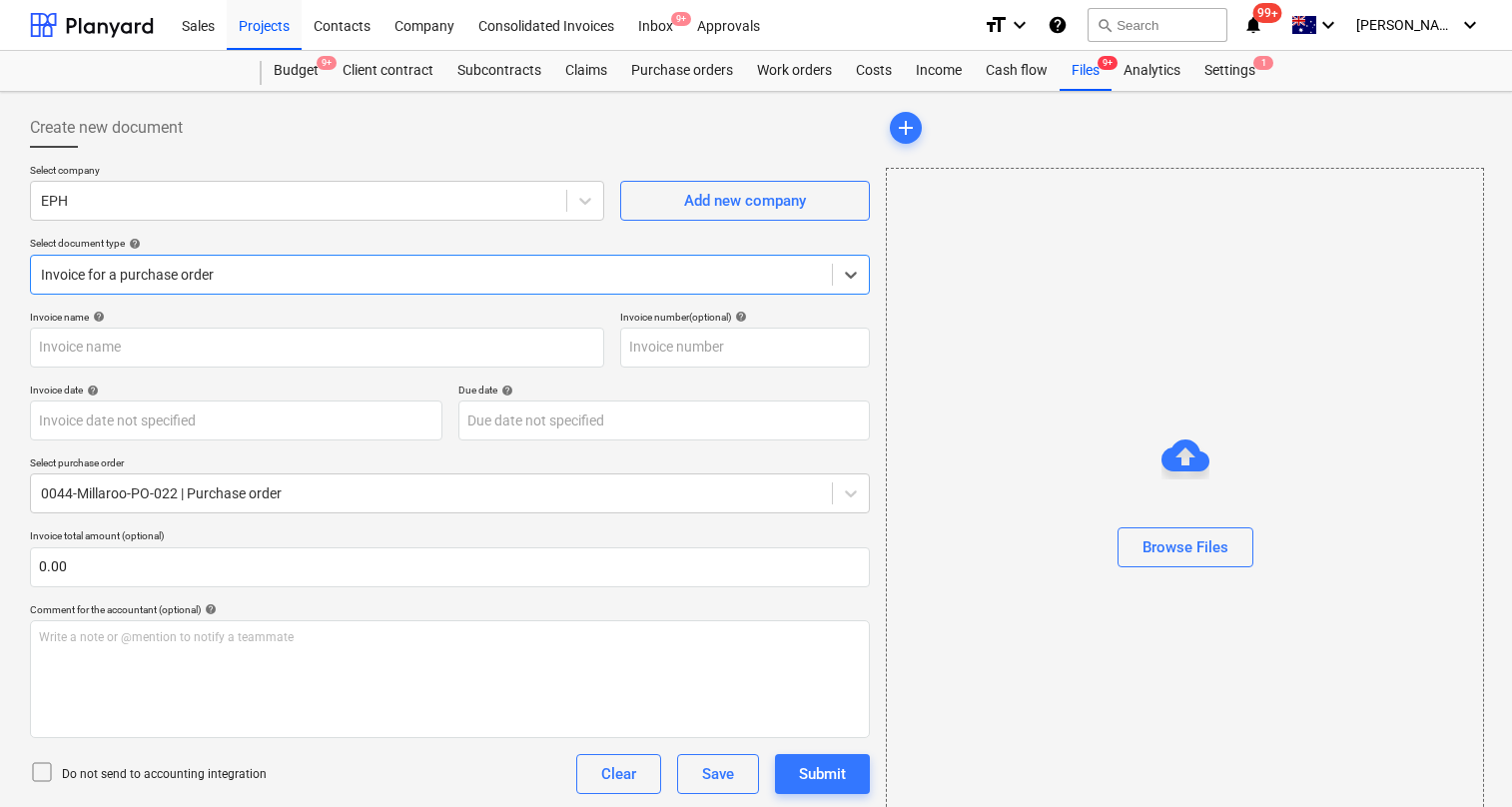 type on "EPH INV PSI023739 $ 5,173.30.pdf" 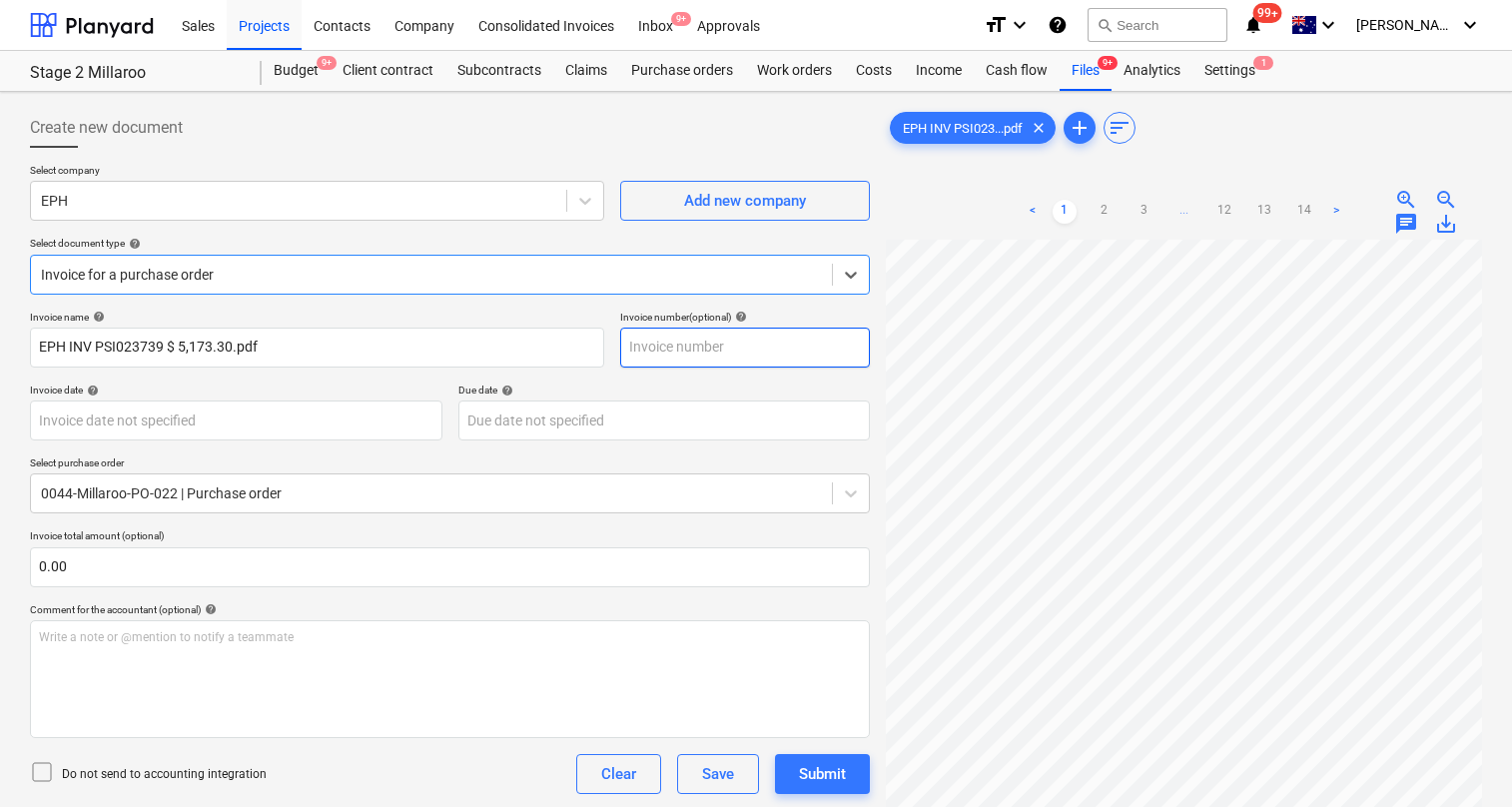 paste on "PSI023739" 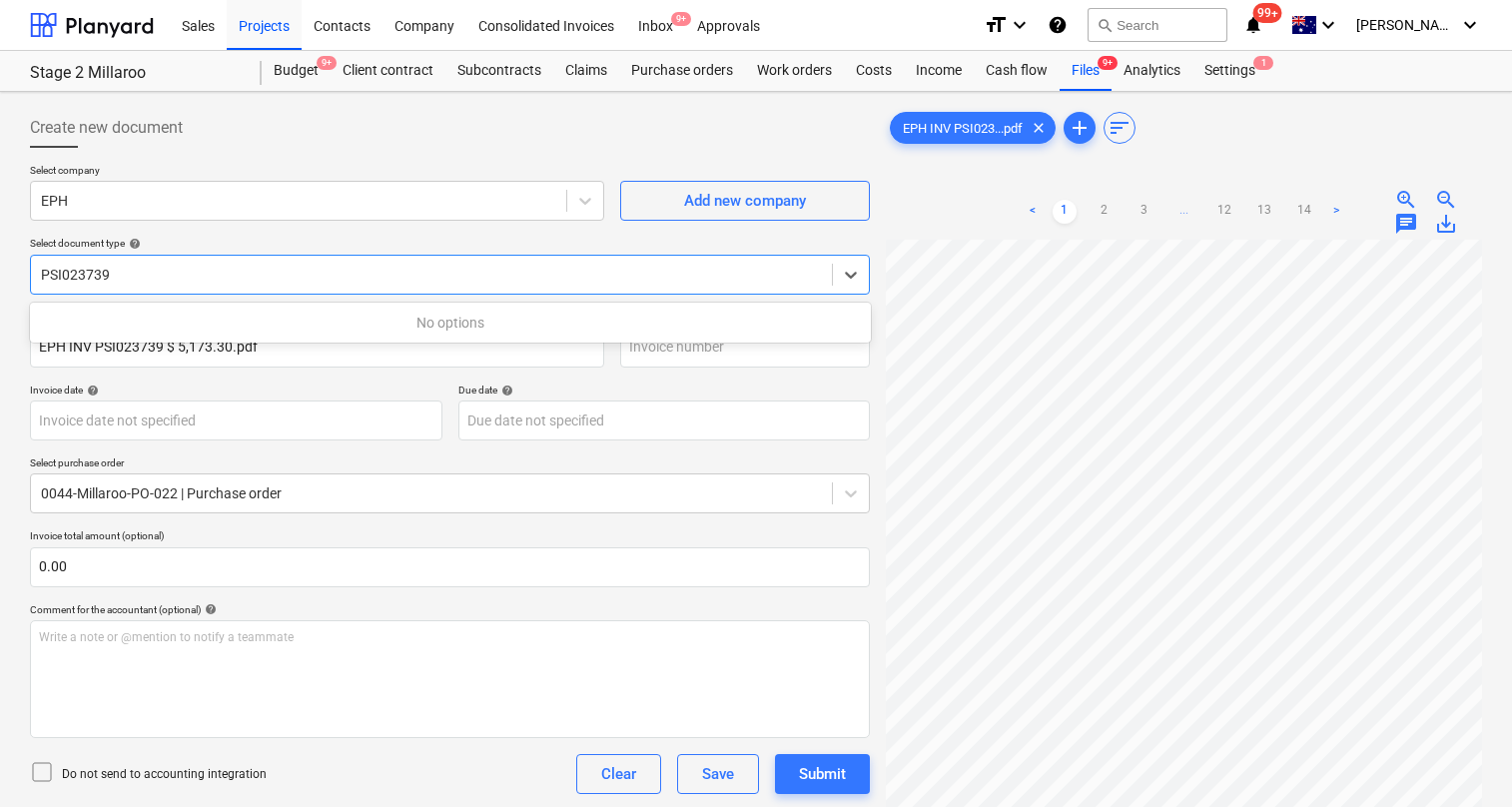 type on "PSI023739" 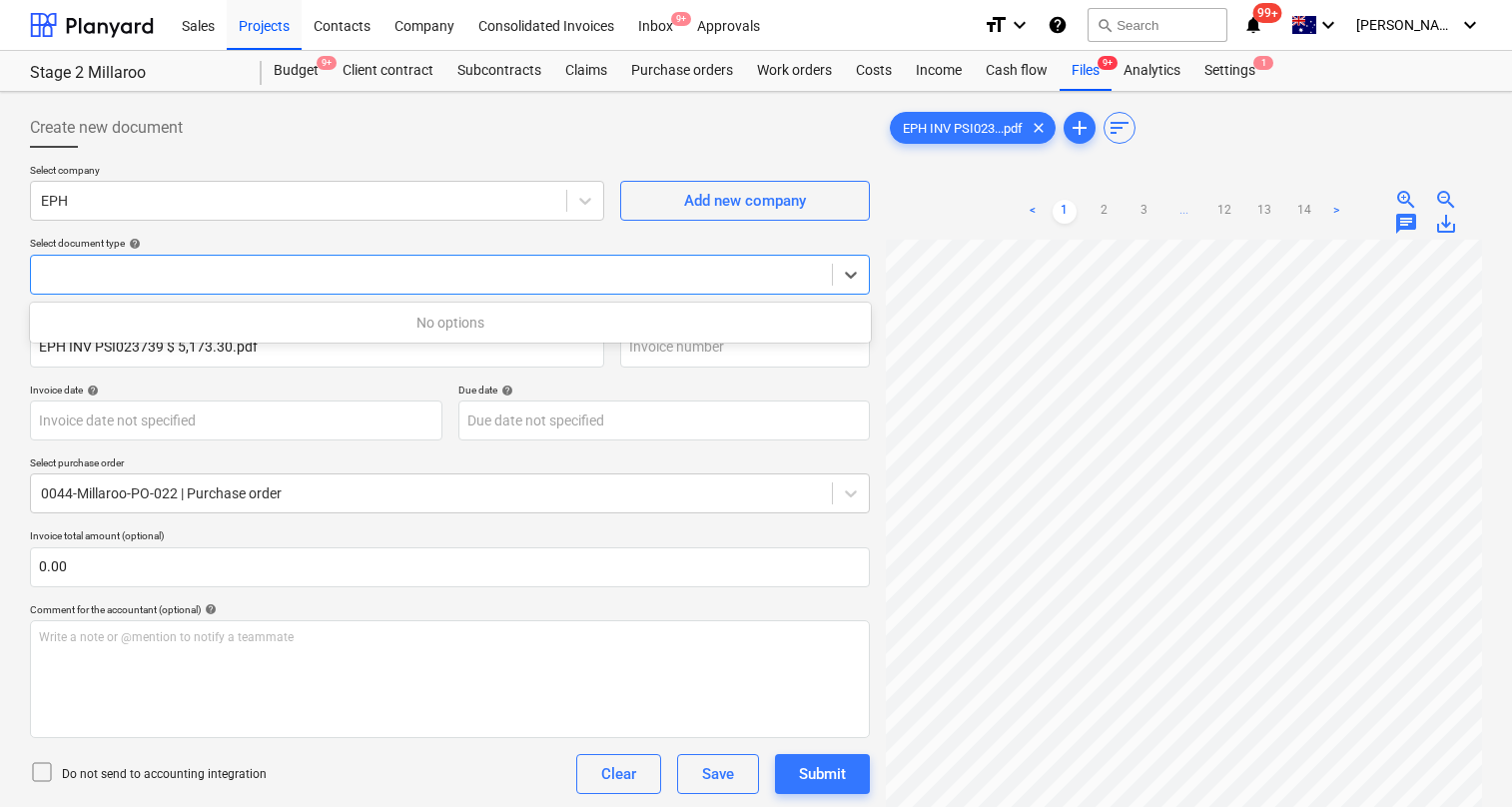 click on "Select document type help" at bounding box center (449, 243) 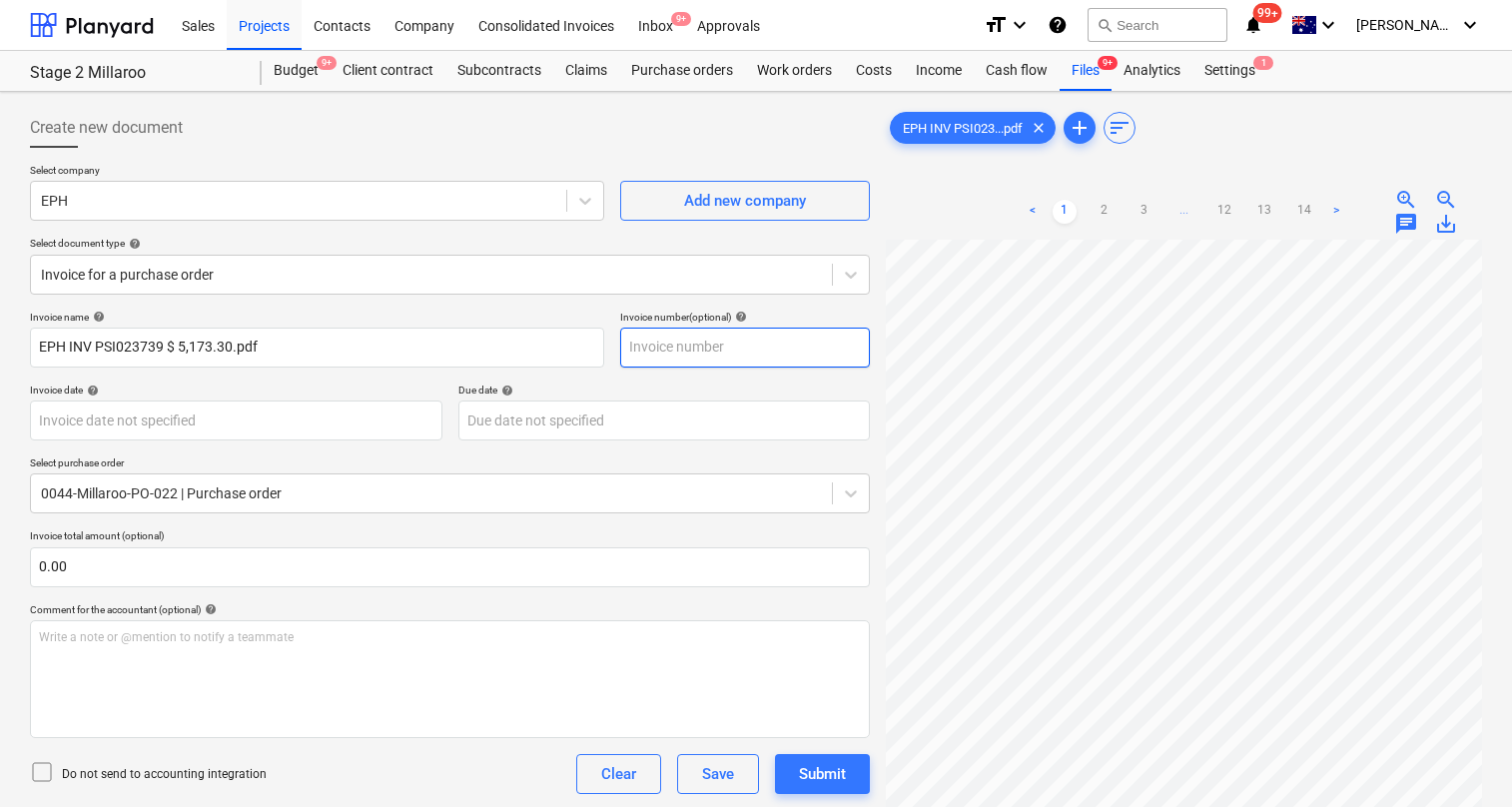 click at bounding box center [745, 348] 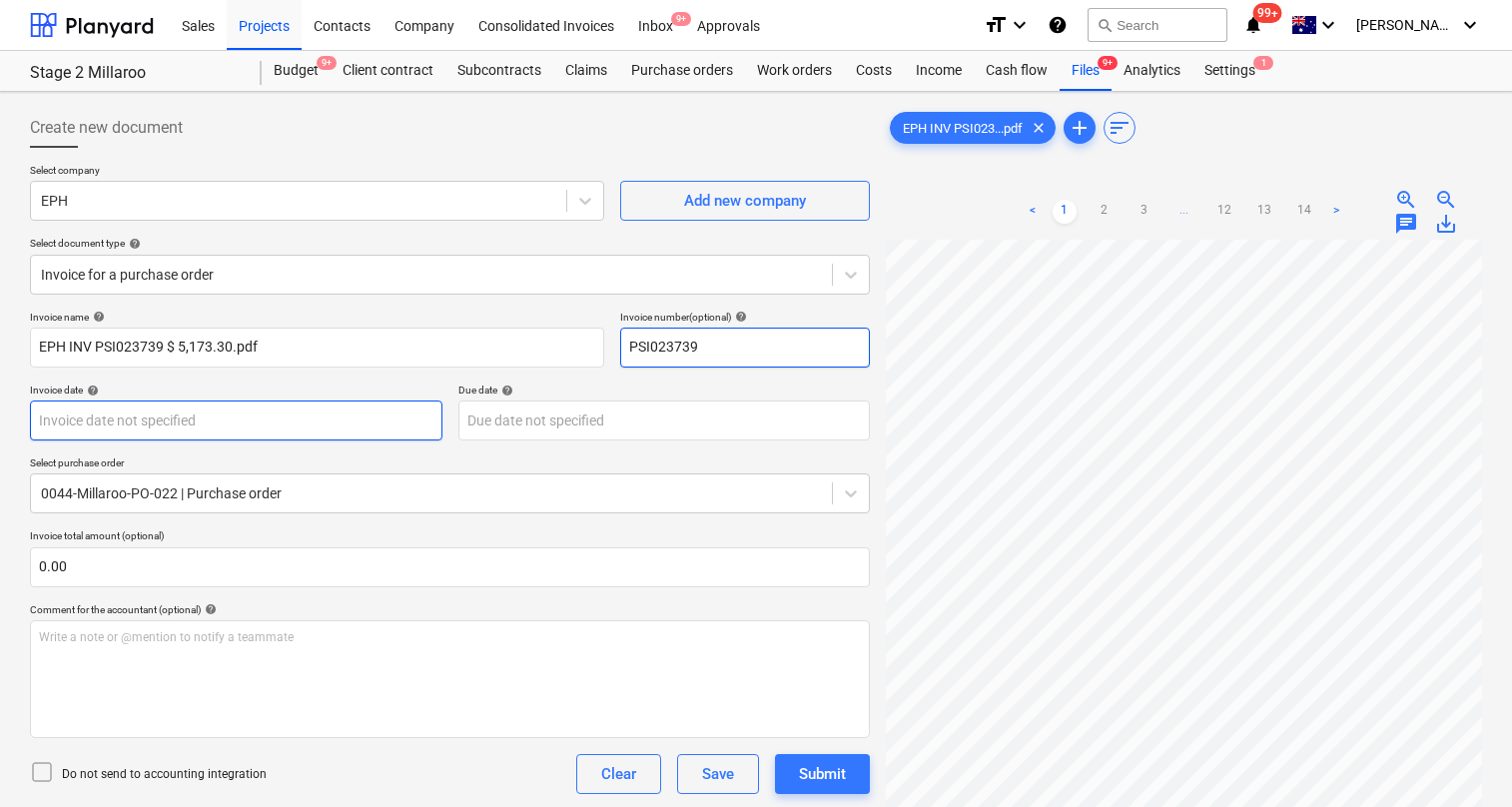 type on "PSI023739" 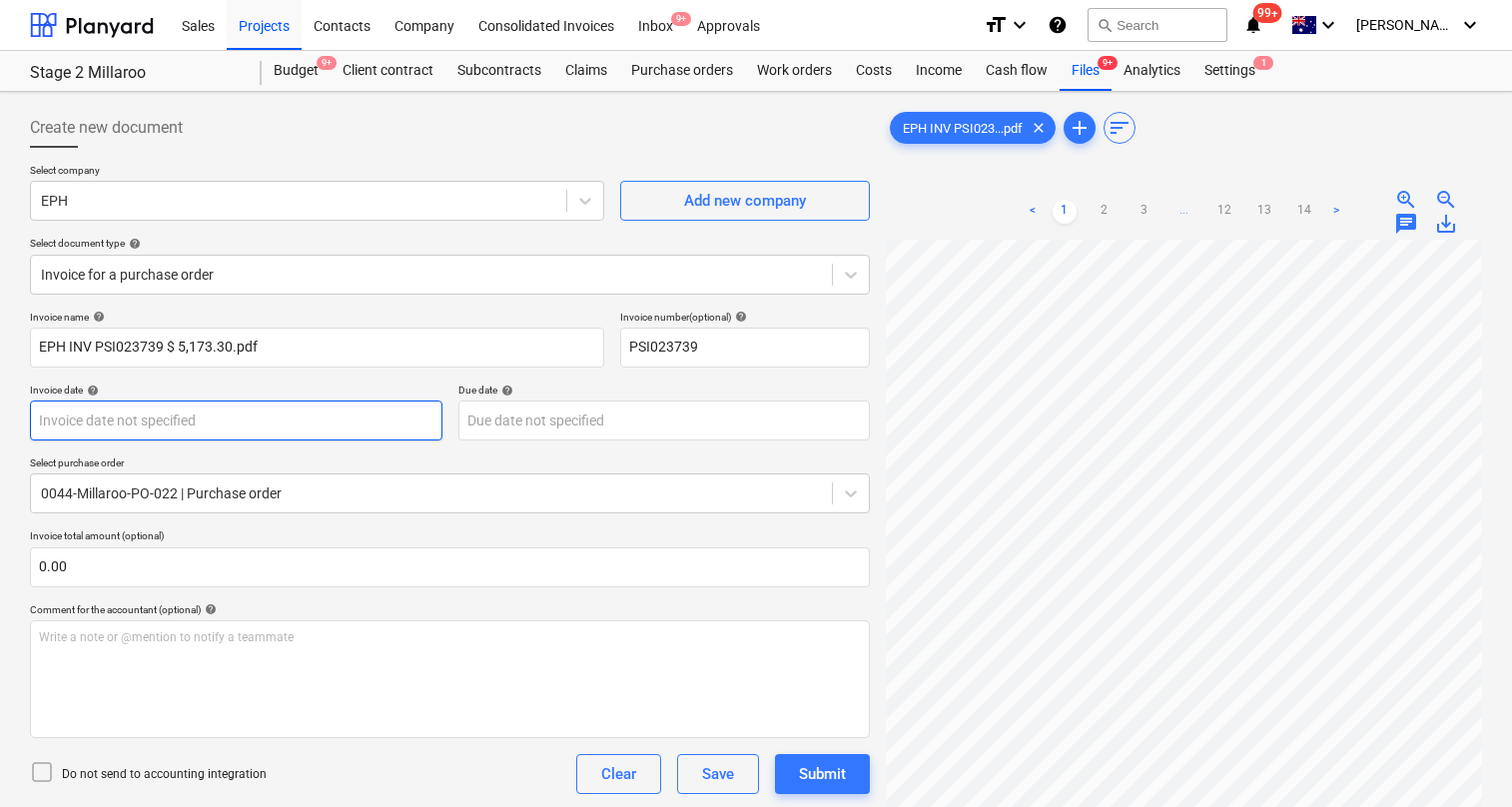 click on "Sales Projects Contacts Company Consolidated Invoices Inbox 9+ Approvals format_size keyboard_arrow_down help search Search notifications 99+ keyboard_arrow_down [PERSON_NAME] keyboard_arrow_down Stage 2 Millaroo Budget 9+ Client contract Subcontracts Claims Purchase orders Work orders Costs Income Cash flow Files 9+ Analytics Settings 1 Create new document Select company EPH   Add new company Select document type help Invoice for a purchase order Invoice name help EPH INV PSI023739 $ 5,173.30.pdf Invoice number  (optional) help PSI023739 Invoice date help Press the down arrow key to interact with the calendar and
select a date. Press the question mark key to get the keyboard shortcuts for changing dates. Due date help Press the down arrow key to interact with the calendar and
select a date. Press the question mark key to get the keyboard shortcuts for changing dates. Select purchase order 0044-Millaroo-PO-022 | Purchase order Invoice total amount (optional) 0.00 Comment for the accountant (optional) ﻿" at bounding box center [756, 404] 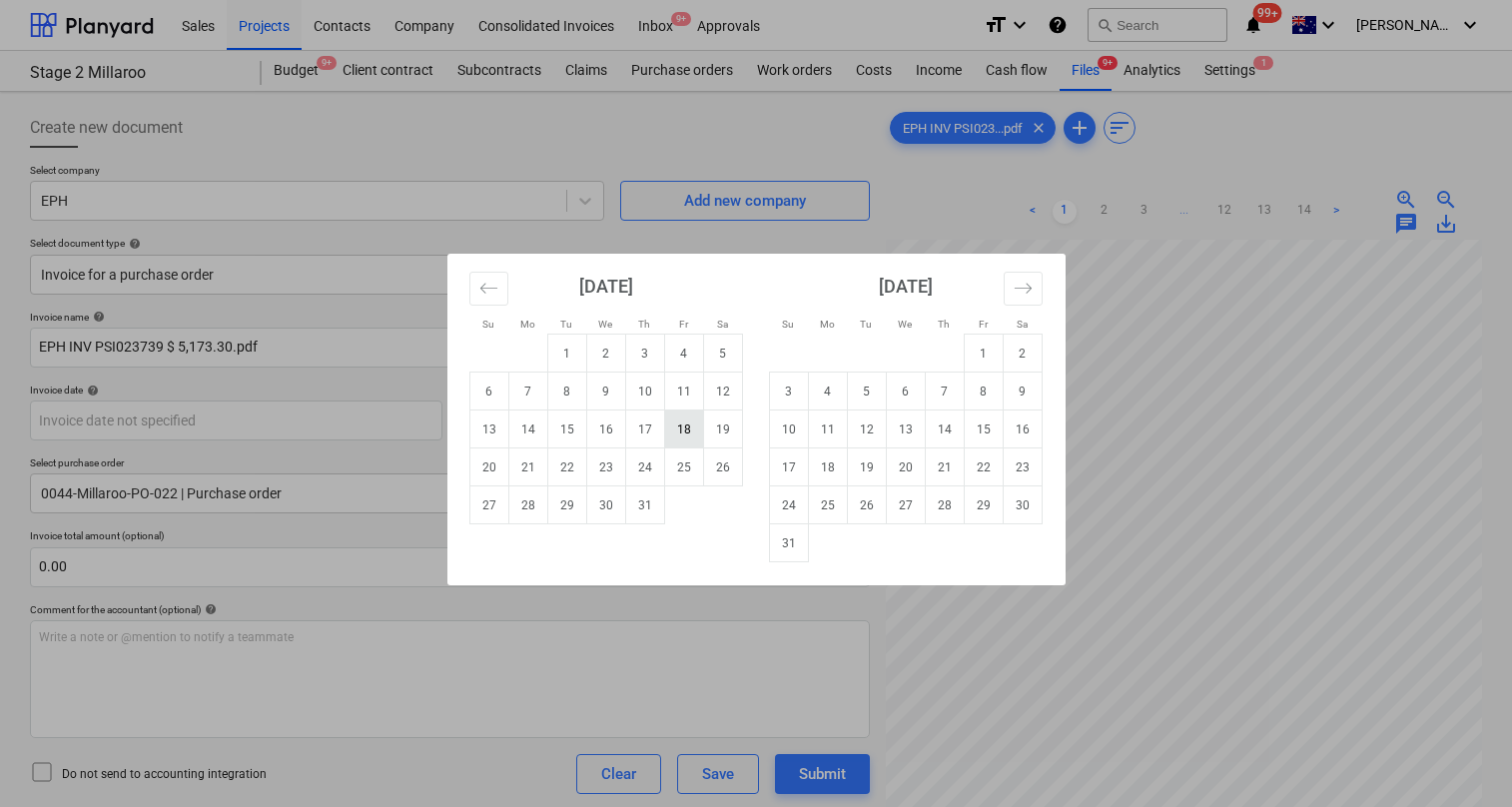 click on "18" at bounding box center [683, 429] 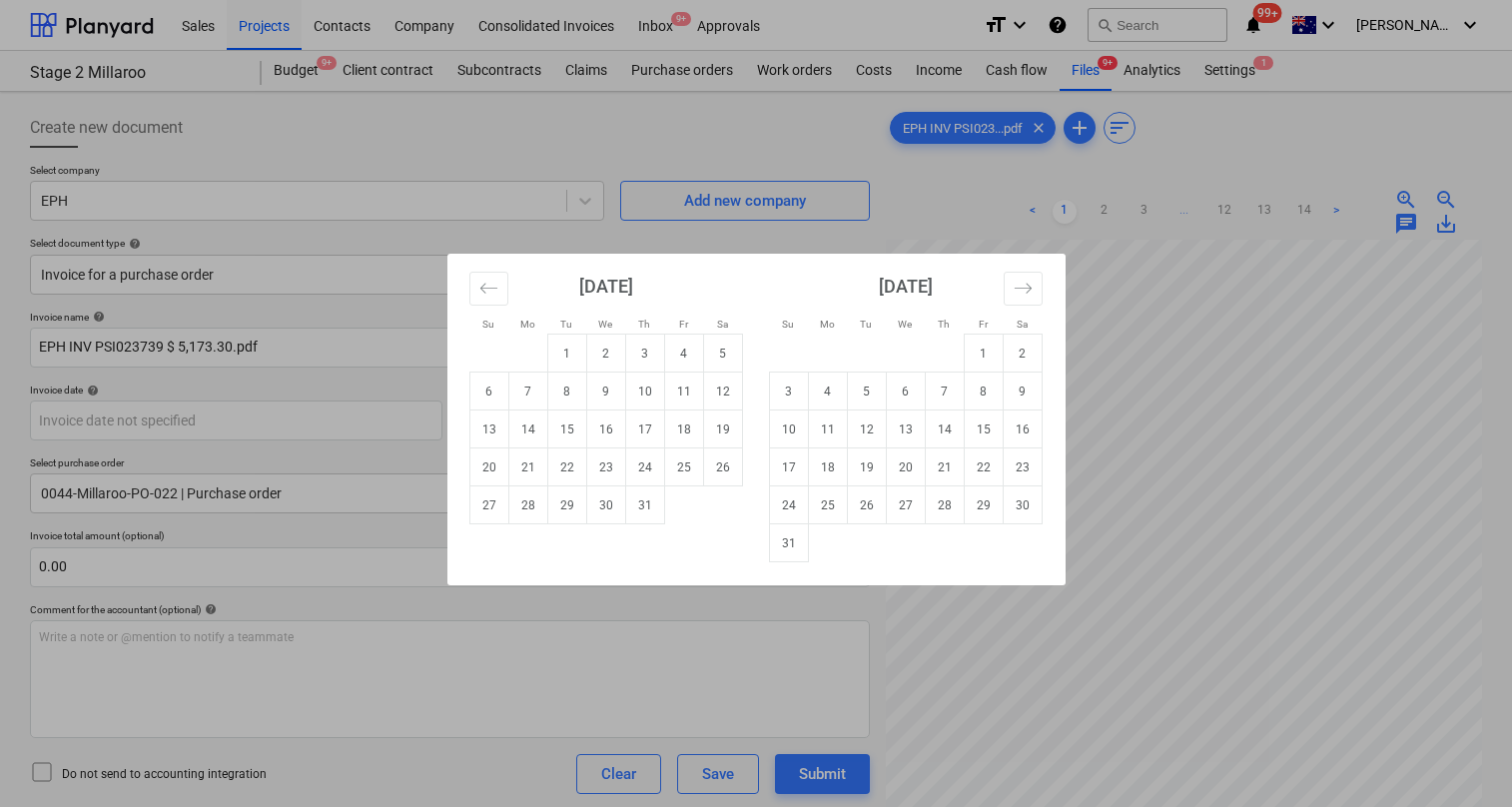 type on "[DATE]" 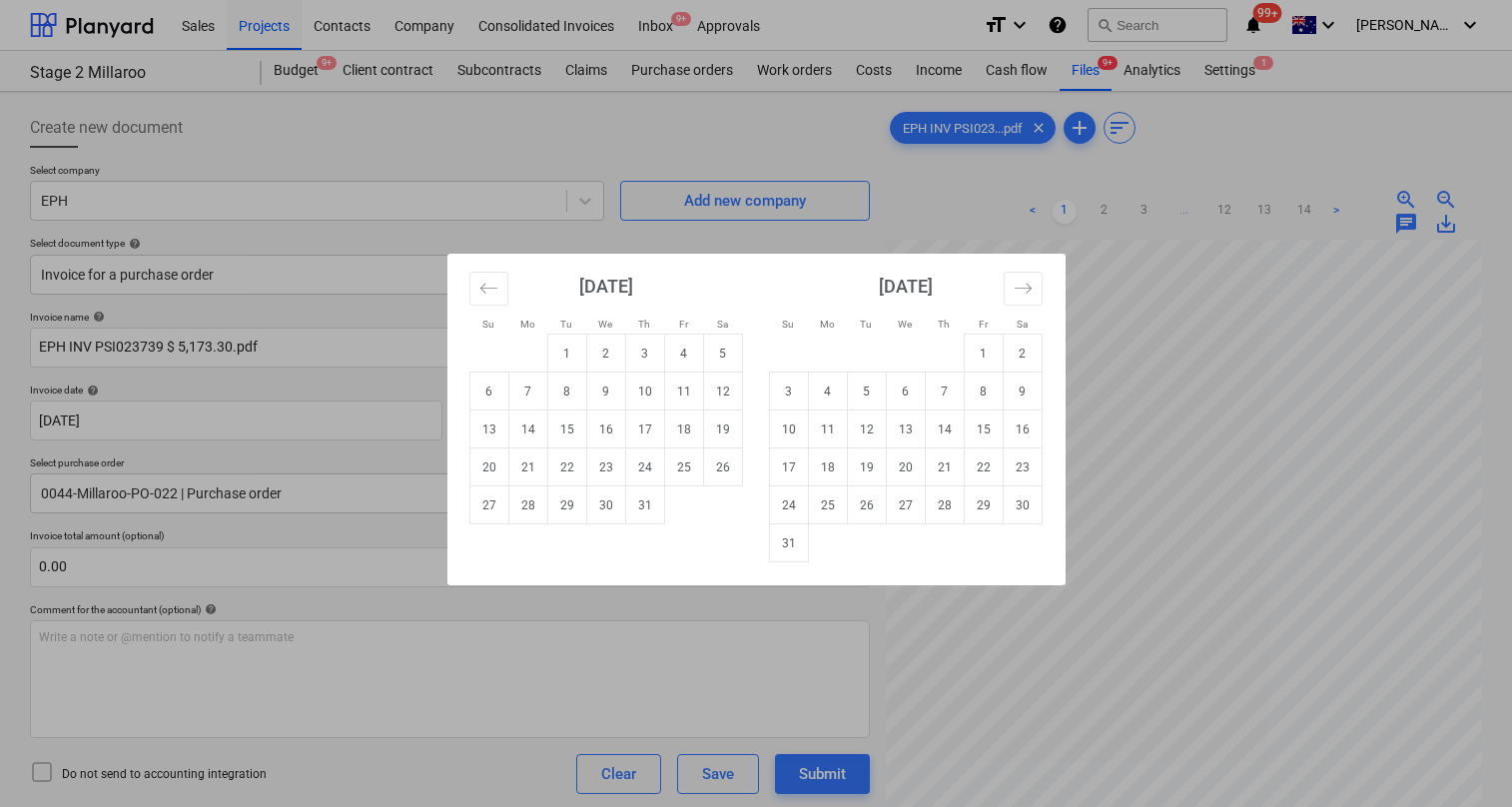click on "Sales Projects Contacts Company Consolidated Invoices Inbox 9+ Approvals format_size keyboard_arrow_down help search Search notifications 99+ keyboard_arrow_down [PERSON_NAME] keyboard_arrow_down Stage 2 Millaroo Budget 9+ Client contract Subcontracts Claims Purchase orders Work orders Costs Income Cash flow Files 9+ Analytics Settings 1 Create new document Select company EPH   Add new company Select document type help Invoice for a purchase order Invoice name help EPH INV PSI023739 $ 5,173.30.pdf Invoice number  (optional) help PSI023739 Invoice date help [DATE] 18.07.2025 Press the down arrow key to interact with the calendar and
select a date. Press the question mark key to get the keyboard shortcuts for changing dates. Due date help Press the down arrow key to interact with the calendar and
select a date. Press the question mark key to get the keyboard shortcuts for changing dates. Select purchase order 0044-Millaroo-PO-022 | Purchase order Invoice total amount (optional) 0.00 help ﻿ Clear add" at bounding box center (756, 404) 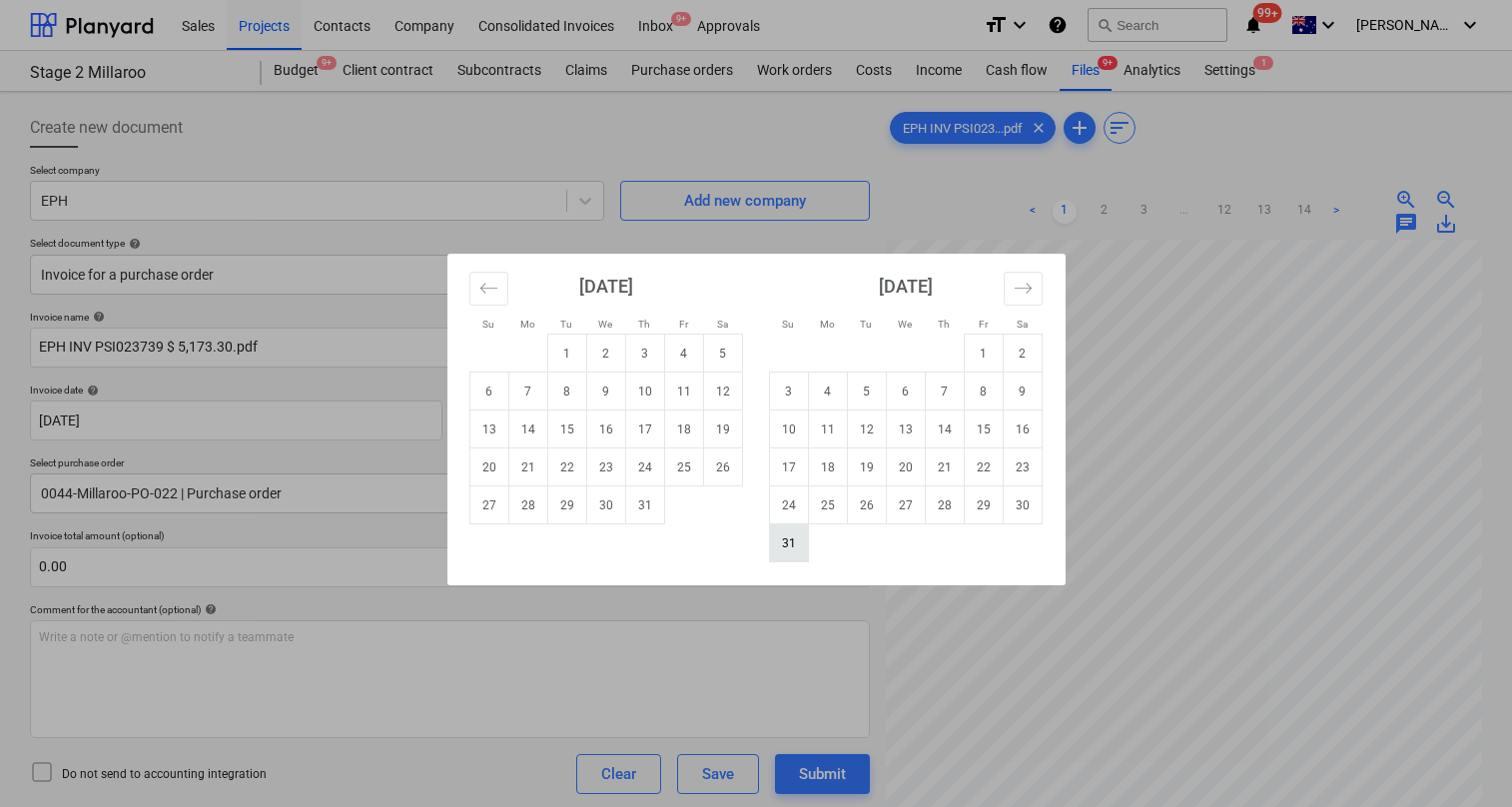 click on "31" at bounding box center [788, 543] 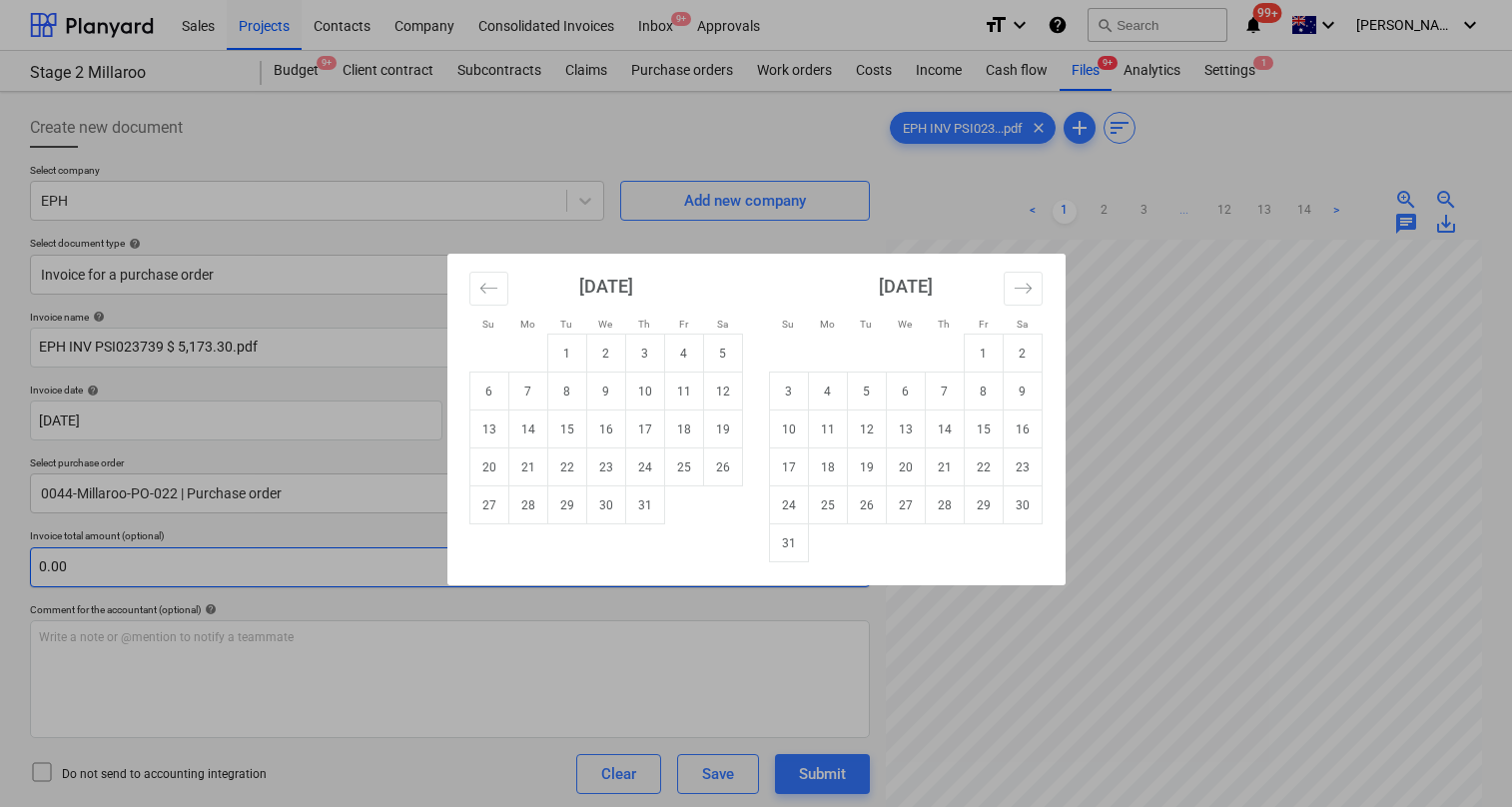type on "[DATE]" 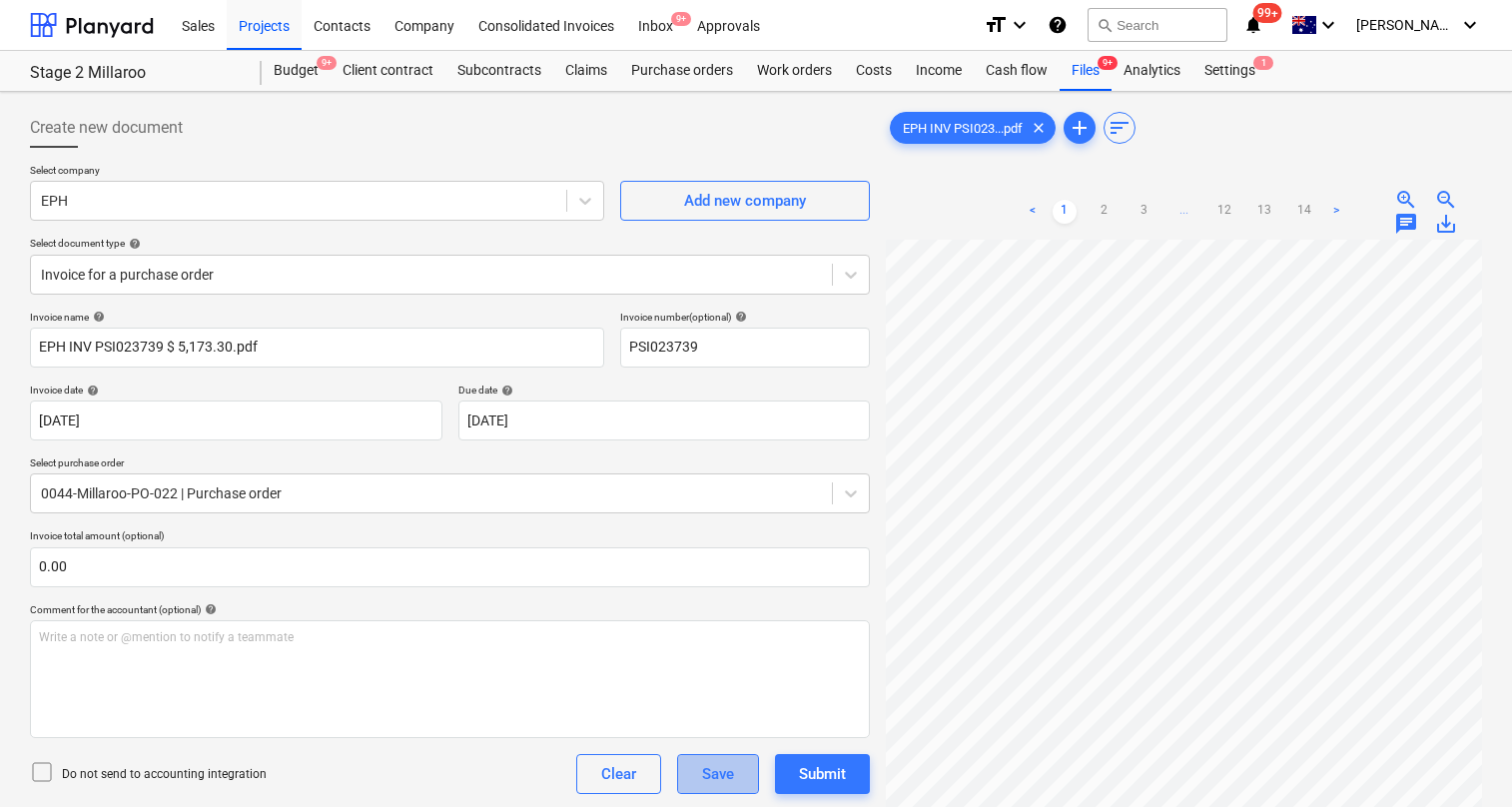 click on "Save" at bounding box center [718, 774] 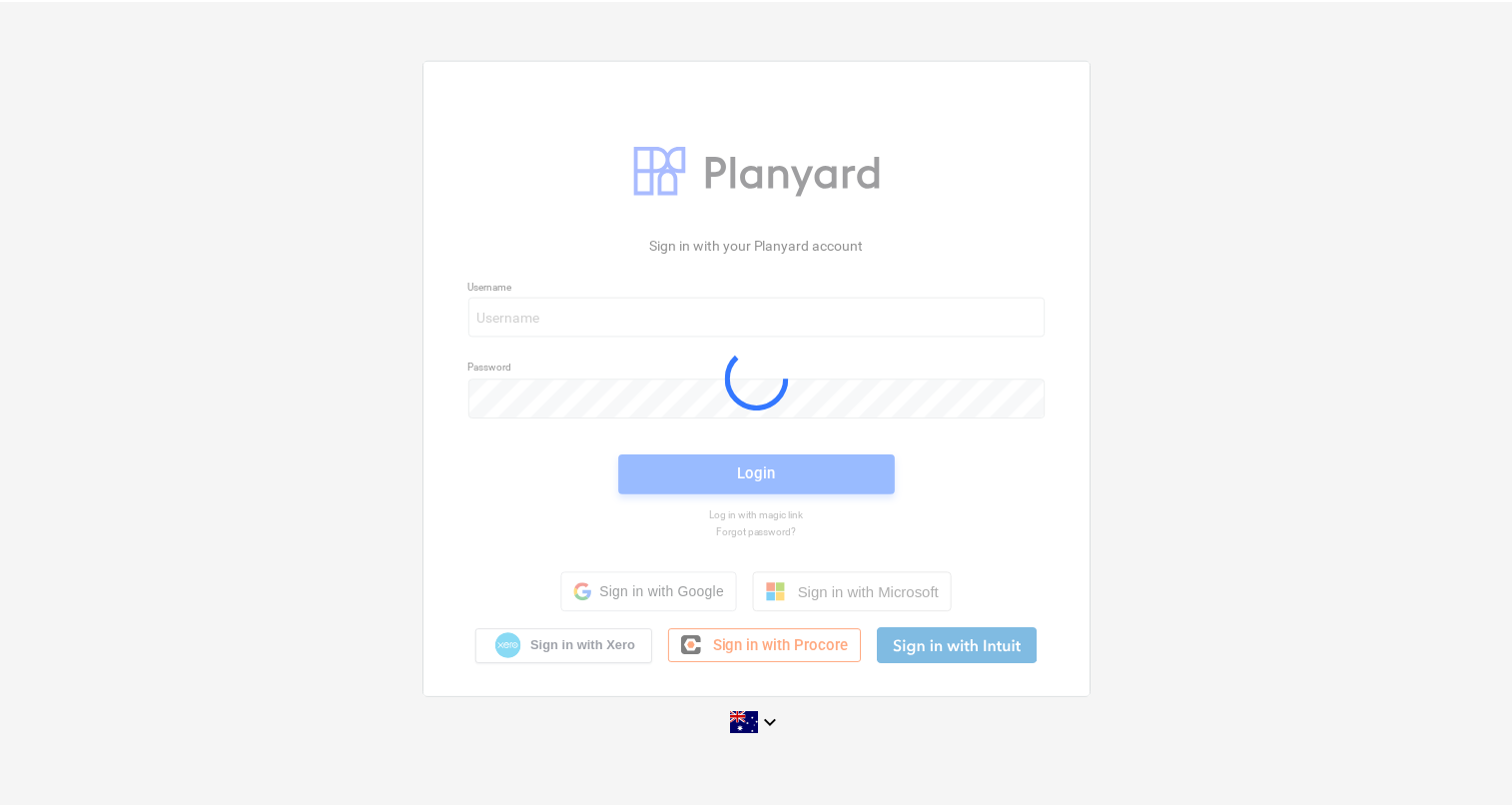 scroll, scrollTop: 0, scrollLeft: 0, axis: both 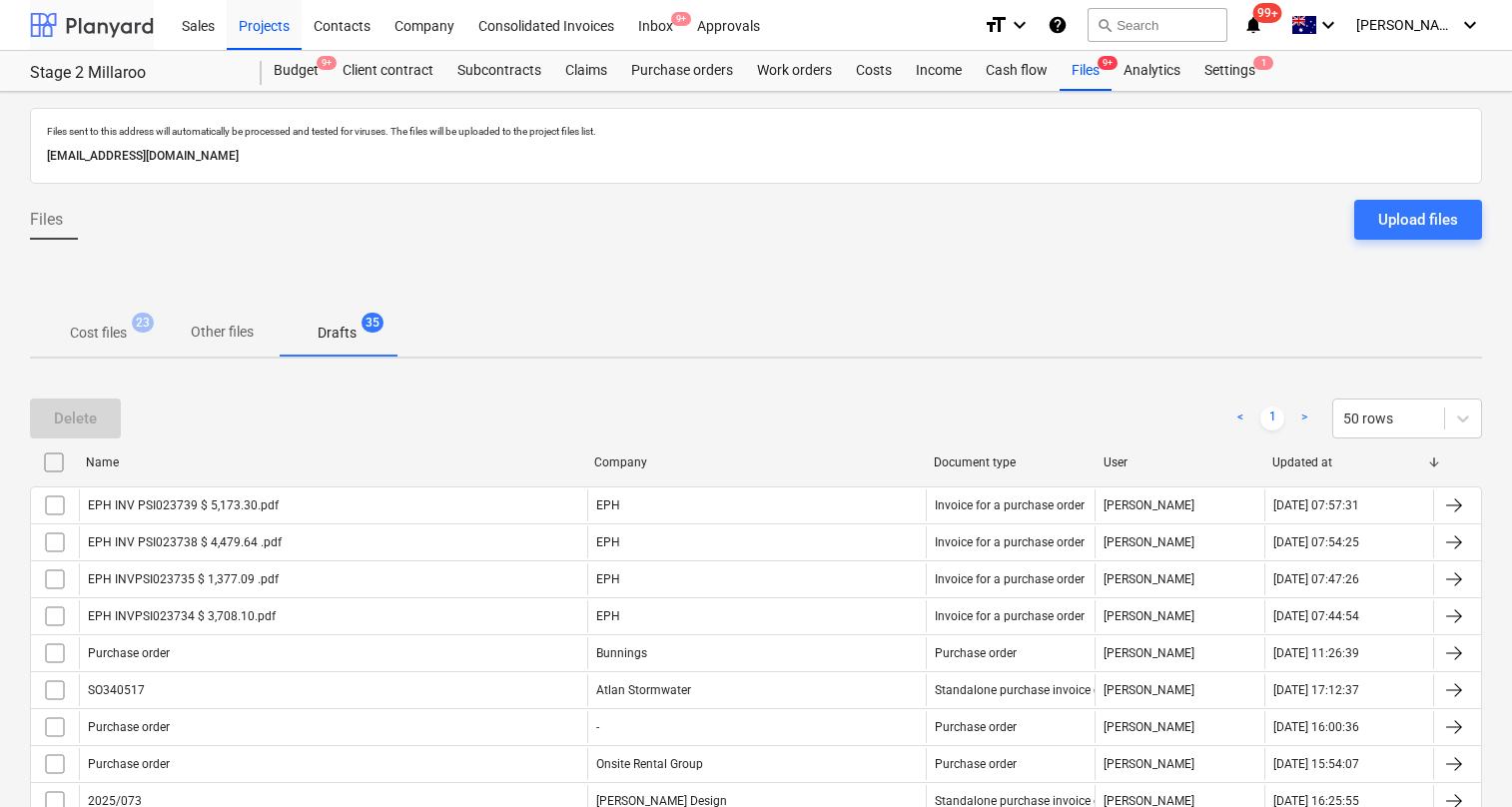 click at bounding box center [92, 25] 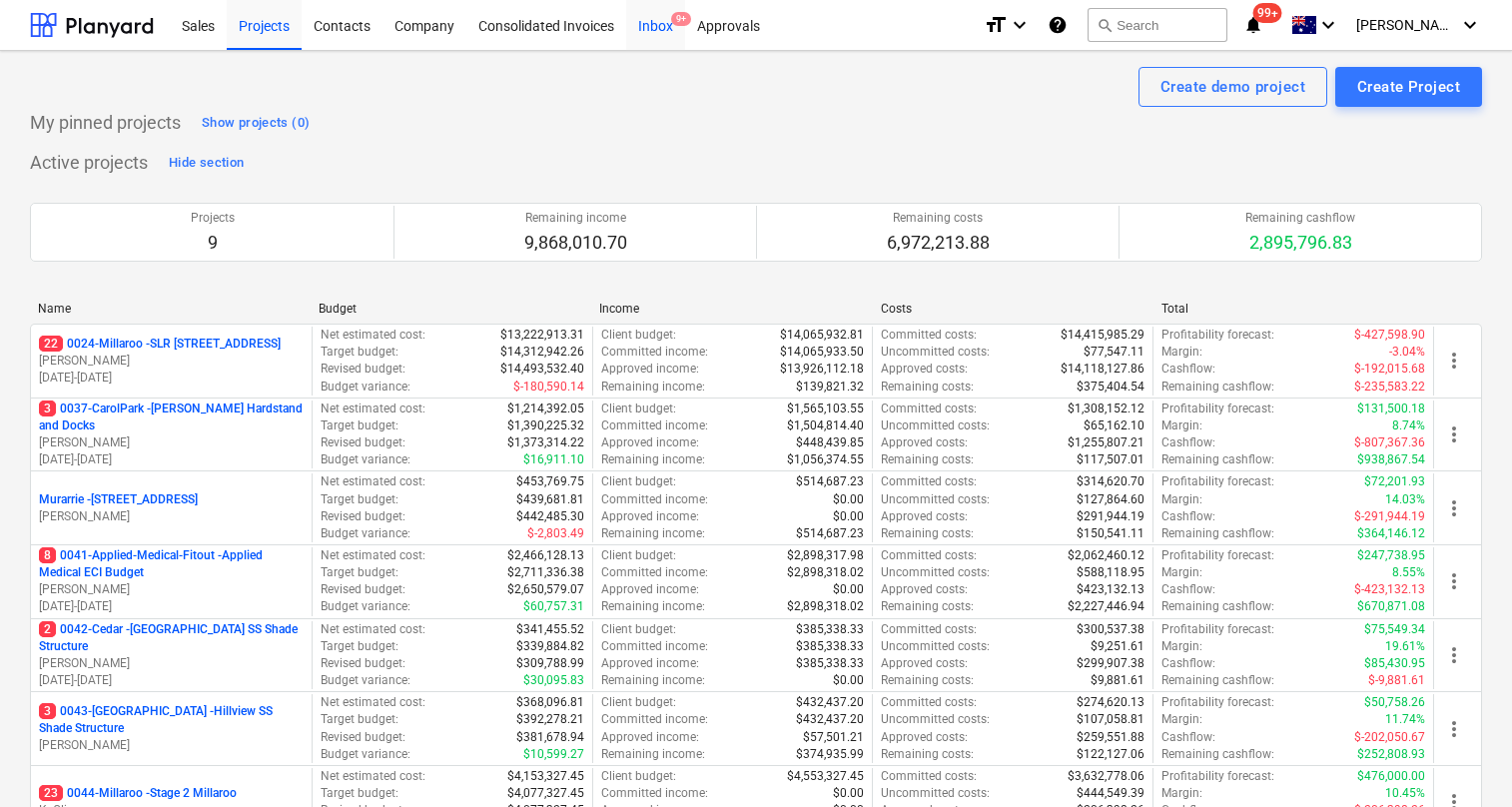 click on "Inbox 9+" at bounding box center (655, 24) 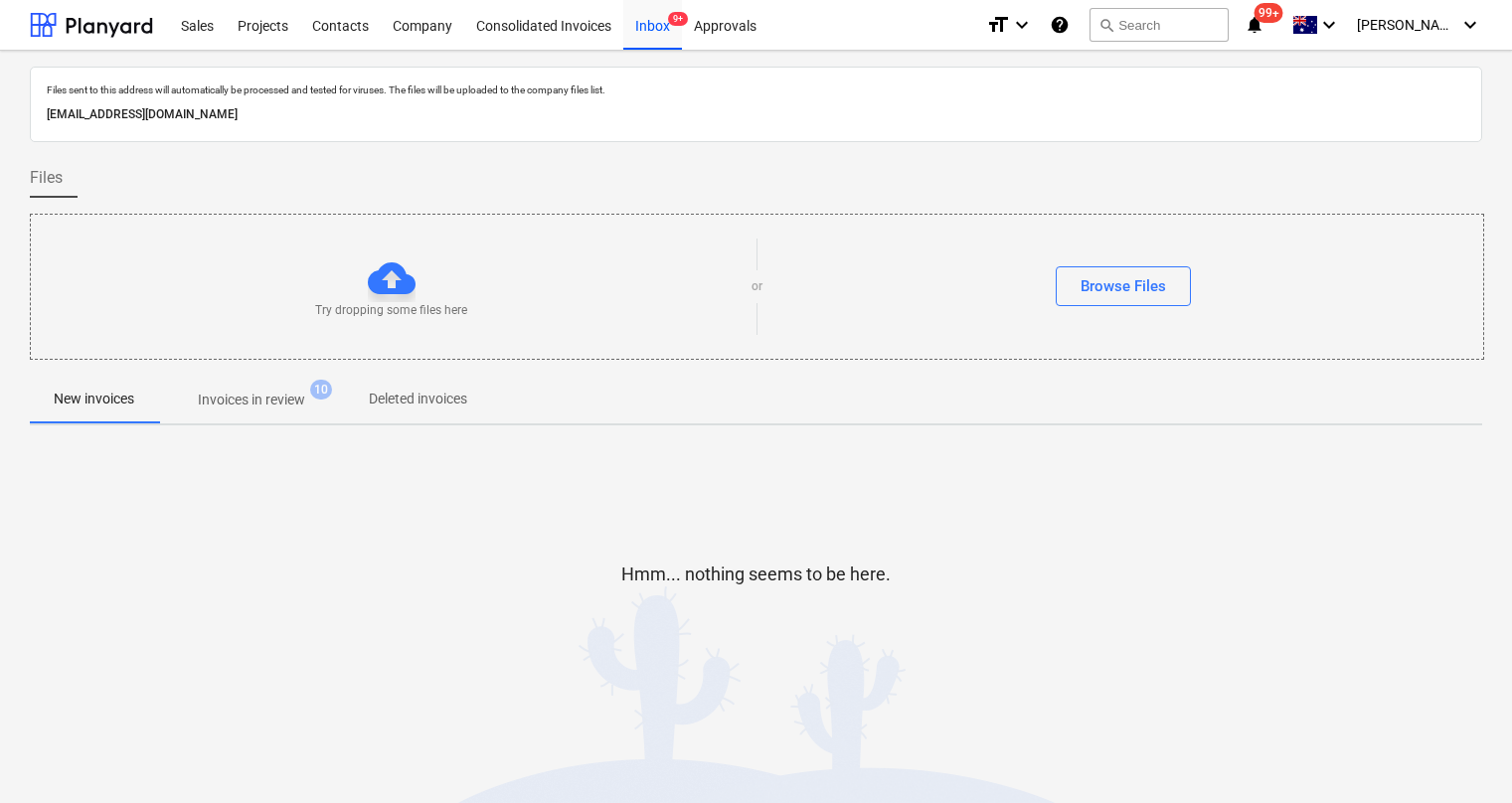 click on "Invoices in review" at bounding box center (252, 400) 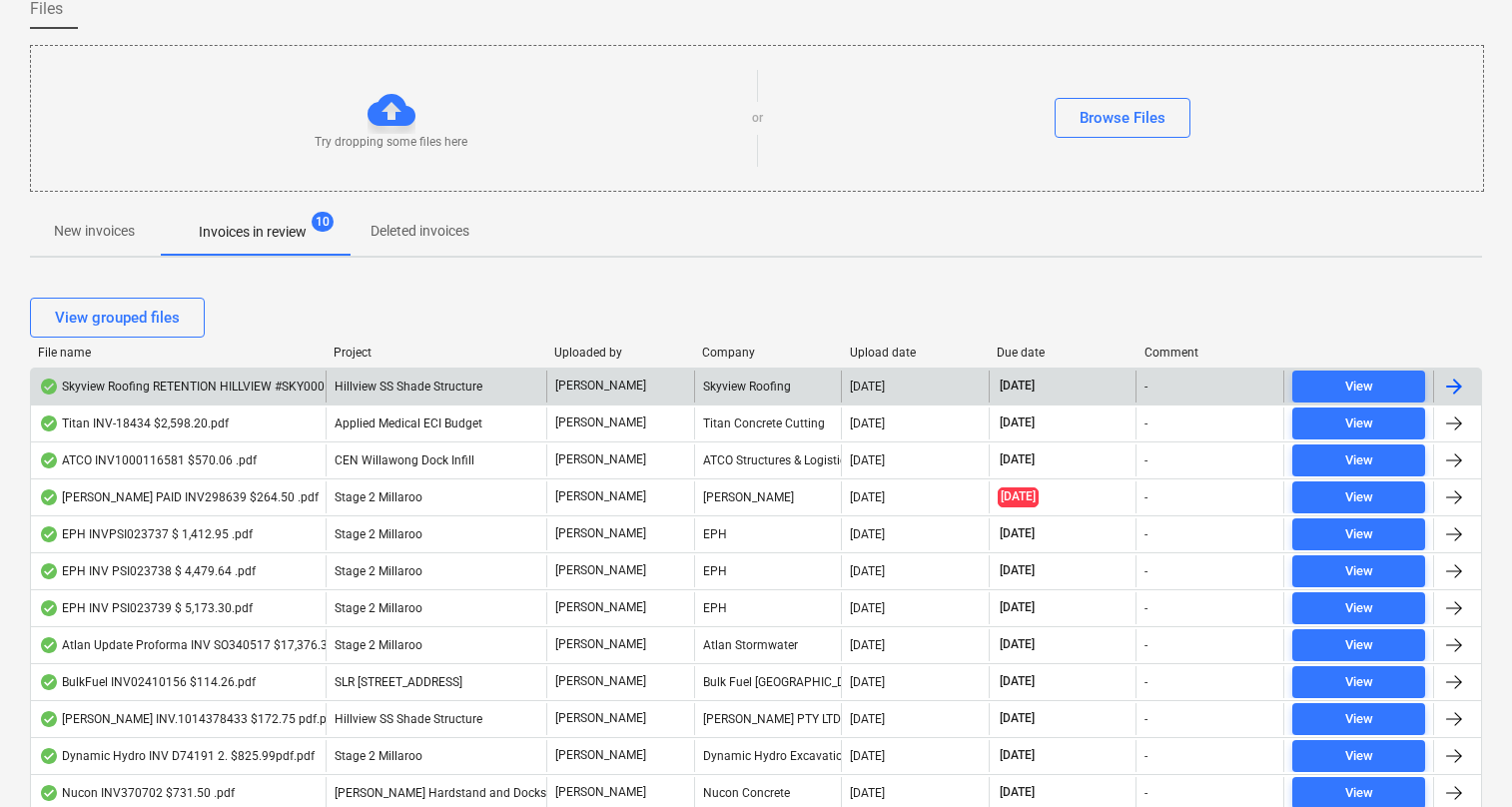 scroll, scrollTop: 185, scrollLeft: 0, axis: vertical 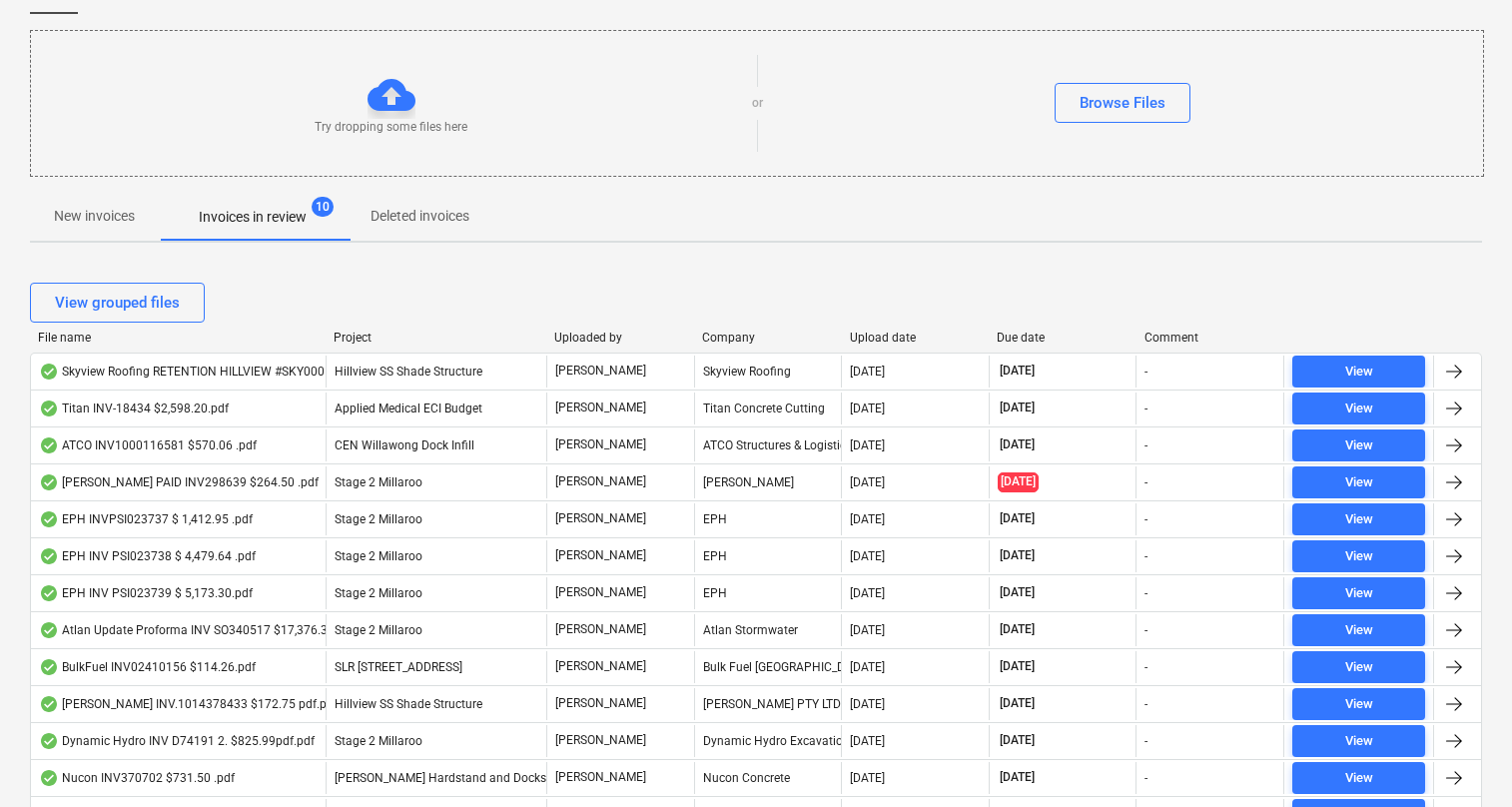 click on "Upload date" at bounding box center (916, 338) 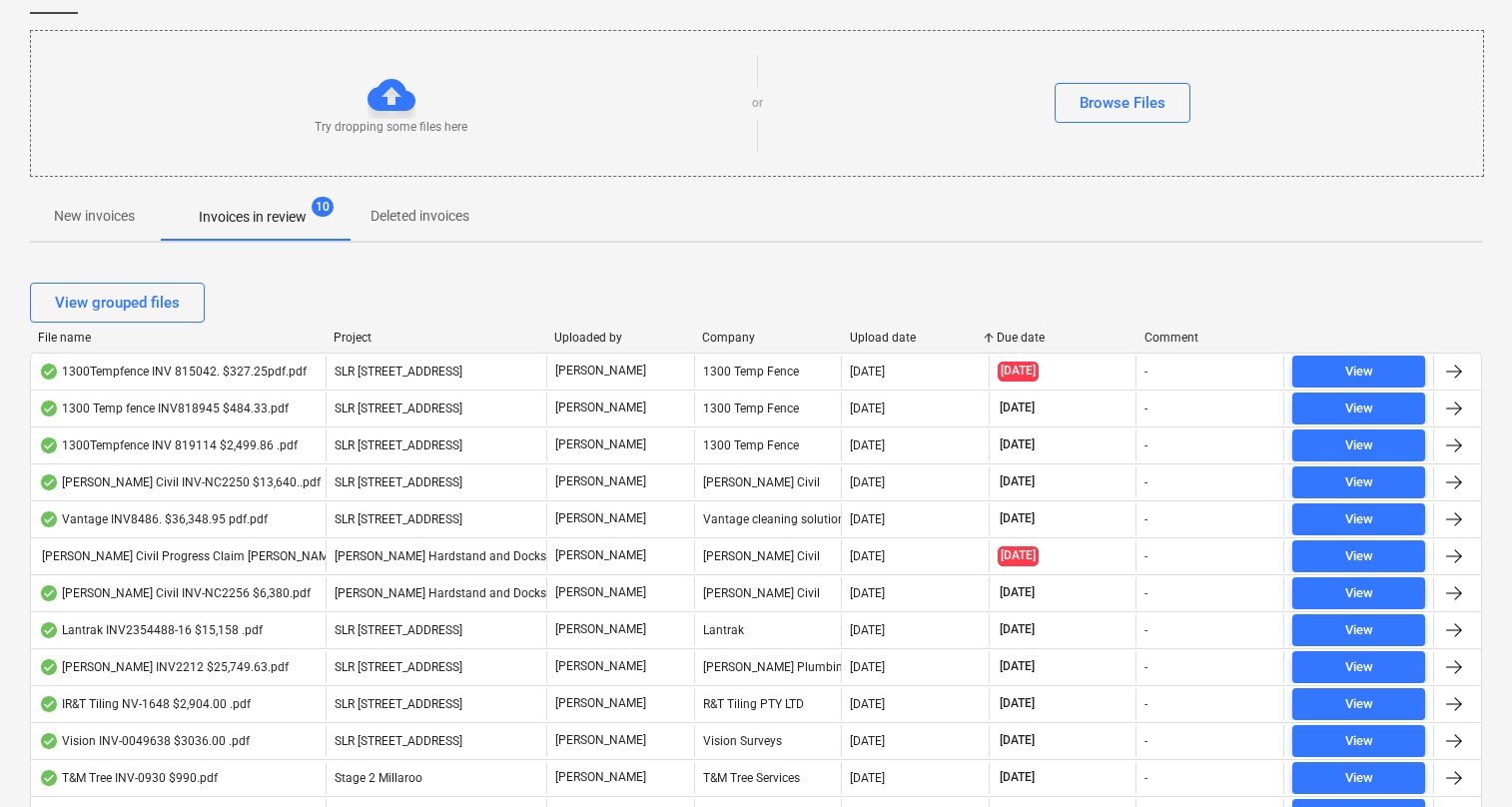 click on "Upload date" at bounding box center (916, 338) 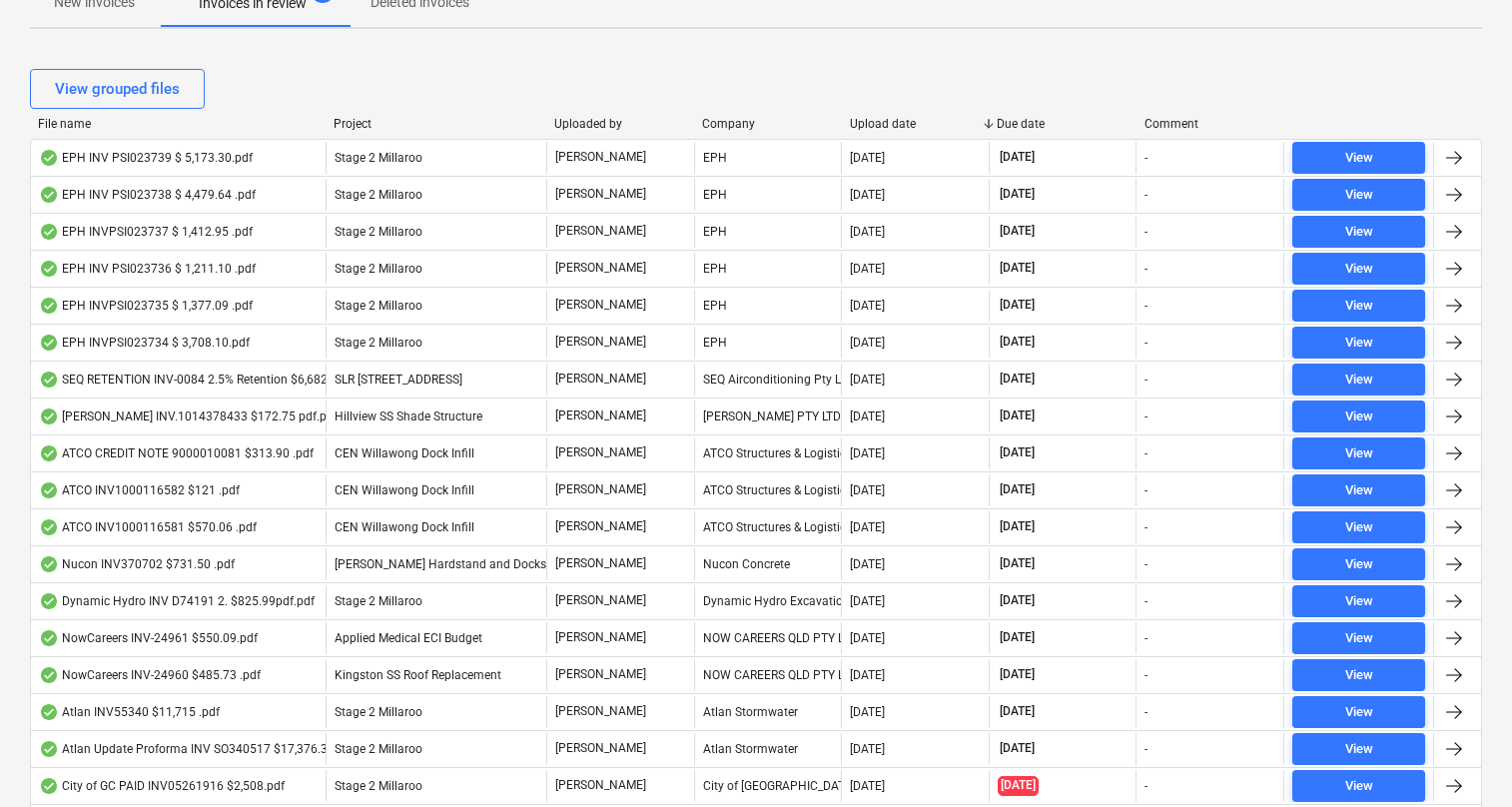 scroll, scrollTop: 395, scrollLeft: 0, axis: vertical 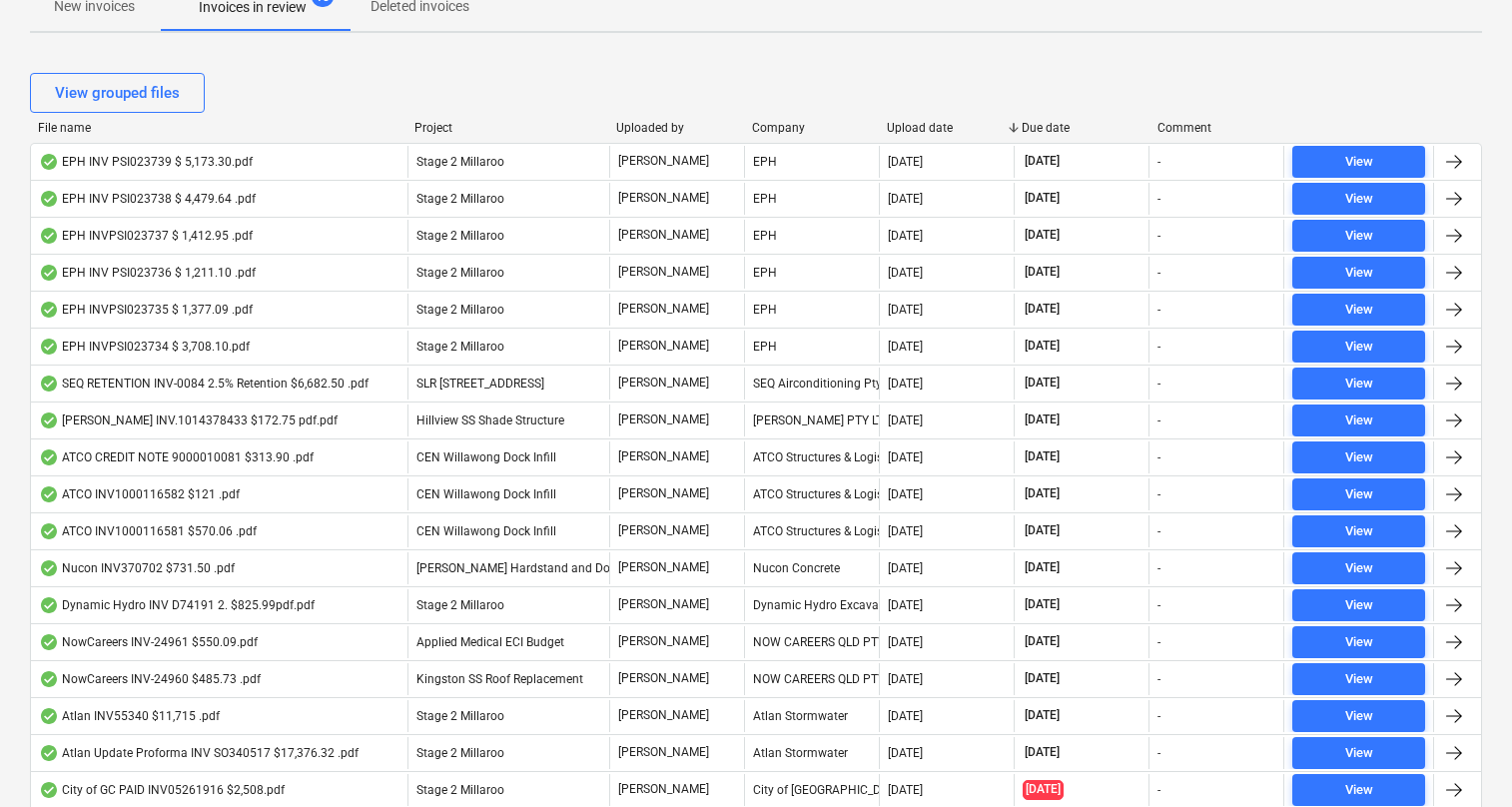 drag, startPoint x: 321, startPoint y: 133, endPoint x: 401, endPoint y: 128, distance: 80.156098 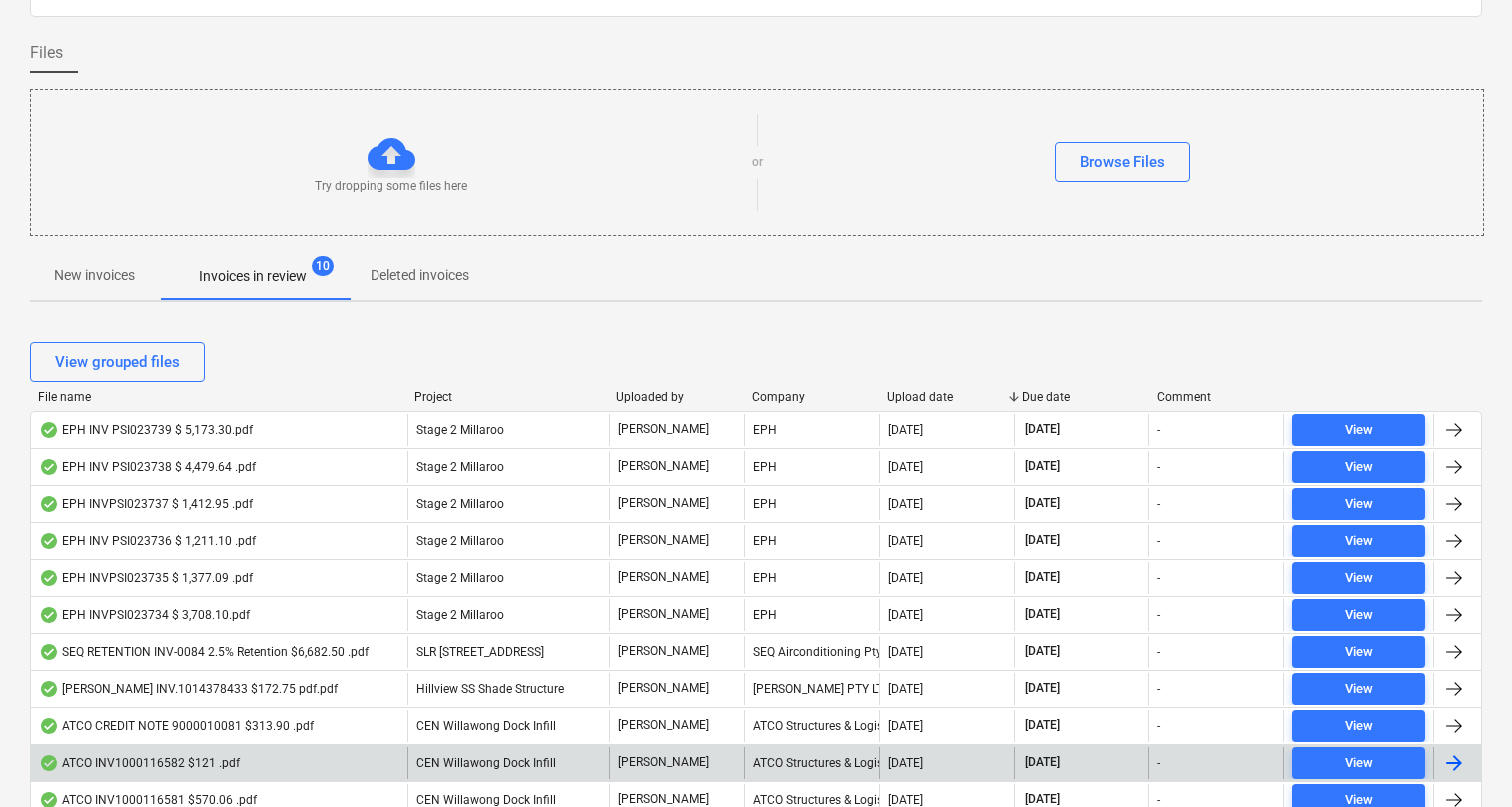 scroll, scrollTop: 0, scrollLeft: 0, axis: both 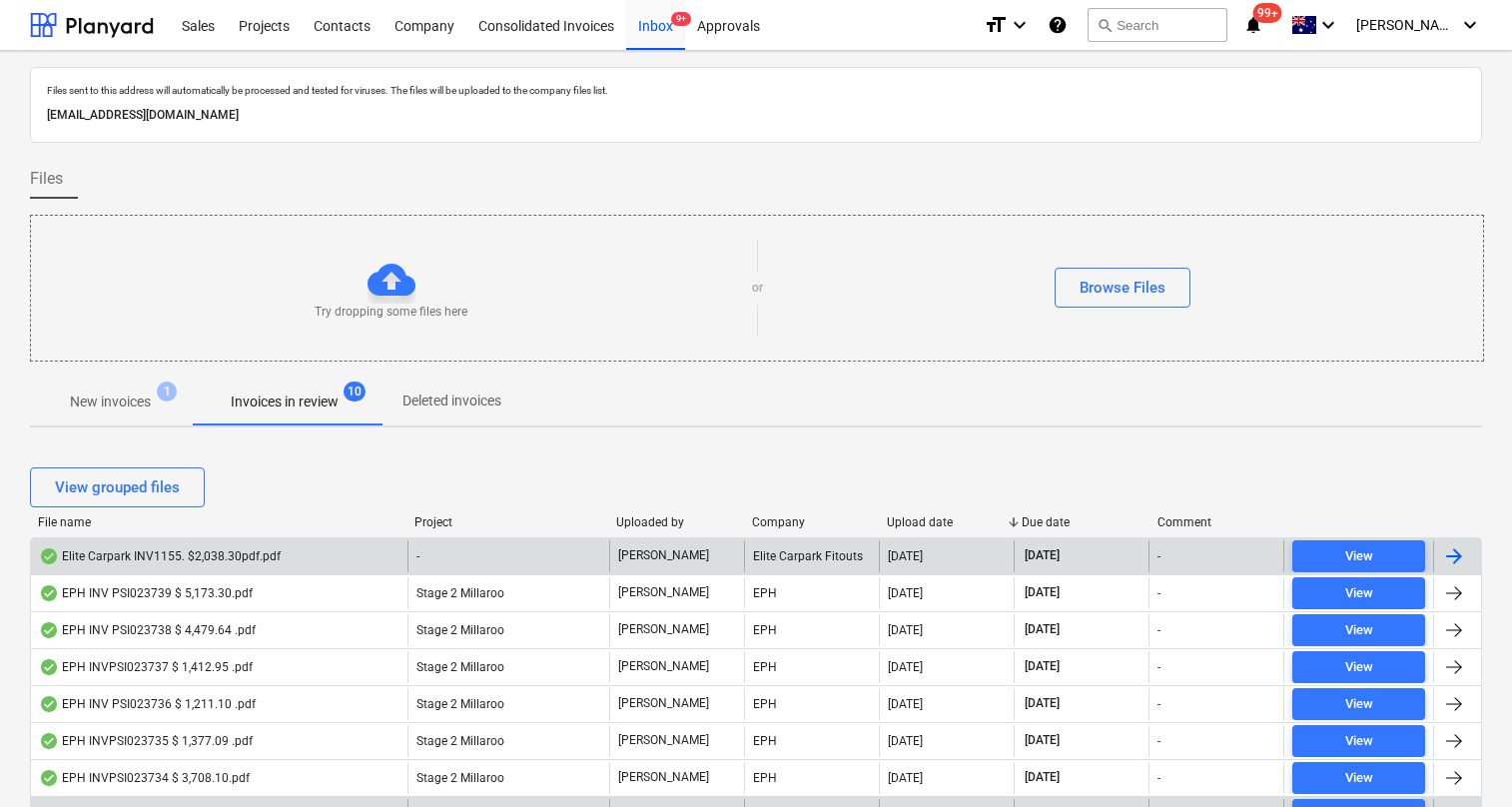 click on "Elite Carpark INV1155. $2,038.30pdf.pdf" at bounding box center (160, 556) 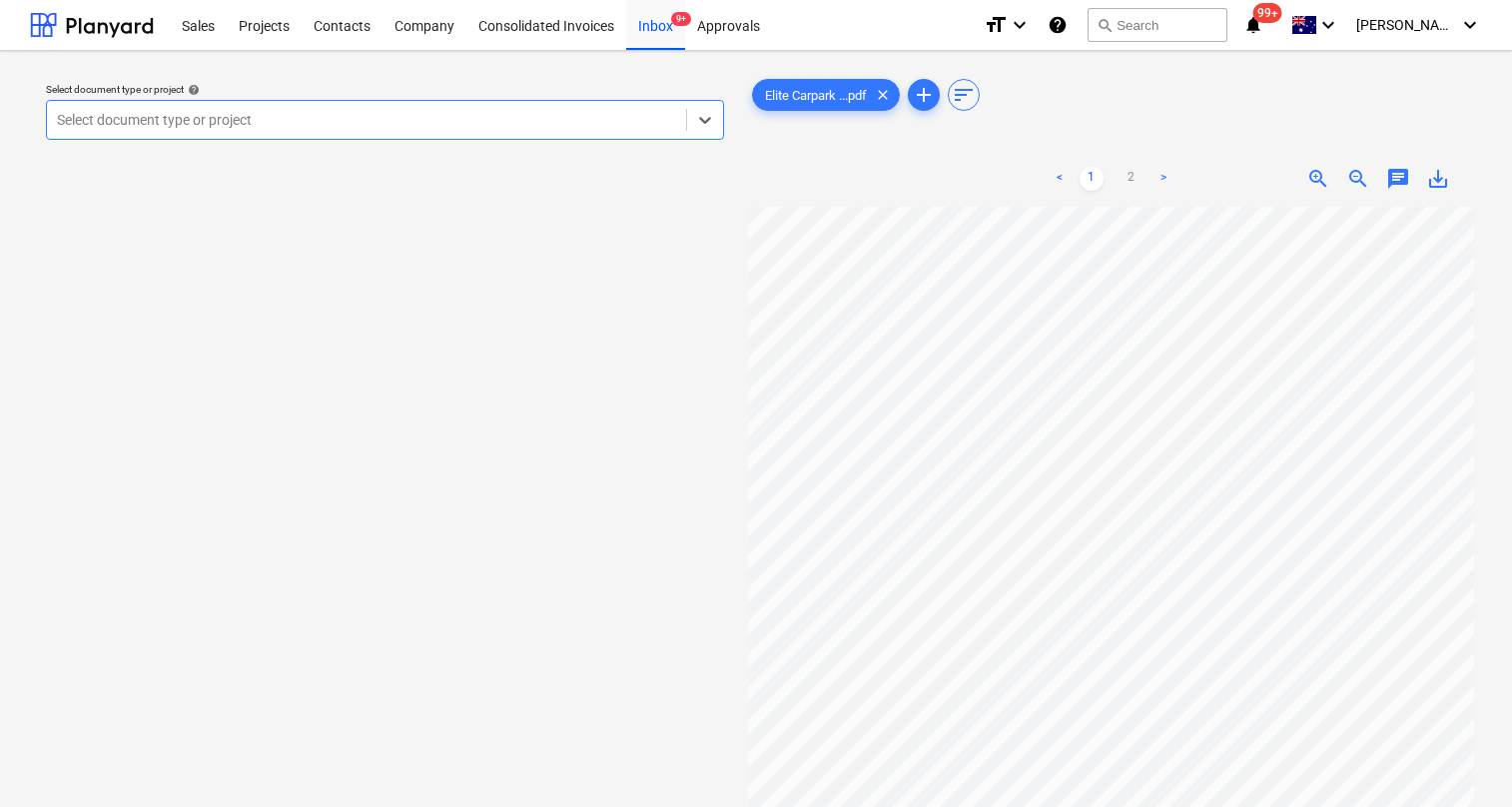 click at bounding box center [367, 120] 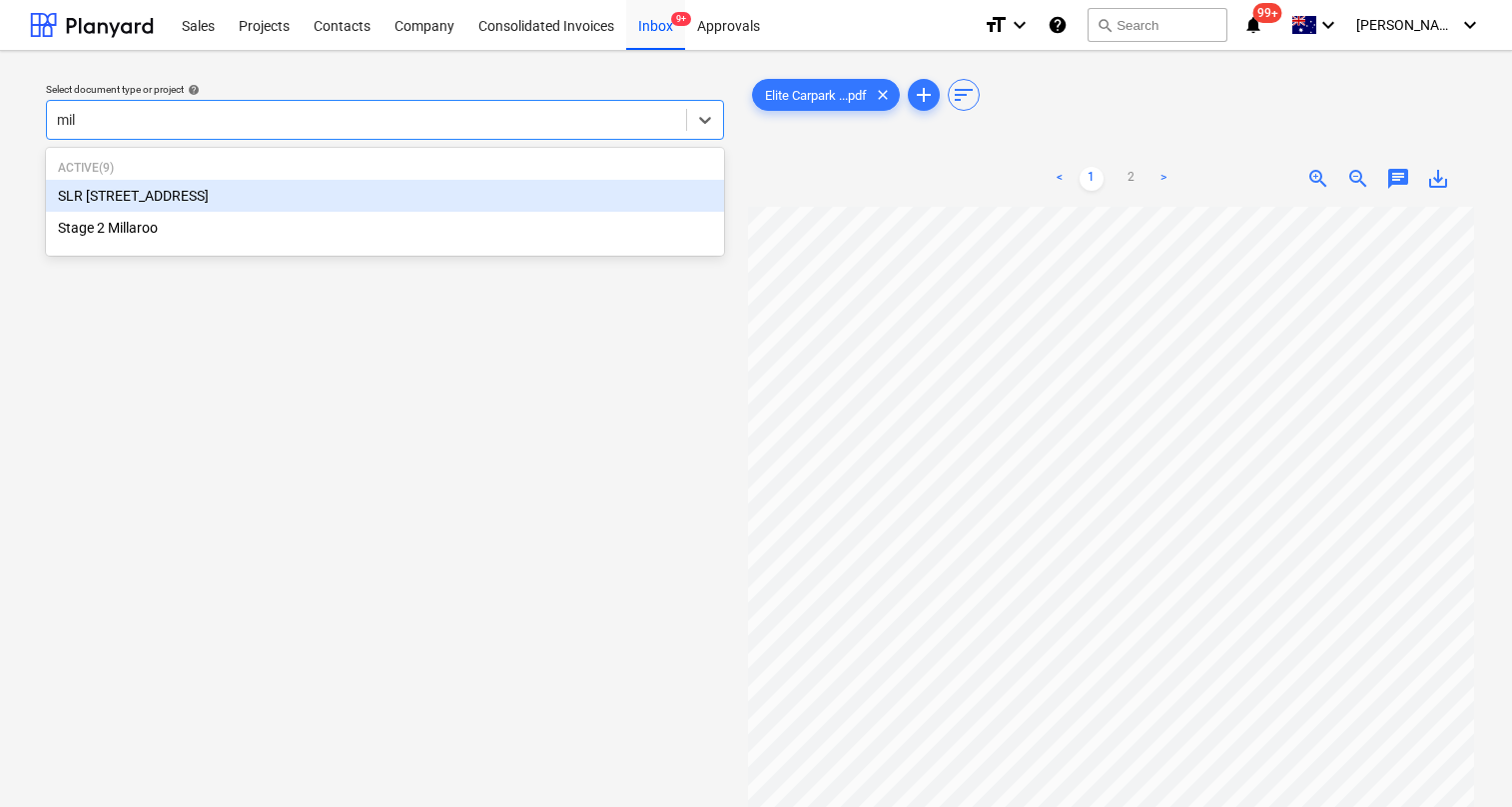 type on "mill" 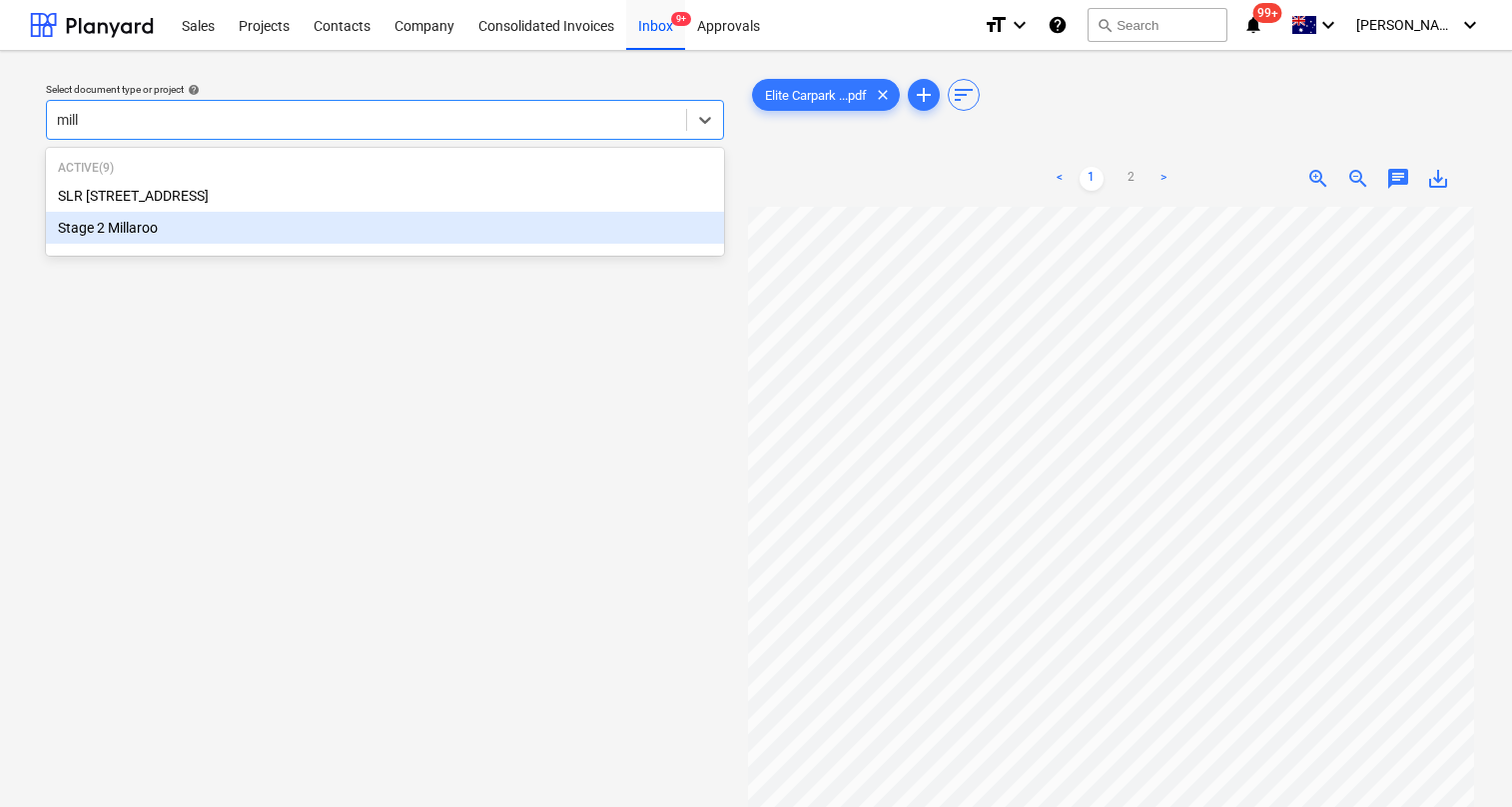 click on "Stage 2 Millaroo" at bounding box center (384, 228) 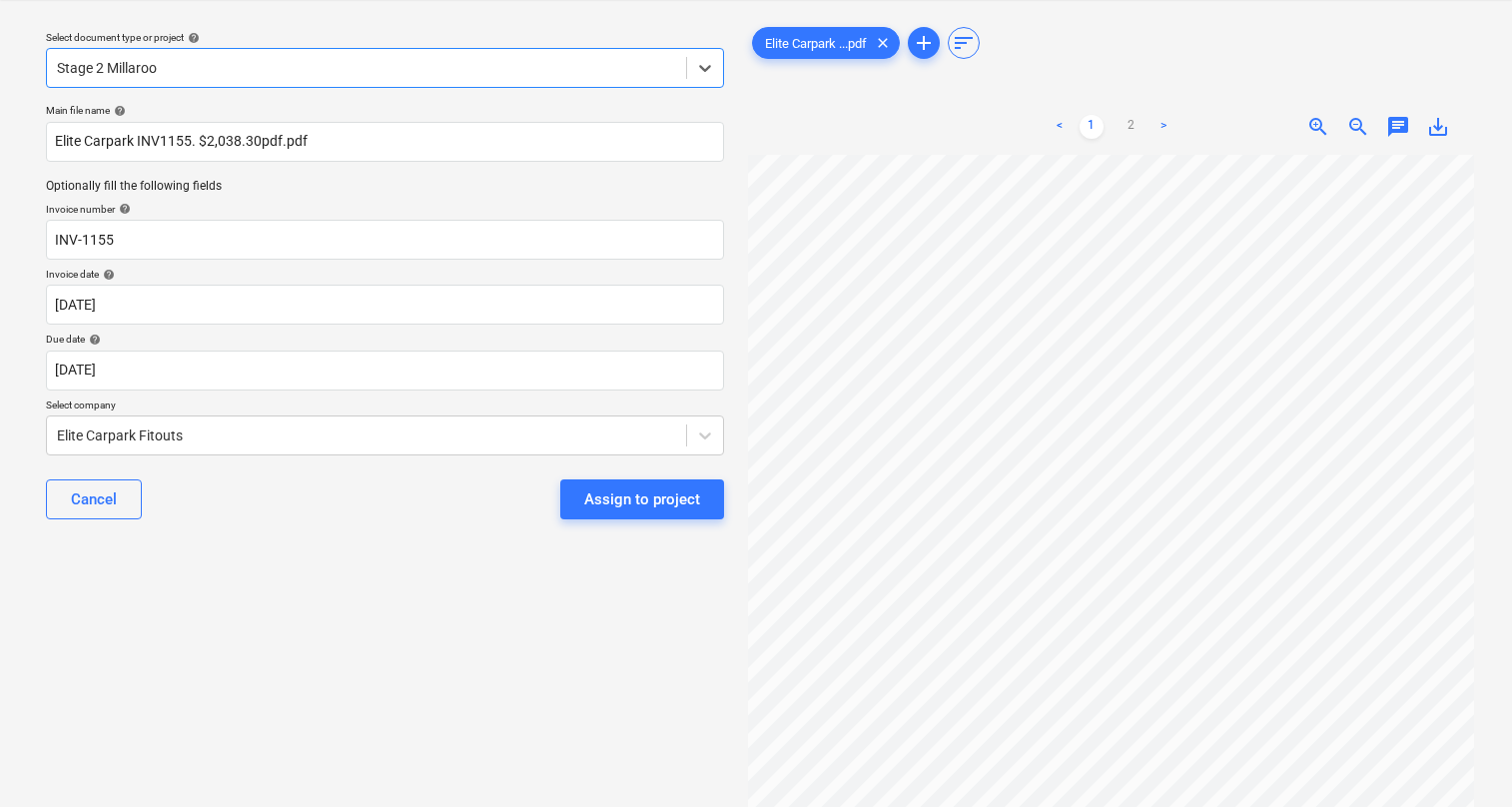 scroll, scrollTop: 55, scrollLeft: 0, axis: vertical 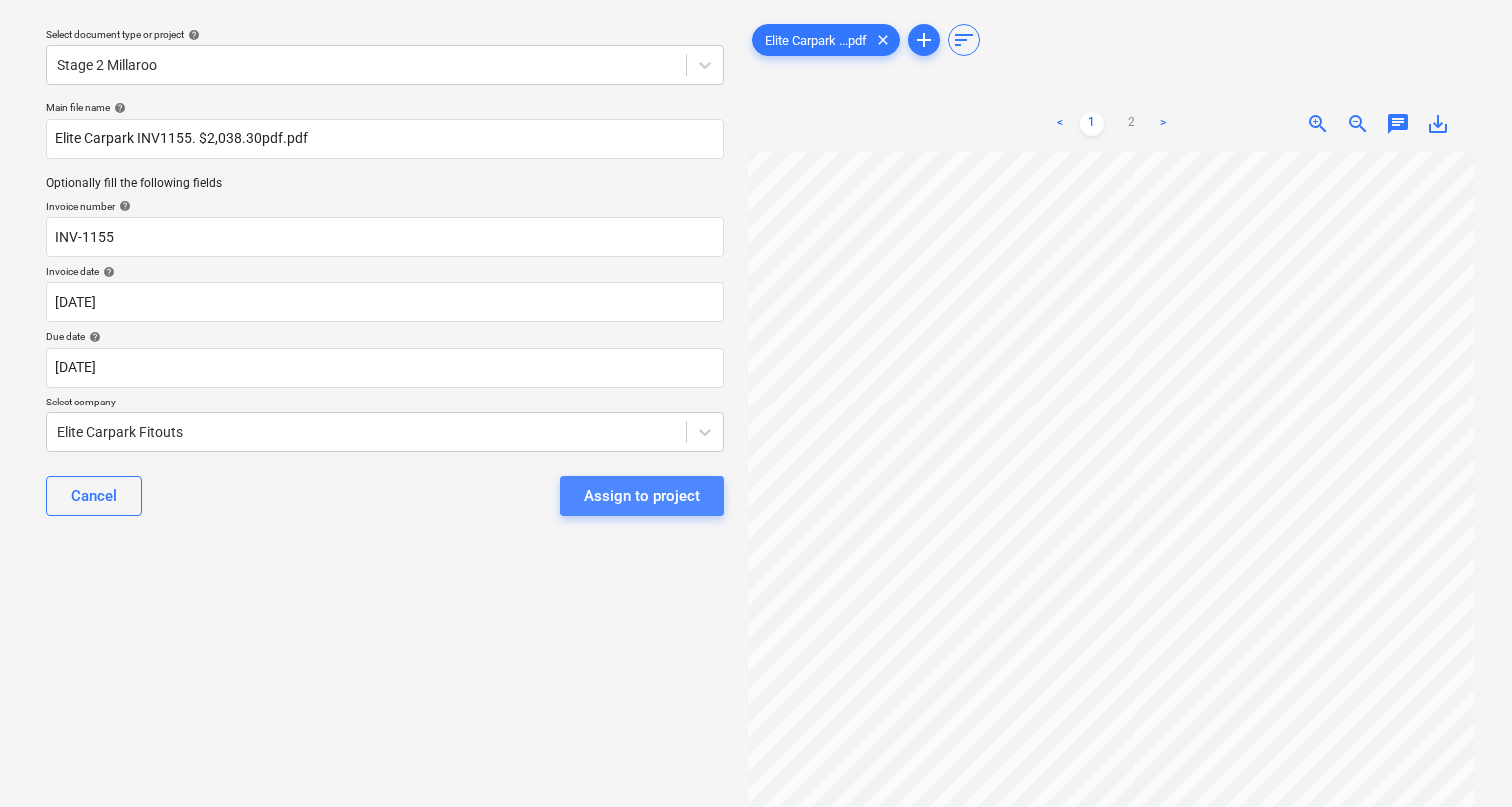 click on "Assign to project" at bounding box center [642, 496] 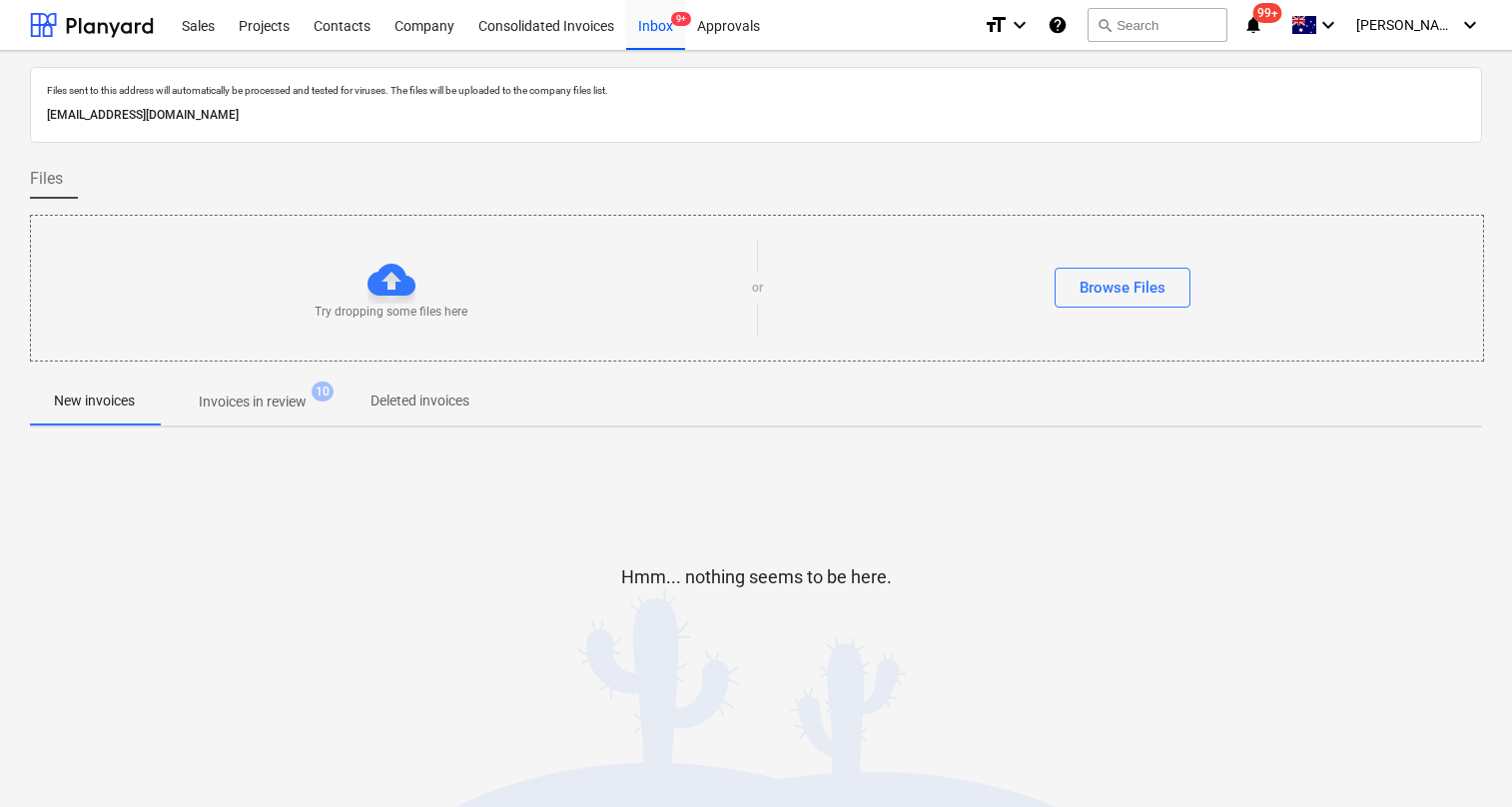scroll, scrollTop: 0, scrollLeft: 0, axis: both 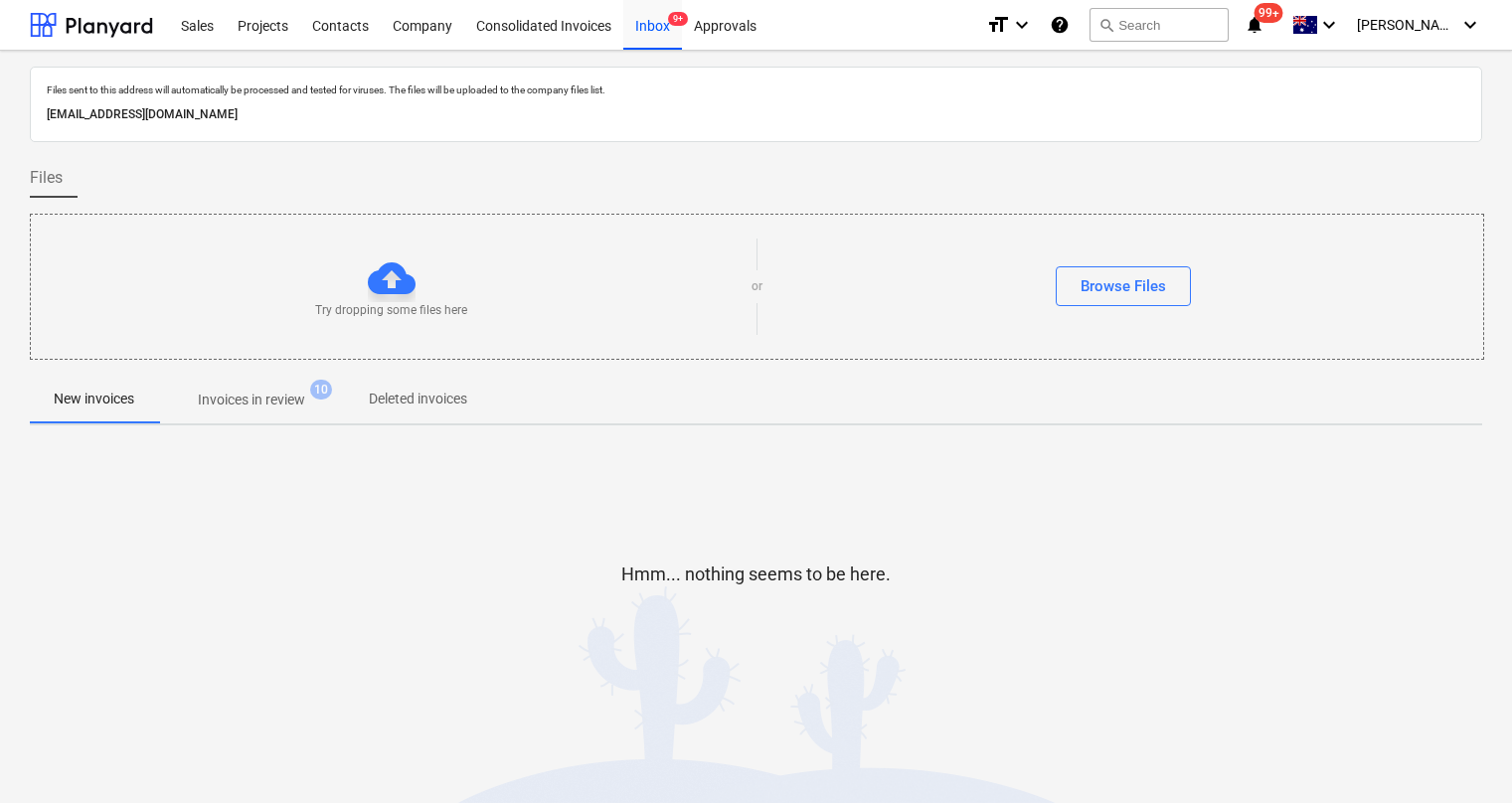 click on "Invoices in review" at bounding box center (252, 400) 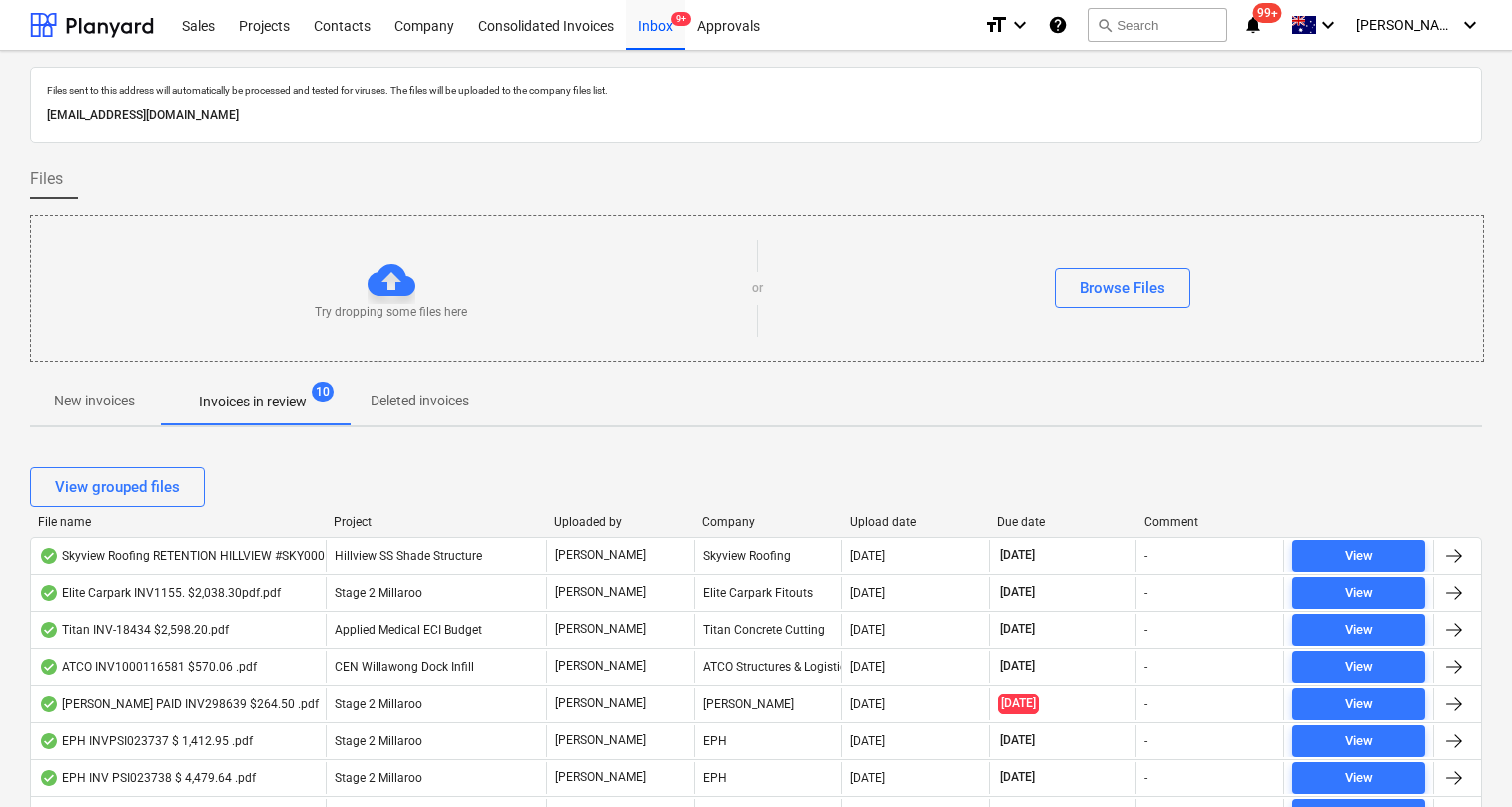 click on "Upload date" at bounding box center [916, 522] 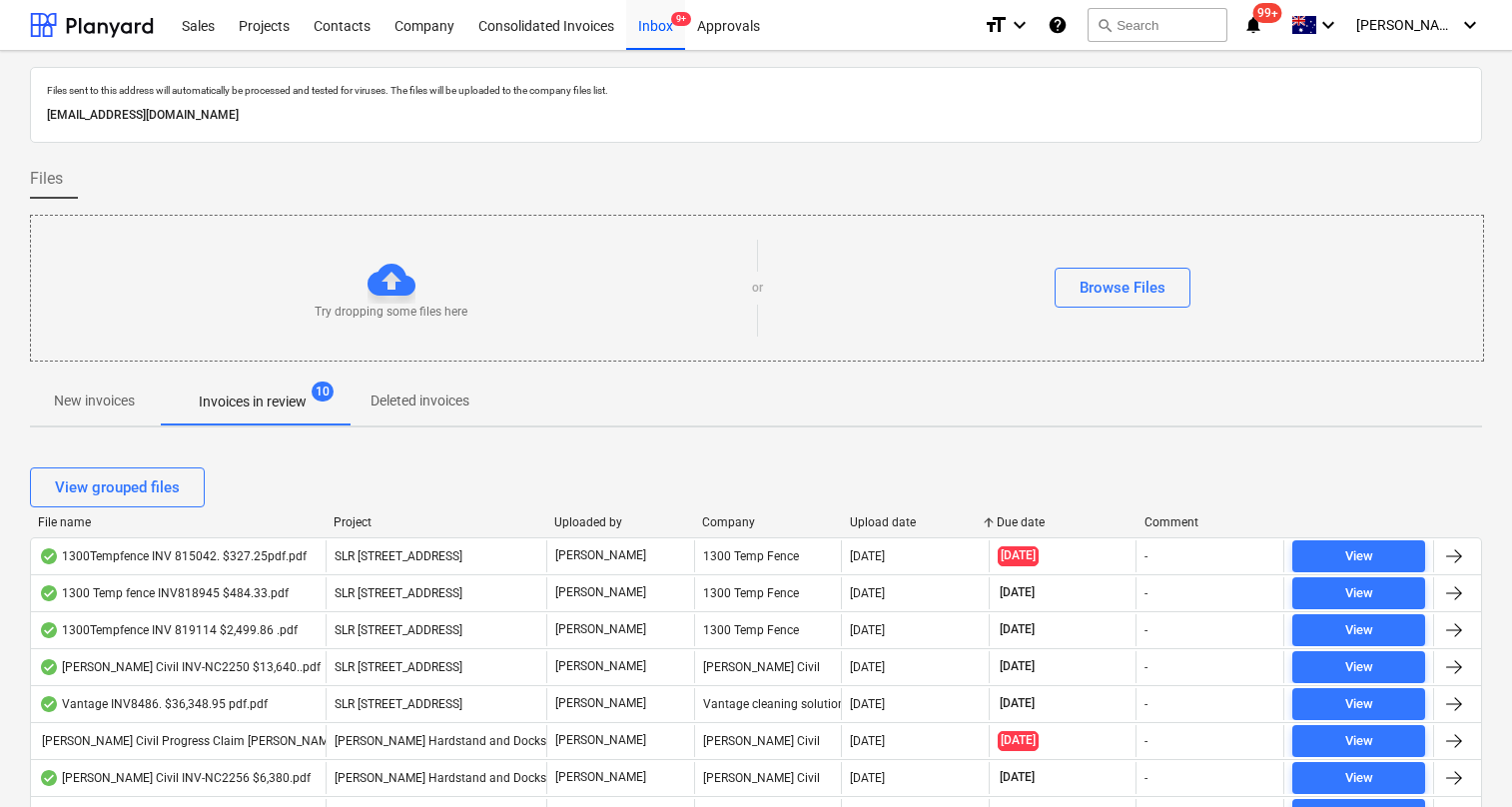 click on "Upload date" at bounding box center [916, 522] 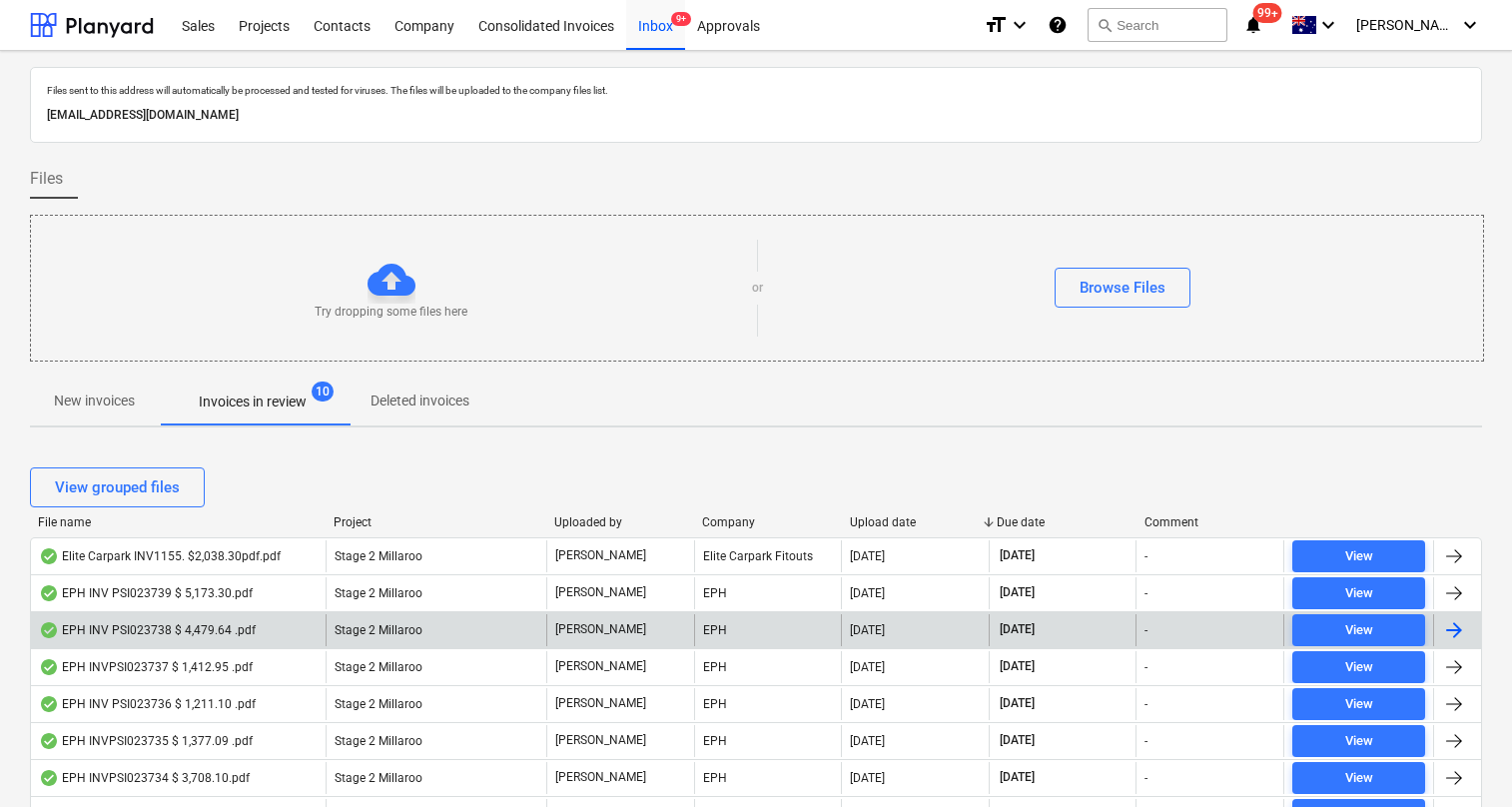 scroll, scrollTop: 52, scrollLeft: 0, axis: vertical 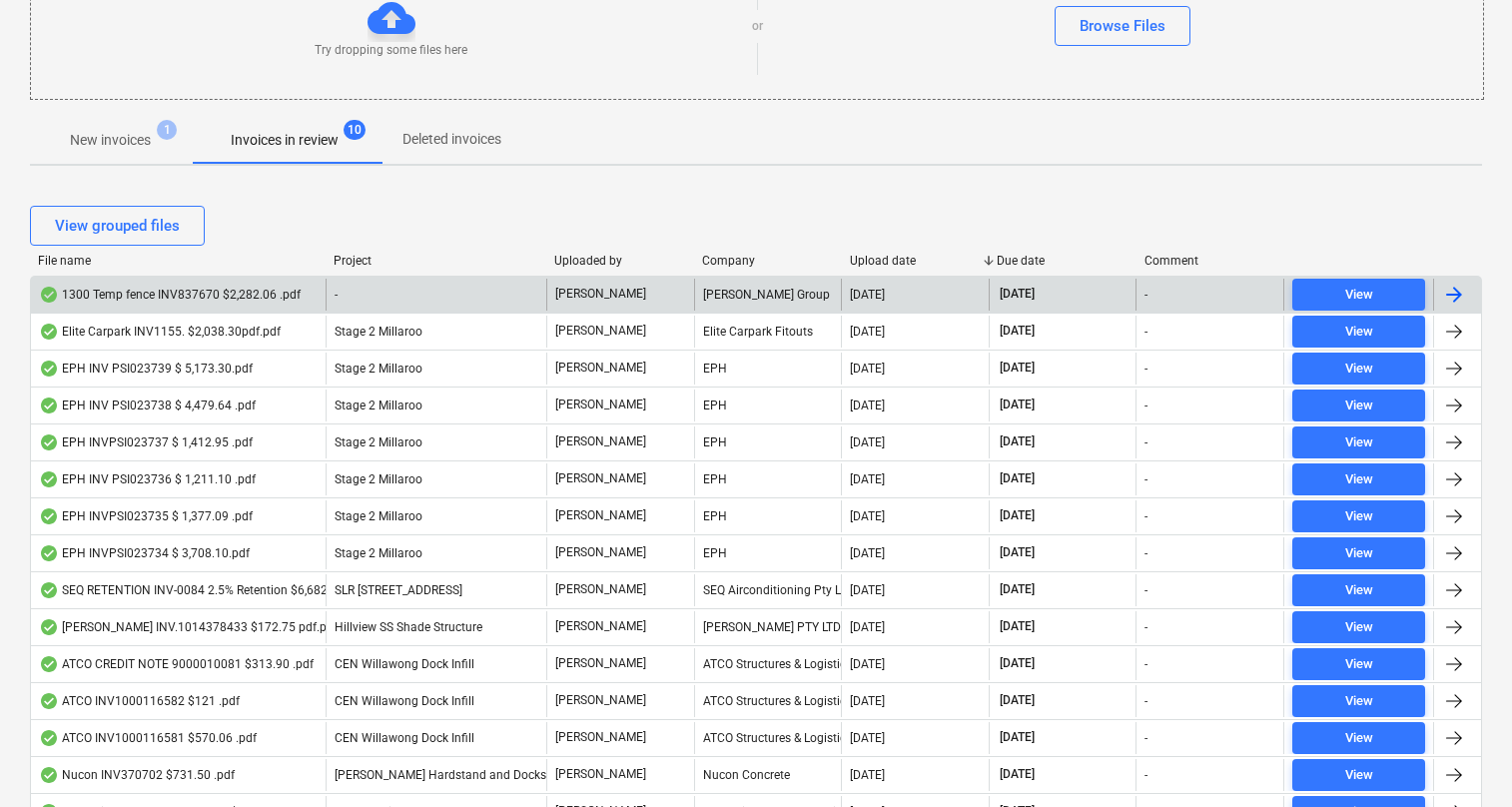 click on "1300 Temp fence INV837670 $2,282.06 .pdf" at bounding box center [170, 295] 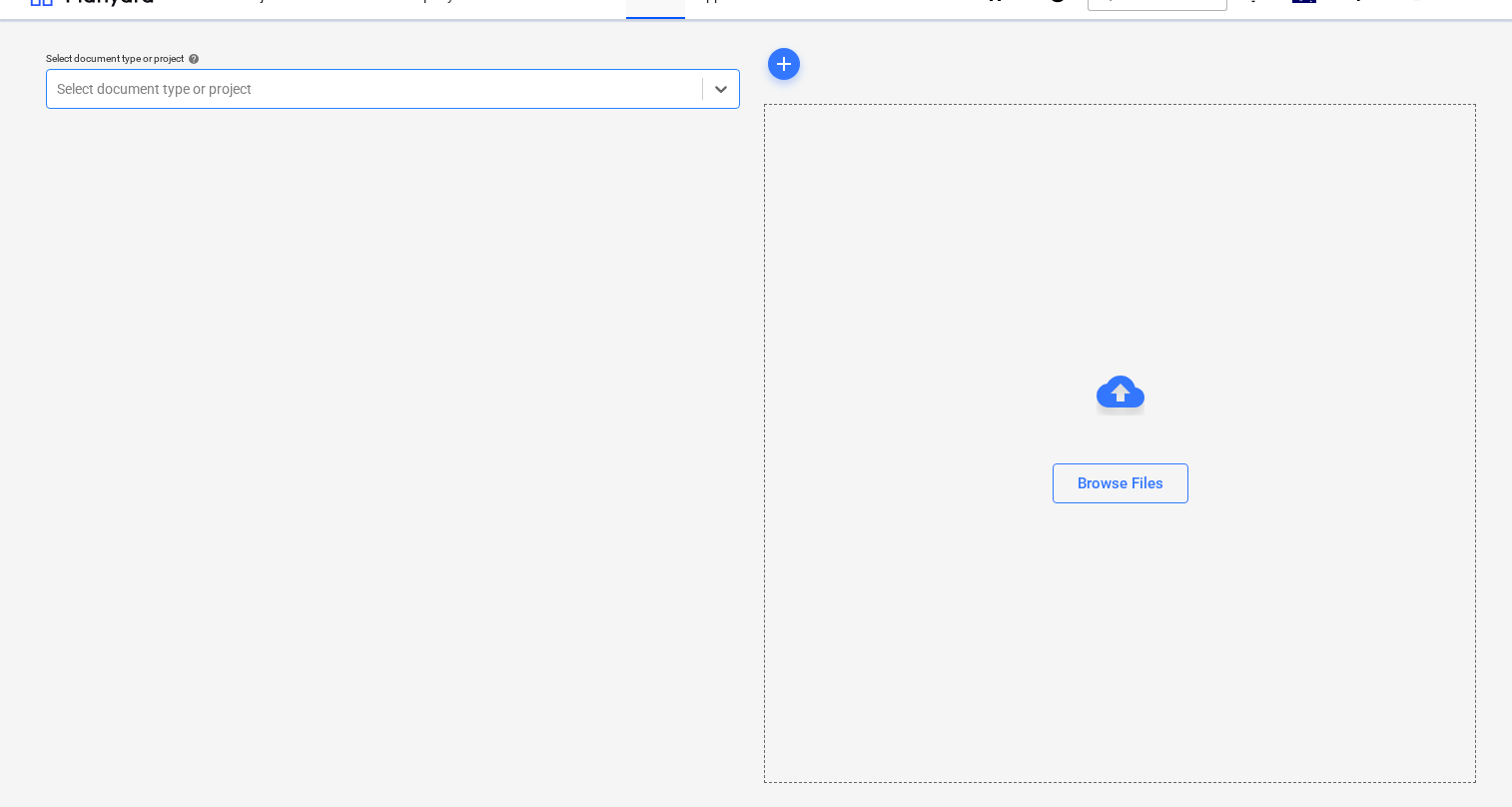 scroll, scrollTop: 0, scrollLeft: 0, axis: both 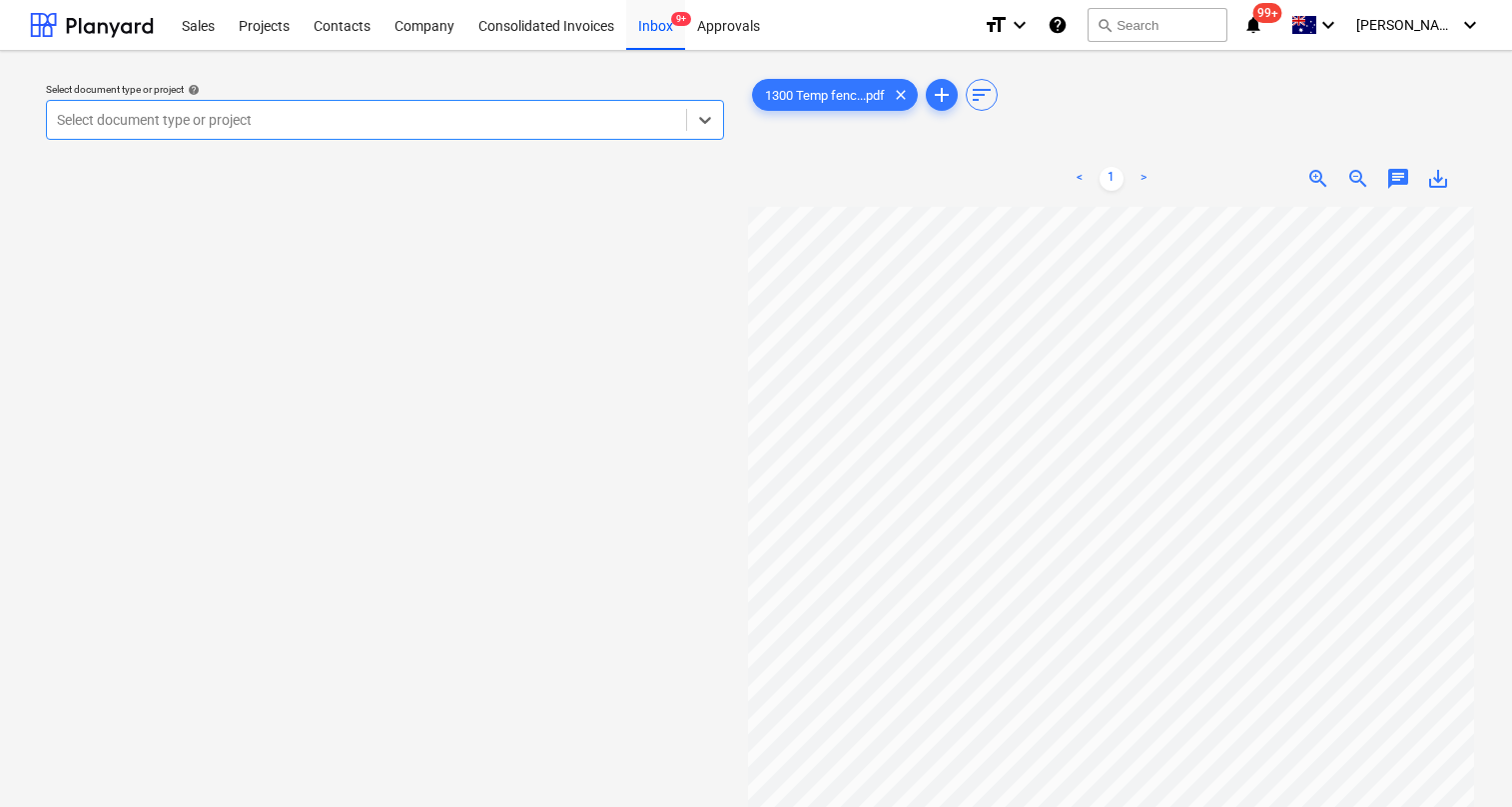 click on "Select document type or project" at bounding box center [367, 120] 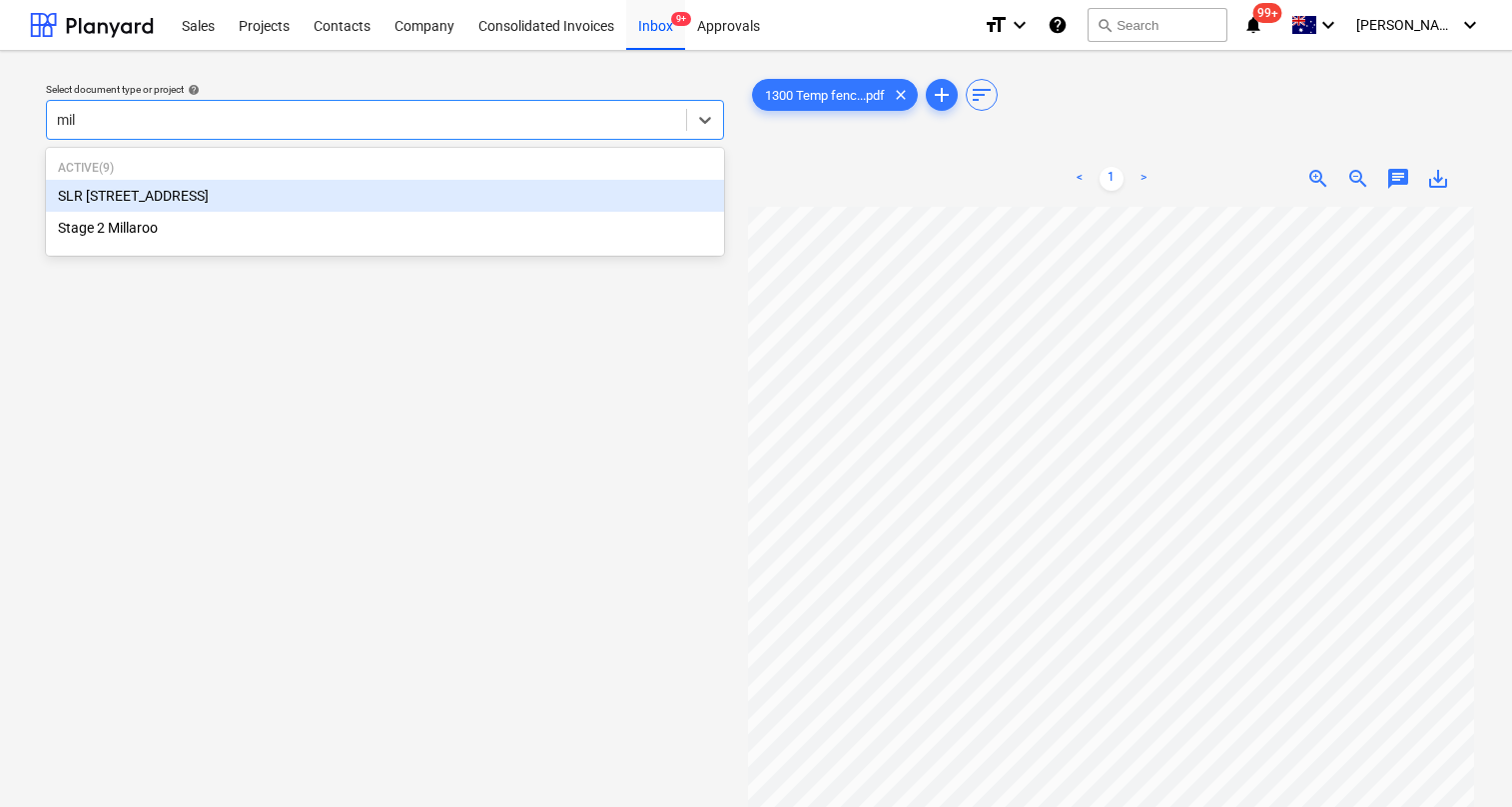 type on "mill" 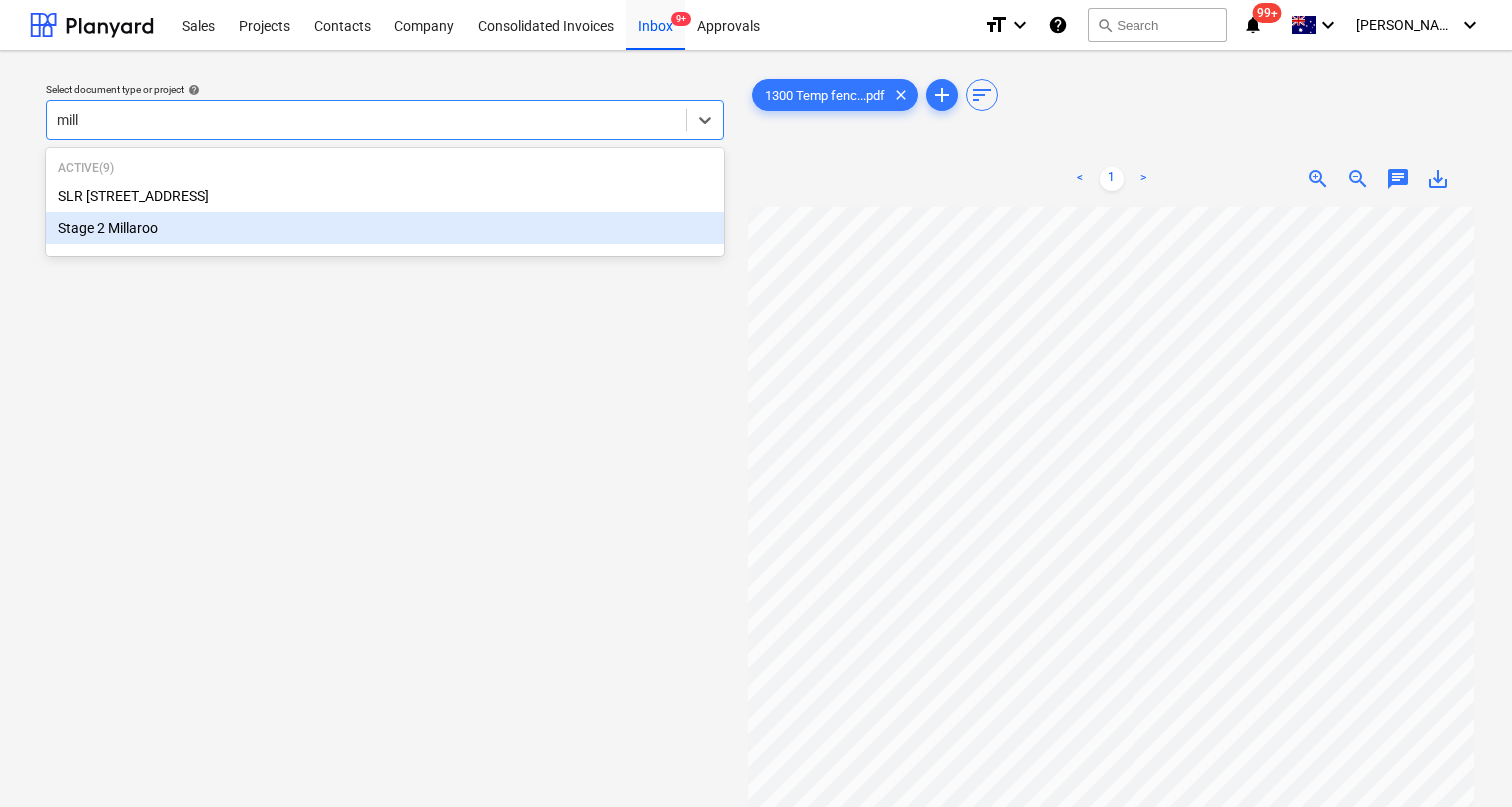 click on "Stage 2 Millaroo" at bounding box center (384, 228) 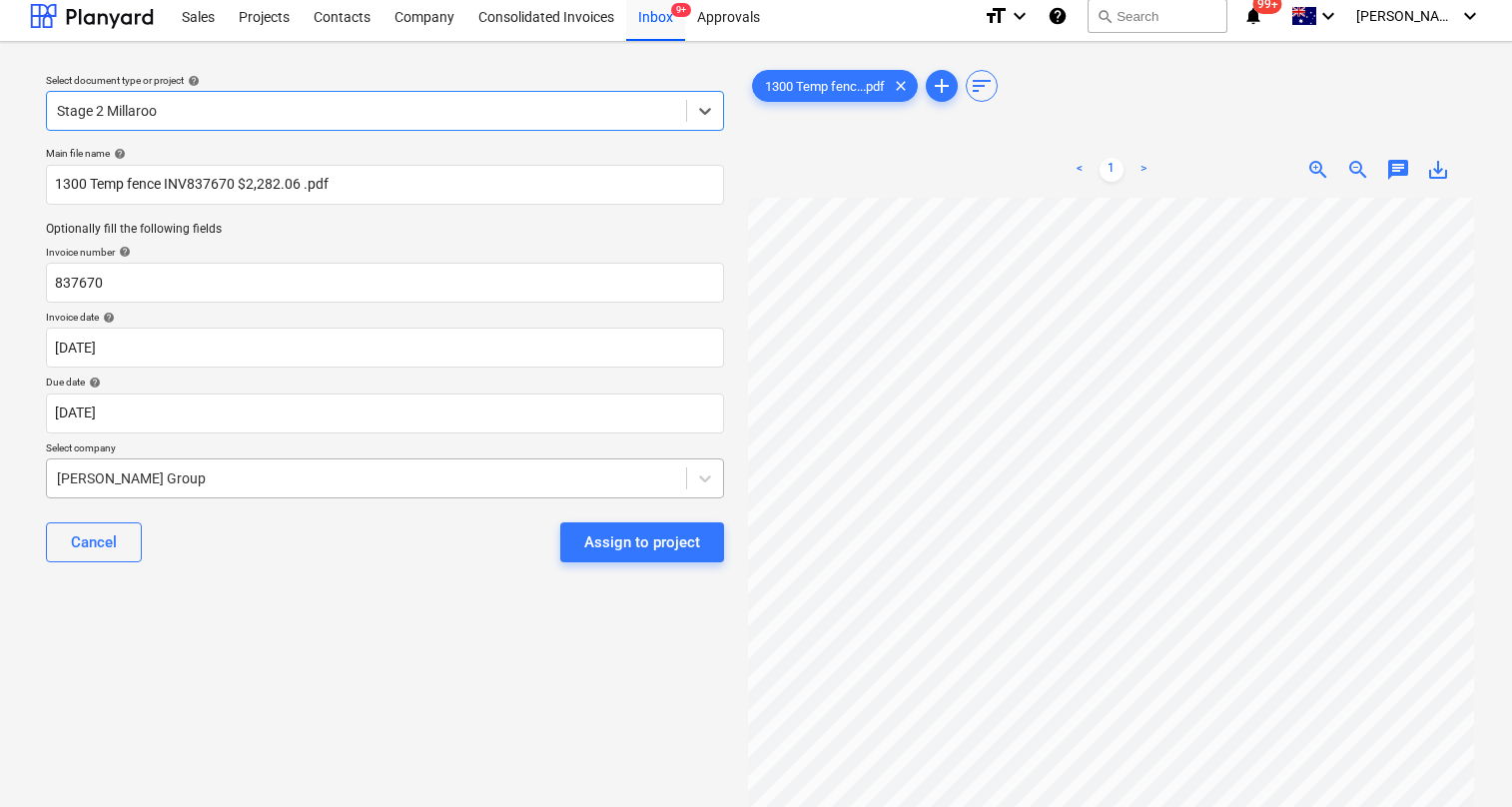 click on "[PERSON_NAME] Group" at bounding box center (367, 478) 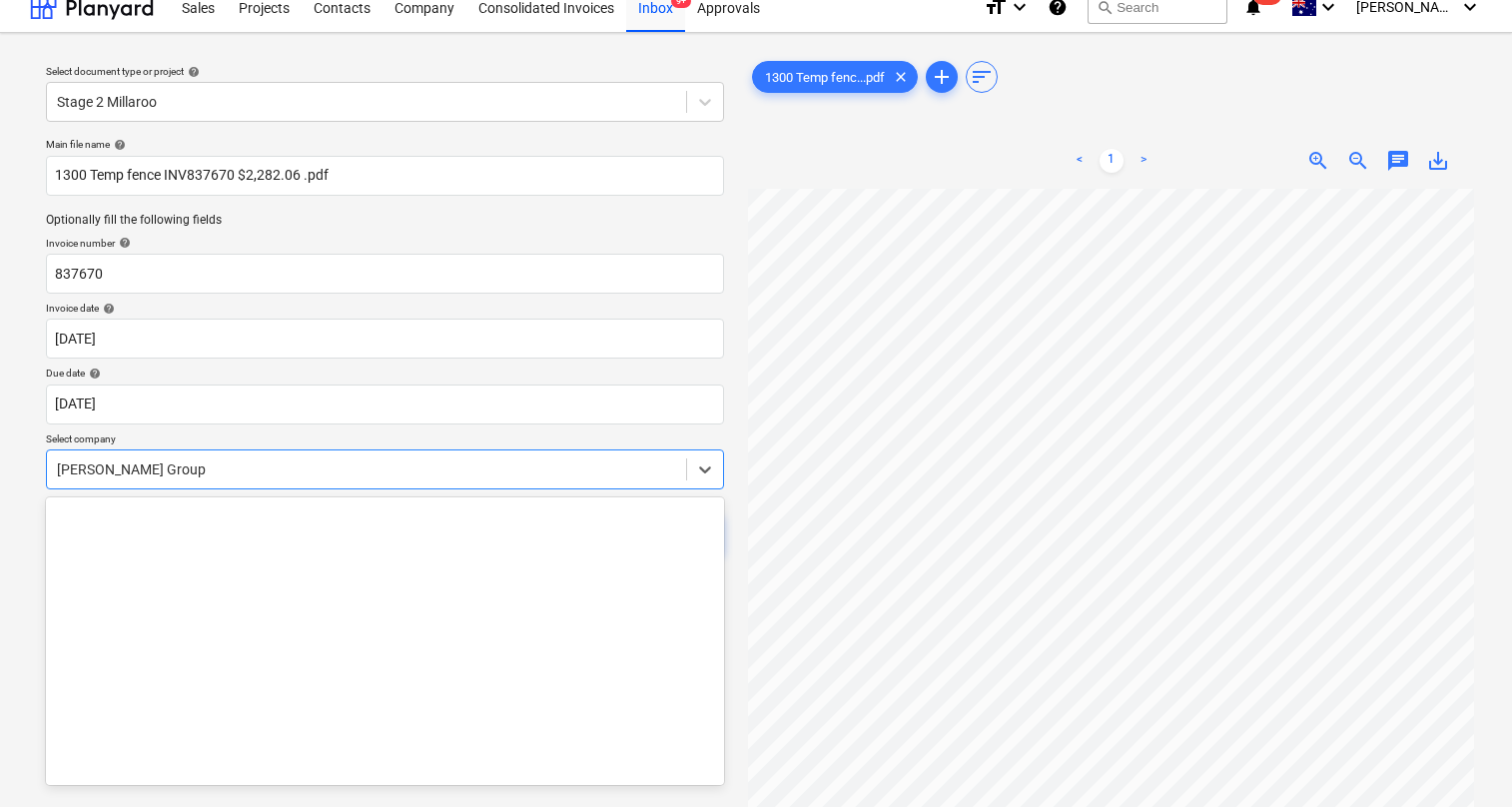 scroll, scrollTop: 20, scrollLeft: 0, axis: vertical 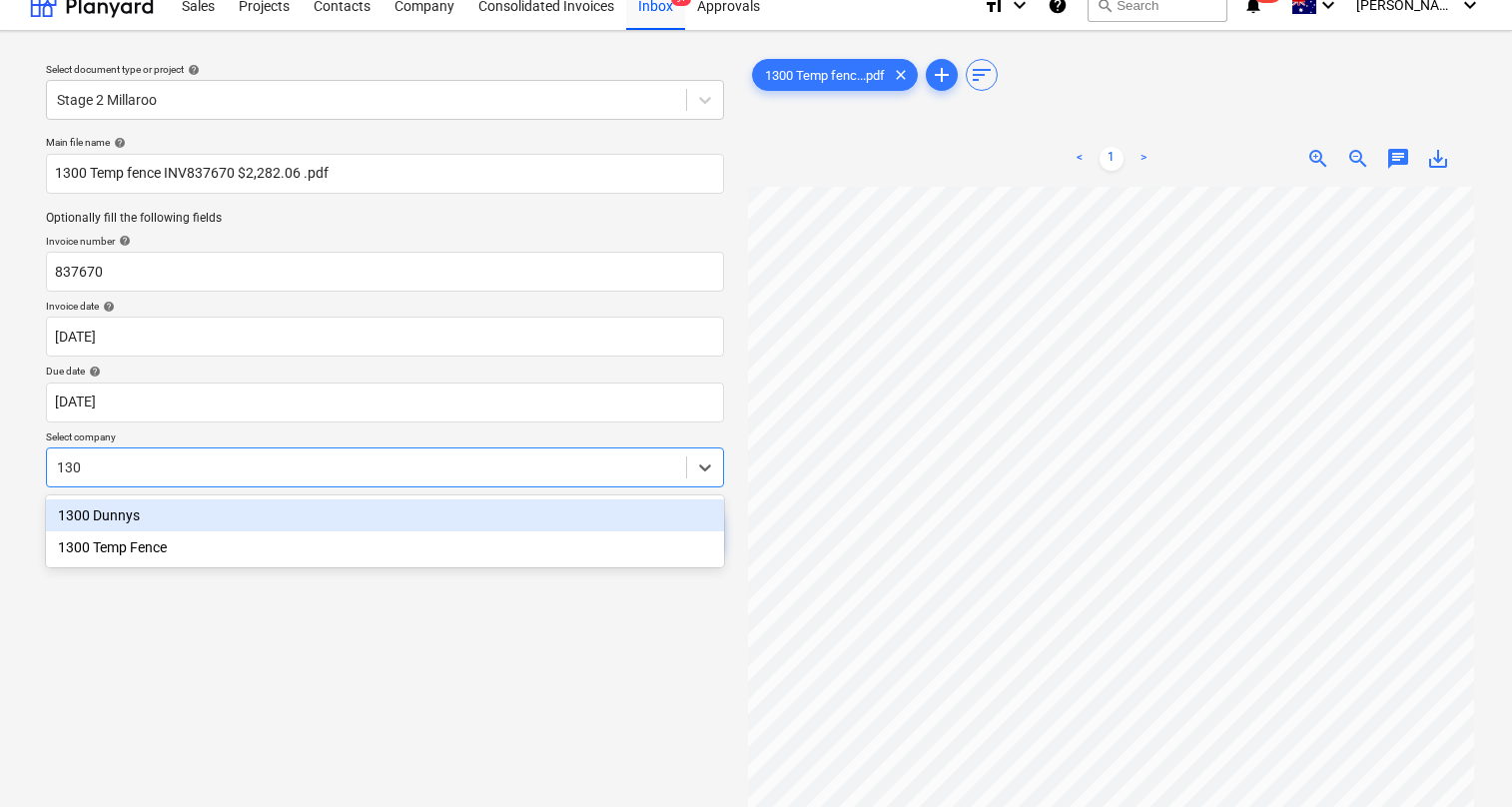 type on "1300" 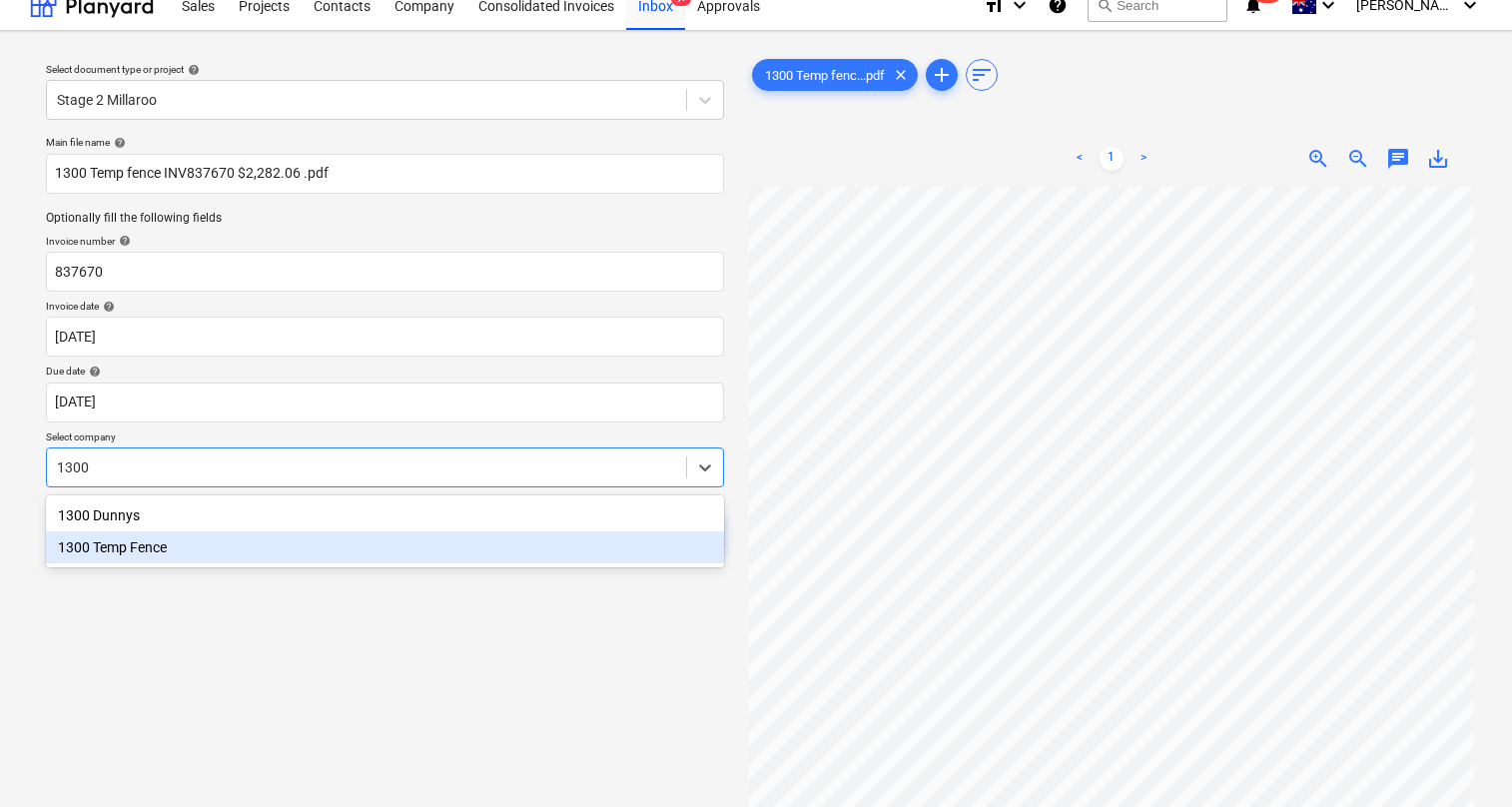 click on "1300 Temp Fence" at bounding box center (384, 547) 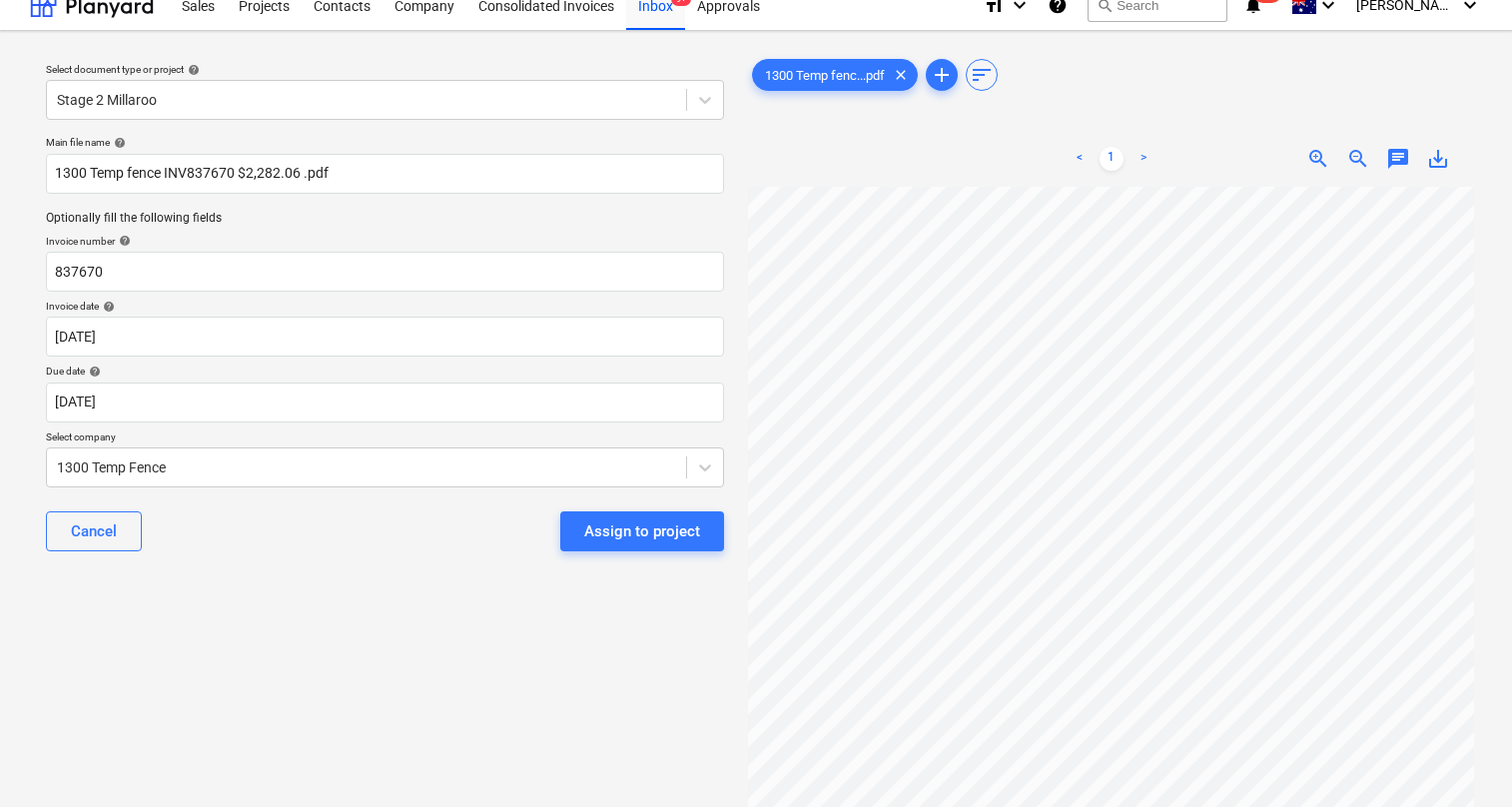 click on "Select document type or project help Stage 2 Millaroo Main file name help 1300 Temp fence INV837670 $2,282.06 .pdf Optionally fill the following fields Invoice number help 837670 Invoice date help 15 Jul 2025 15.07.2025 Press the down arrow key to interact with the calendar and
select a date. Press the question mark key to get the keyboard shortcuts for changing dates. Due date help 31 Aug 2025 31.08.2025 Press the down arrow key to interact with the calendar and
select a date. Press the question mark key to get the keyboard shortcuts for changing dates. Select company 1300 Temp Fence   Cancel Assign to project" at bounding box center [384, 496] 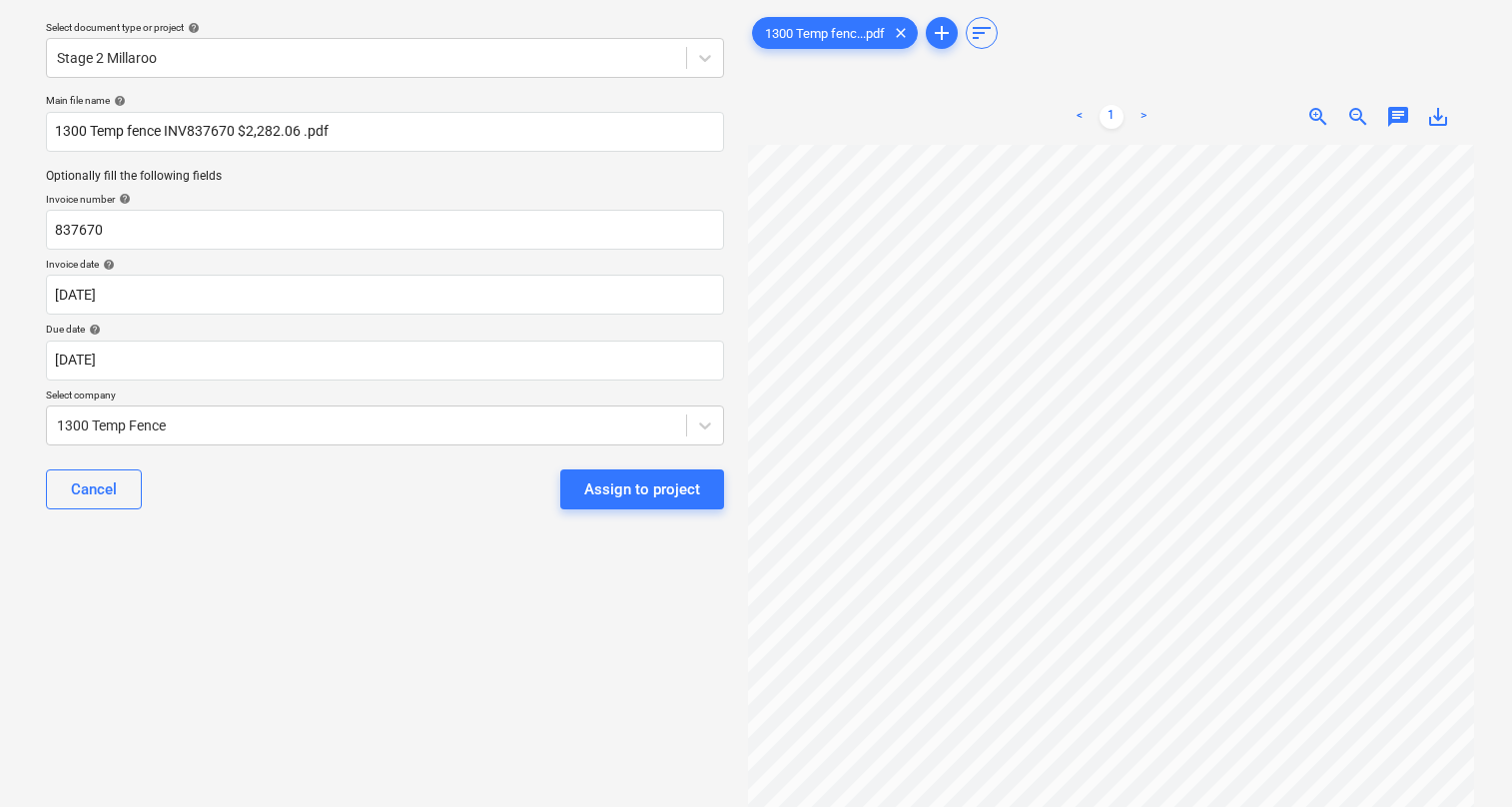 scroll, scrollTop: 70, scrollLeft: 0, axis: vertical 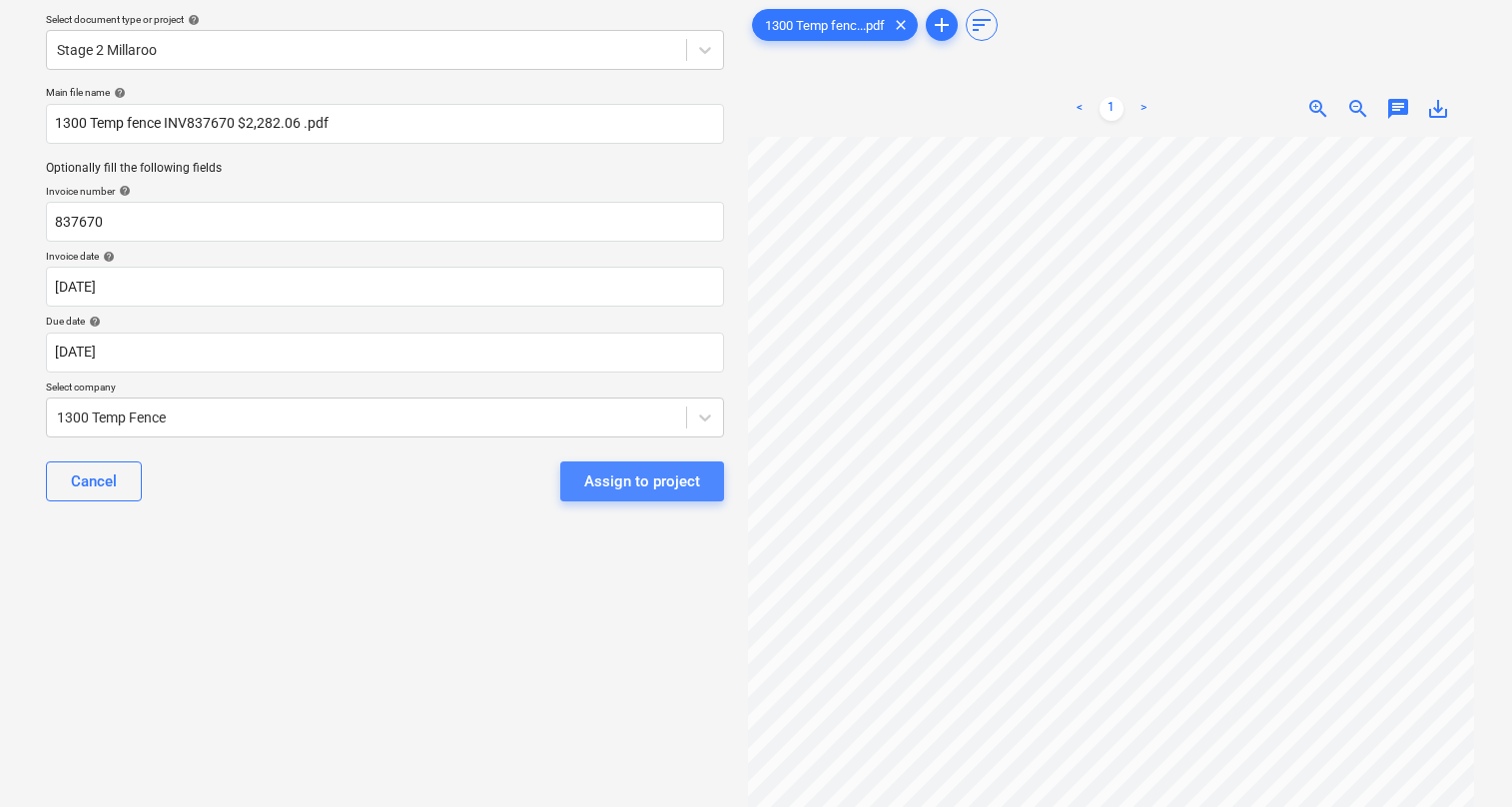 click on "Assign to project" at bounding box center (642, 481) 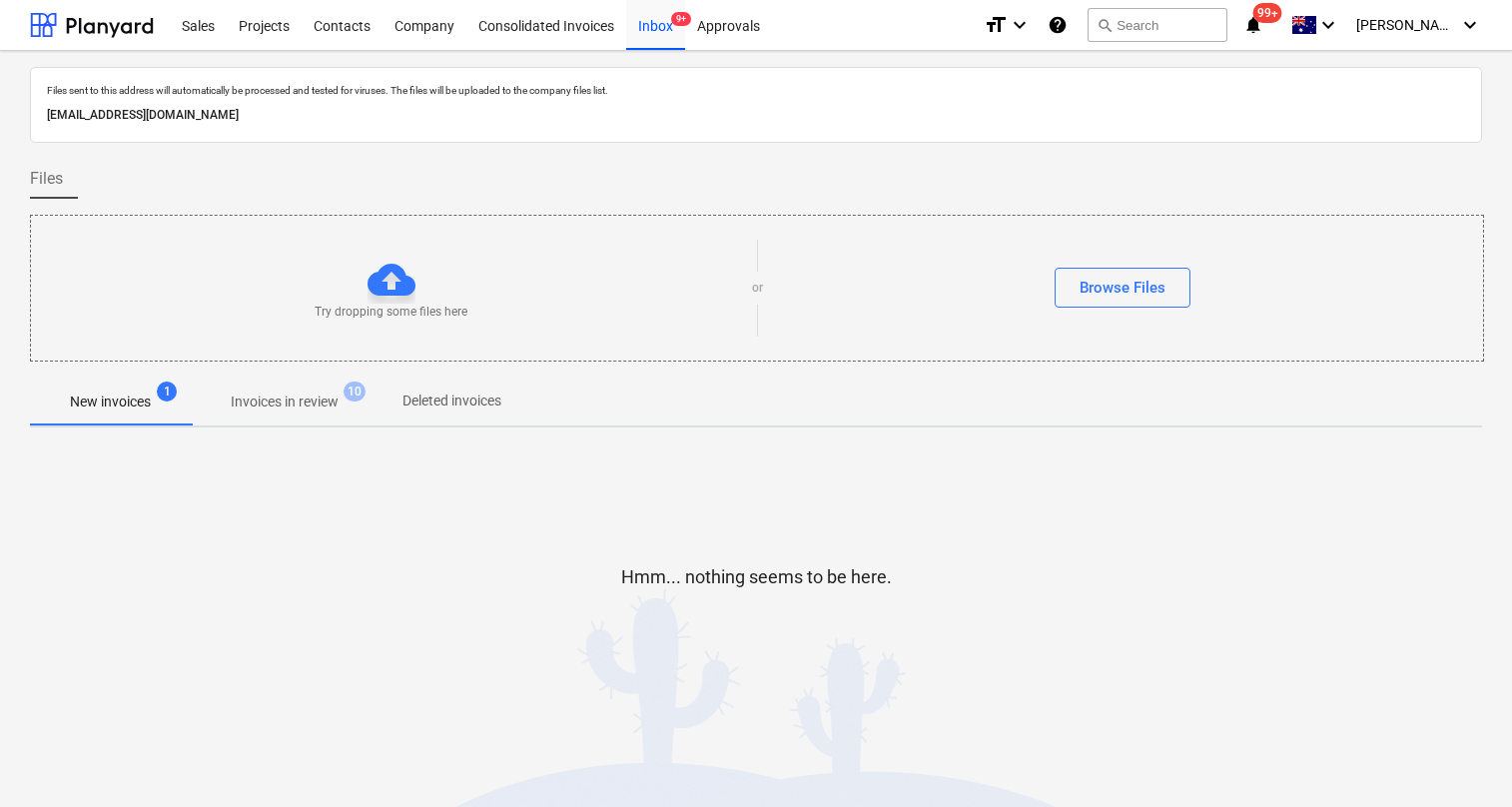 scroll, scrollTop: 0, scrollLeft: 0, axis: both 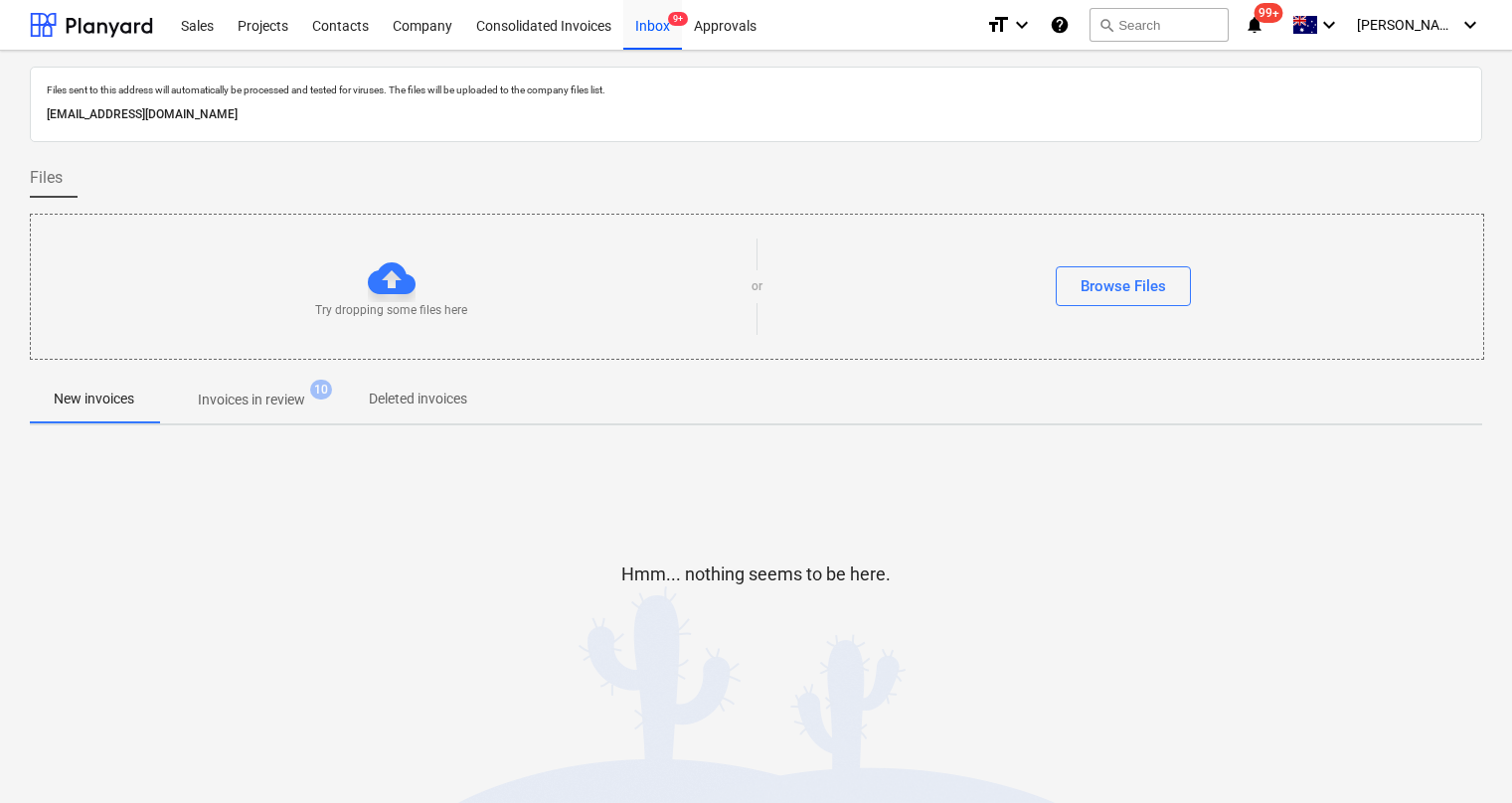 click on "Invoices in review" at bounding box center [252, 400] 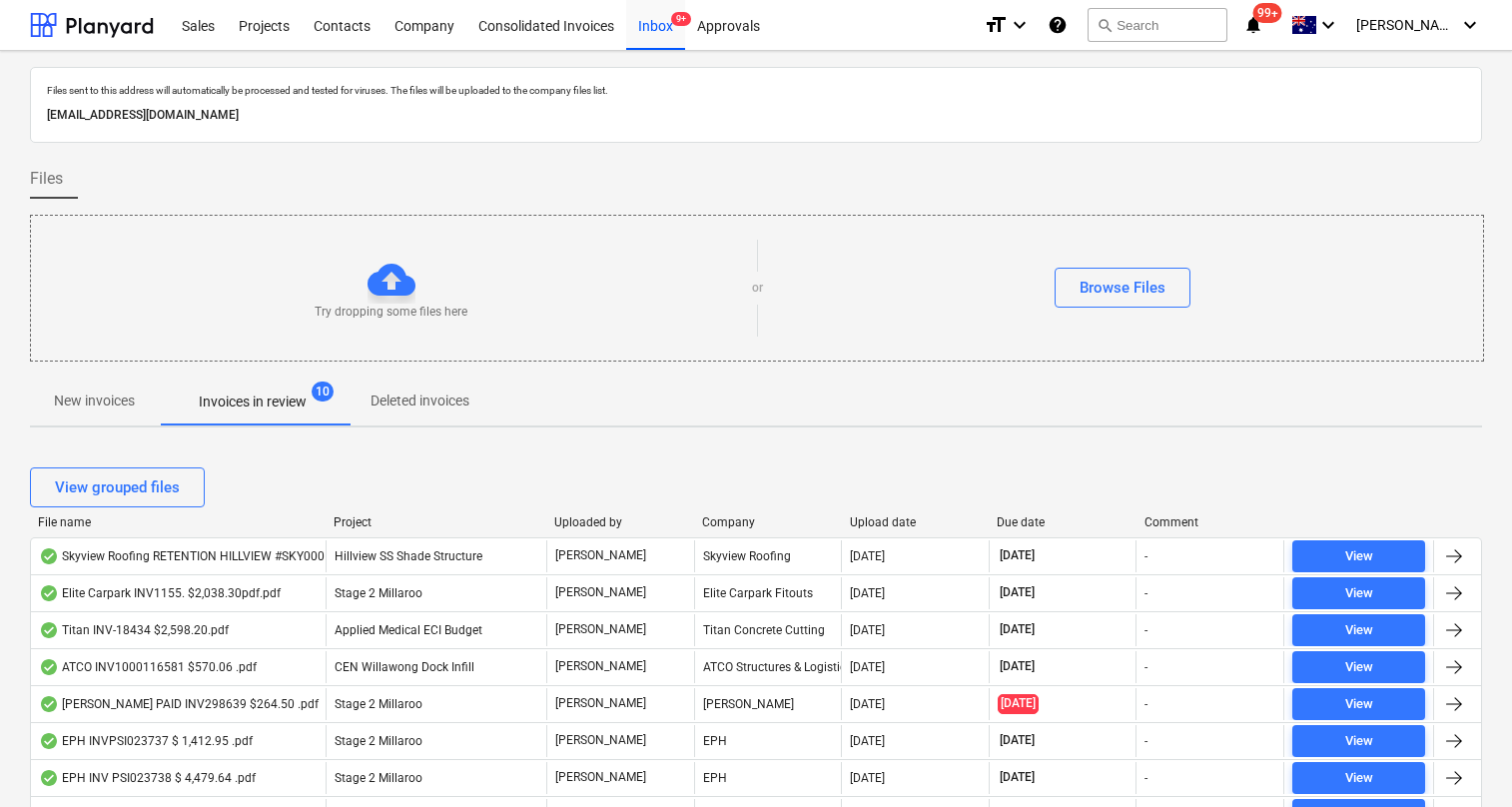 click on "Upload date" at bounding box center (916, 522) 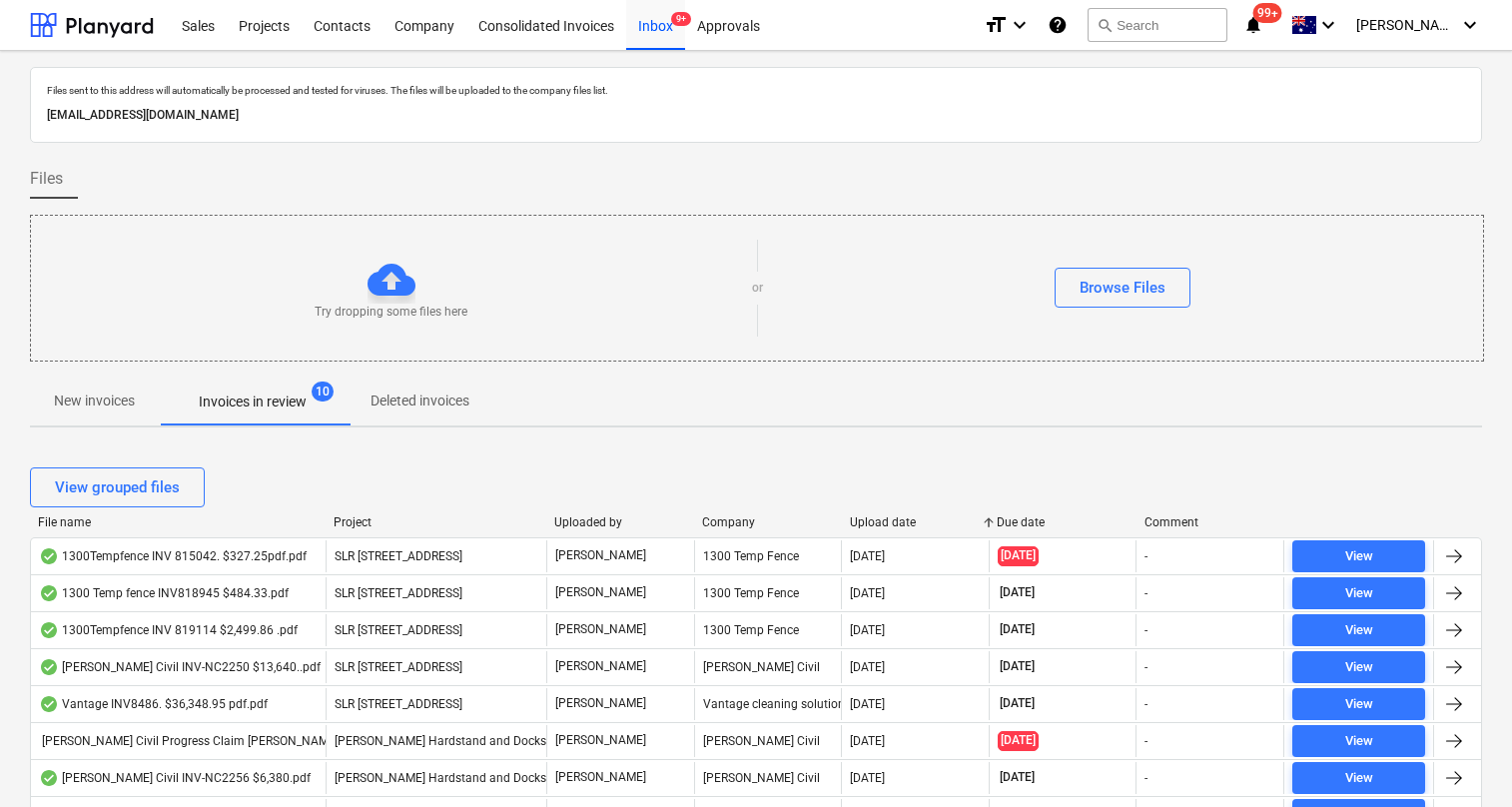click on "Upload date" at bounding box center (916, 522) 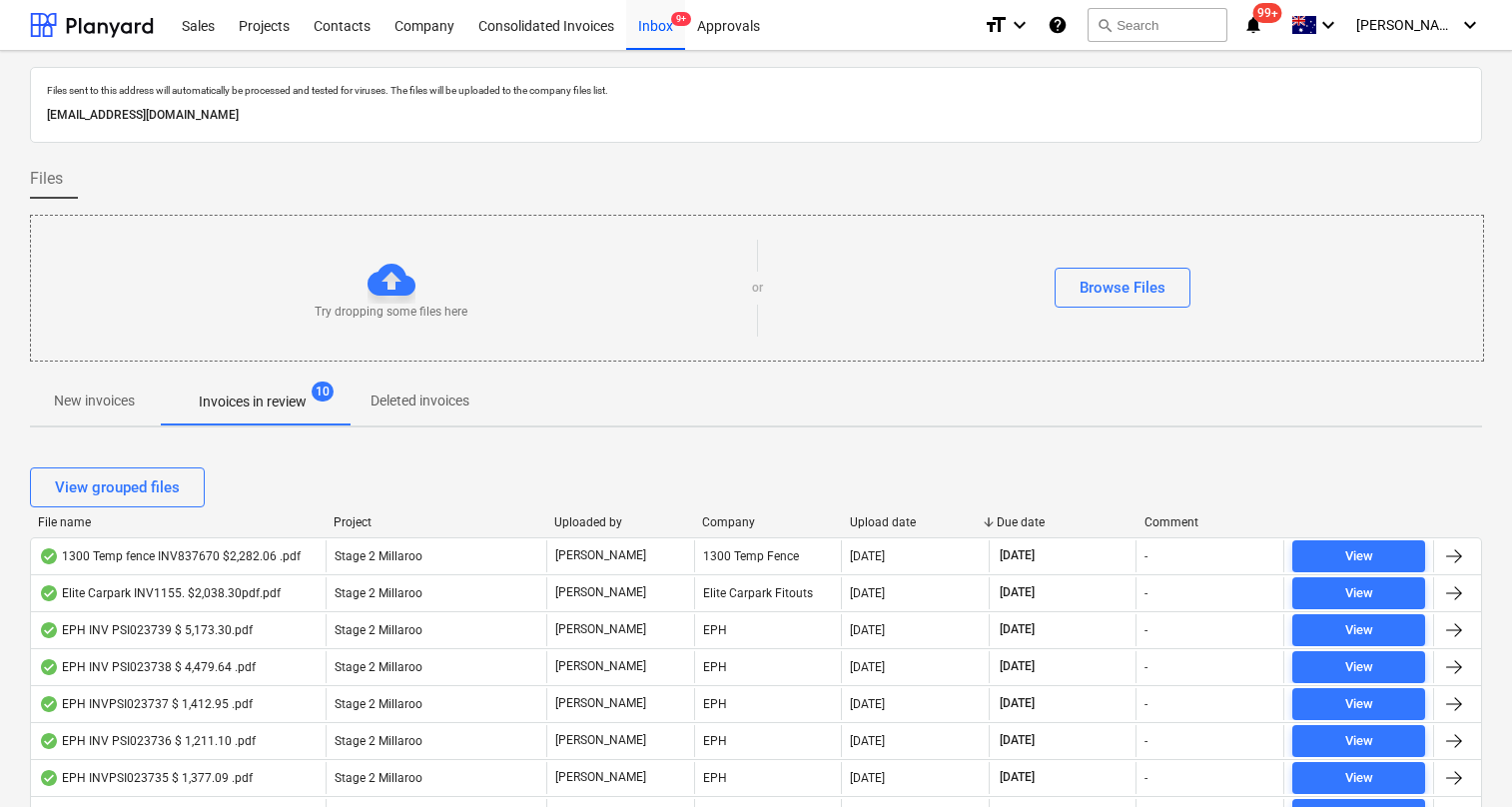 click on "Upload date" at bounding box center [916, 522] 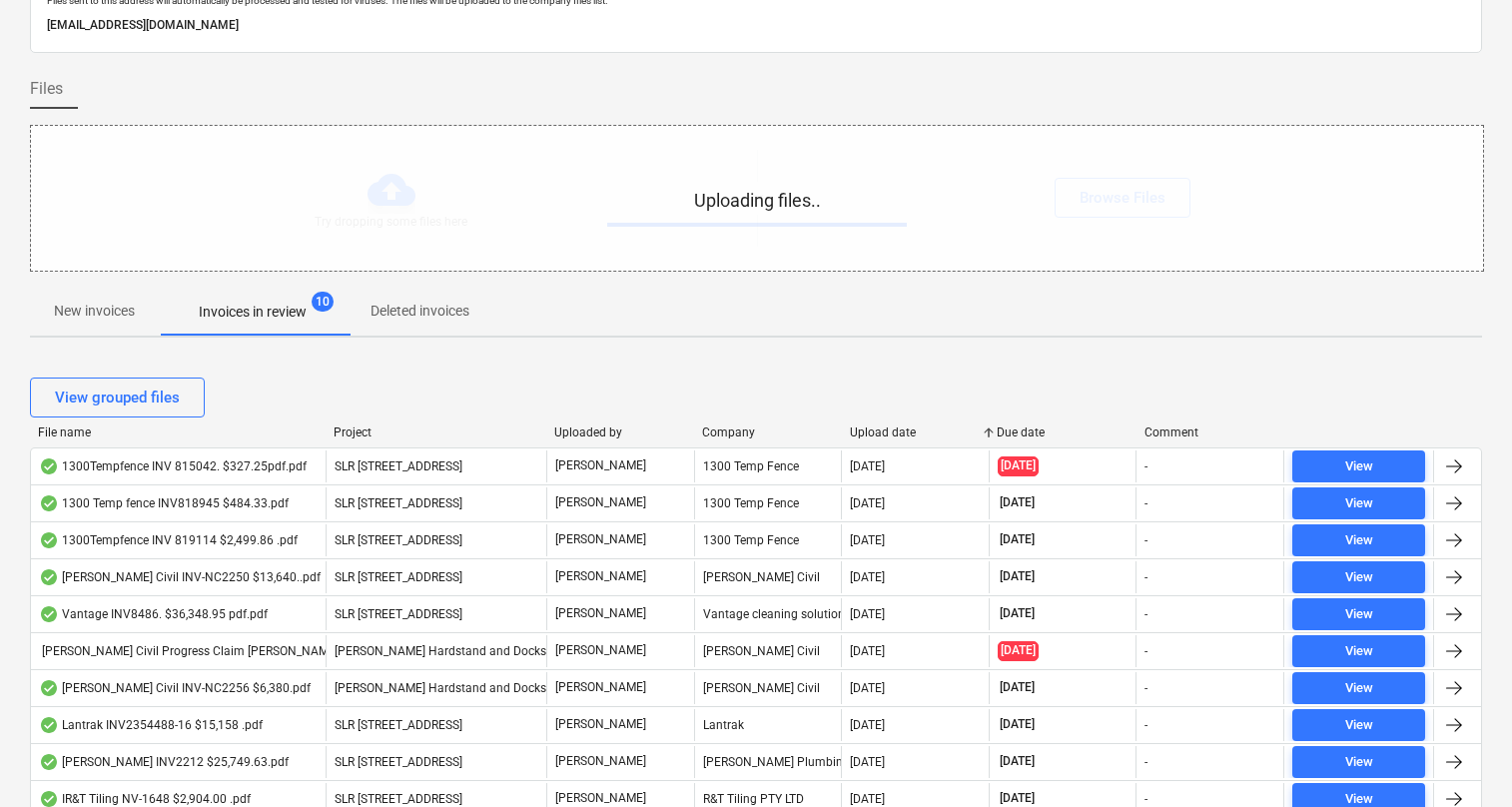 scroll, scrollTop: 106, scrollLeft: 0, axis: vertical 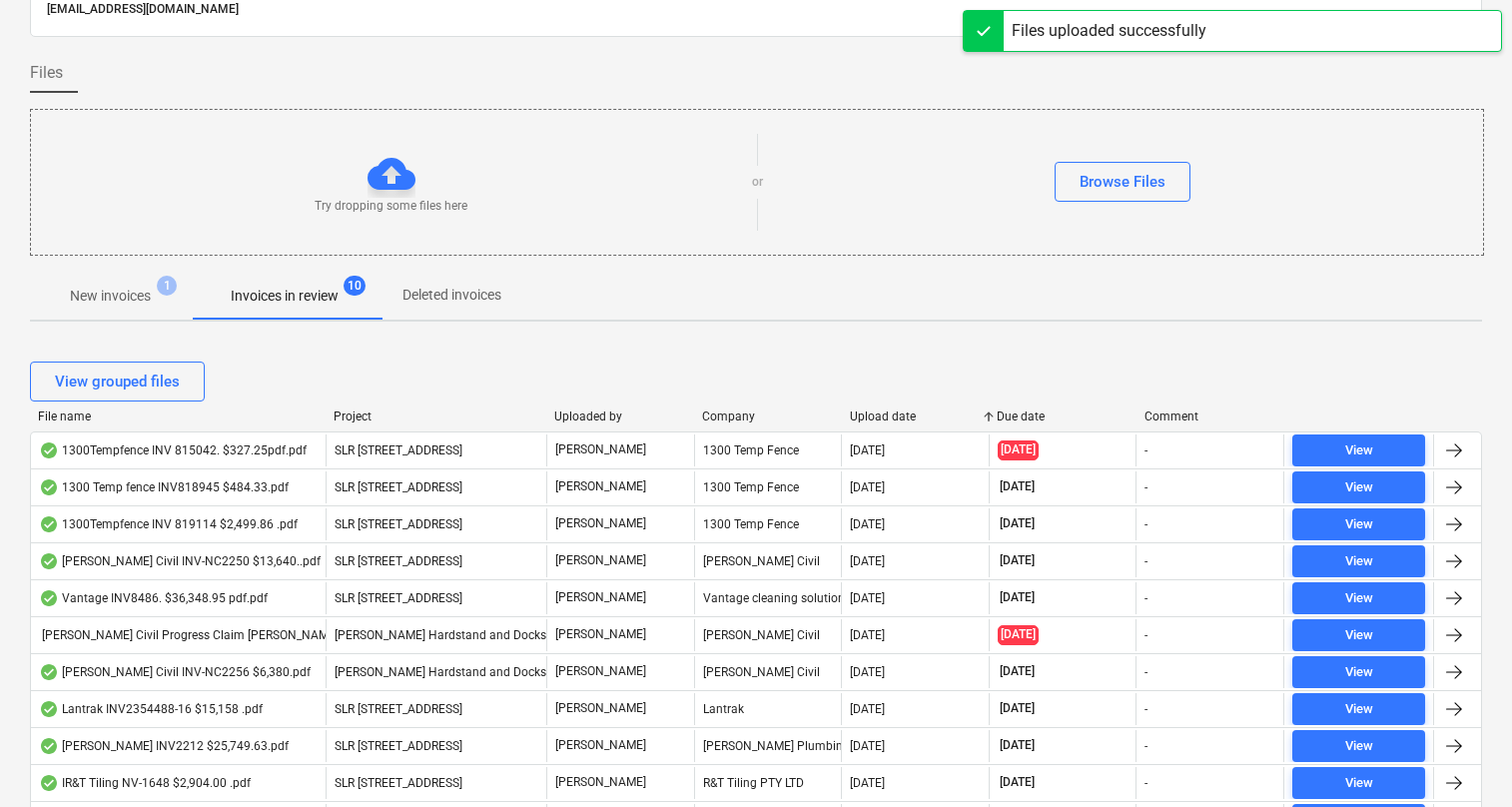 click on "Upload date" at bounding box center [916, 416] 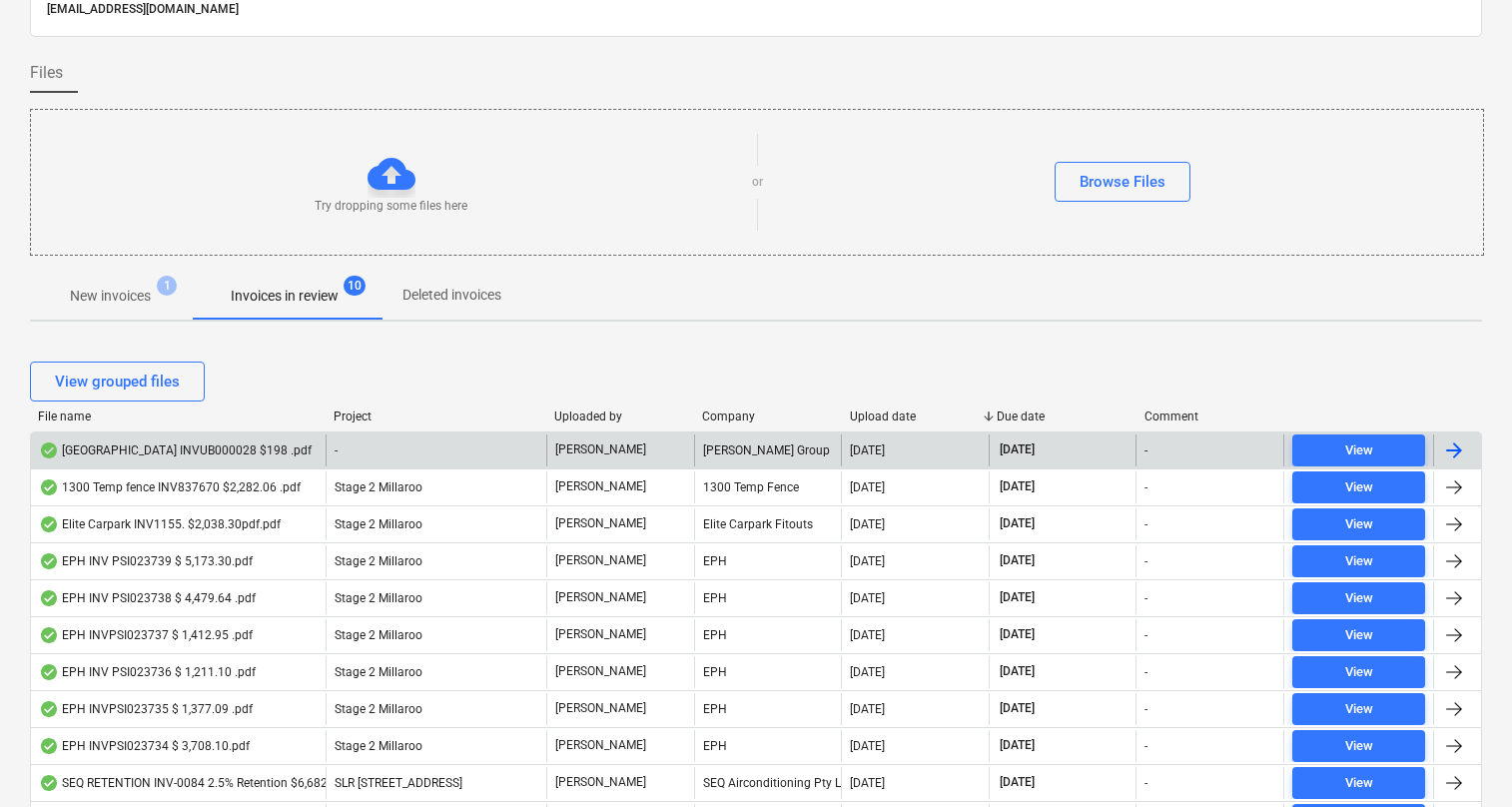 click on "Pacific Springs INVUB000028 $198  .pdf" at bounding box center [175, 450] 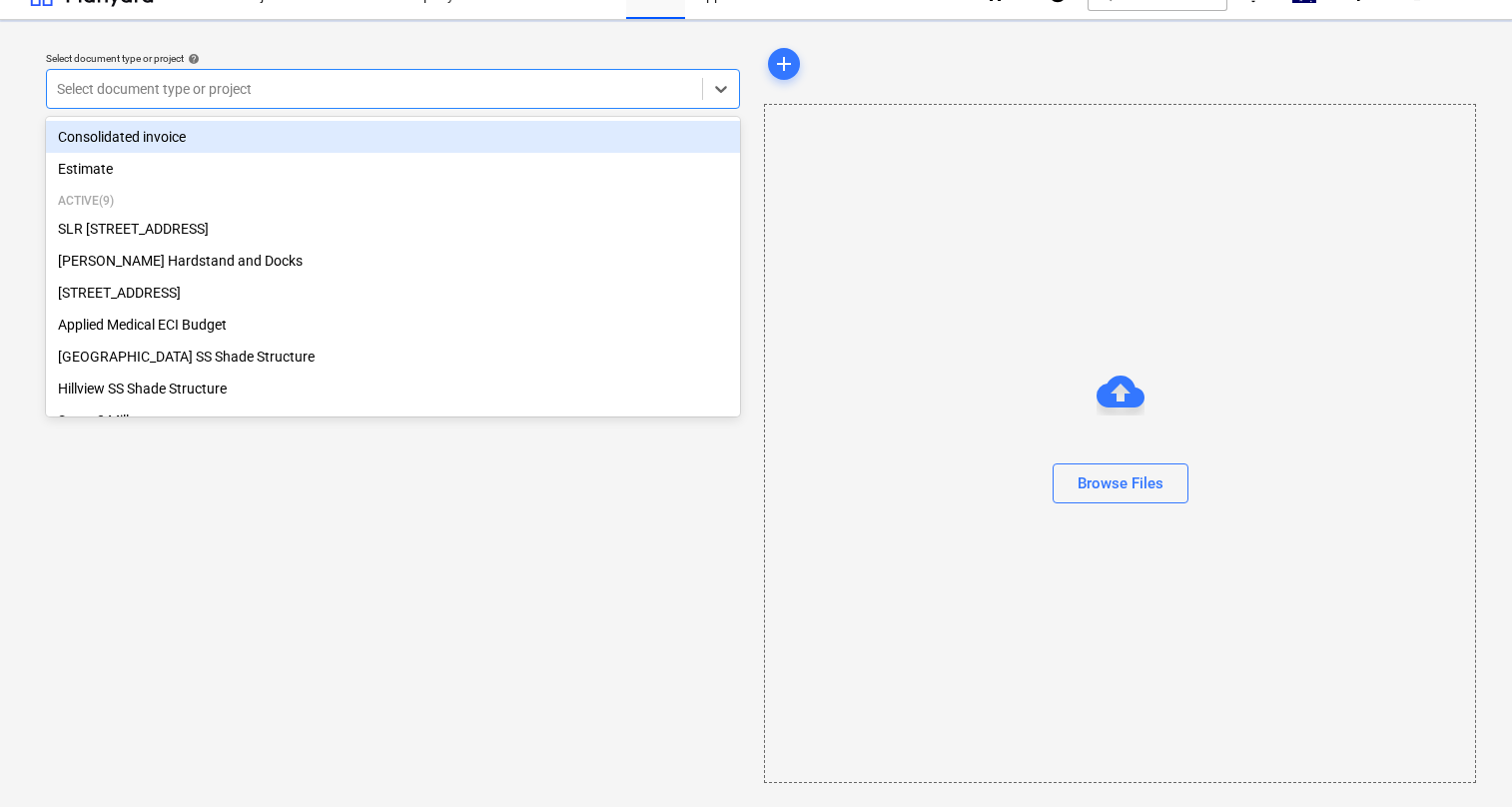 click at bounding box center [375, 89] 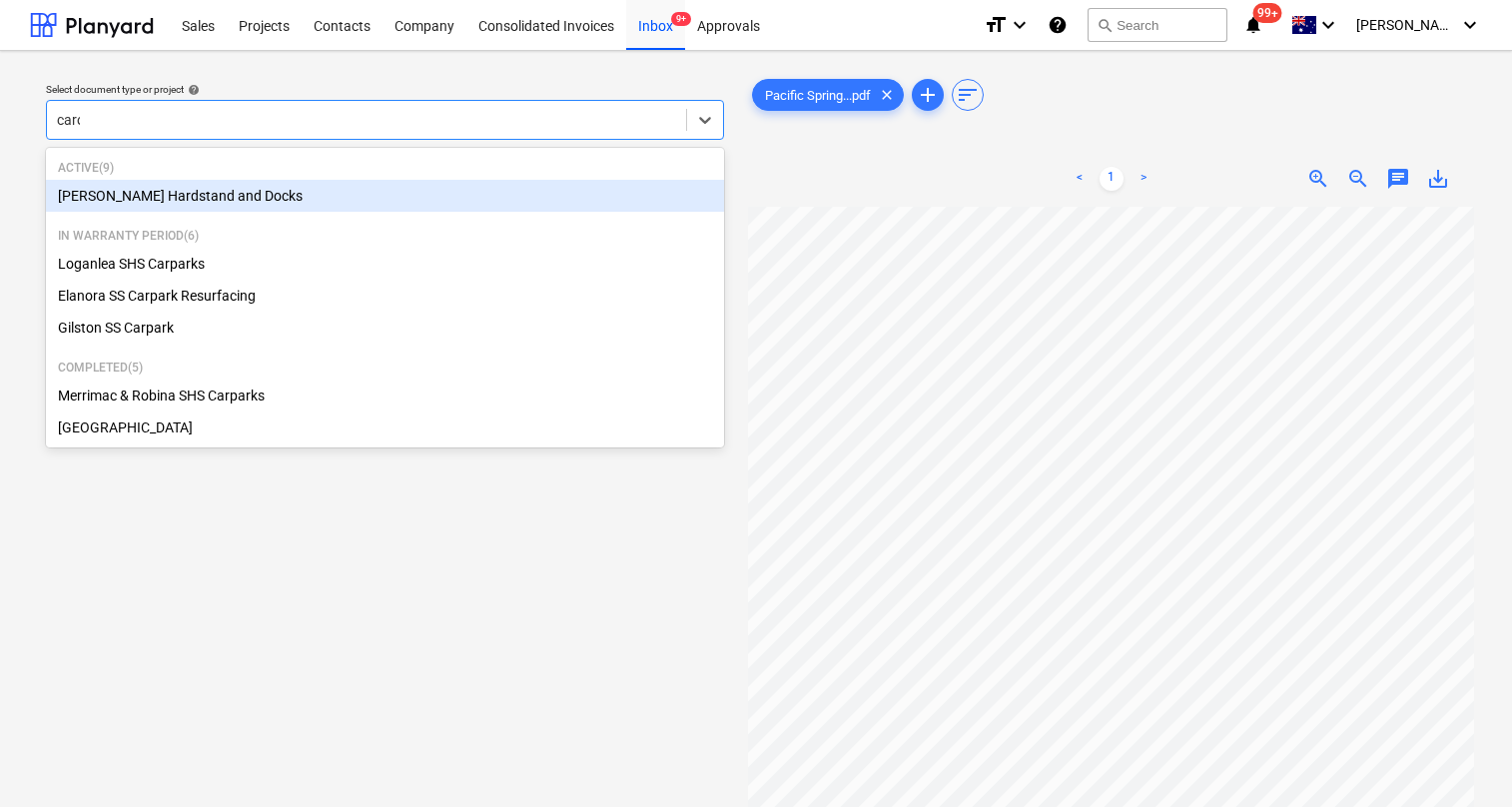 type on "carol" 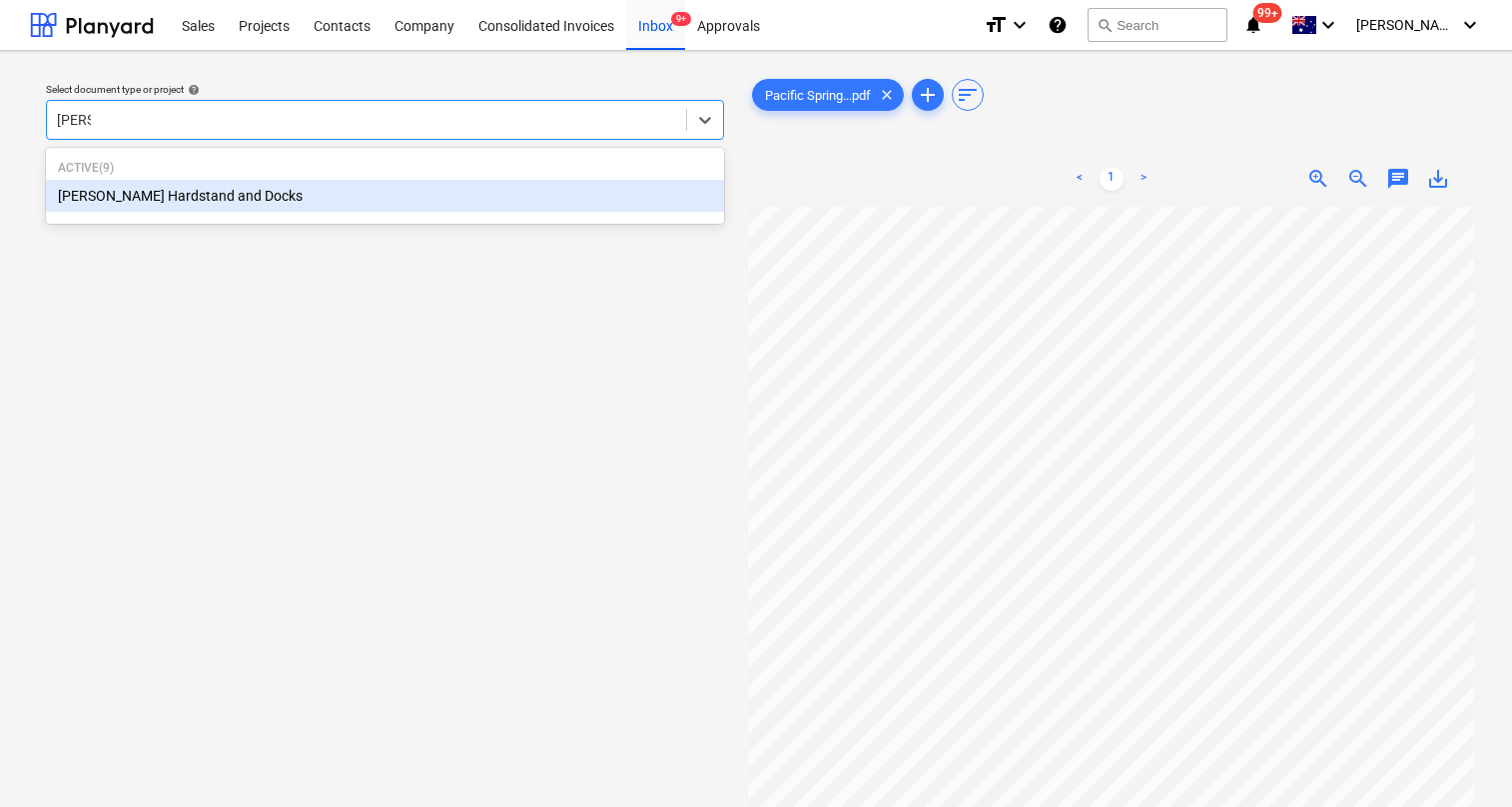 click on "[PERSON_NAME] Hardstand and Docks" at bounding box center (384, 196) 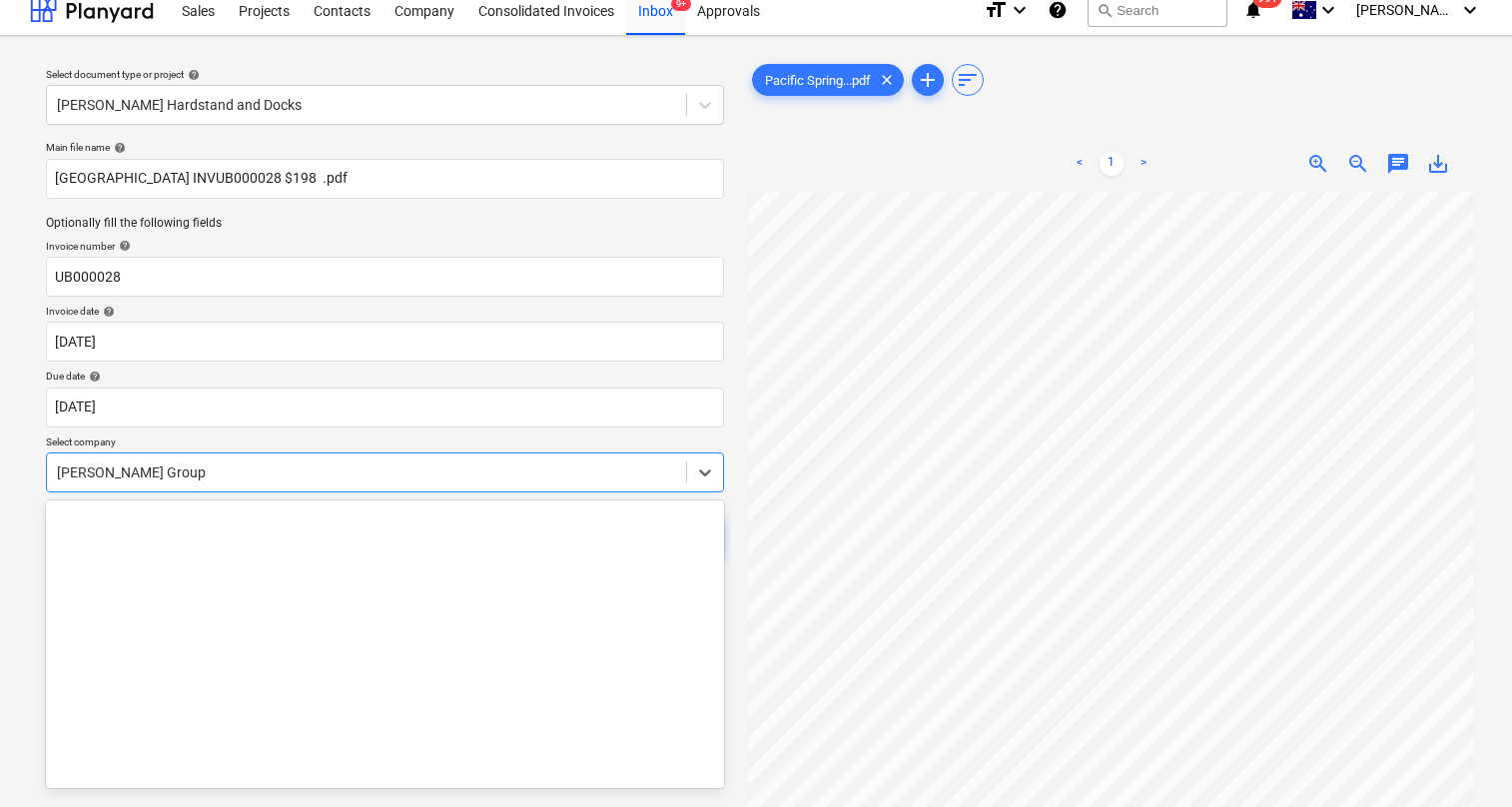 click on "[PERSON_NAME] Group" at bounding box center (384, 472) 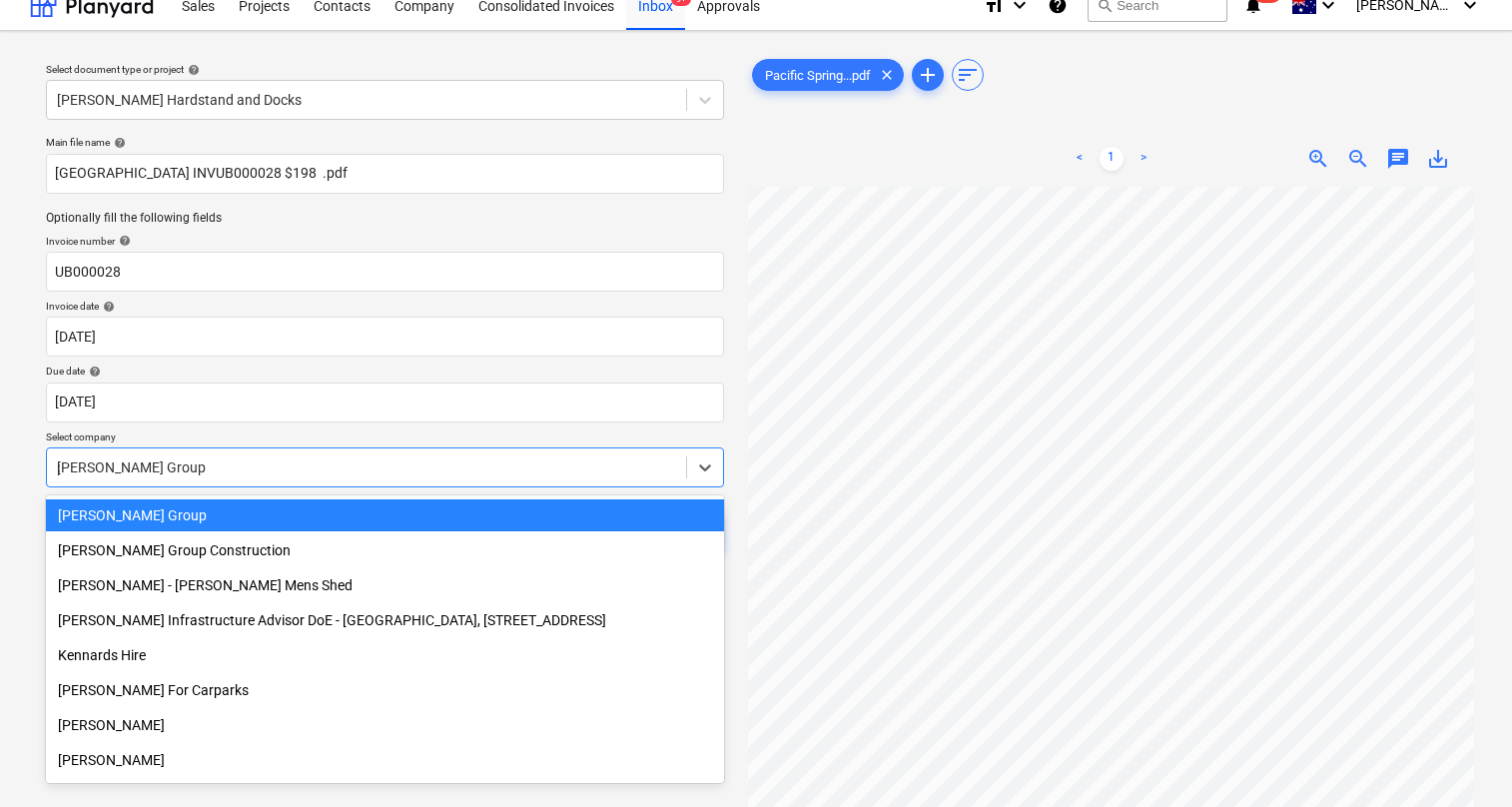 scroll, scrollTop: 1954, scrollLeft: 0, axis: vertical 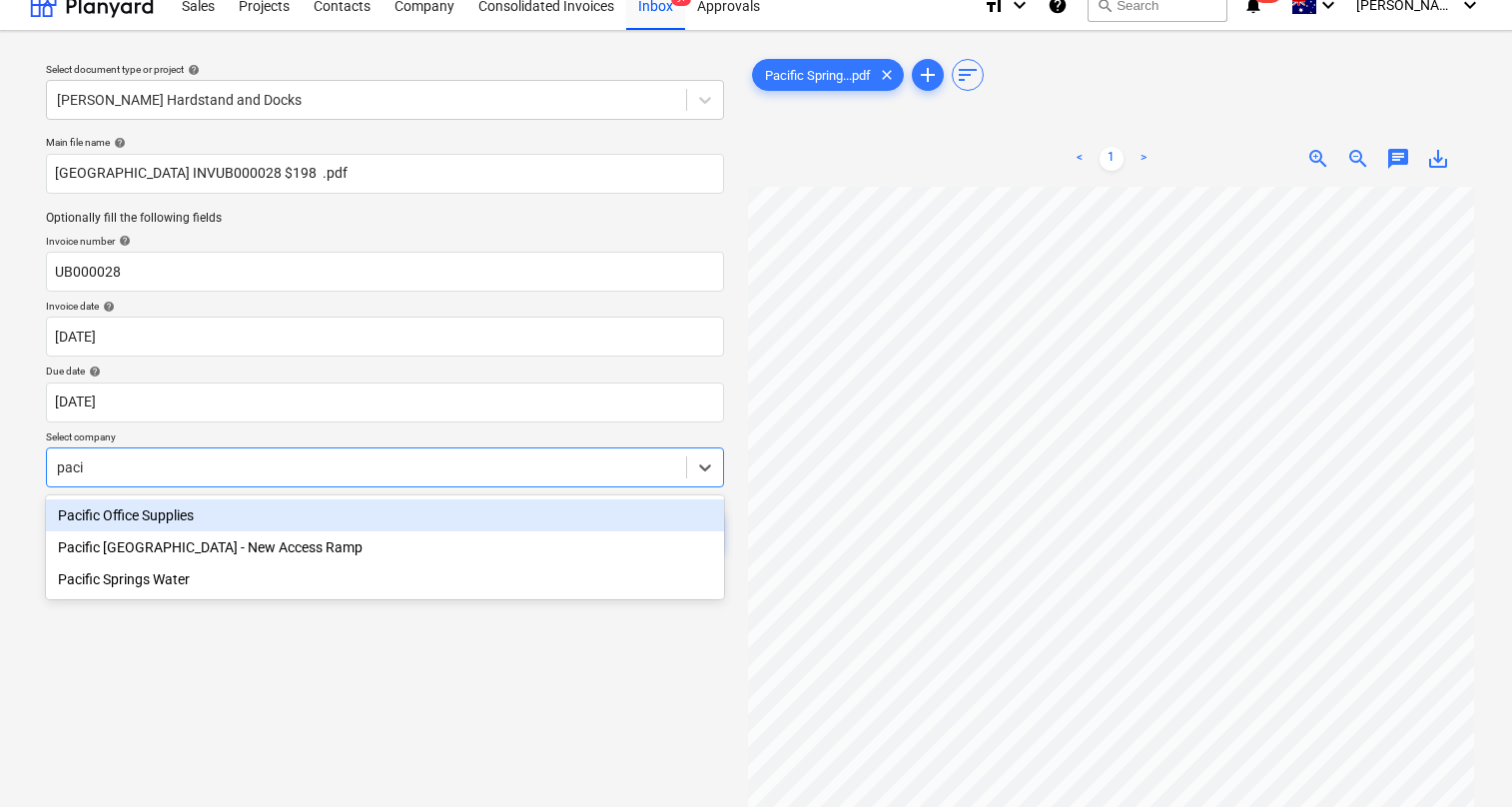 type on "pacif" 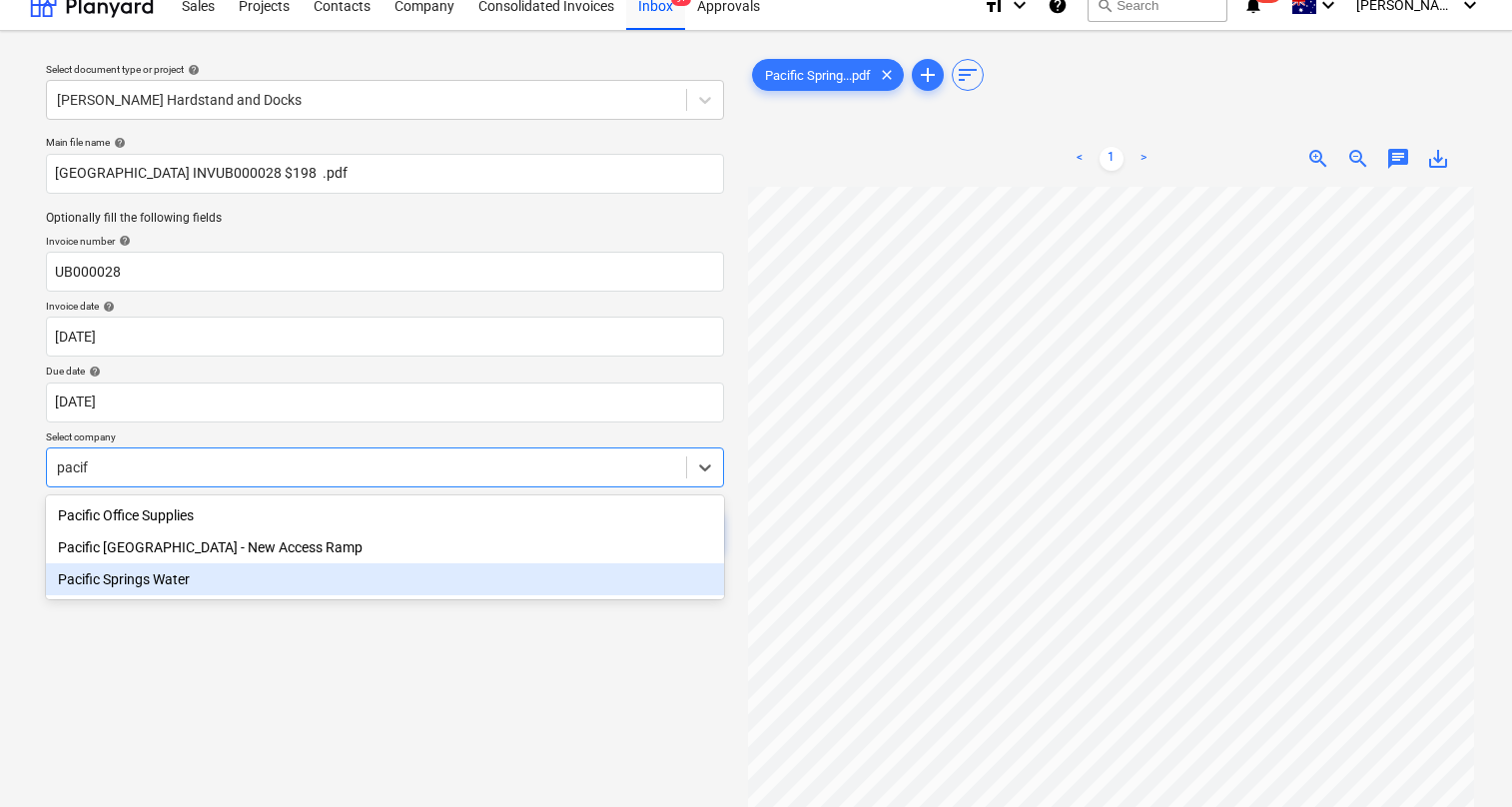 click on "Pacific Springs Water" at bounding box center (384, 579) 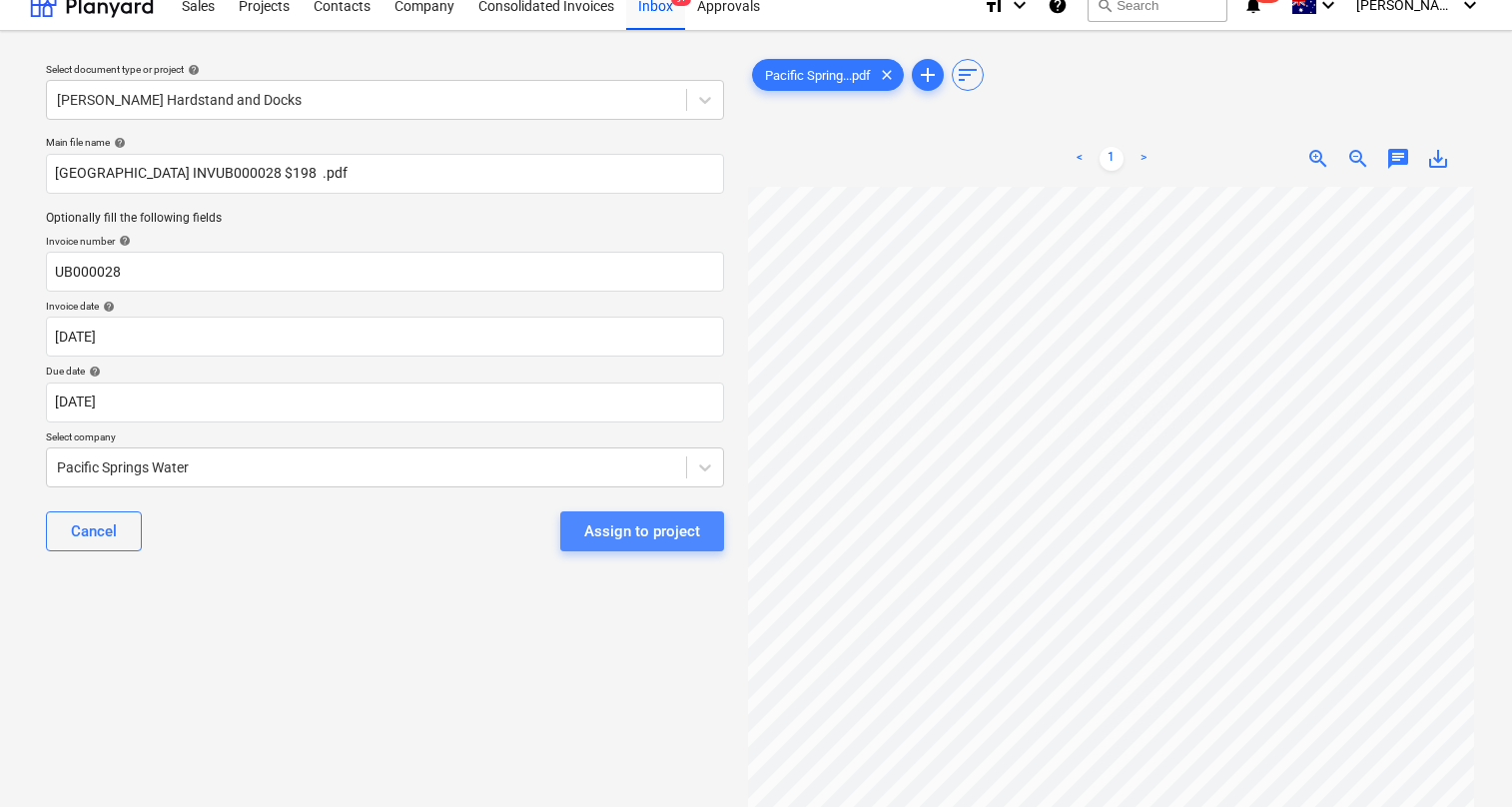 click on "Assign to project" at bounding box center [642, 531] 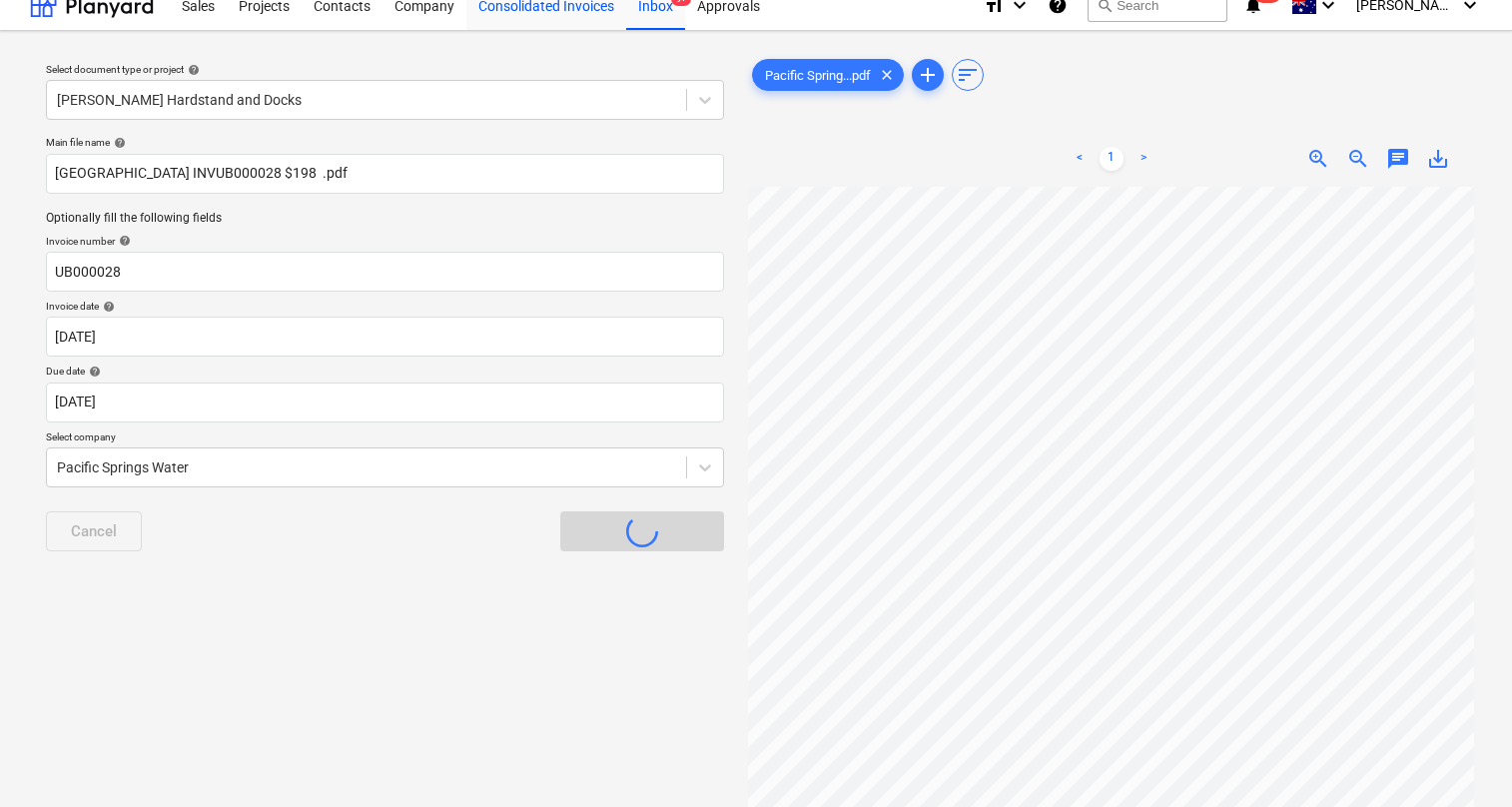 scroll, scrollTop: 0, scrollLeft: 0, axis: both 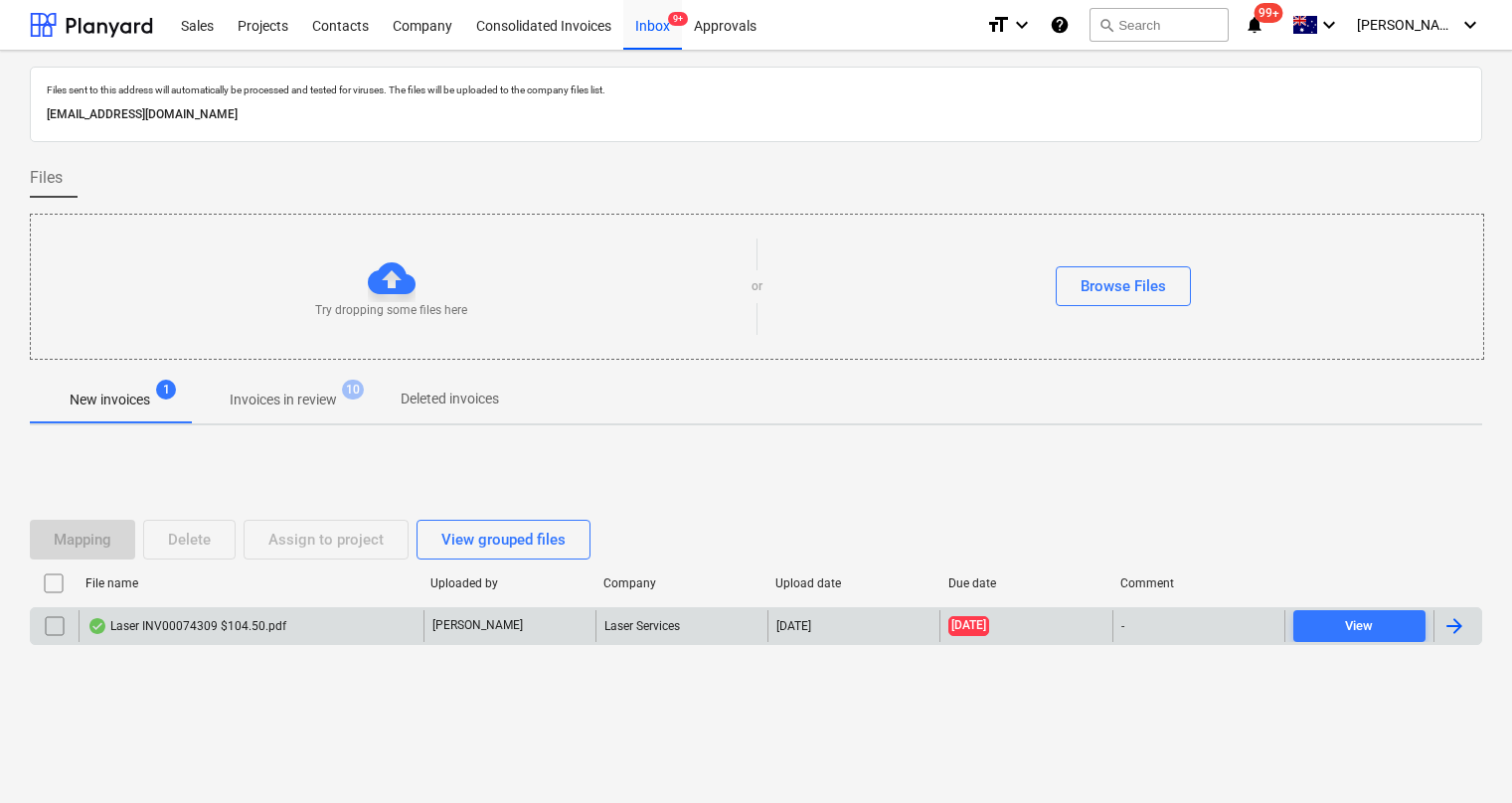 click on "Laser INV00074309 $104.50.pdf" at bounding box center (187, 626) 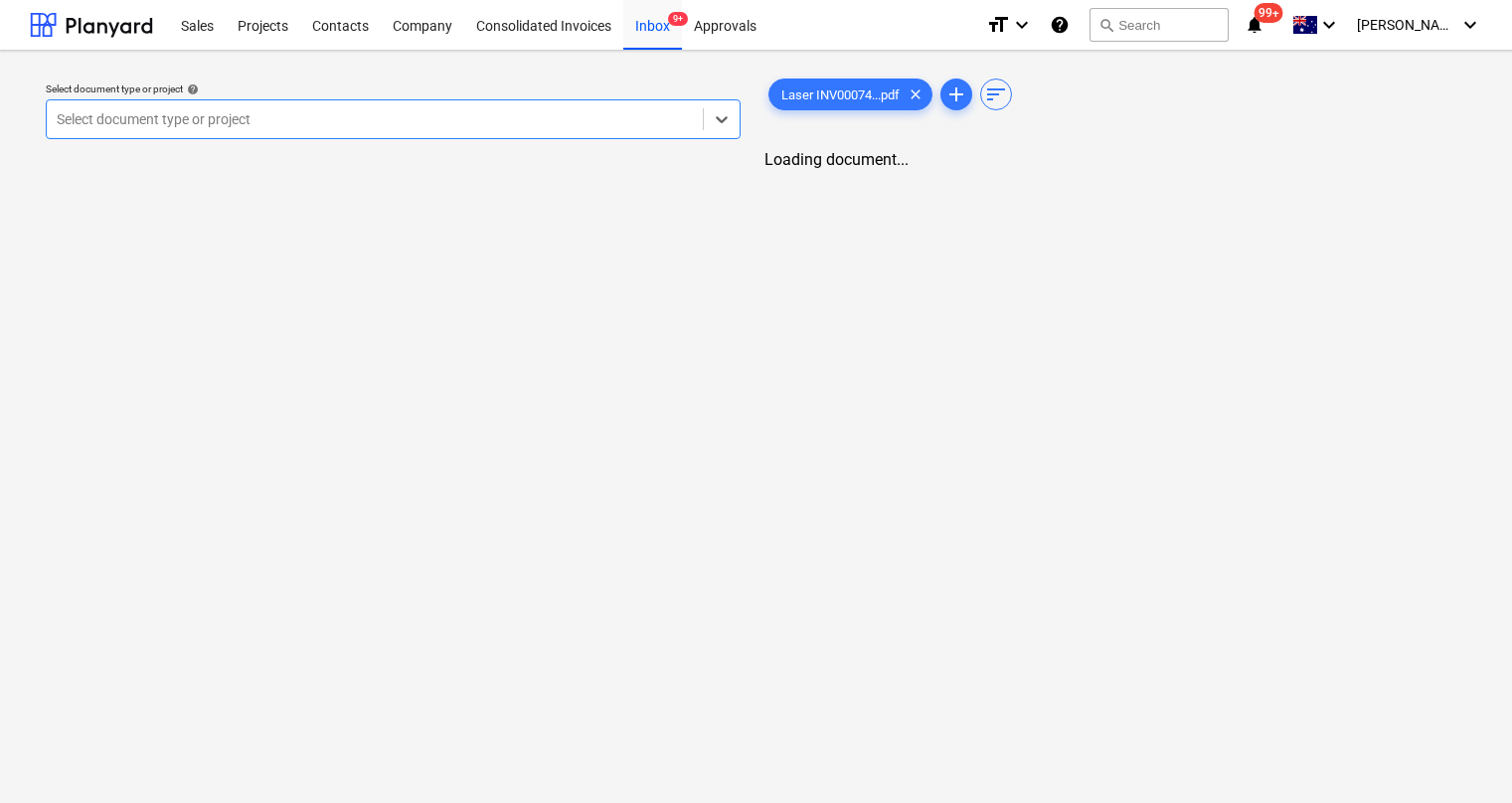 click on "Select document type or project" at bounding box center (375, 119) 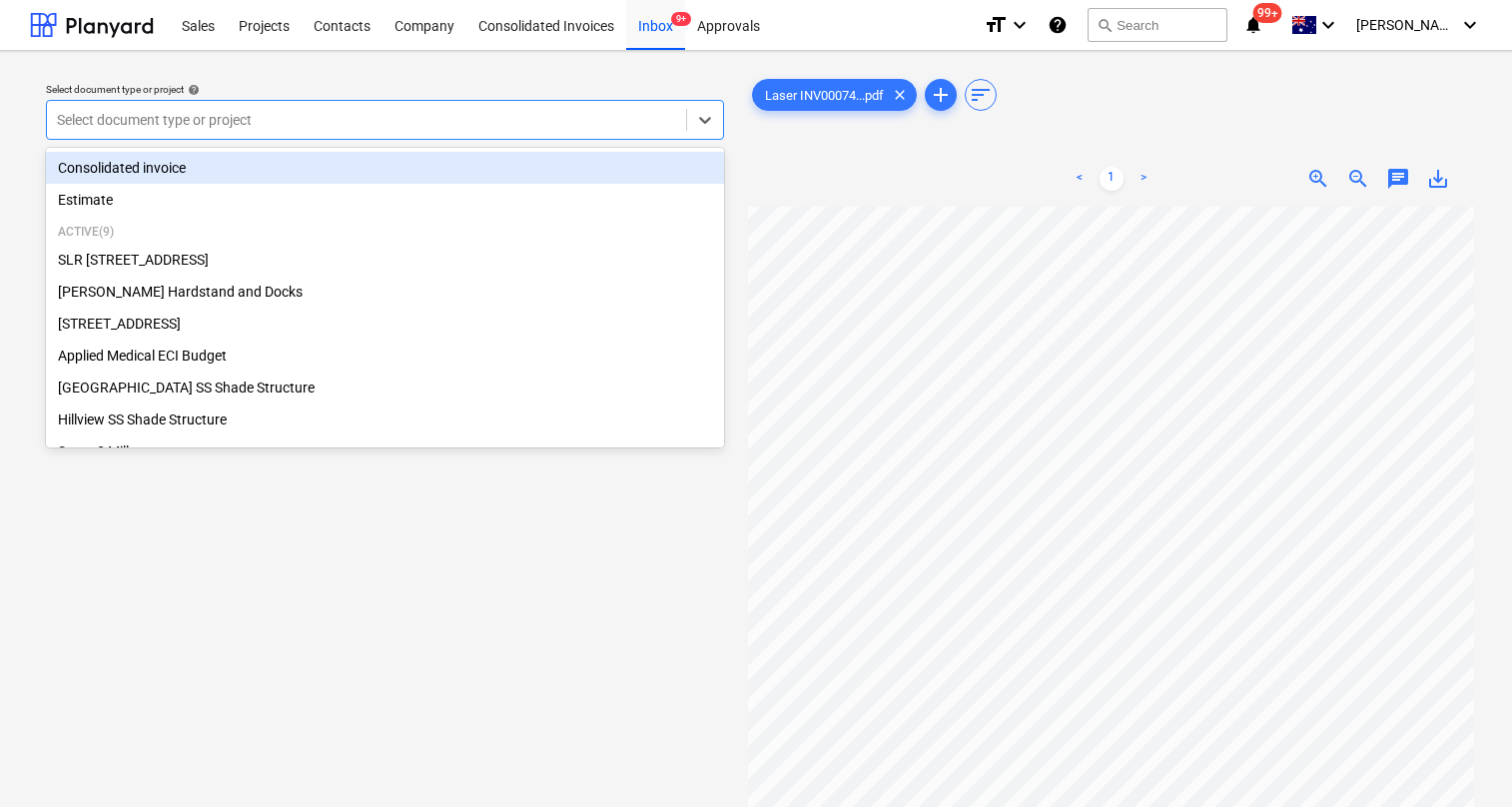 scroll, scrollTop: 315, scrollLeft: 28, axis: both 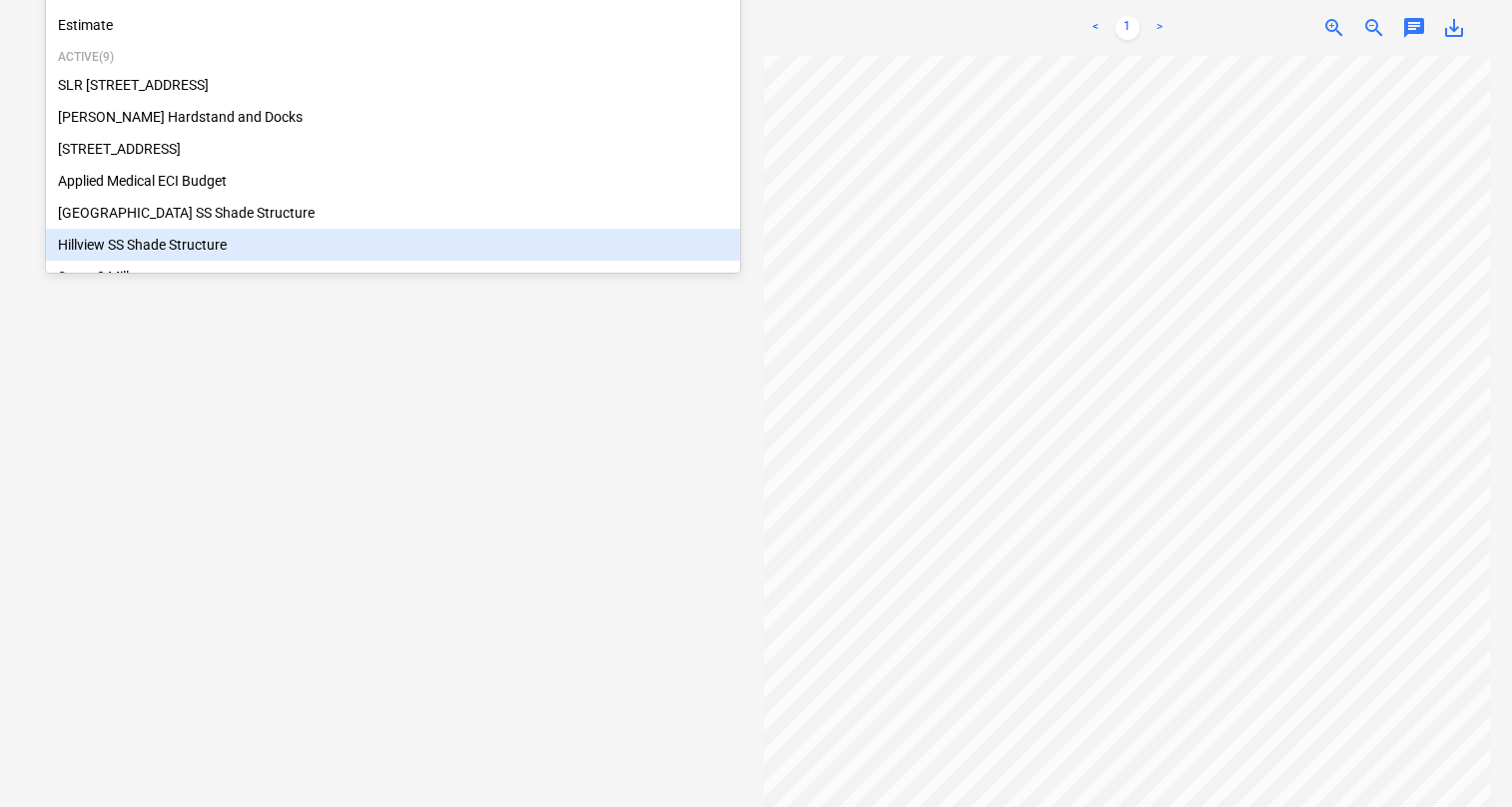 click on "Select document type or project help option Hillview SS Shade Structure focused, 8 of 22. 22 results available. Use Up and Down to choose options, press Enter to select the currently focused option, press Escape to exit the menu, press Tab to select the option and exit the menu. Select document type or project" at bounding box center [392, 342] 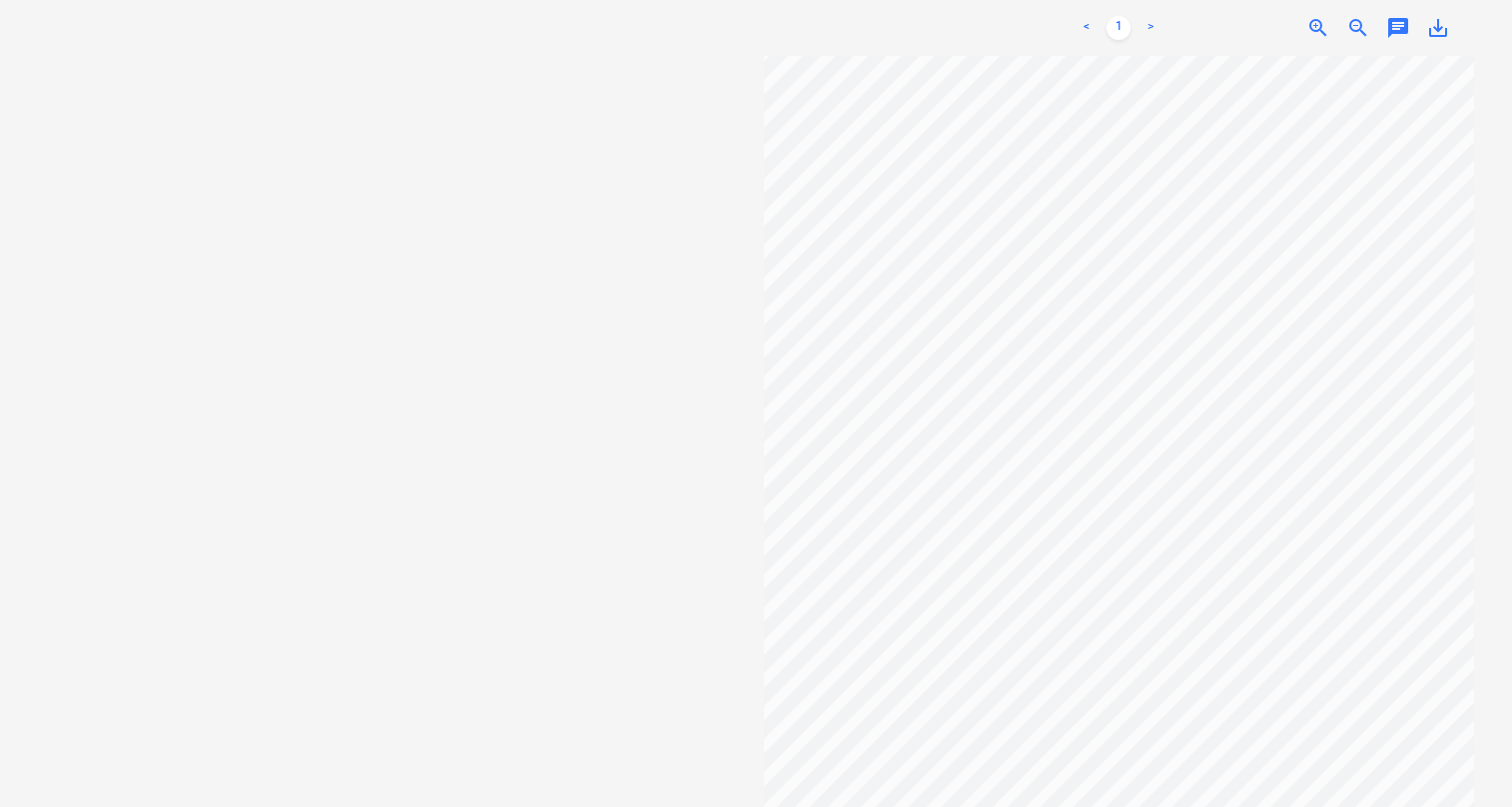 scroll, scrollTop: 0, scrollLeft: 0, axis: both 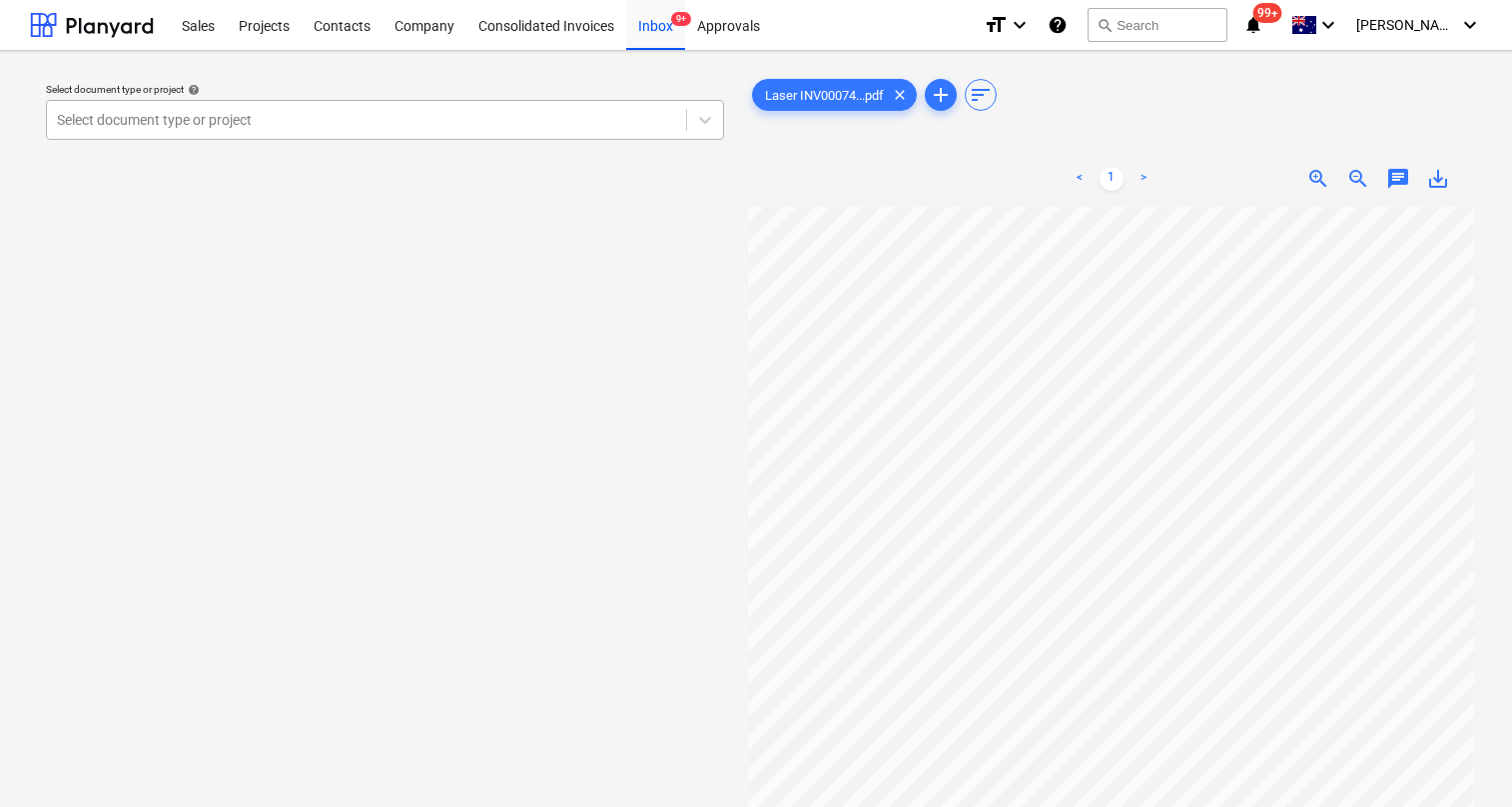 click at bounding box center [367, 120] 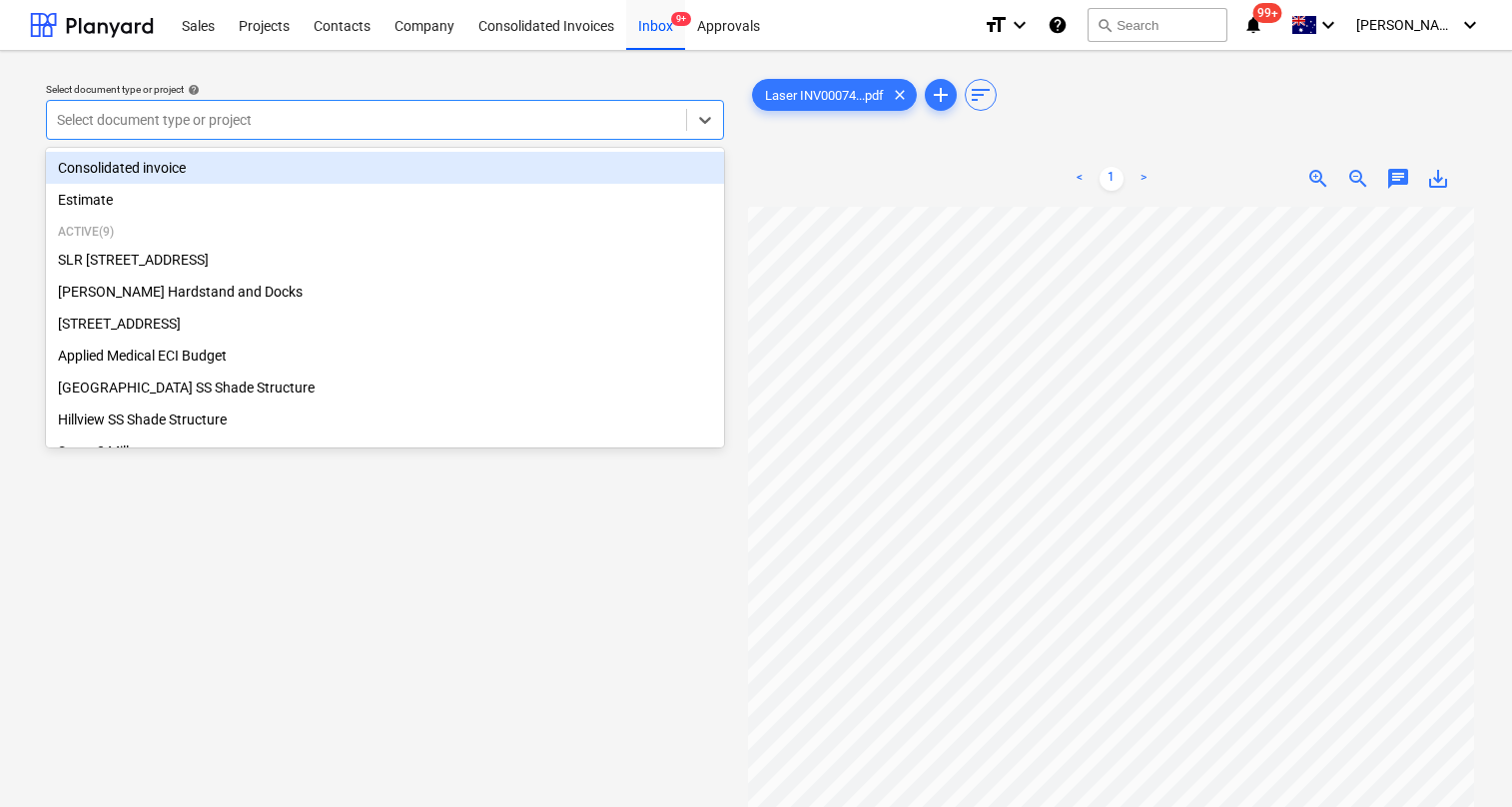 type on "h" 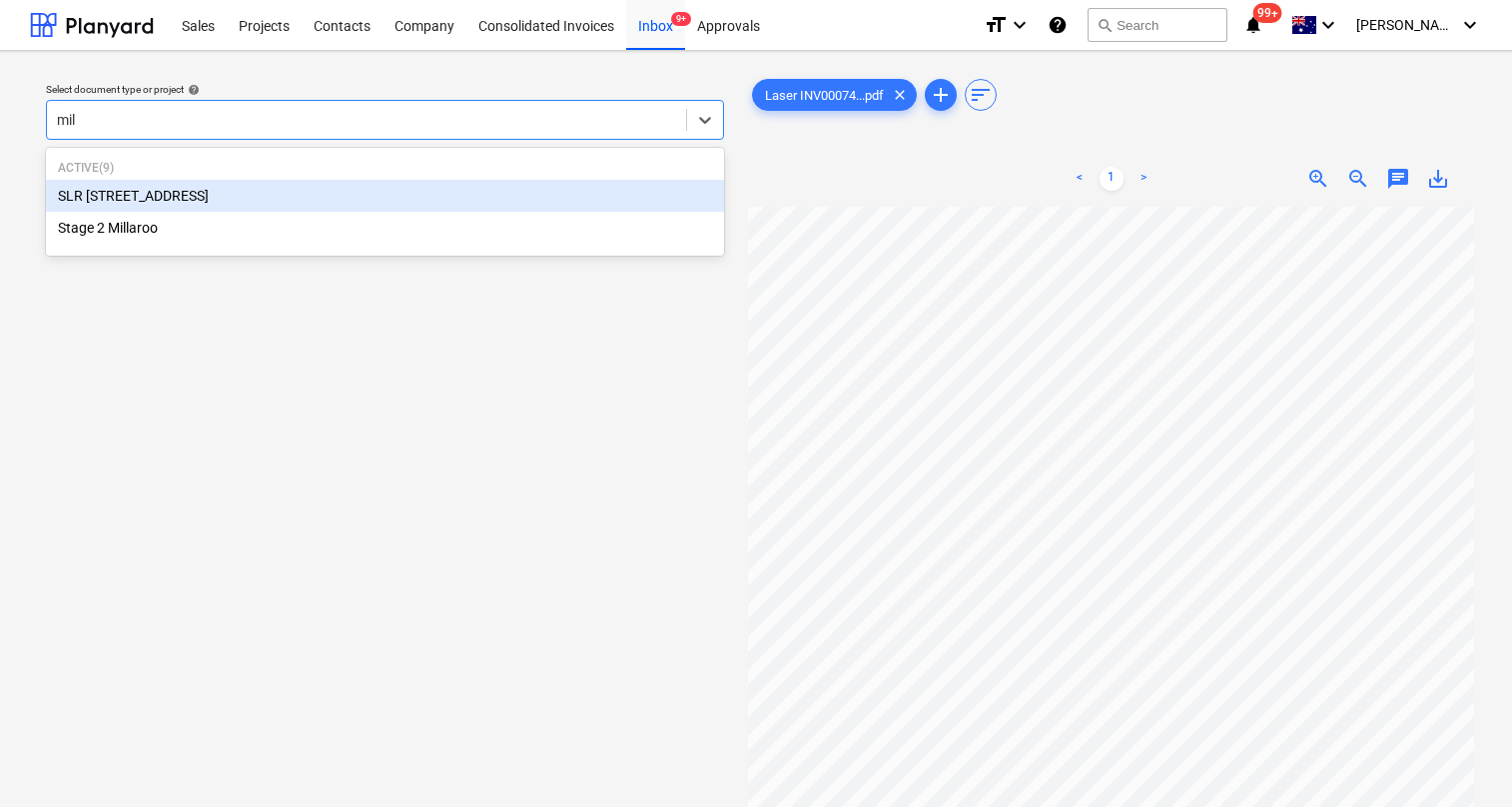 type on "mill" 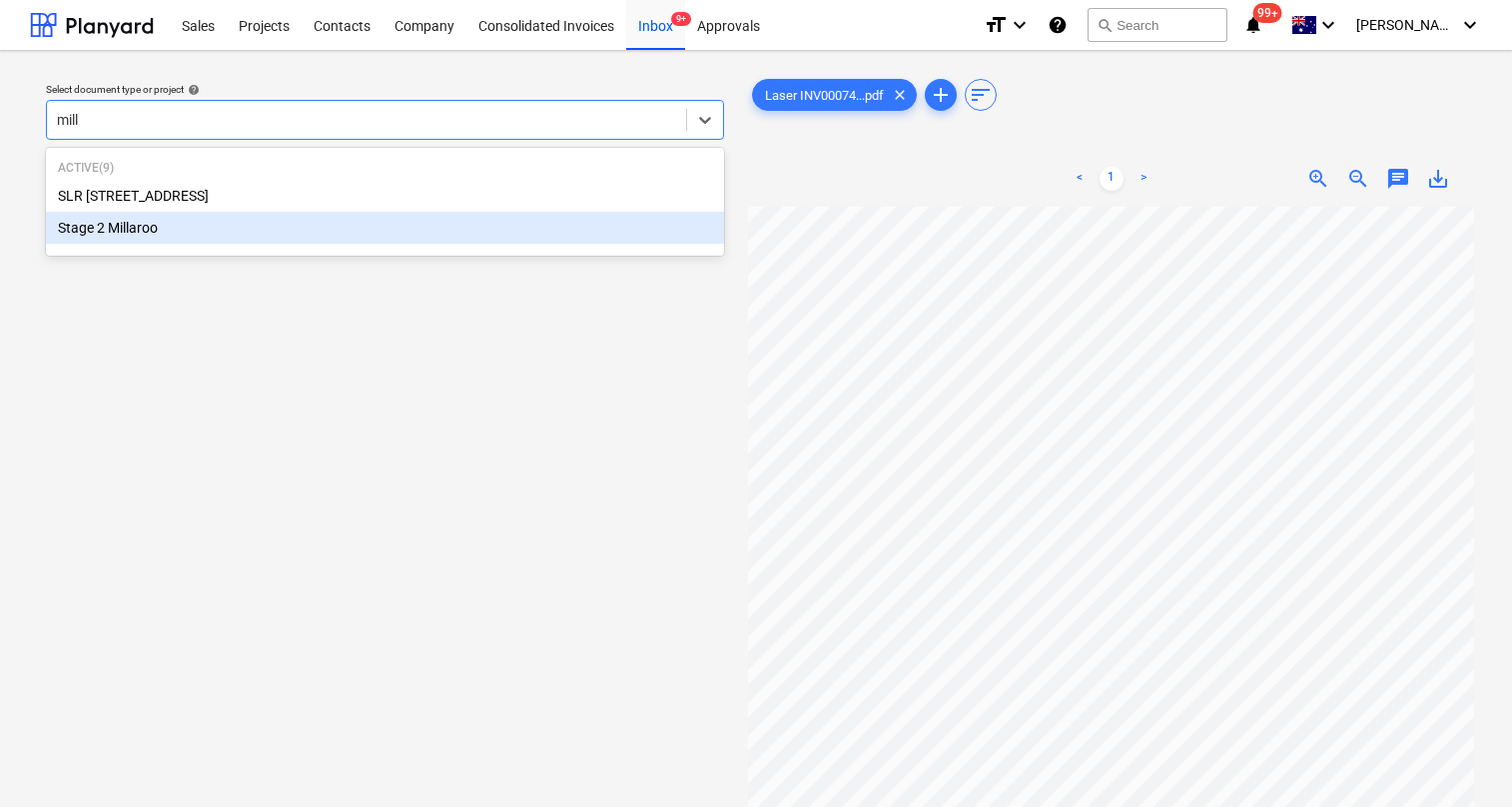 click on "Stage 2 Millaroo" at bounding box center [384, 228] 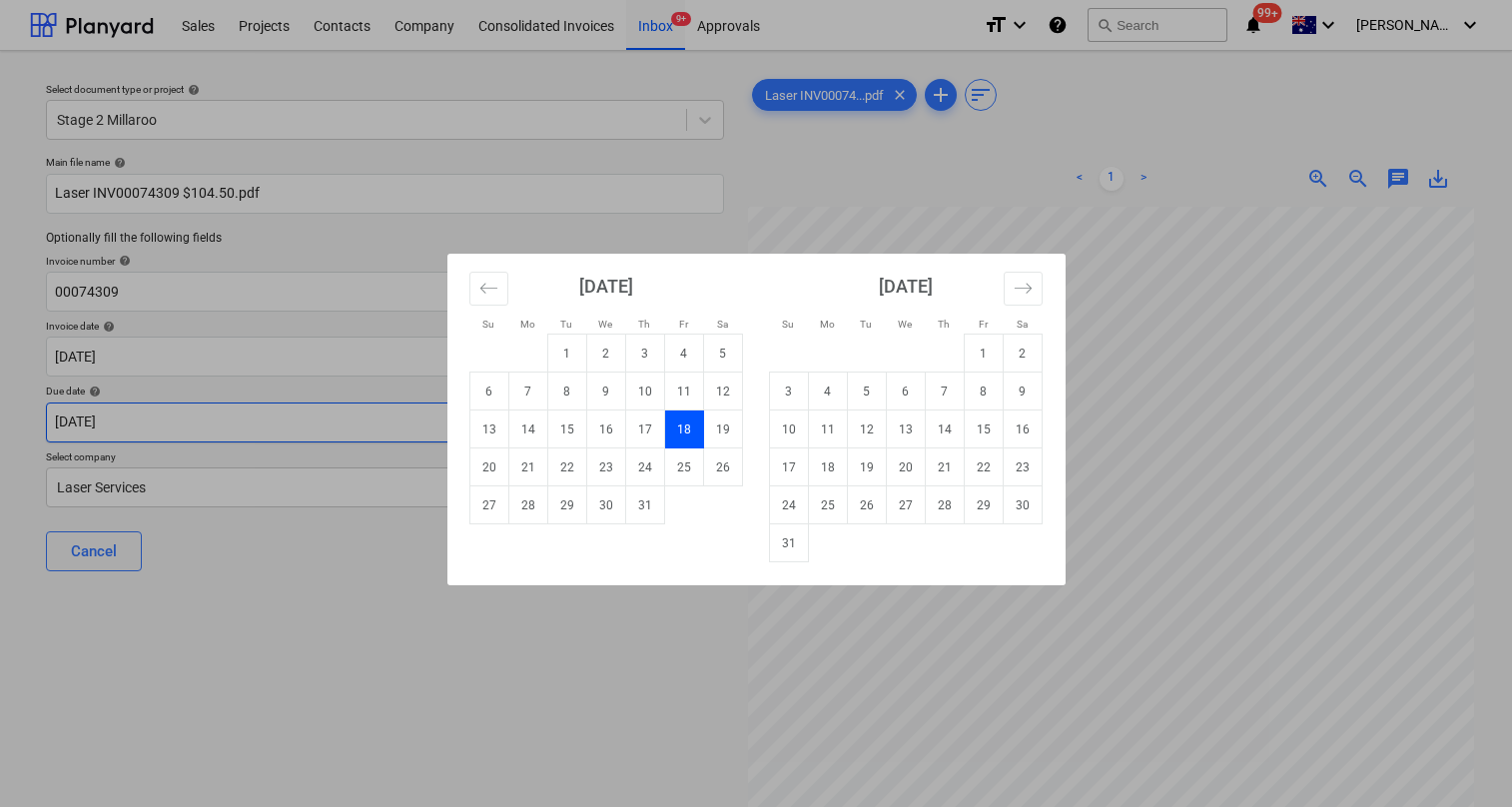 click on "Sales Projects Contacts Company Consolidated Invoices Inbox 9+ Approvals format_size keyboard_arrow_down help search Search notifications 99+ keyboard_arrow_down J. Keane keyboard_arrow_down Select document type or project help Stage 2 Millaroo Main file name help Laser INV00074309 $104.50.pdf Optionally fill the following fields Invoice number help 00074309 Invoice date help 18 Jul 2025 18.07.2025 Press the down arrow key to interact with the calendar and
select a date. Press the question mark key to get the keyboard shortcuts for changing dates. Due date help 18 Jul 2025 18.07.2025 Press the down arrow key to interact with the calendar and
select a date. Press the question mark key to get the keyboard shortcuts for changing dates. Select company Laser Services   Cancel Assign to project Laser INV00074...pdf clear add sort < 1 > zoom_in zoom_out chat 0 save_alt
Su Mo Tu We Th Fr Sa Su Mo Tu We Th Fr Sa June 2025 1 2 3 4 5 6 7 8 9 10 11 12 13 14 15 16 17 18 19 20 21 22 23 24 25 26 27 28" at bounding box center [756, 404] 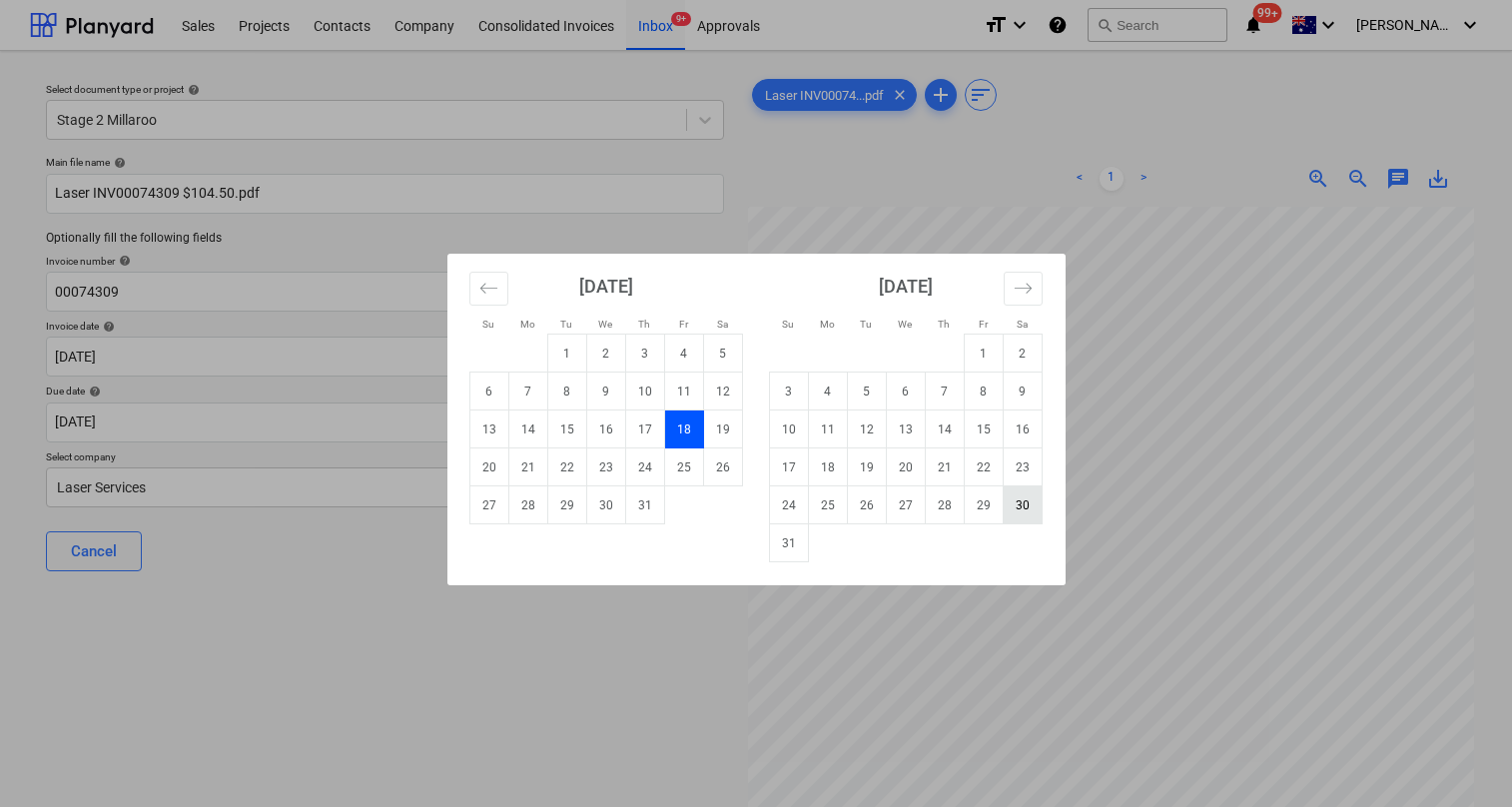 click on "30" at bounding box center (1022, 505) 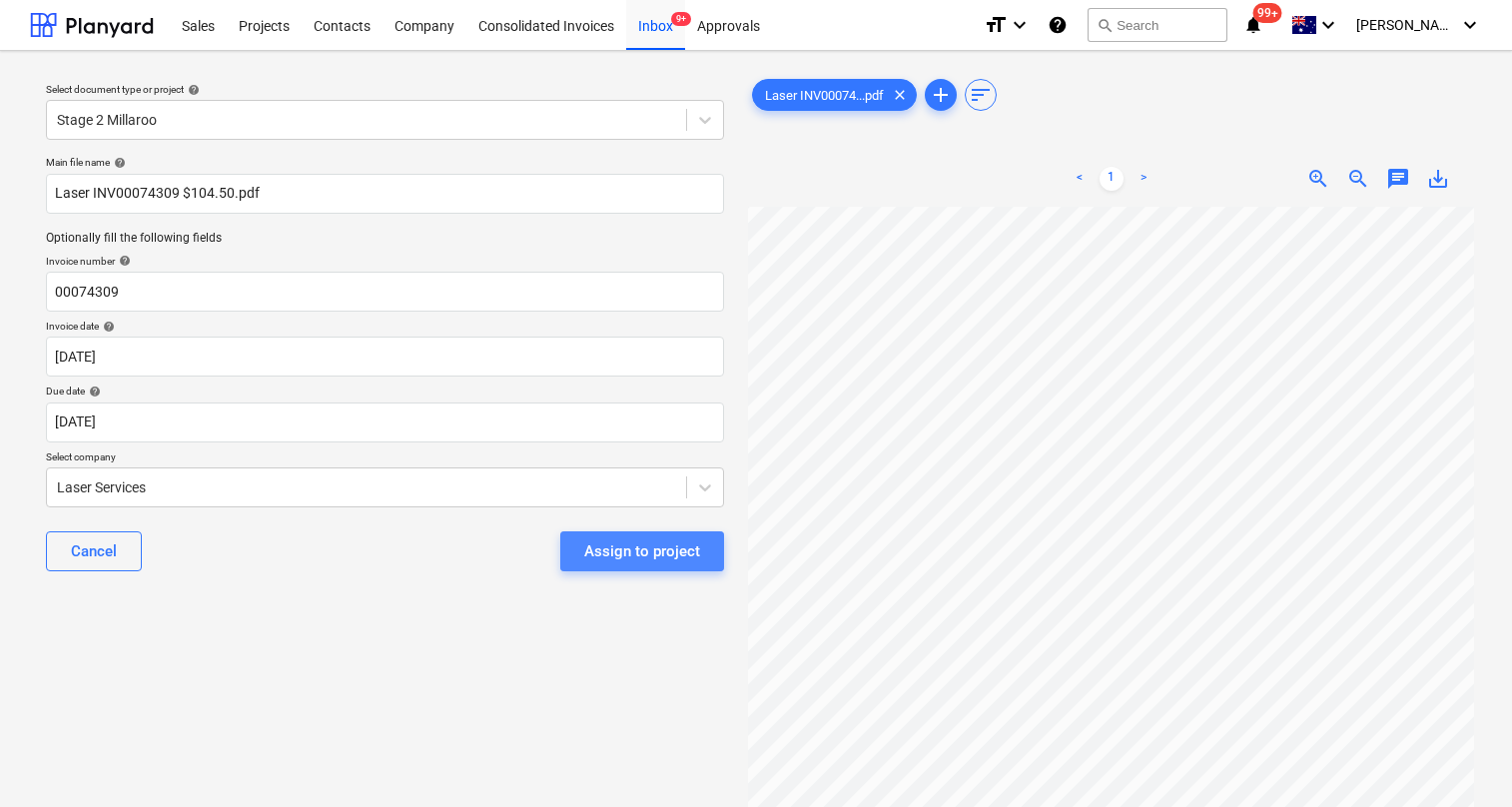 click on "Assign to project" at bounding box center [642, 551] 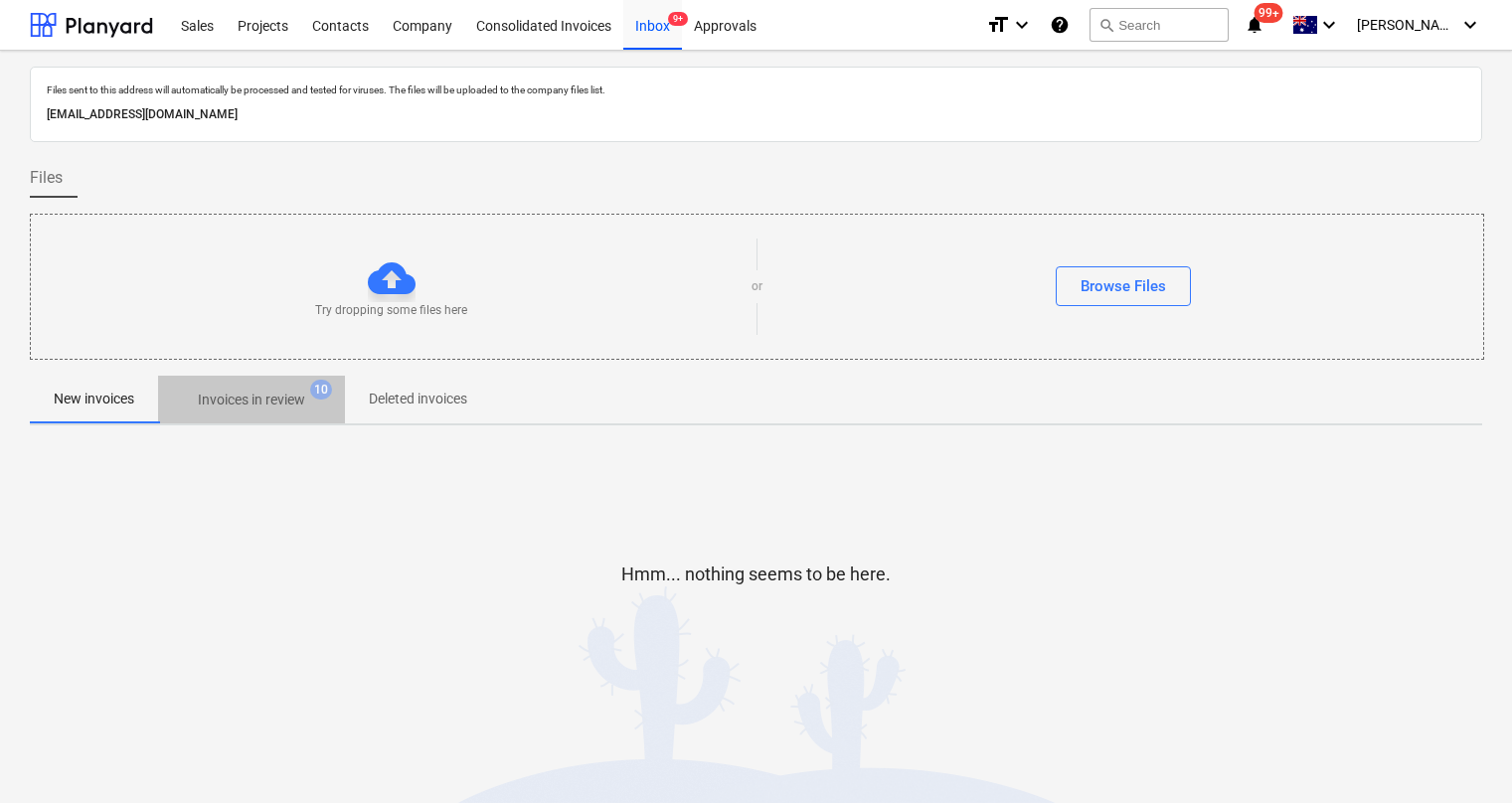 click on "Invoices in review" at bounding box center [252, 400] 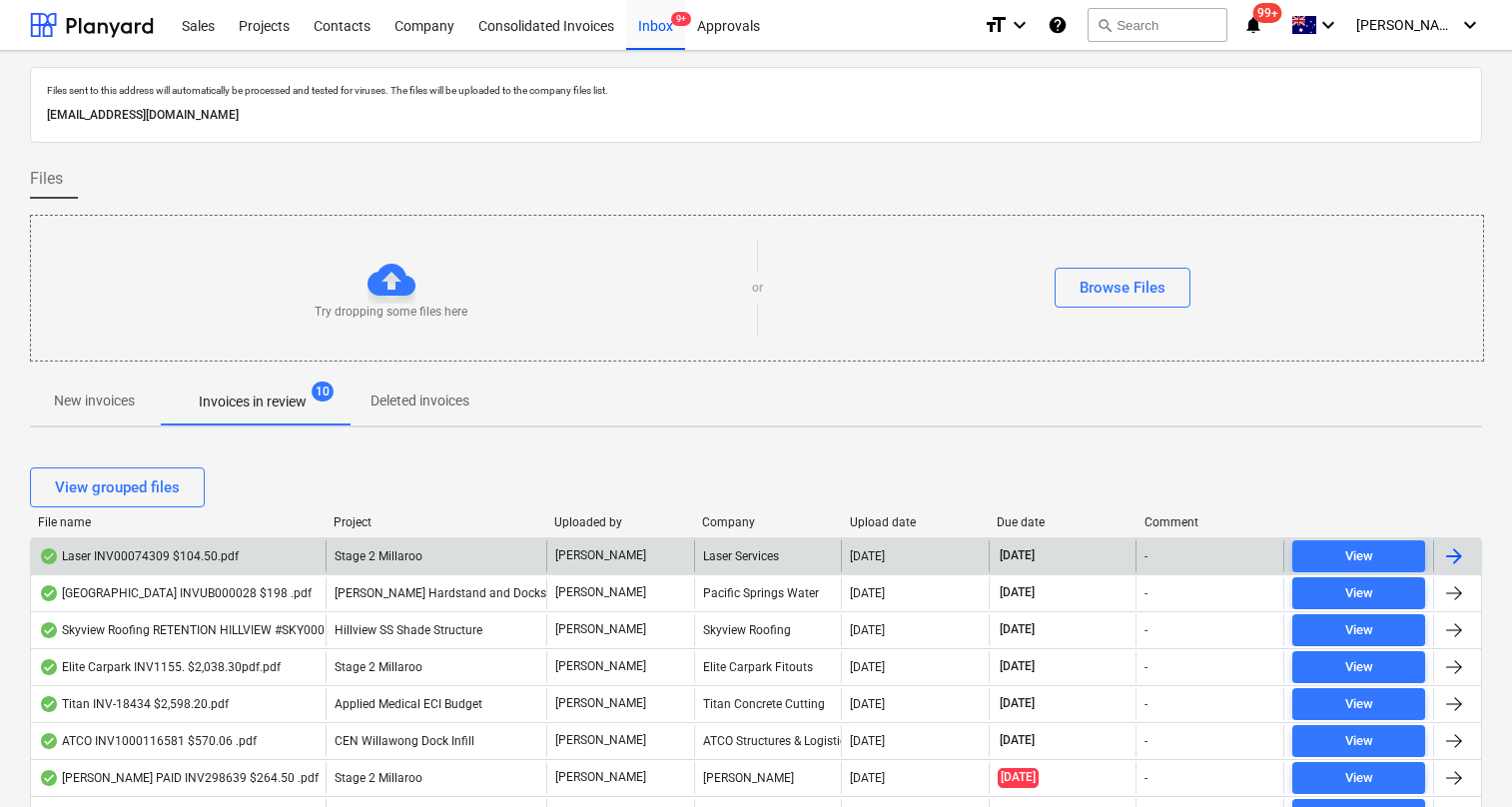 click on "Laser INV00074309 $104.50.pdf" at bounding box center (139, 556) 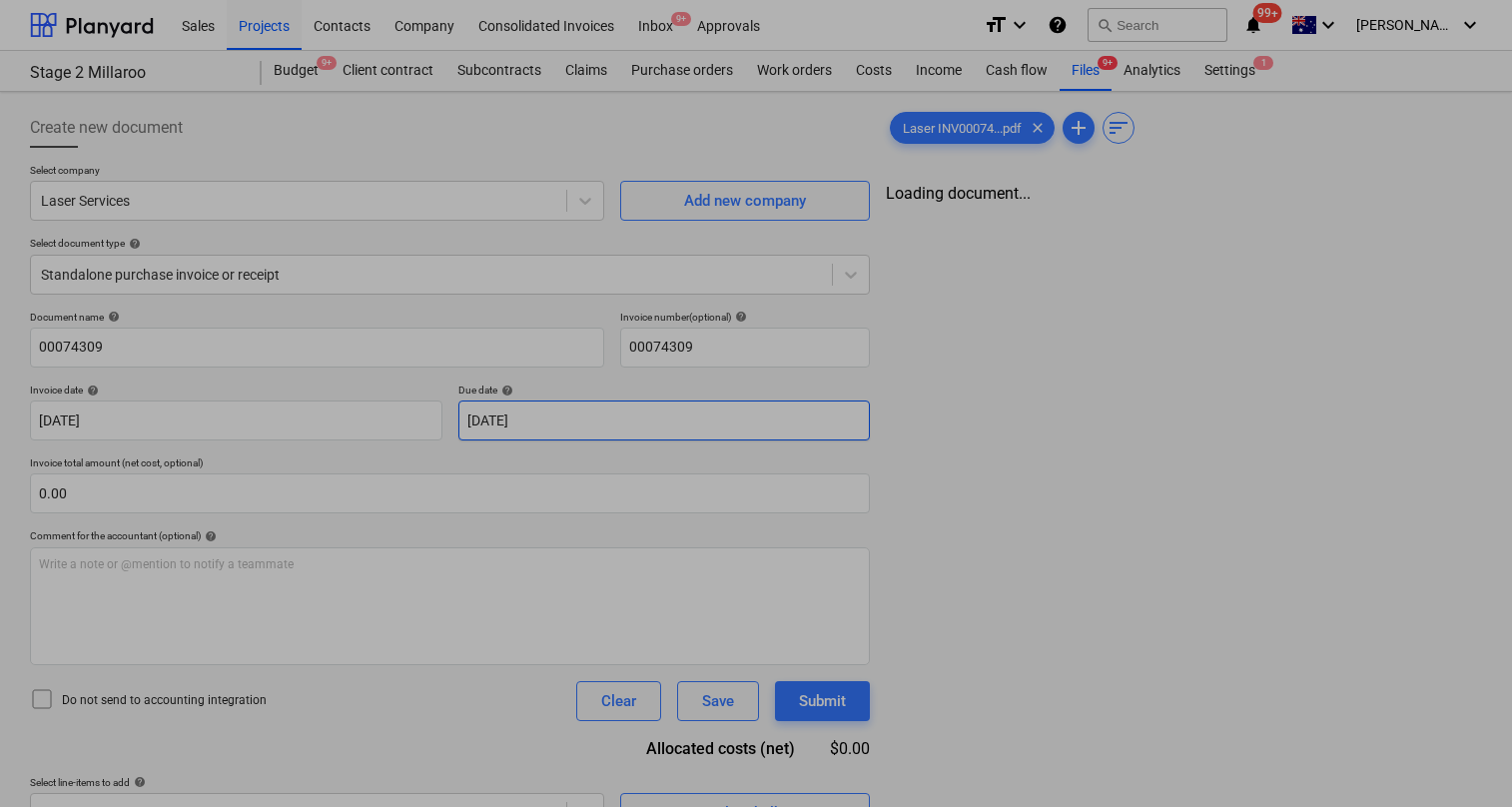 click on "Sales Projects Contacts Company Consolidated Invoices Inbox 9+ Approvals format_size keyboard_arrow_down help search Search notifications 99+ keyboard_arrow_down J. Keane keyboard_arrow_down Stage 2 Millaroo Budget 9+ Client contract Subcontracts Claims Purchase orders Work orders Costs Income Cash flow Files 9+ Analytics Settings 1 Create new document Select company Laser Services   Add new company Select document type help Standalone purchase invoice or receipt Document name help 00074309 Invoice number  (optional) help 00074309 Invoice date help 18 Jul 2025 18.07.2025 Press the down arrow key to interact with the calendar and
select a date. Press the question mark key to get the keyboard shortcuts for changing dates. Due date help 18 Jul 2025 18.07.2025 Press the down arrow key to interact with the calendar and
select a date. Press the question mark key to get the keyboard shortcuts for changing dates. Invoice total amount (net cost, optional) 0.00 Comment for the accountant (optional) help ﻿ 1" at bounding box center [756, 404] 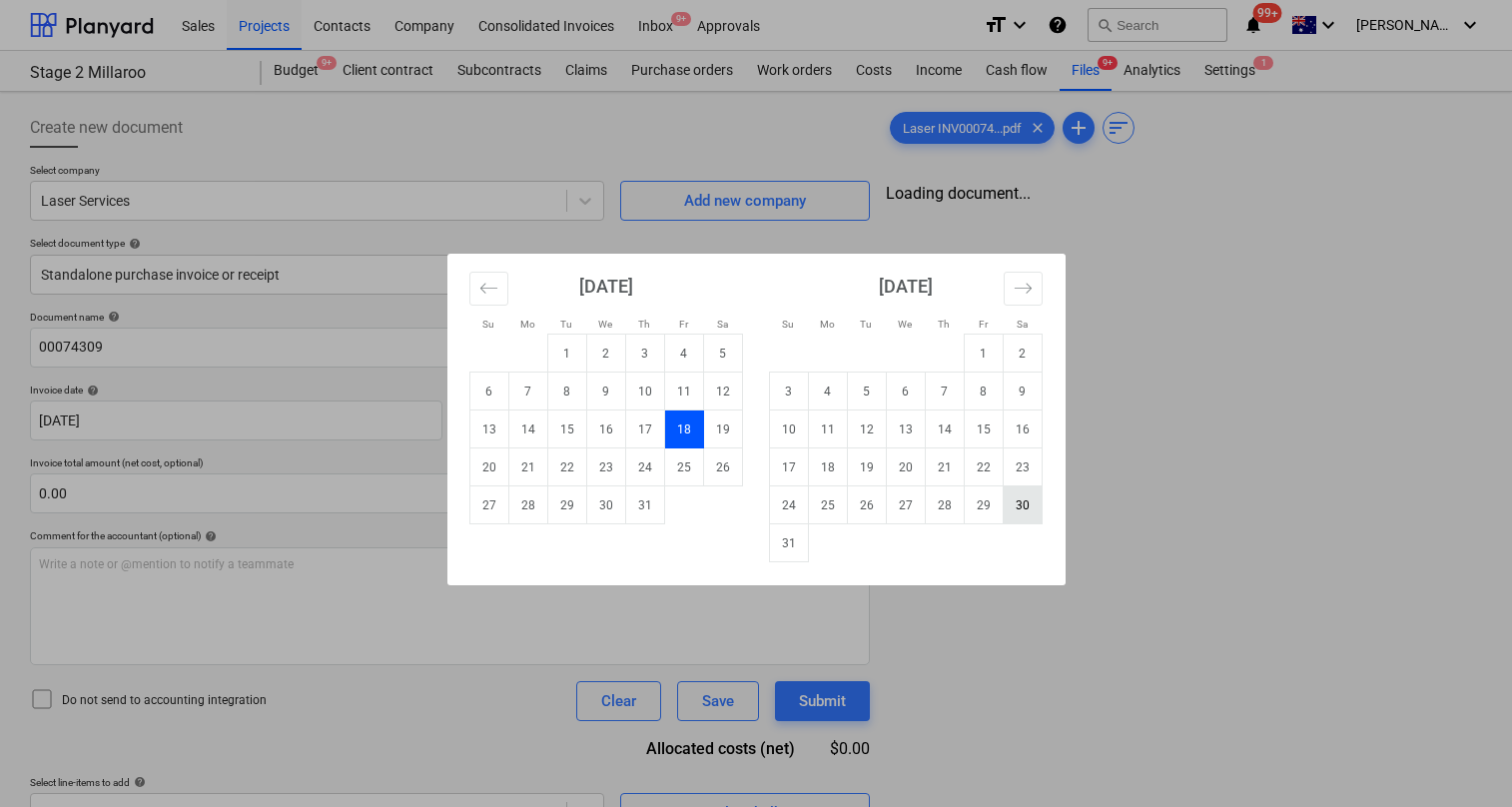 click on "30" at bounding box center [1022, 505] 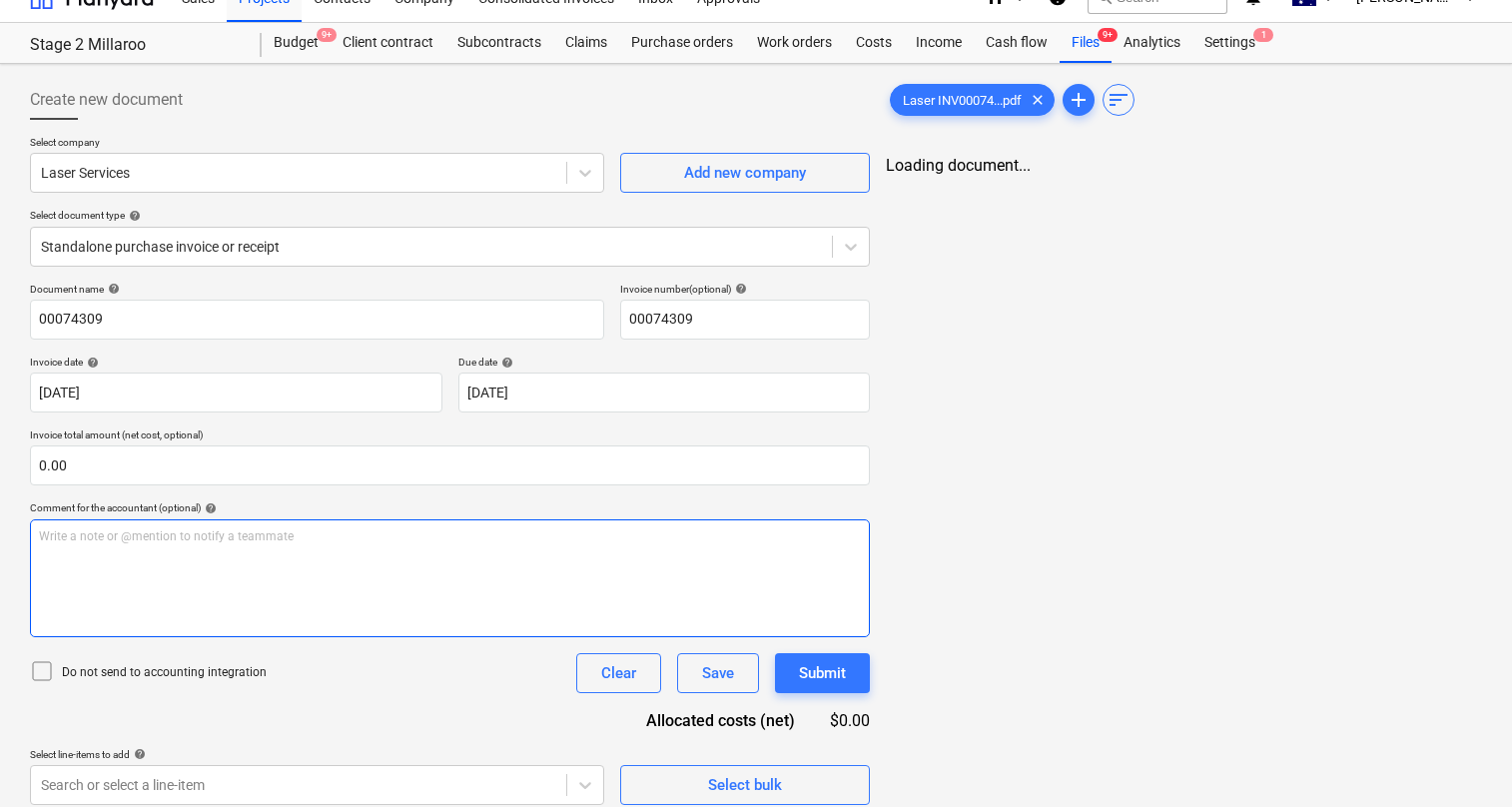 scroll, scrollTop: 42, scrollLeft: 0, axis: vertical 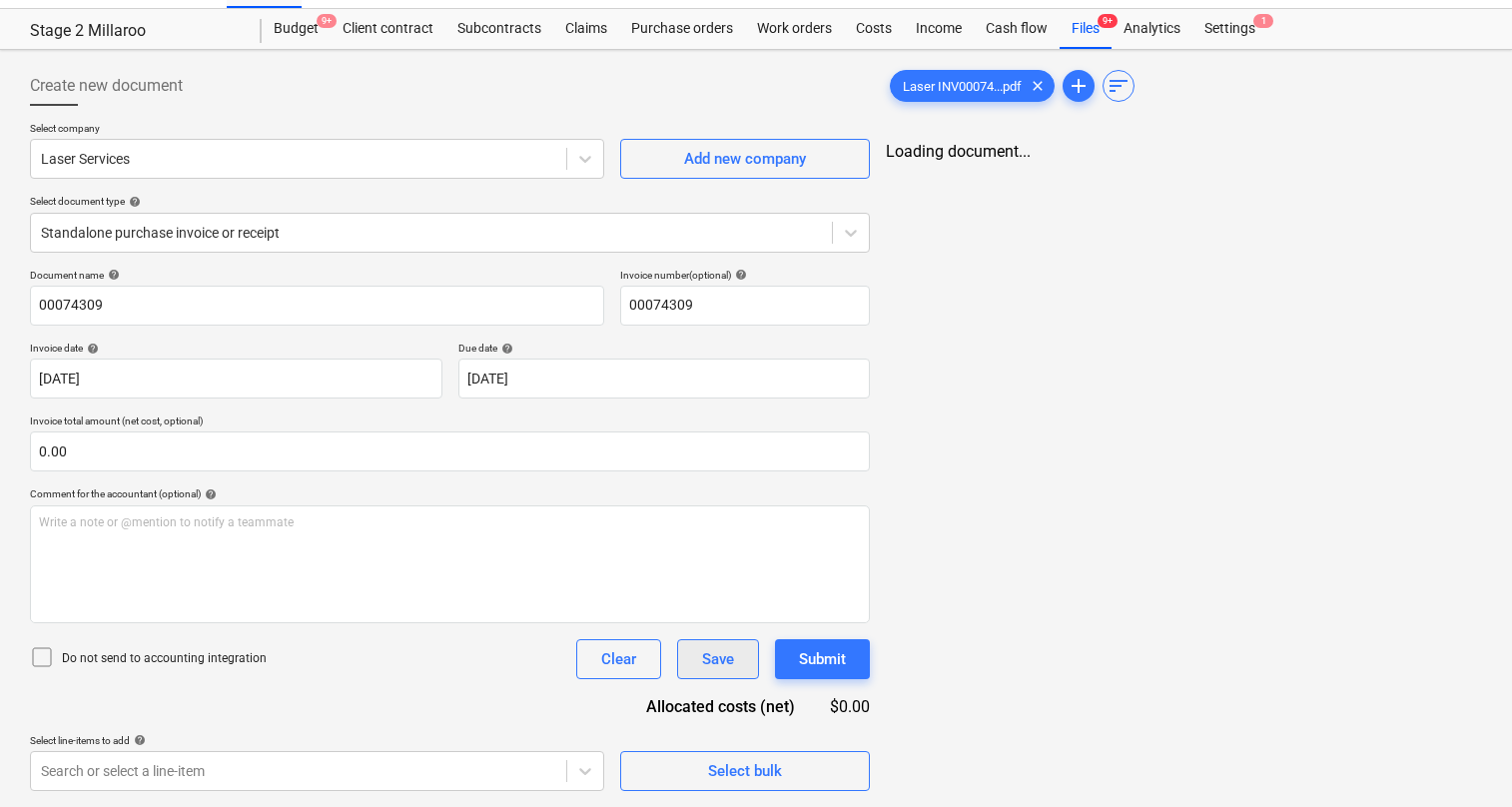 click on "Save" at bounding box center (718, 659) 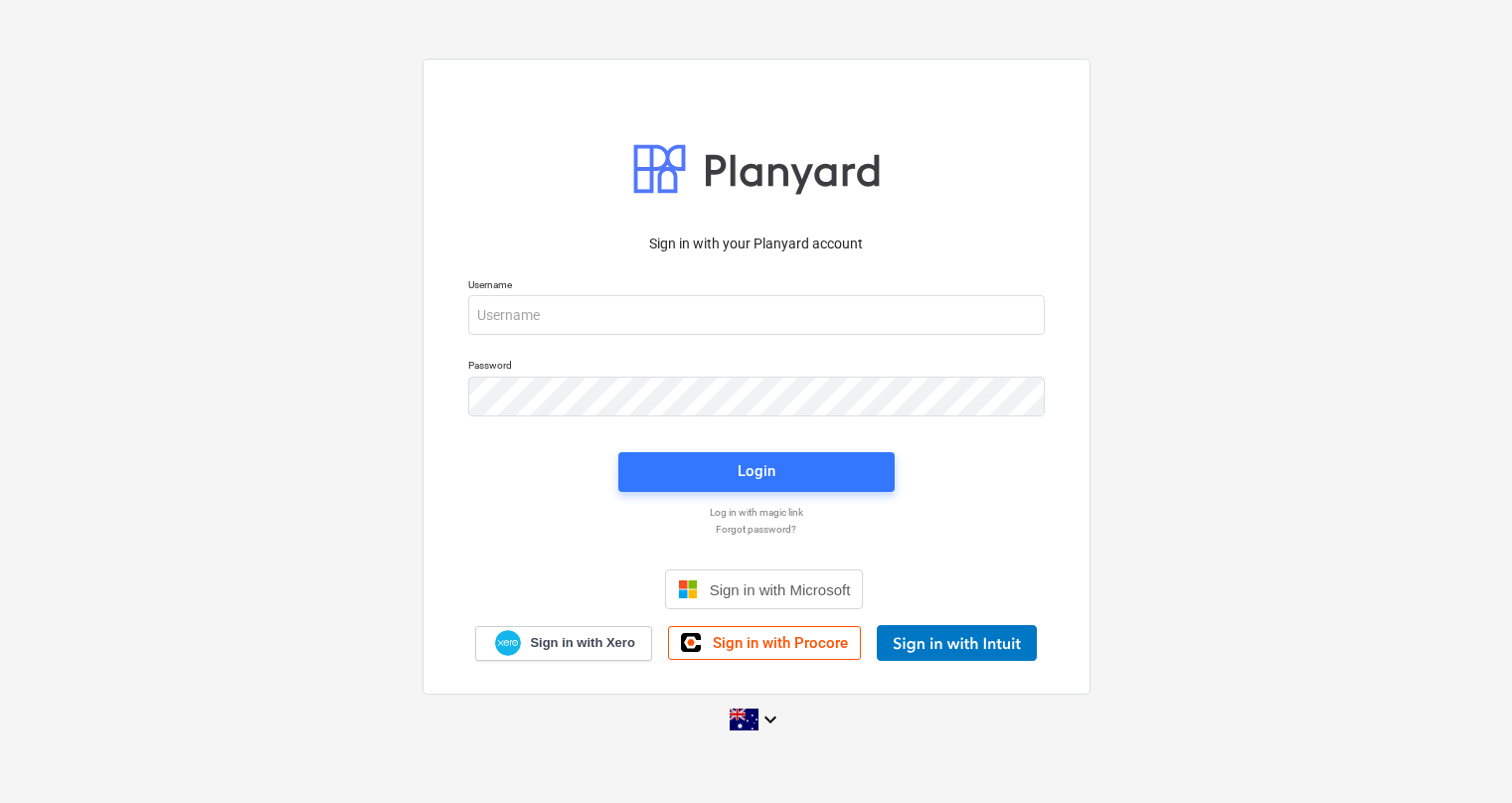 scroll, scrollTop: 0, scrollLeft: 0, axis: both 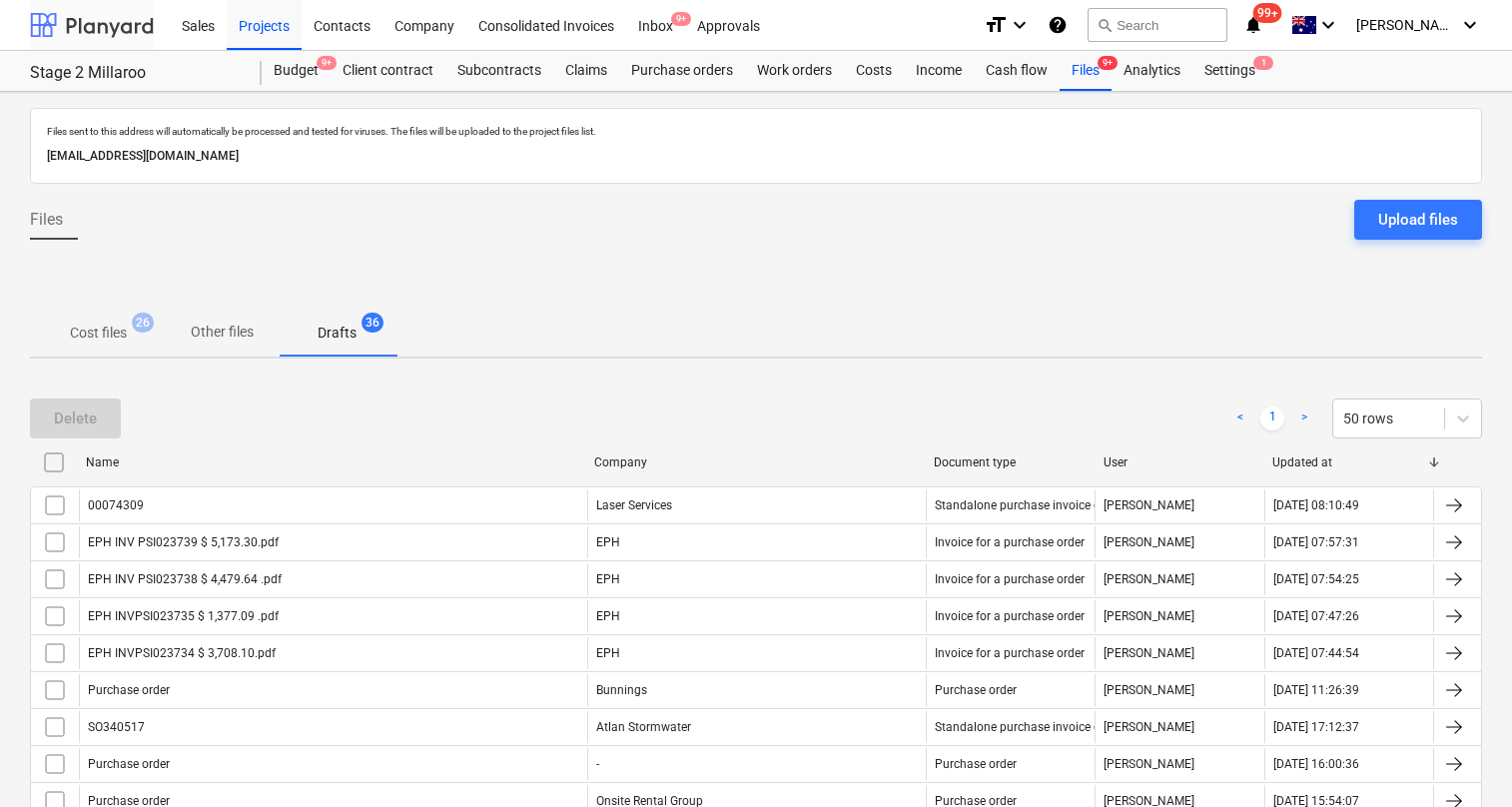 click at bounding box center (92, 25) 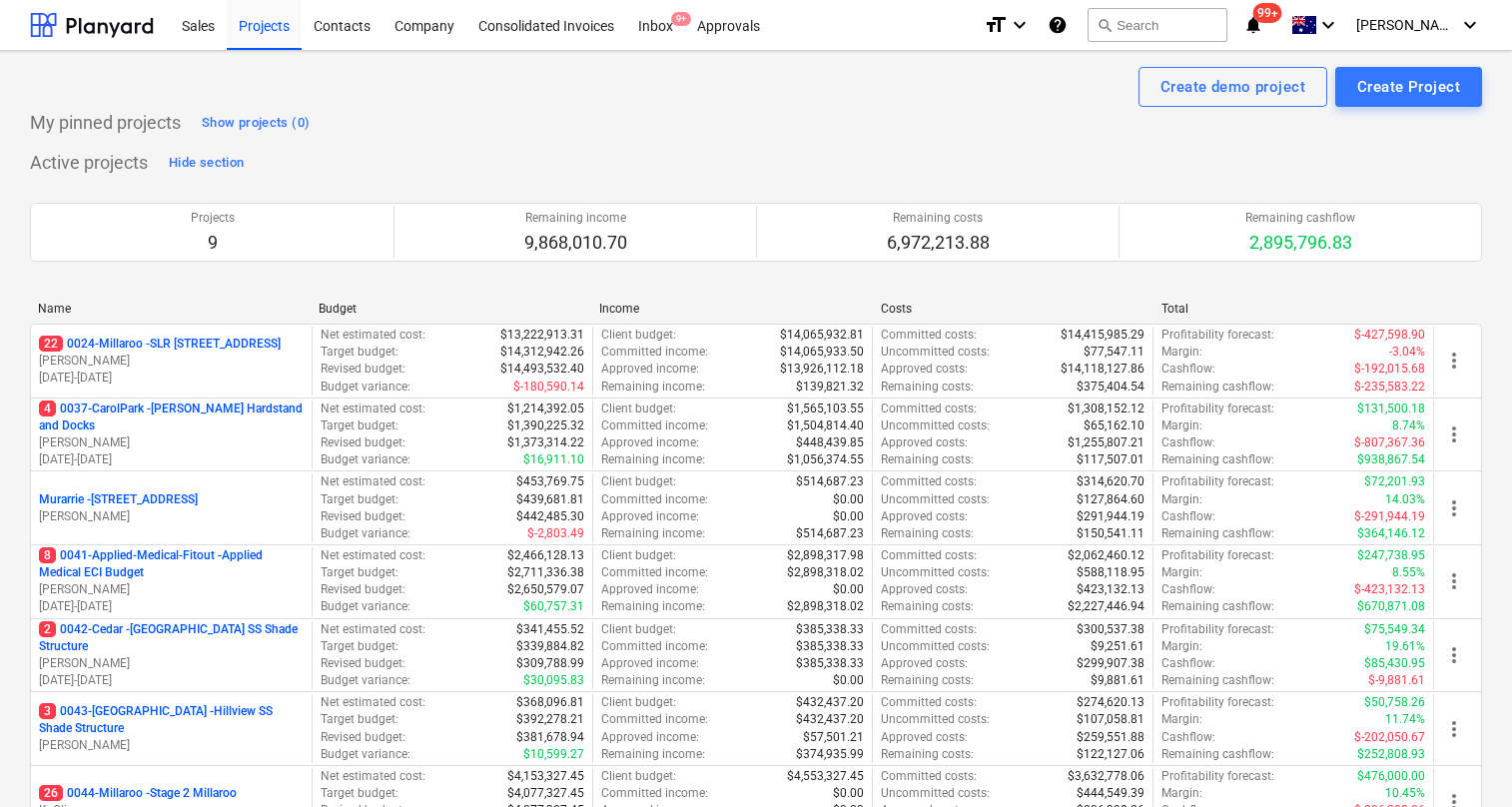 click on "22  0024-Millaroo -  SLR 2 Millaroo Drive" at bounding box center [160, 344] 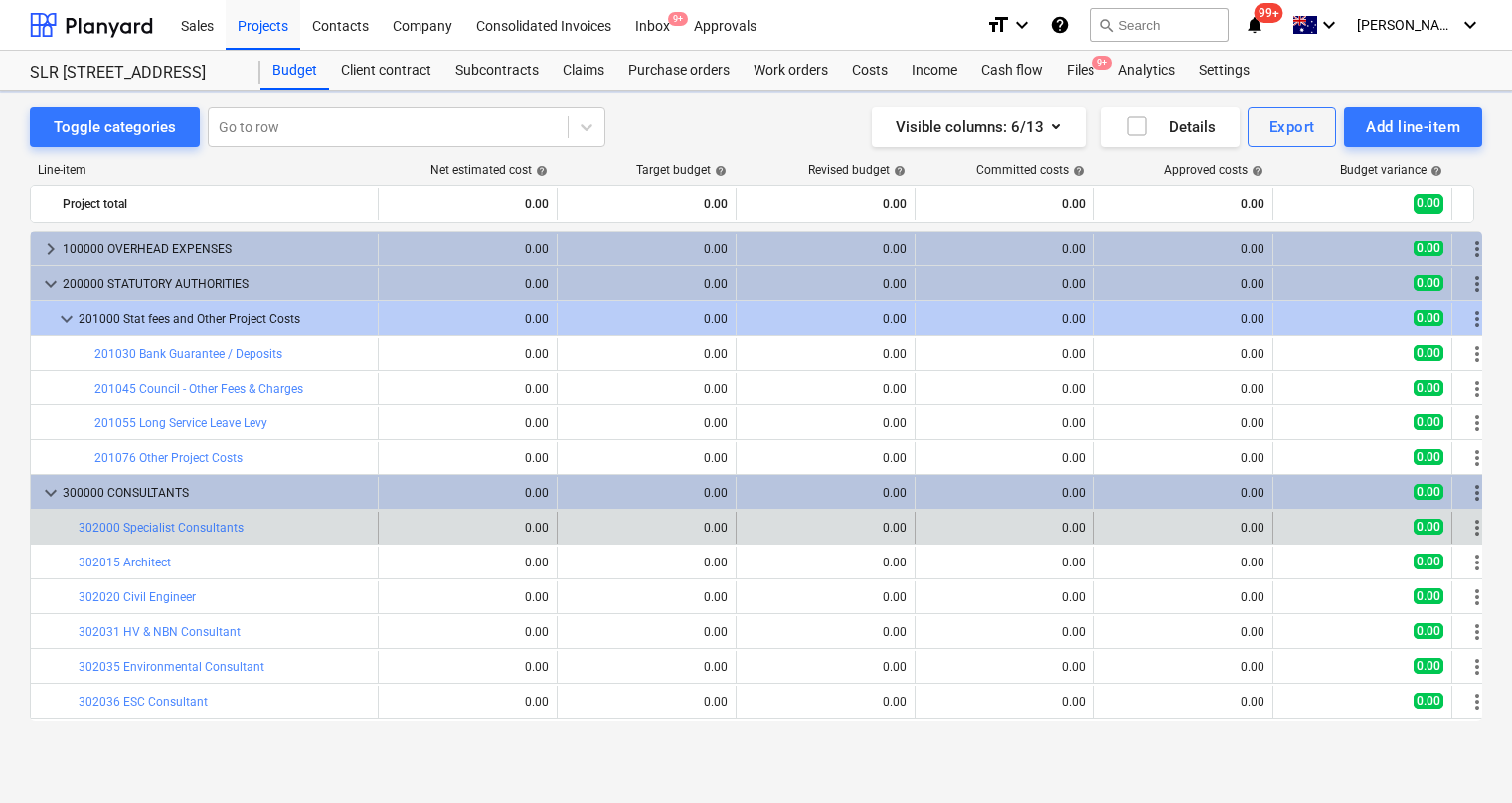 scroll, scrollTop: 215, scrollLeft: 0, axis: vertical 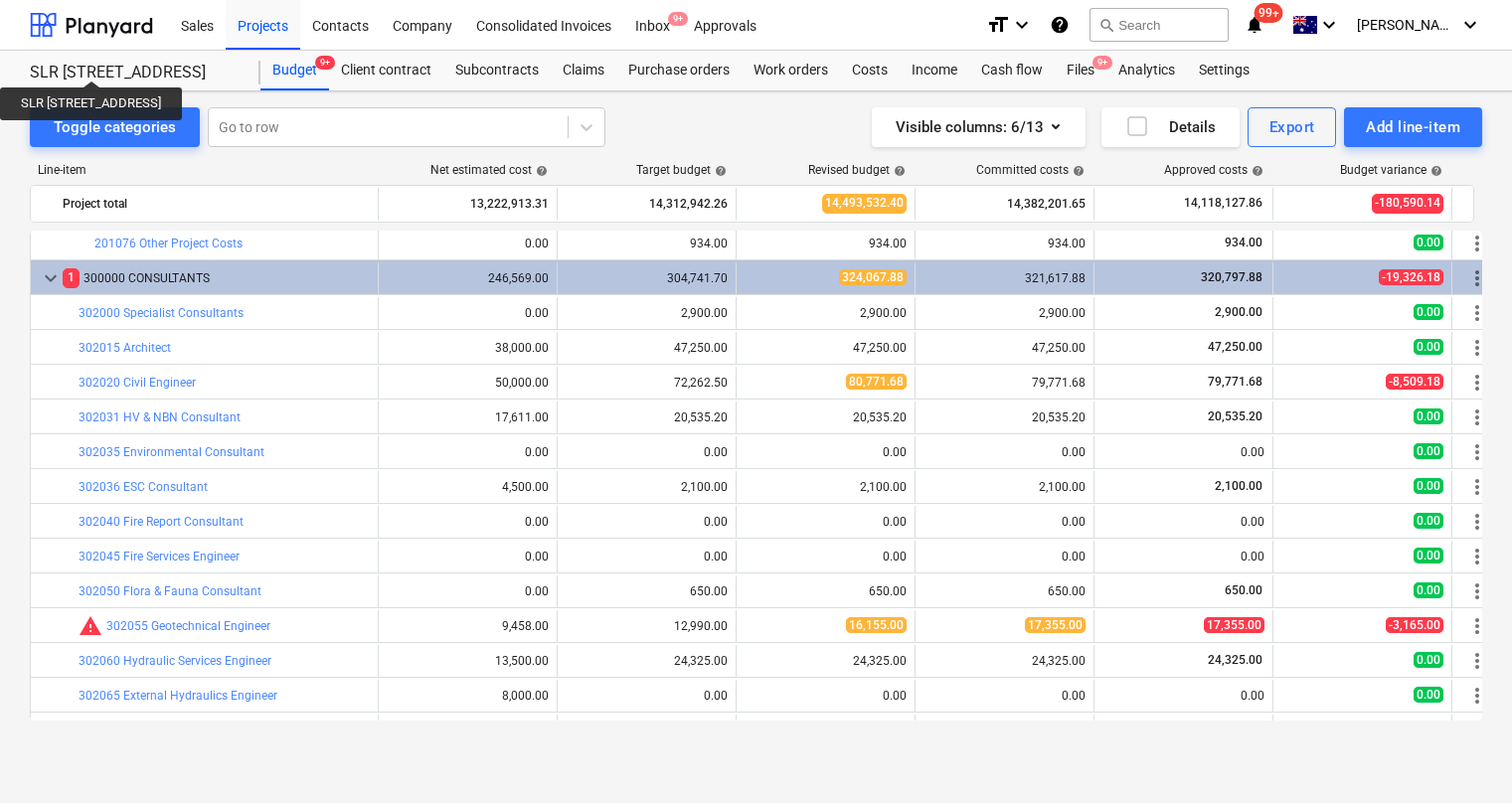 click on "SLR [STREET_ADDRESS]" at bounding box center [133, 73] 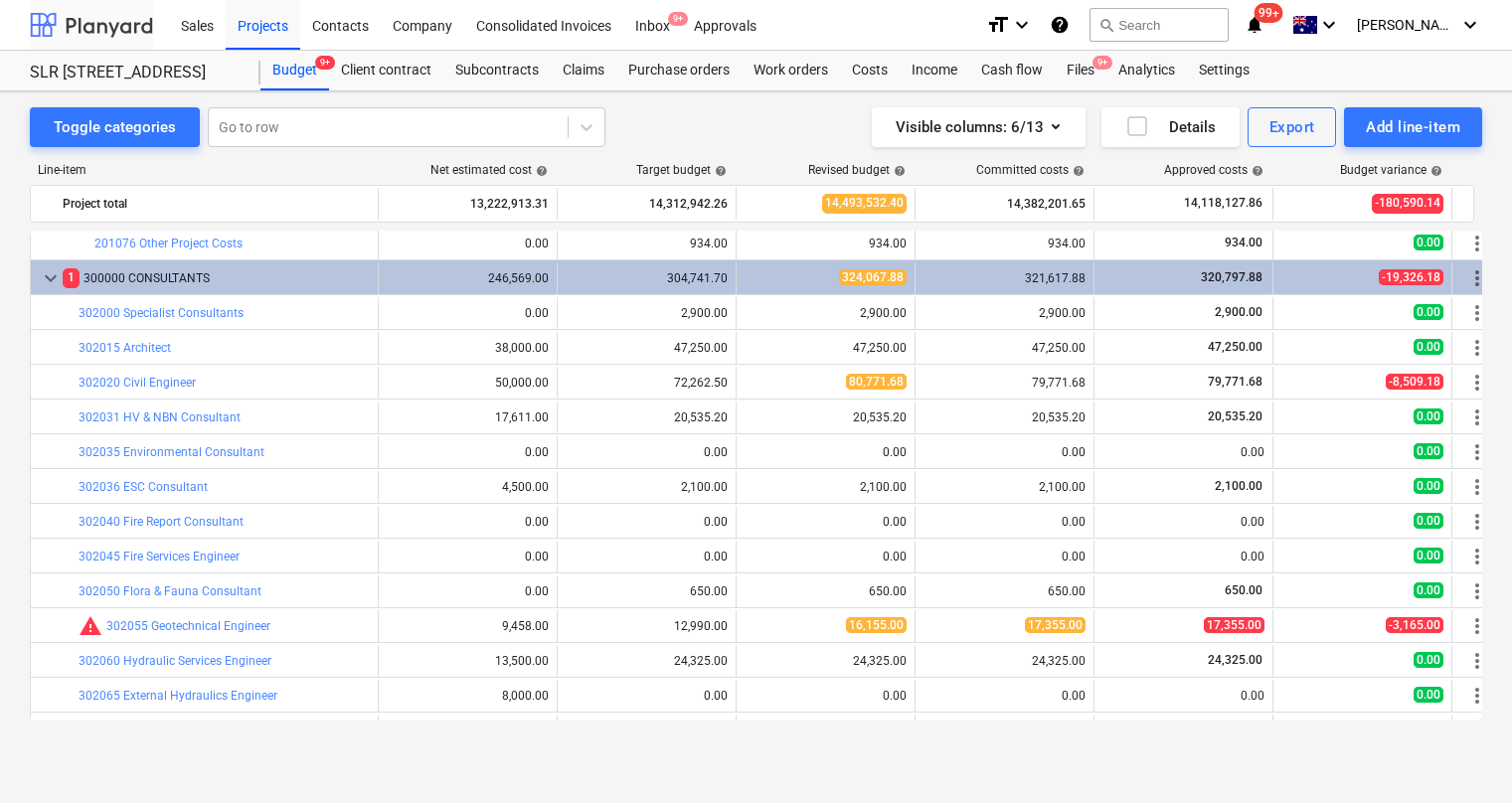 click at bounding box center [91, 25] 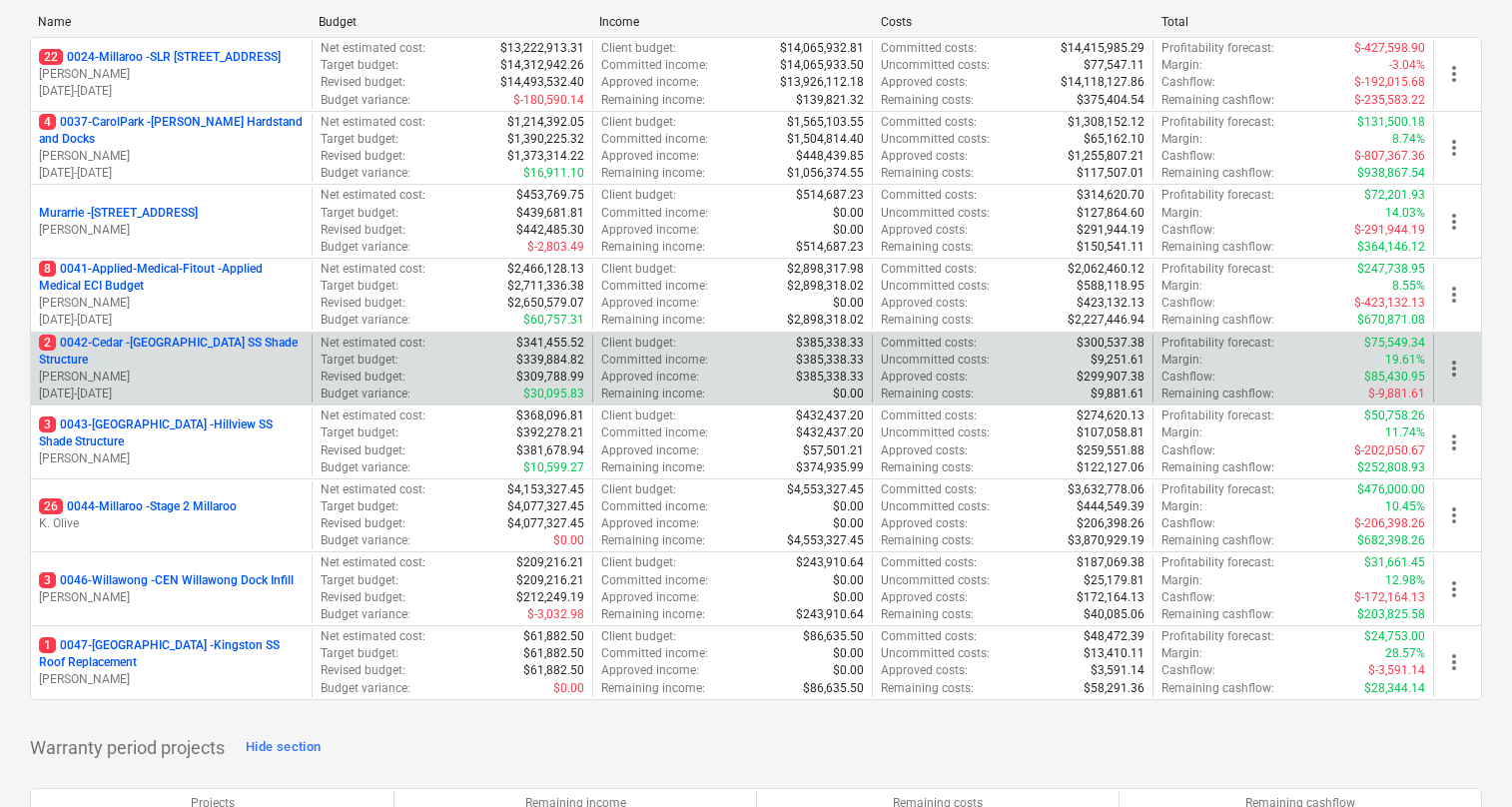 scroll, scrollTop: 250, scrollLeft: 0, axis: vertical 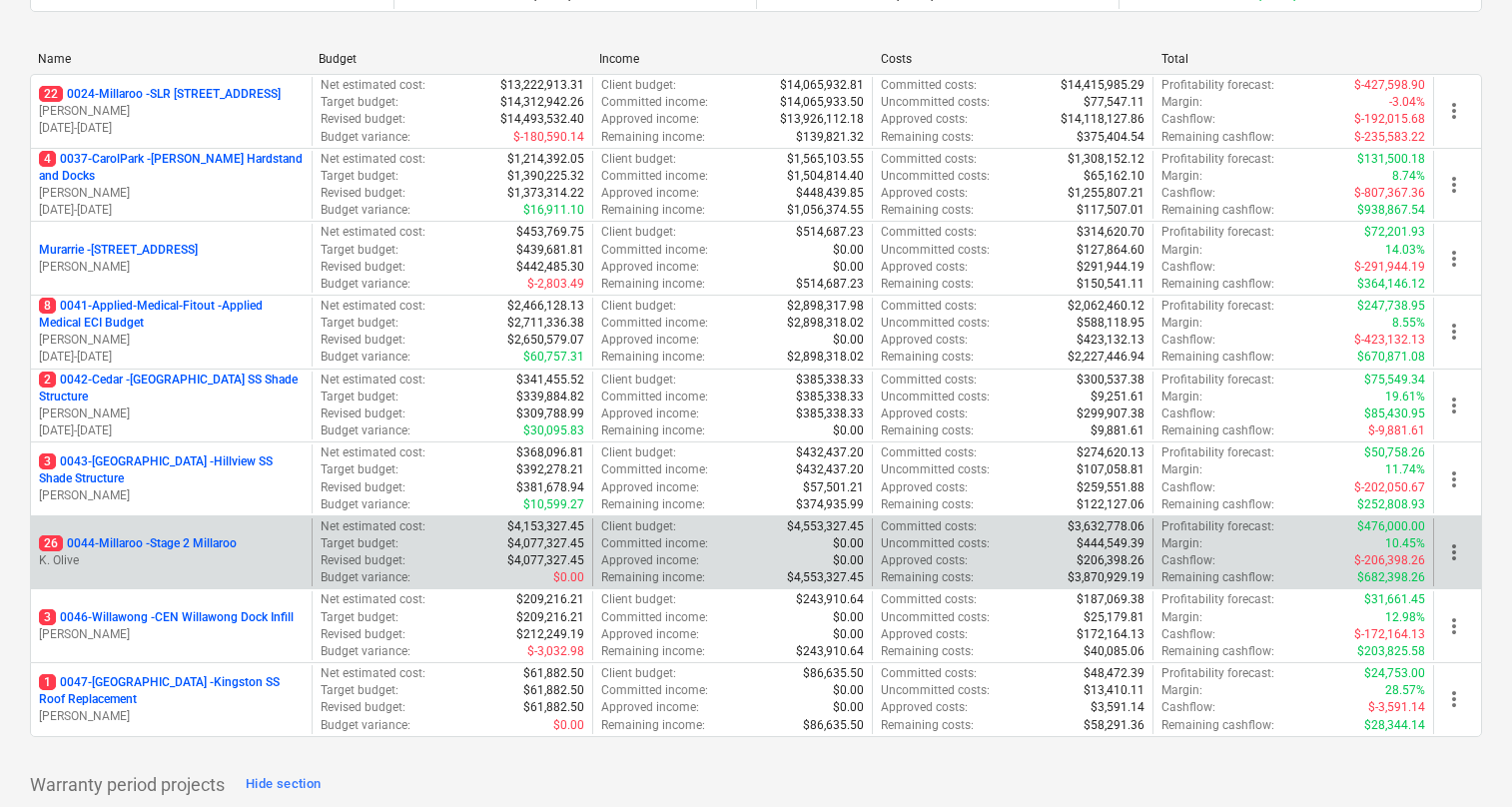 click on "26  0044-Millaroo -  Stage 2 Millaroo" at bounding box center (138, 543) 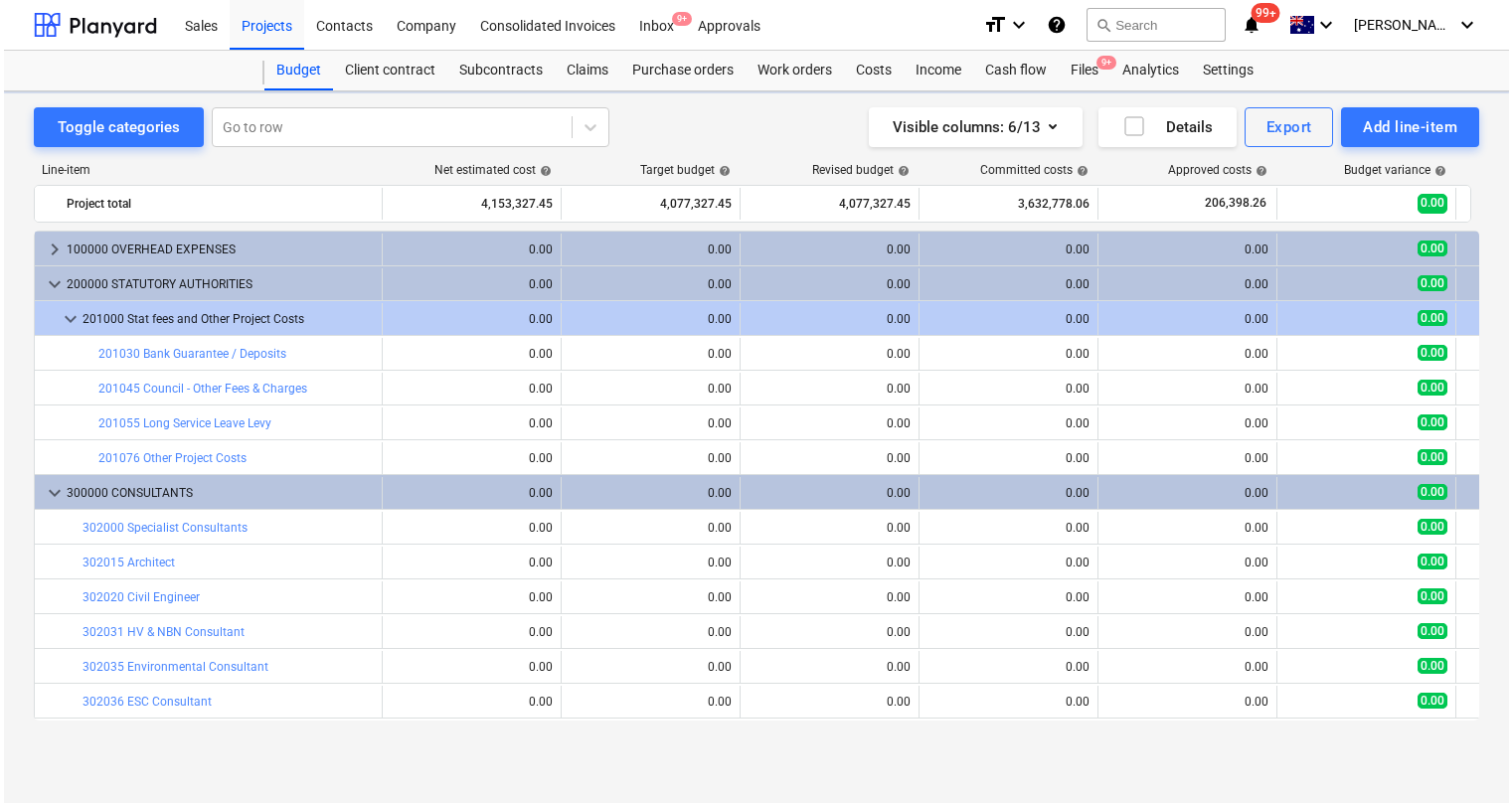 scroll, scrollTop: 0, scrollLeft: 0, axis: both 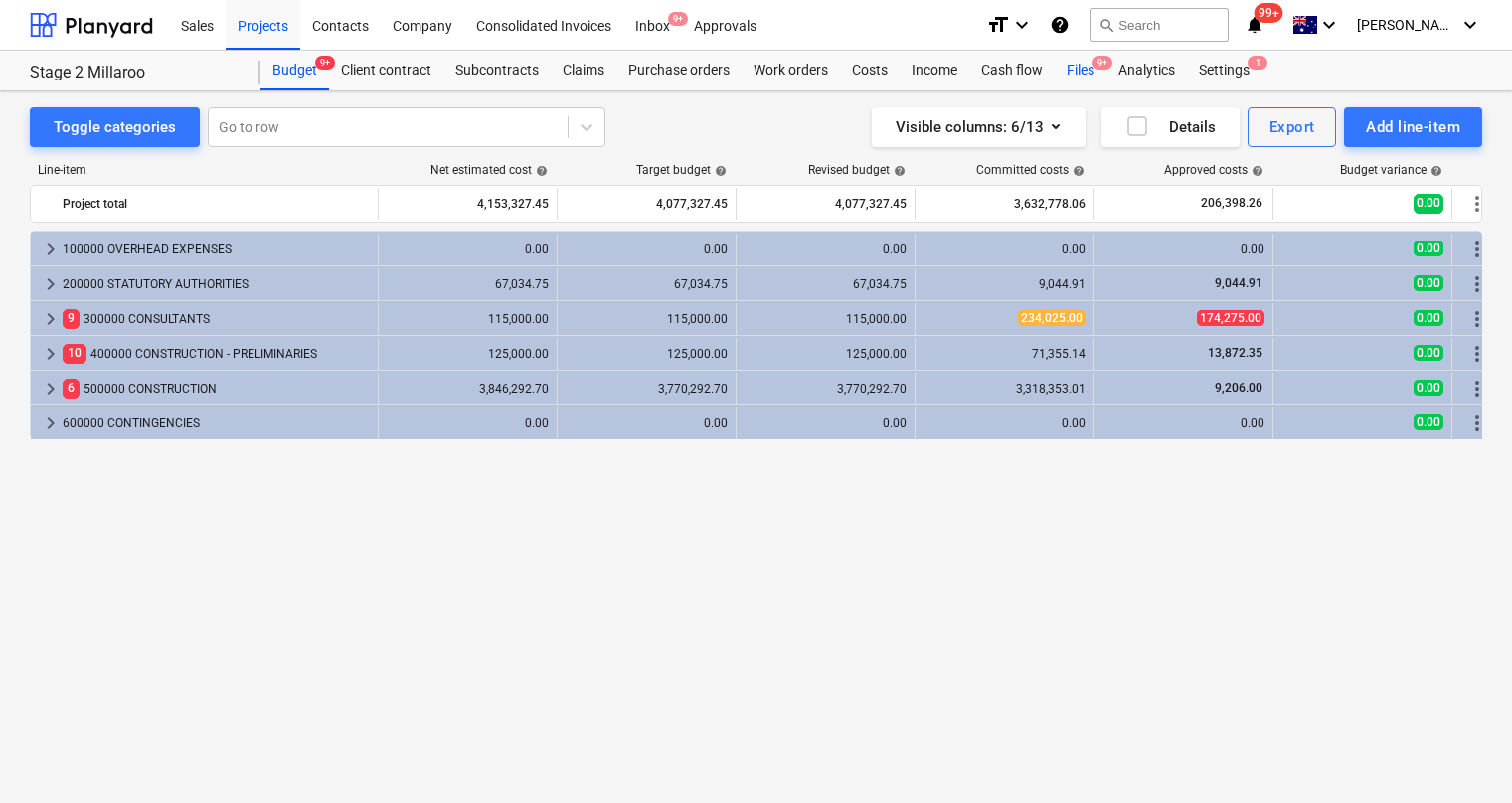 click on "Files 9+" at bounding box center [1081, 71] 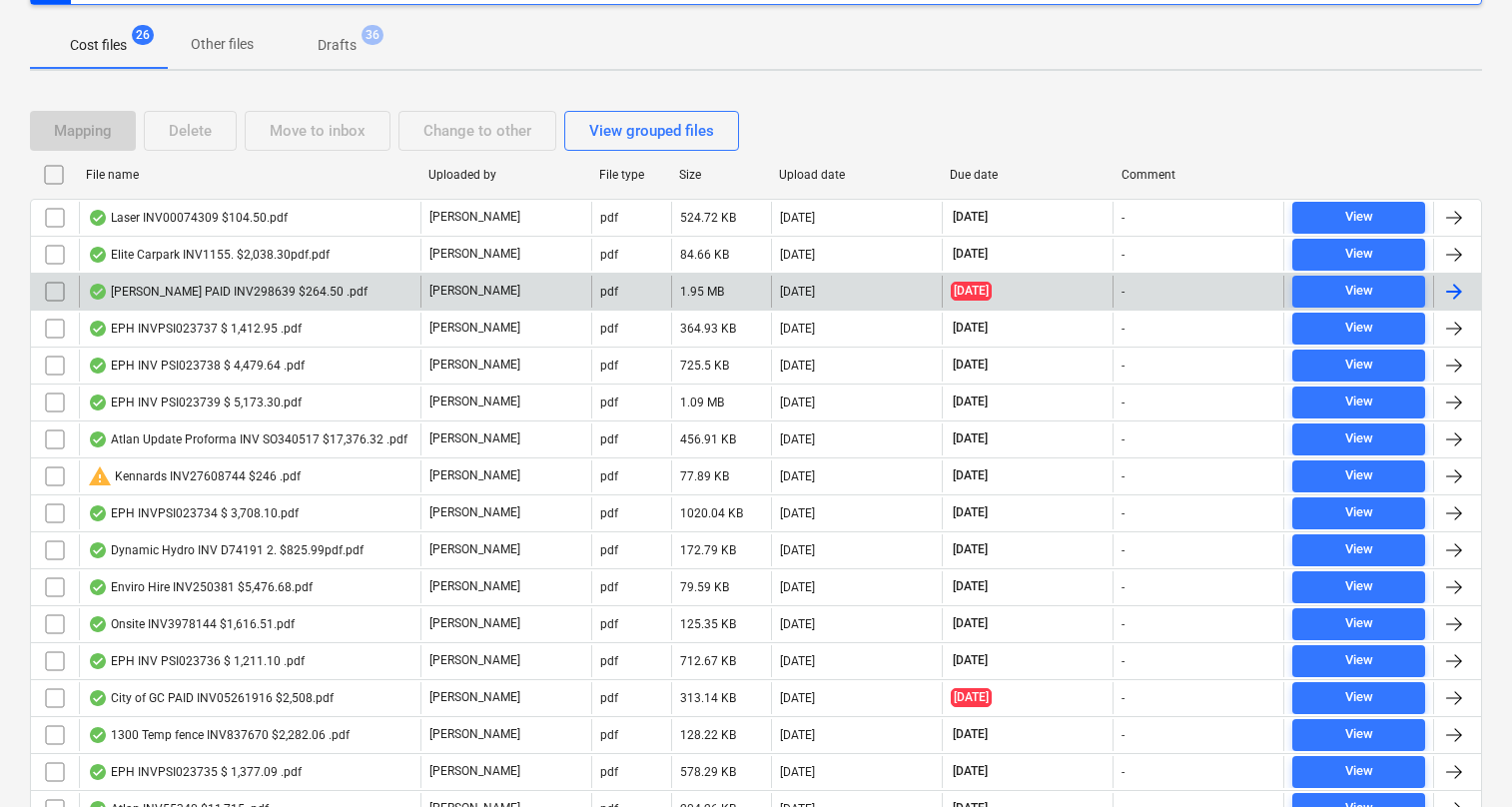 scroll, scrollTop: 284, scrollLeft: 0, axis: vertical 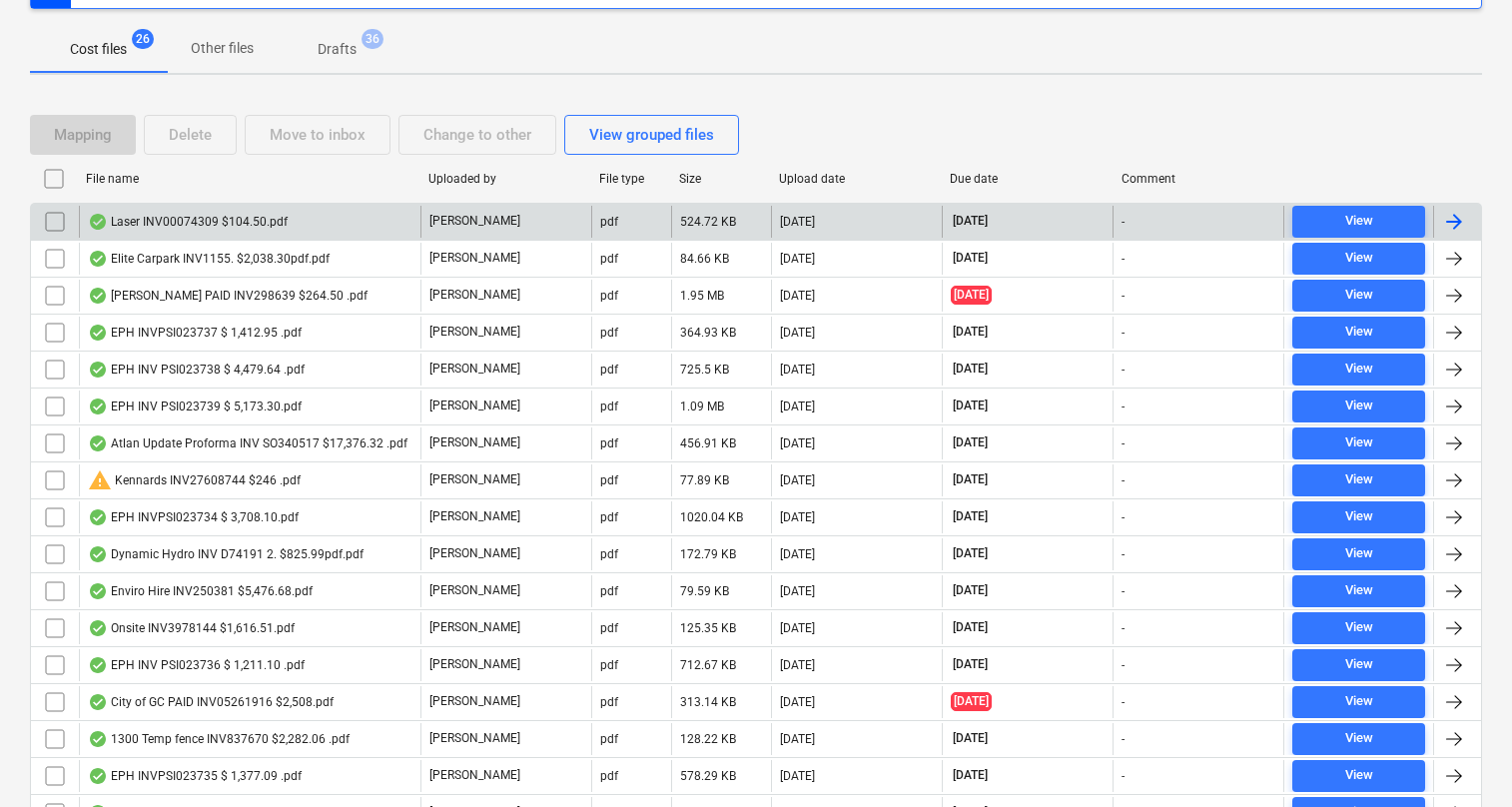 click on "Laser INV00074309 $104.50.pdf" at bounding box center (188, 222) 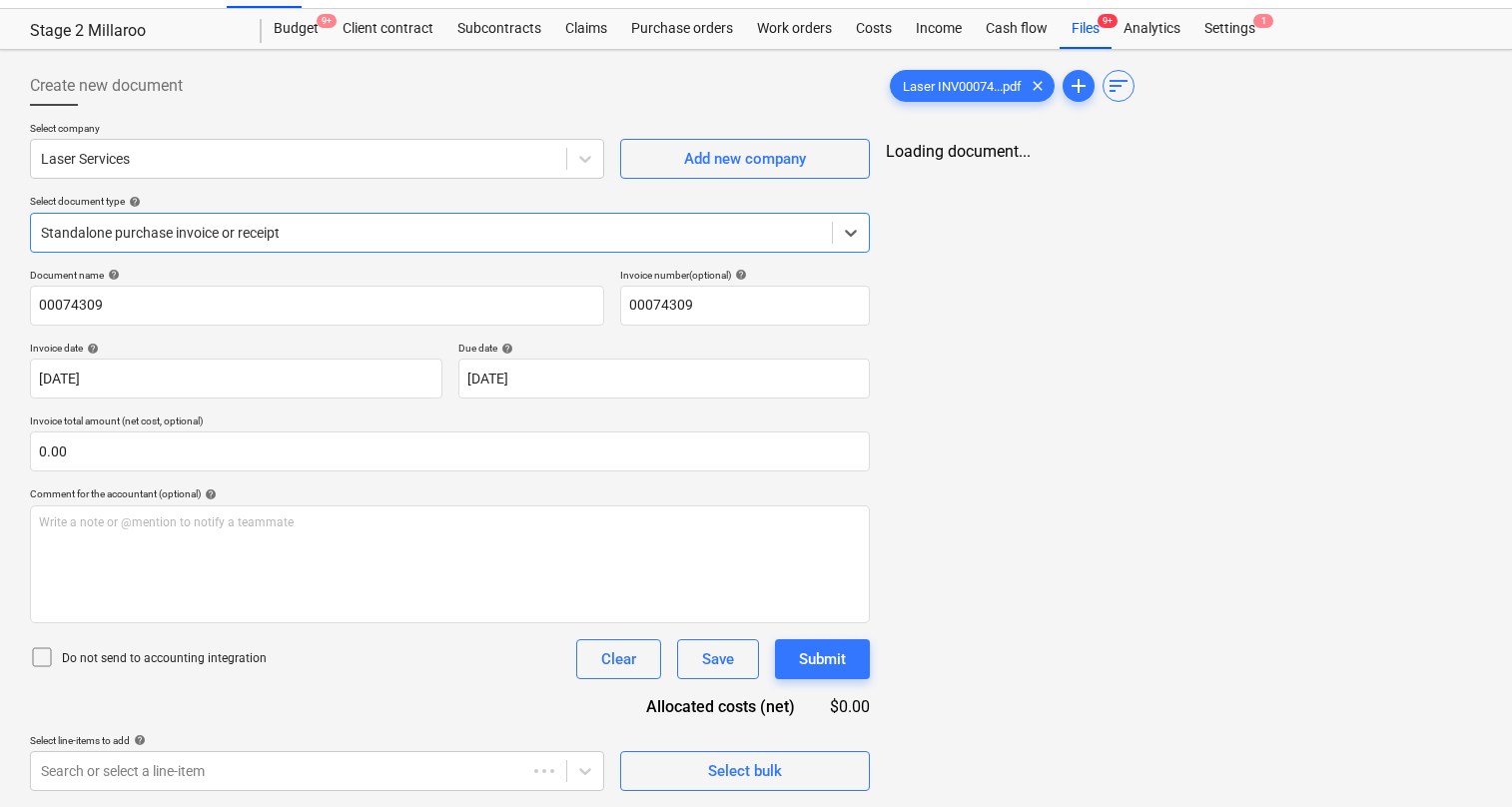 type on "00074309" 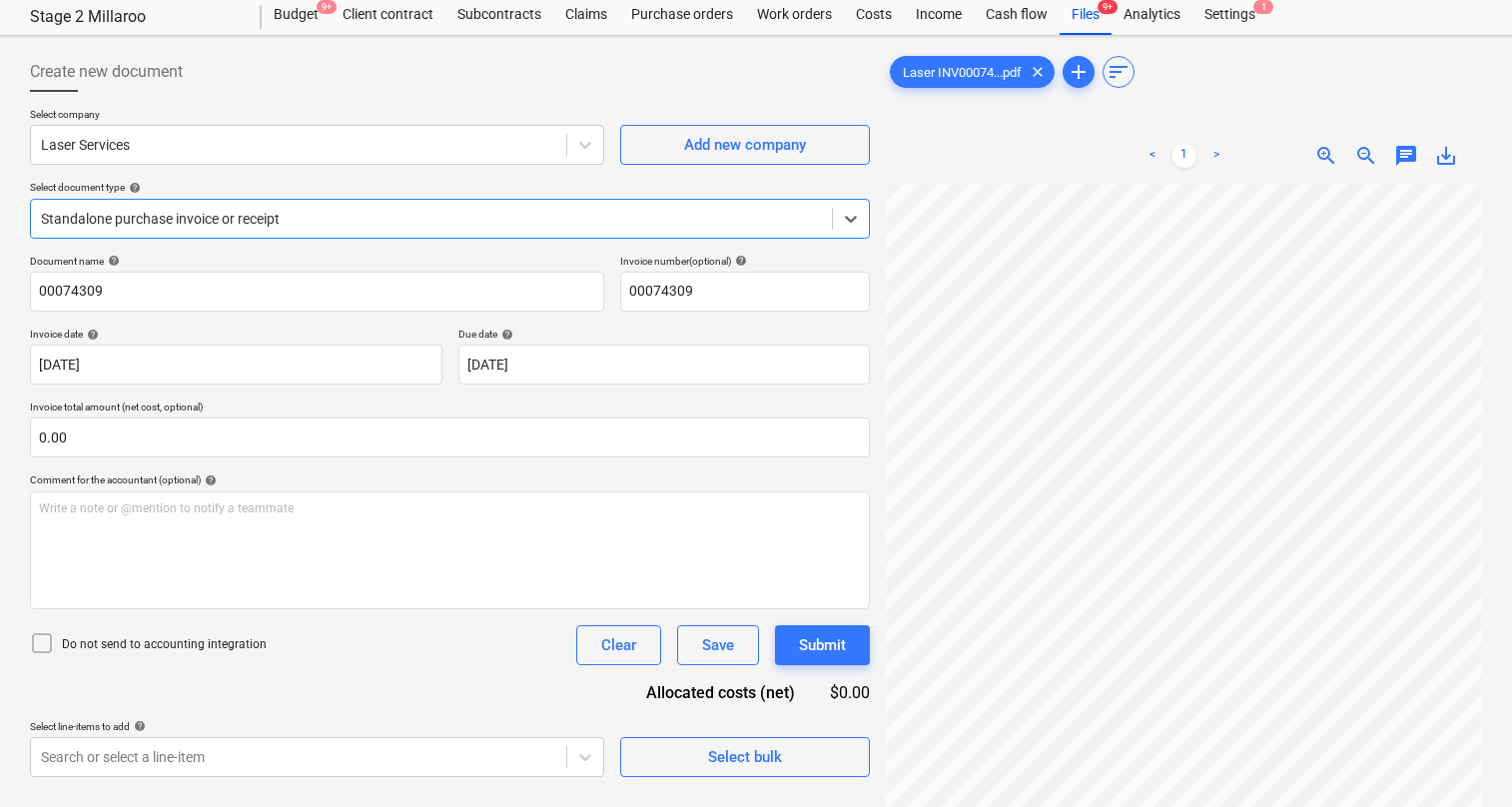 scroll, scrollTop: 0, scrollLeft: 0, axis: both 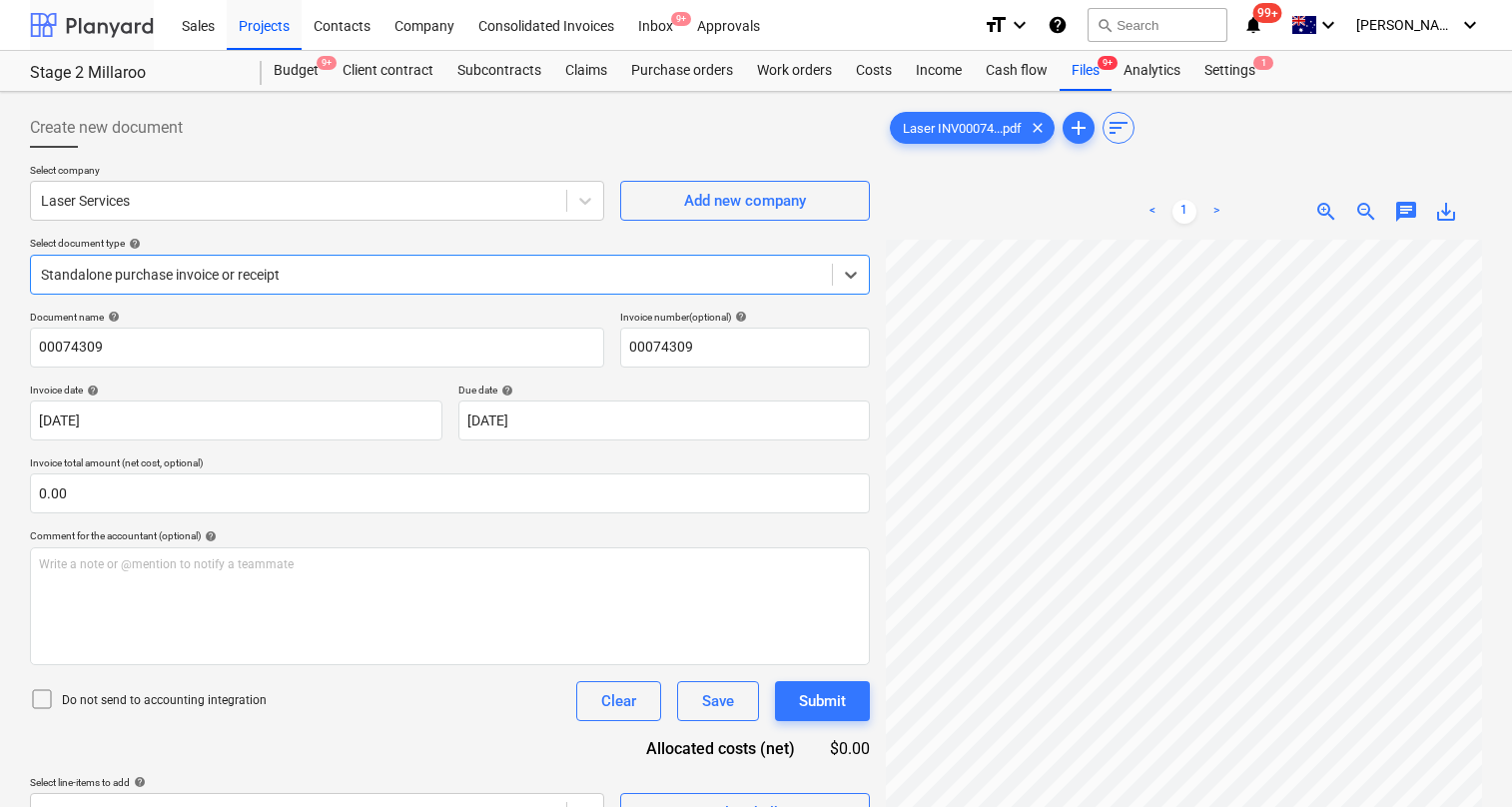 click at bounding box center (92, 25) 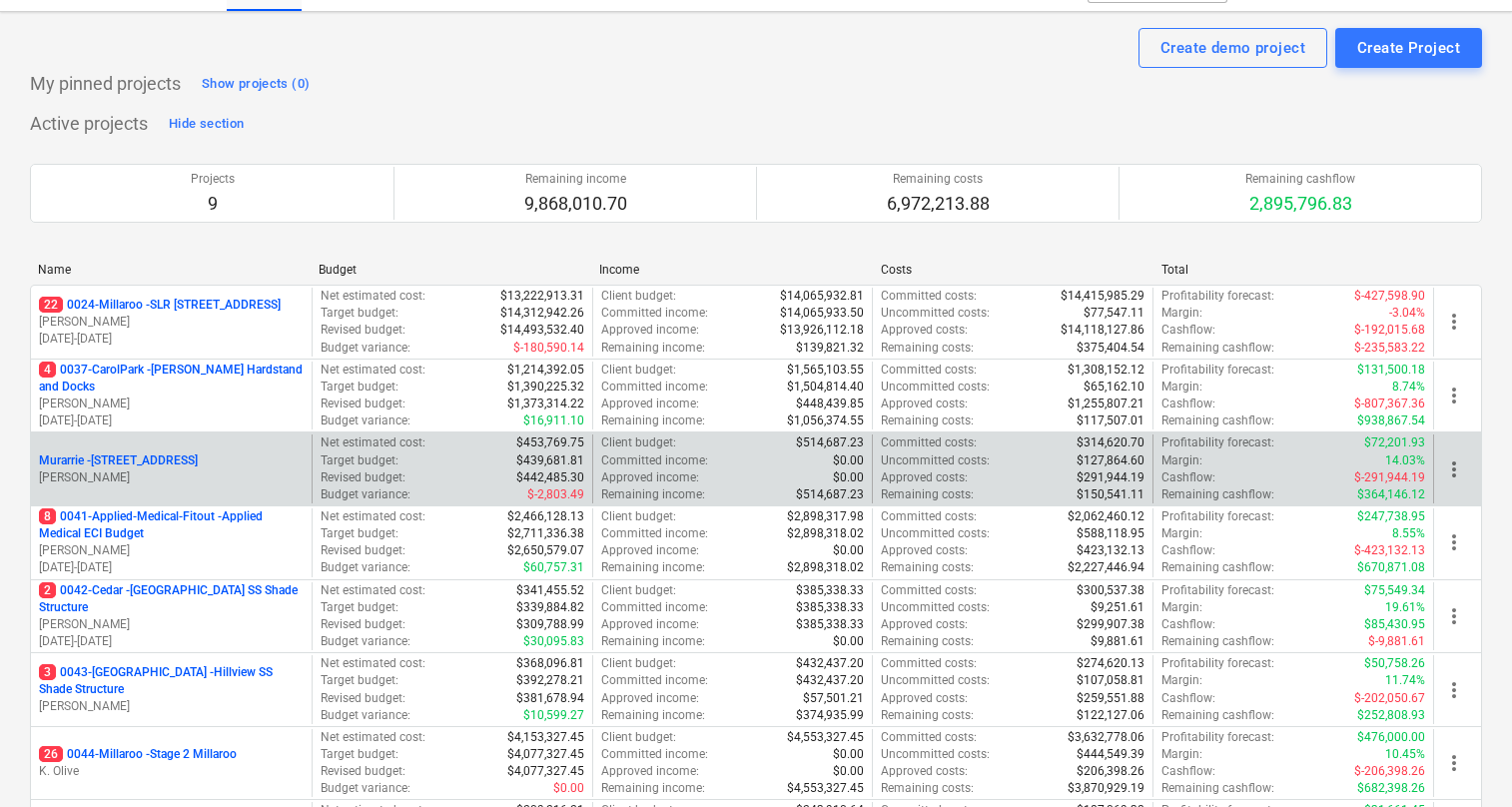 scroll, scrollTop: 43, scrollLeft: 0, axis: vertical 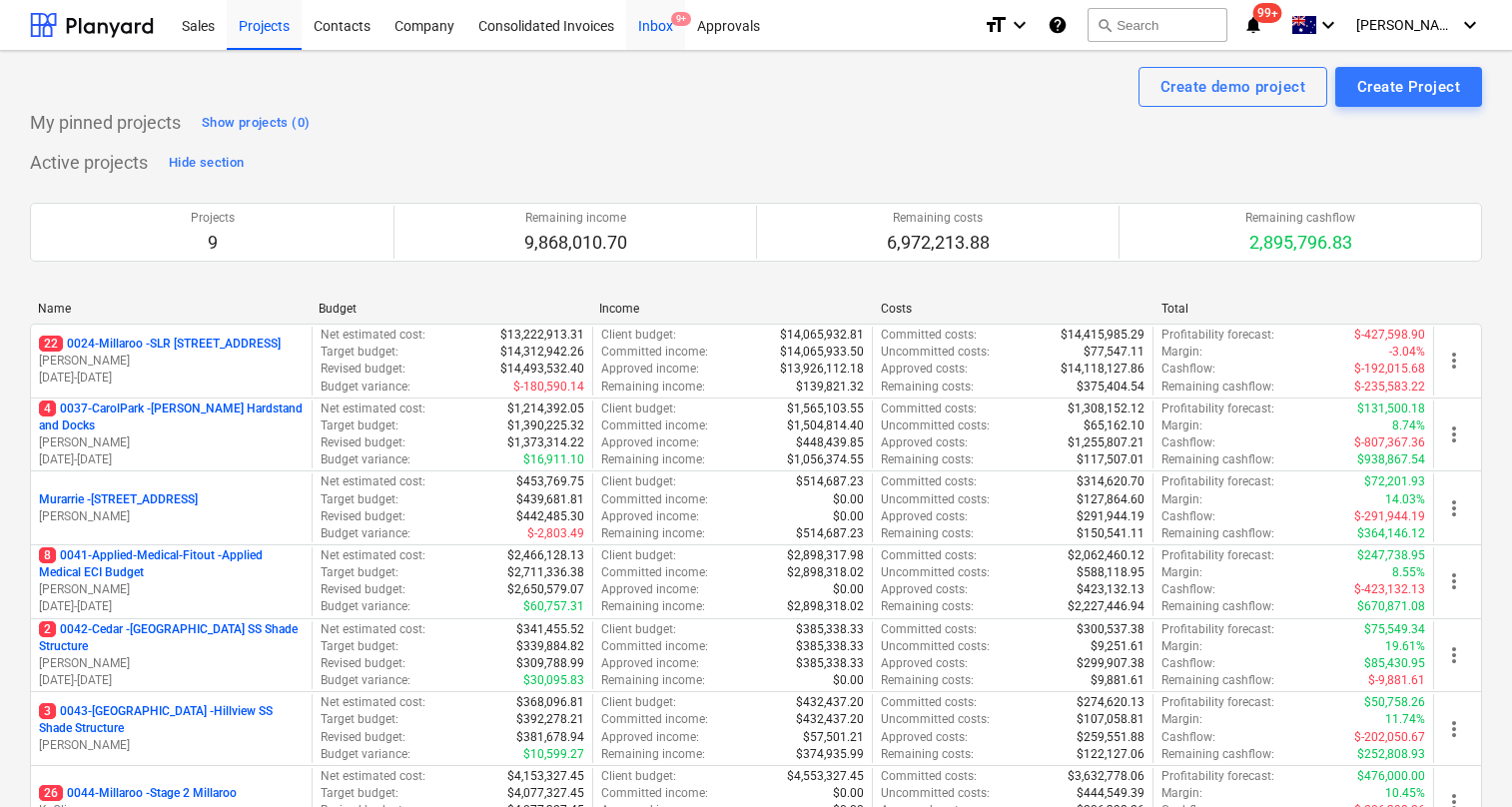 click on "Inbox 9+" at bounding box center [655, 24] 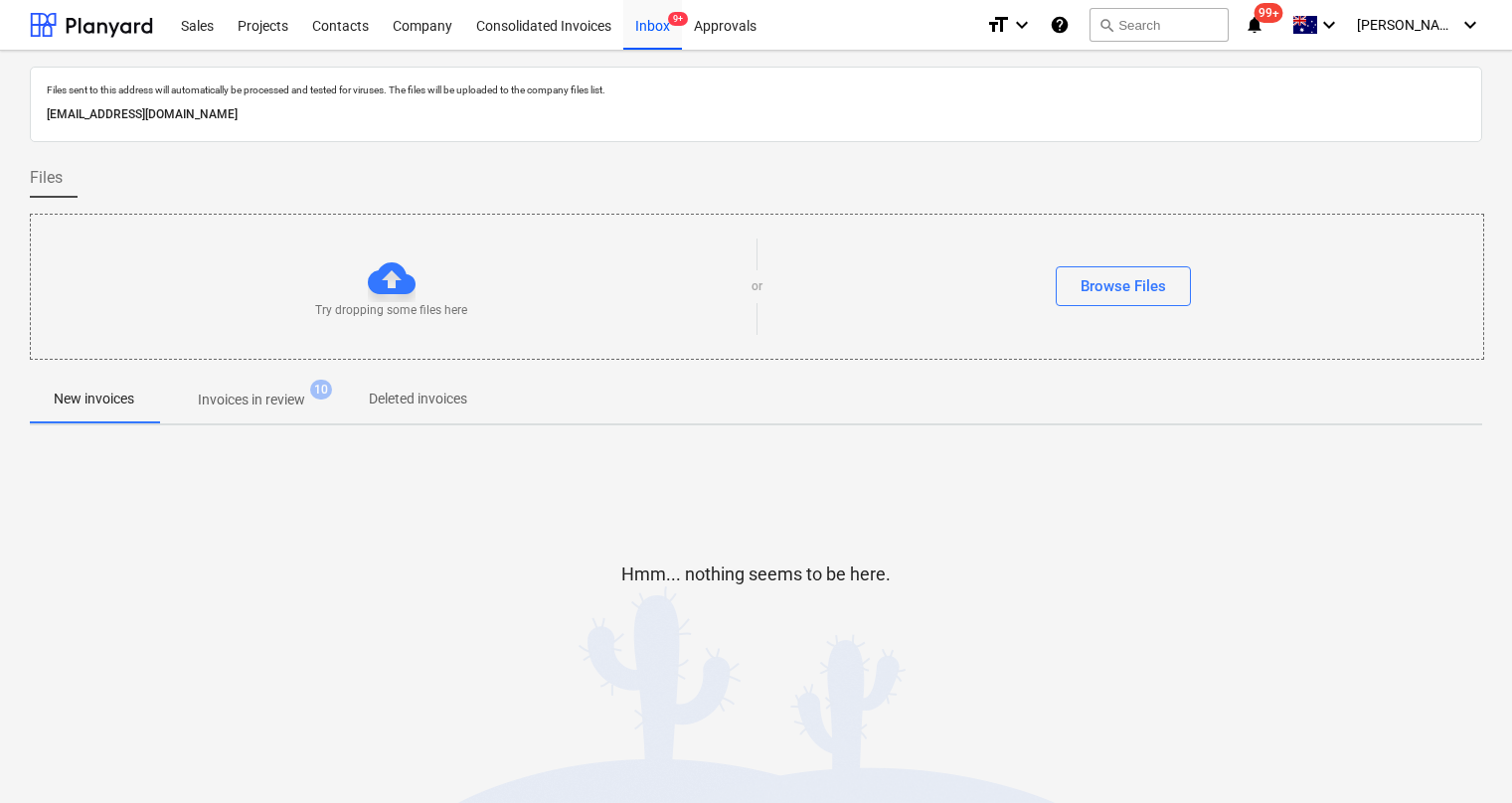 click on "Invoices in review" at bounding box center (252, 400) 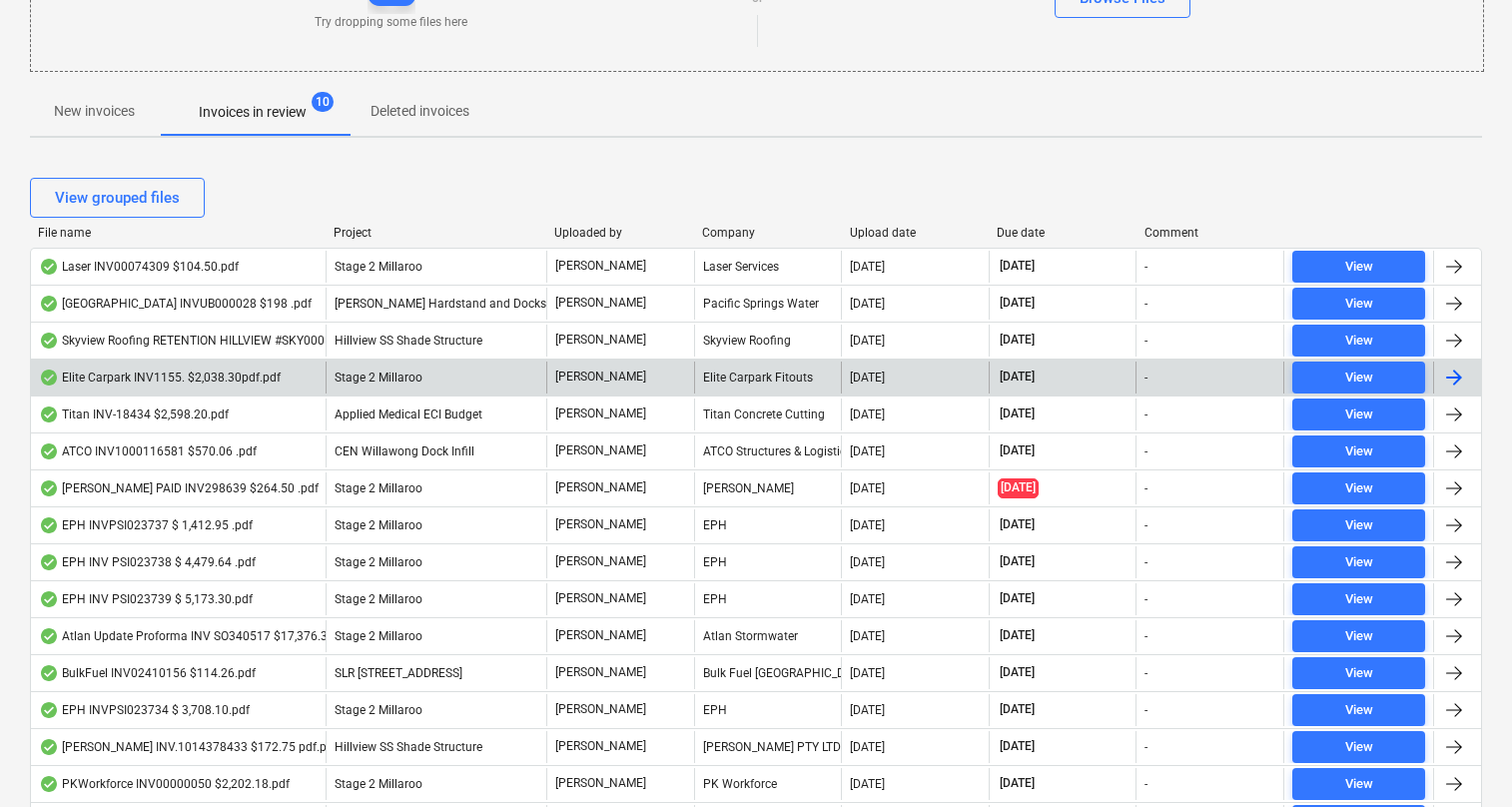 scroll, scrollTop: 339, scrollLeft: 0, axis: vertical 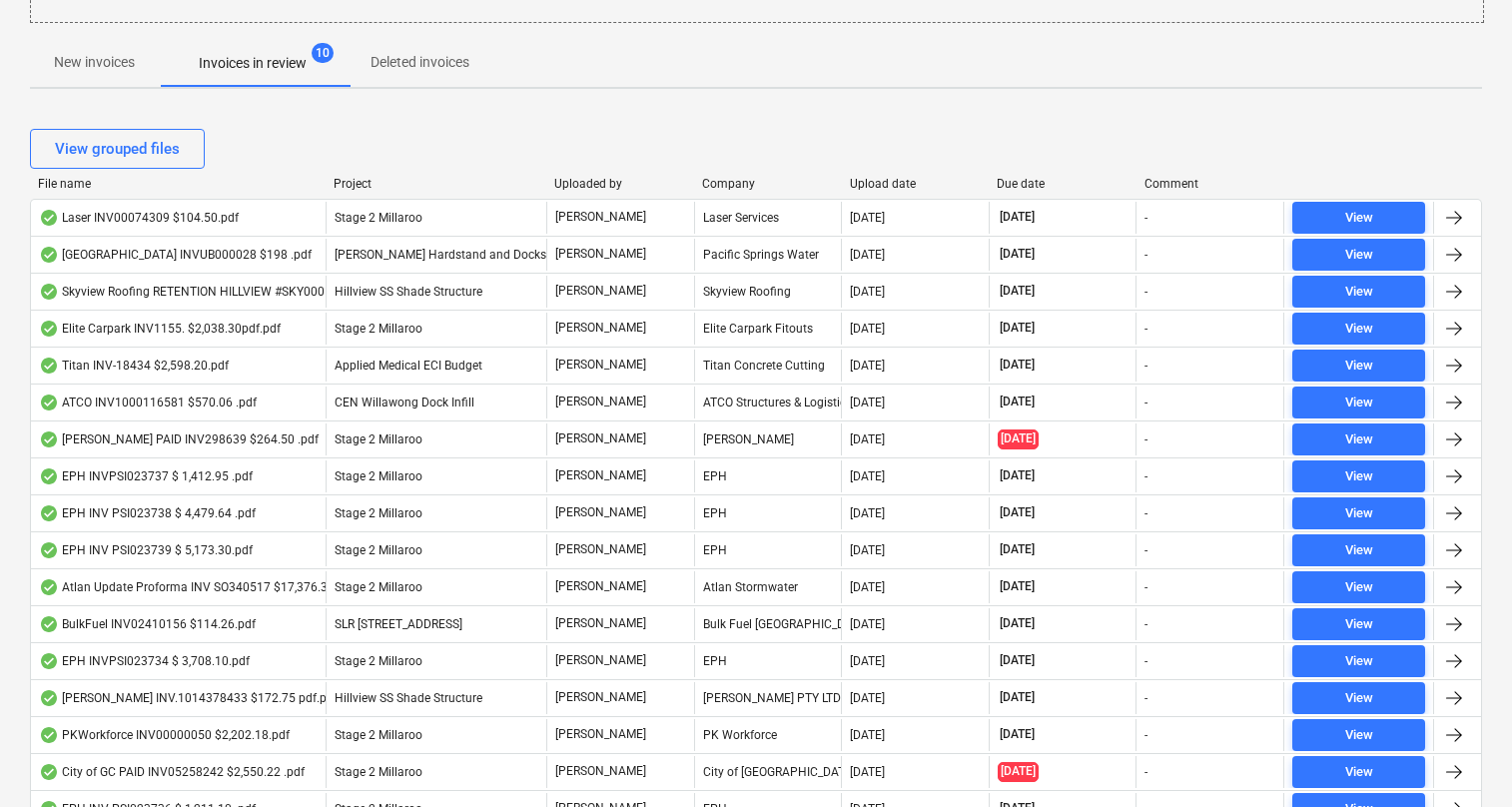 click on "Due date" at bounding box center [1063, 184] 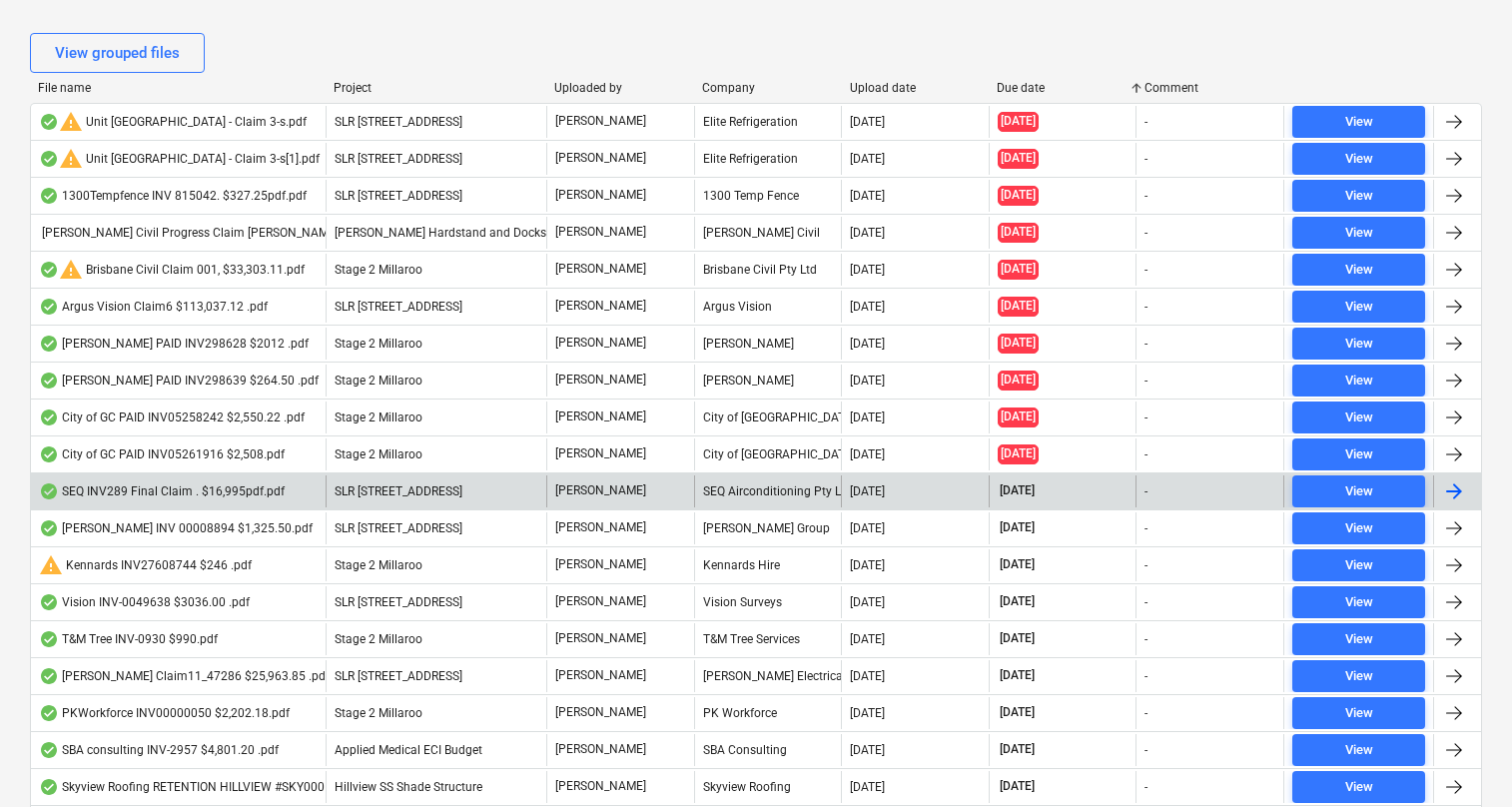 scroll, scrollTop: 436, scrollLeft: 0, axis: vertical 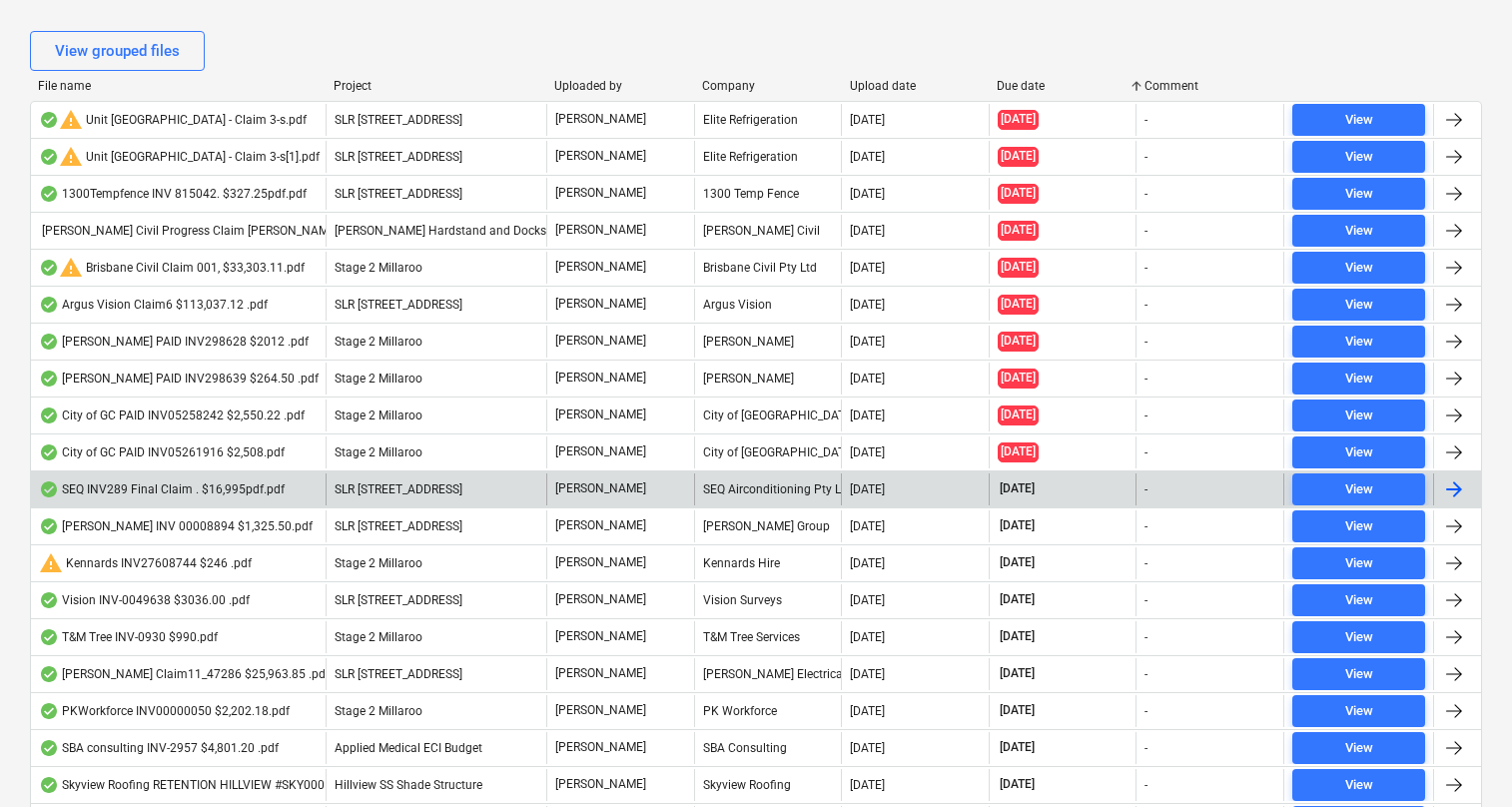 click on "SEQ INV289 Final Claim . $16,995pdf.pdf" at bounding box center (162, 489) 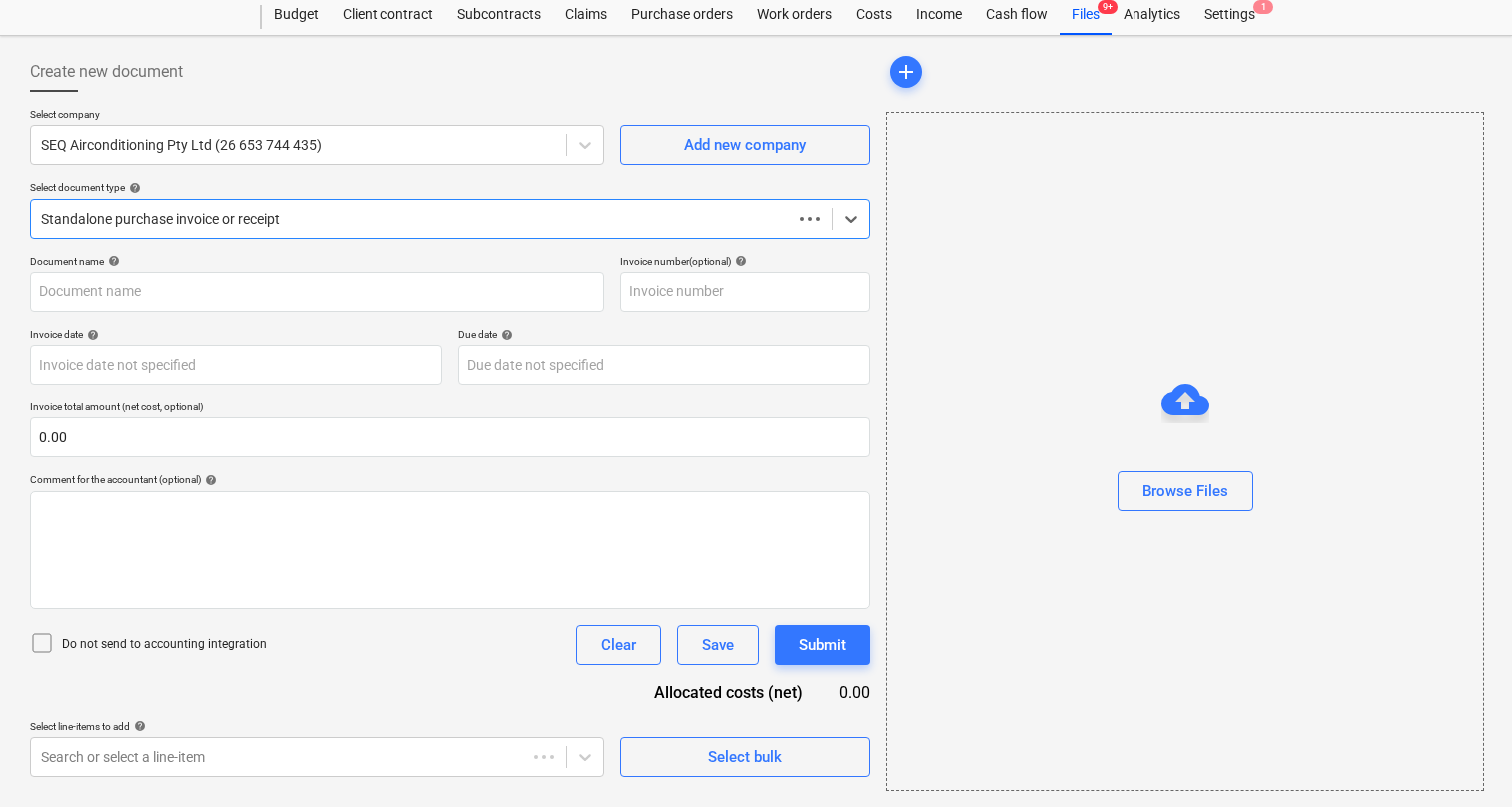 scroll, scrollTop: 56, scrollLeft: 0, axis: vertical 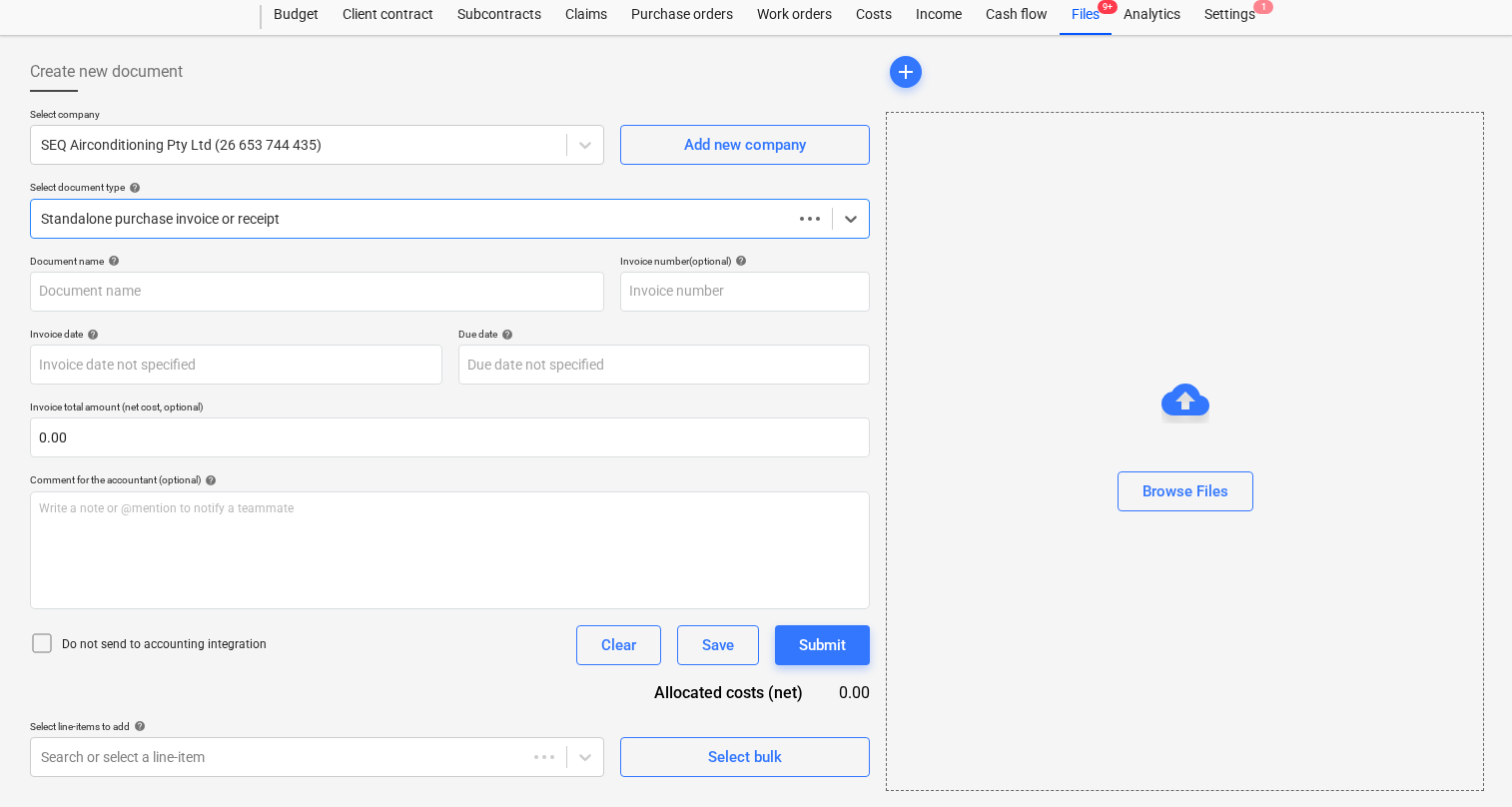 type on "289" 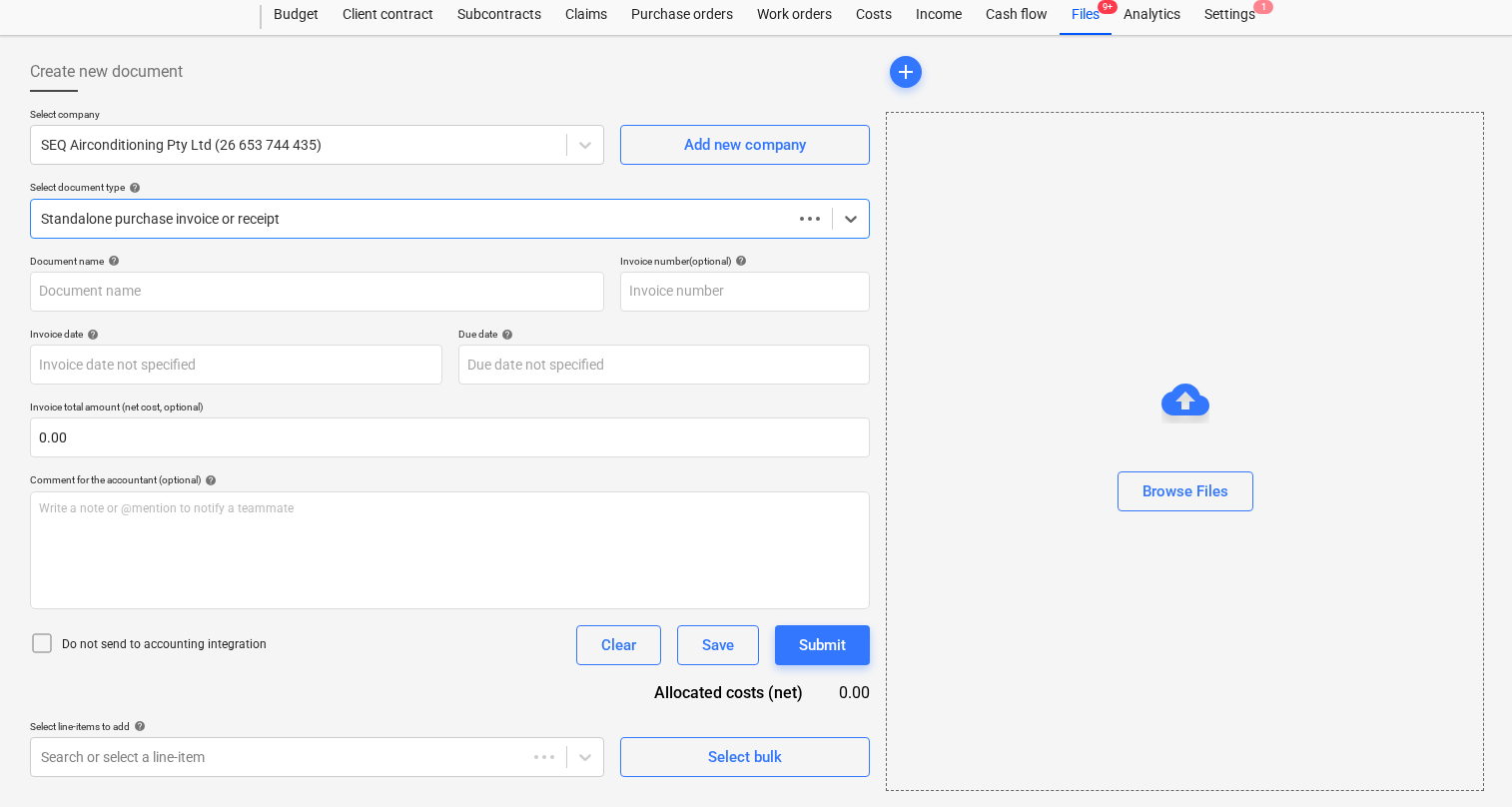 type on "289" 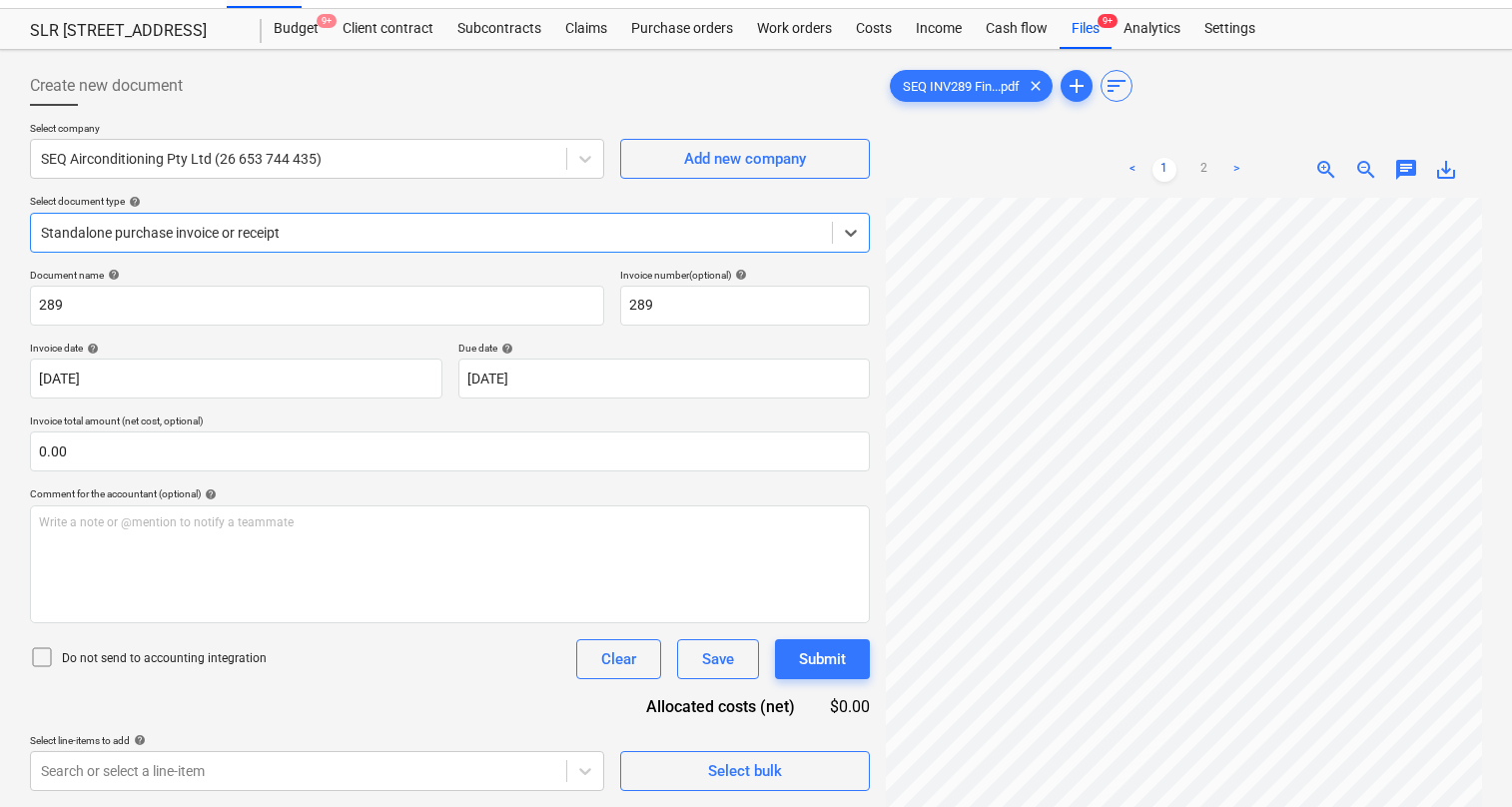 scroll, scrollTop: 56, scrollLeft: 0, axis: vertical 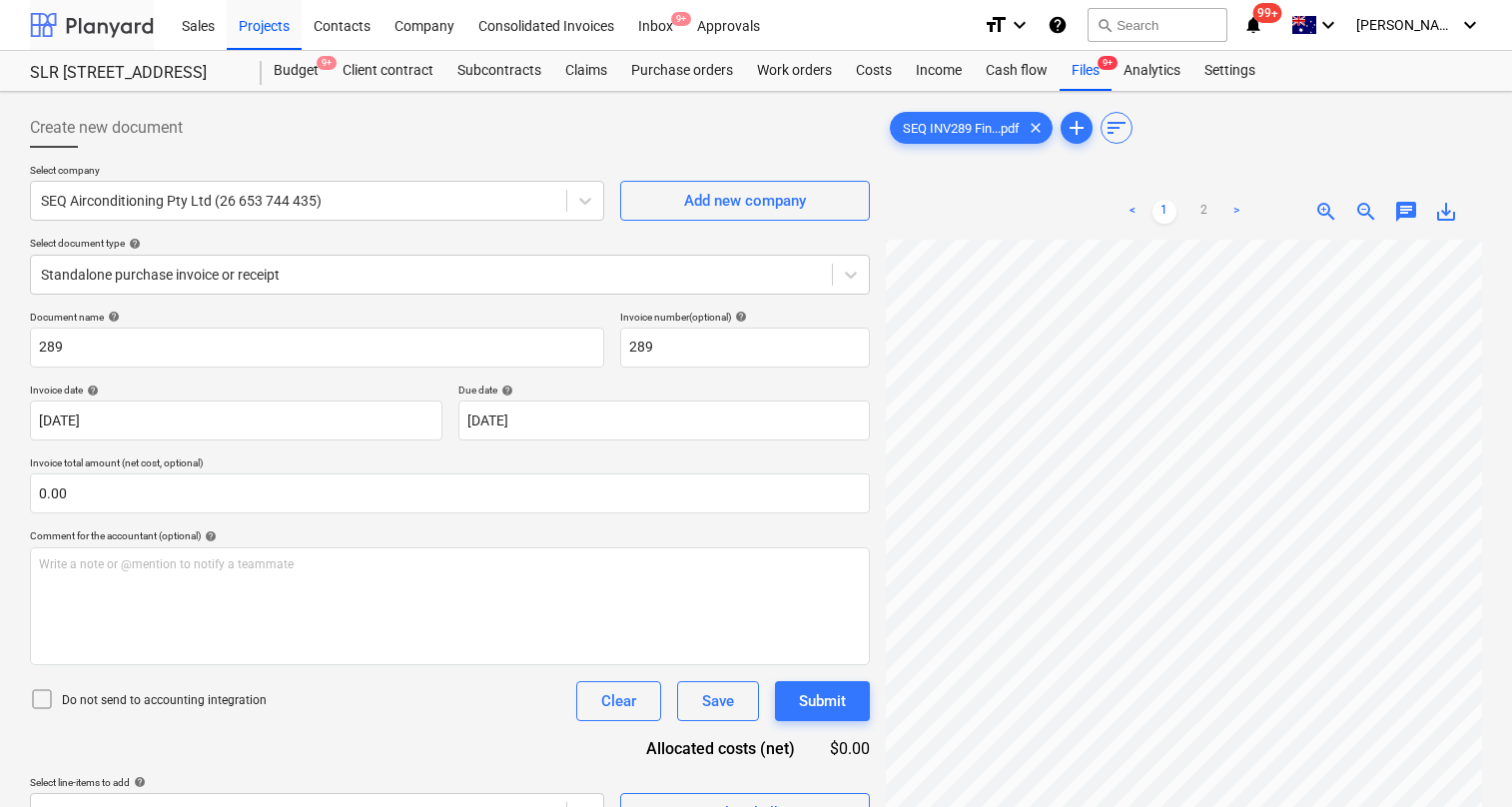 click at bounding box center (92, 25) 